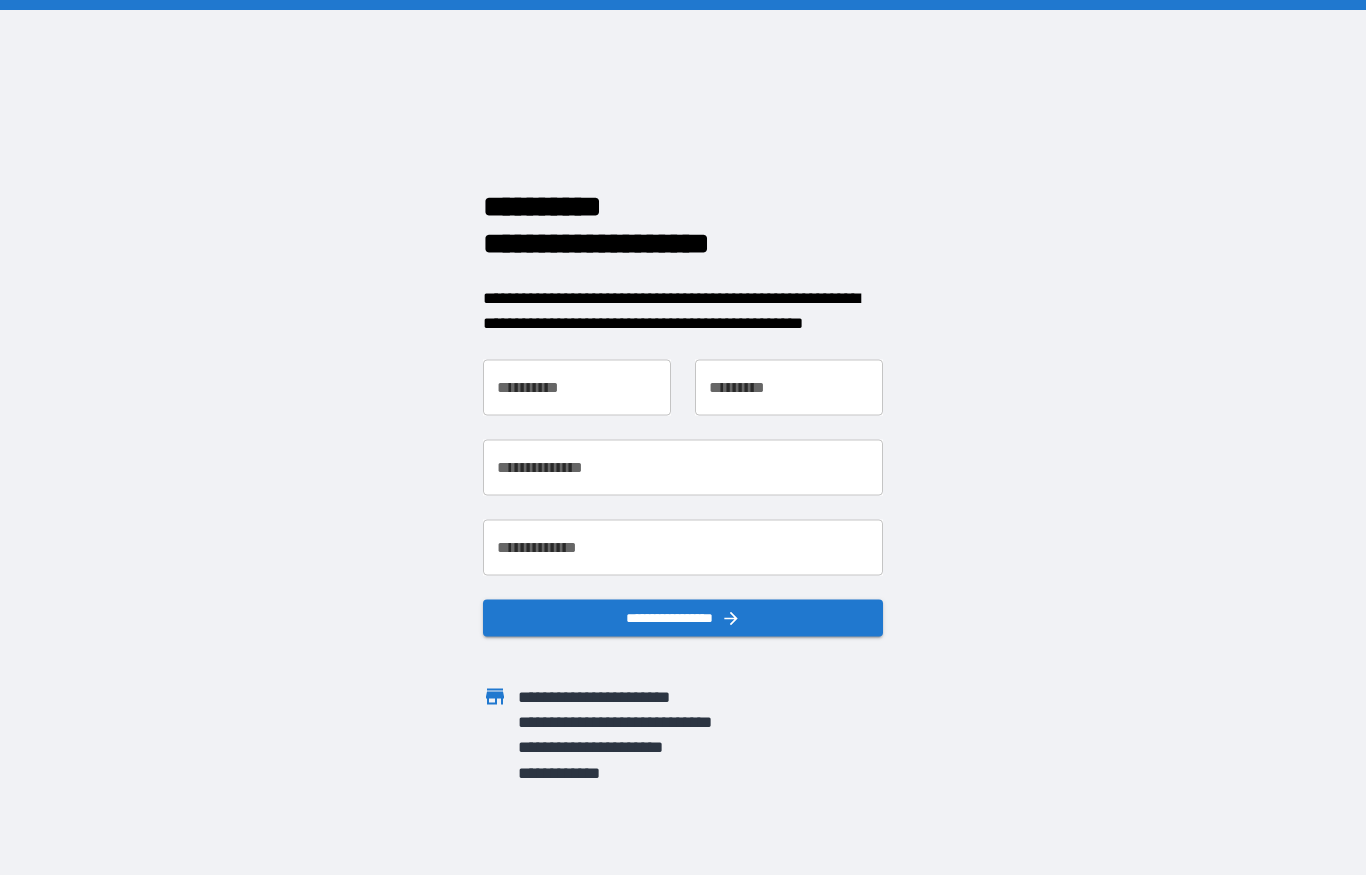 scroll, scrollTop: 0, scrollLeft: 0, axis: both 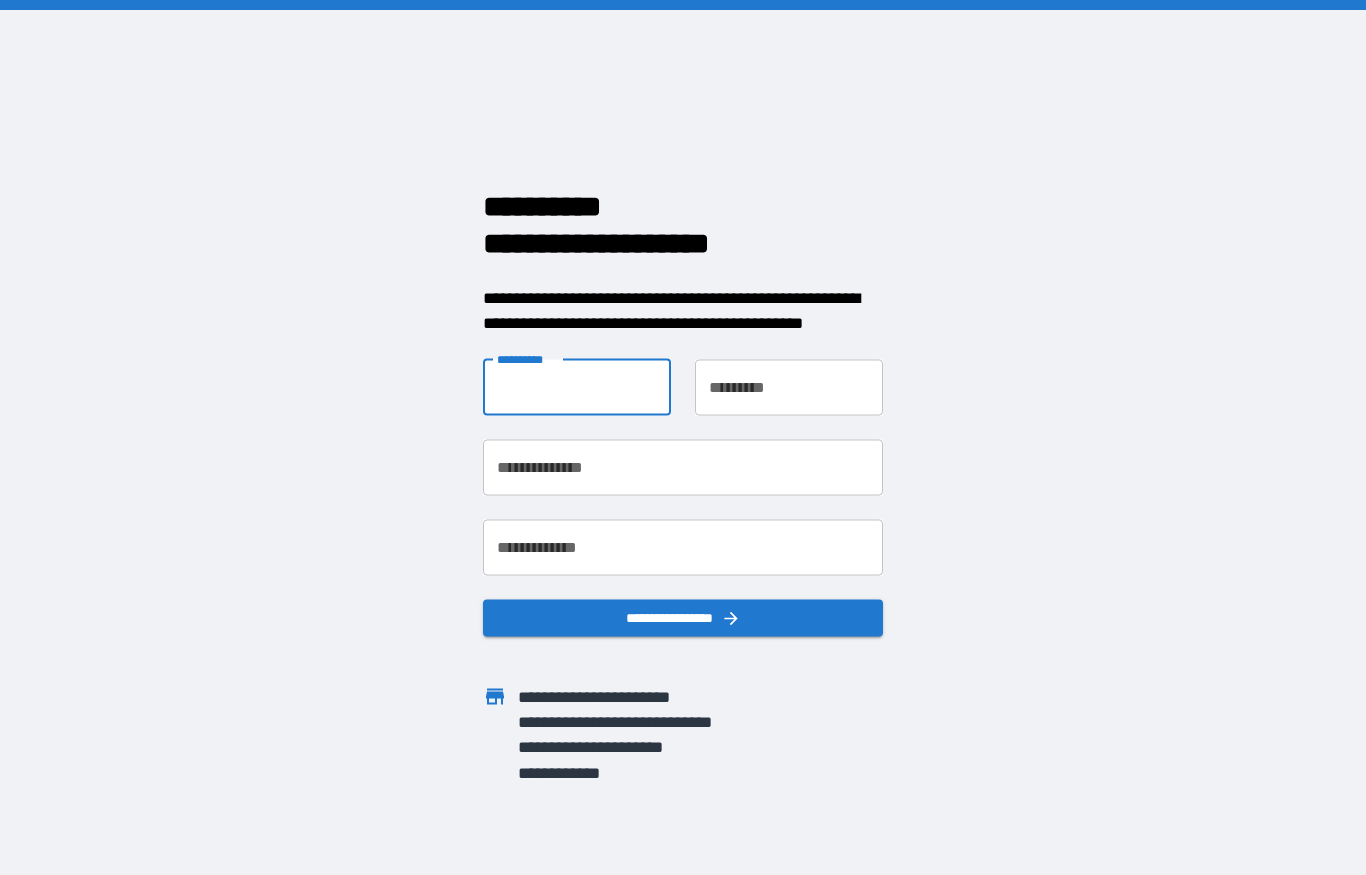 type on "*****" 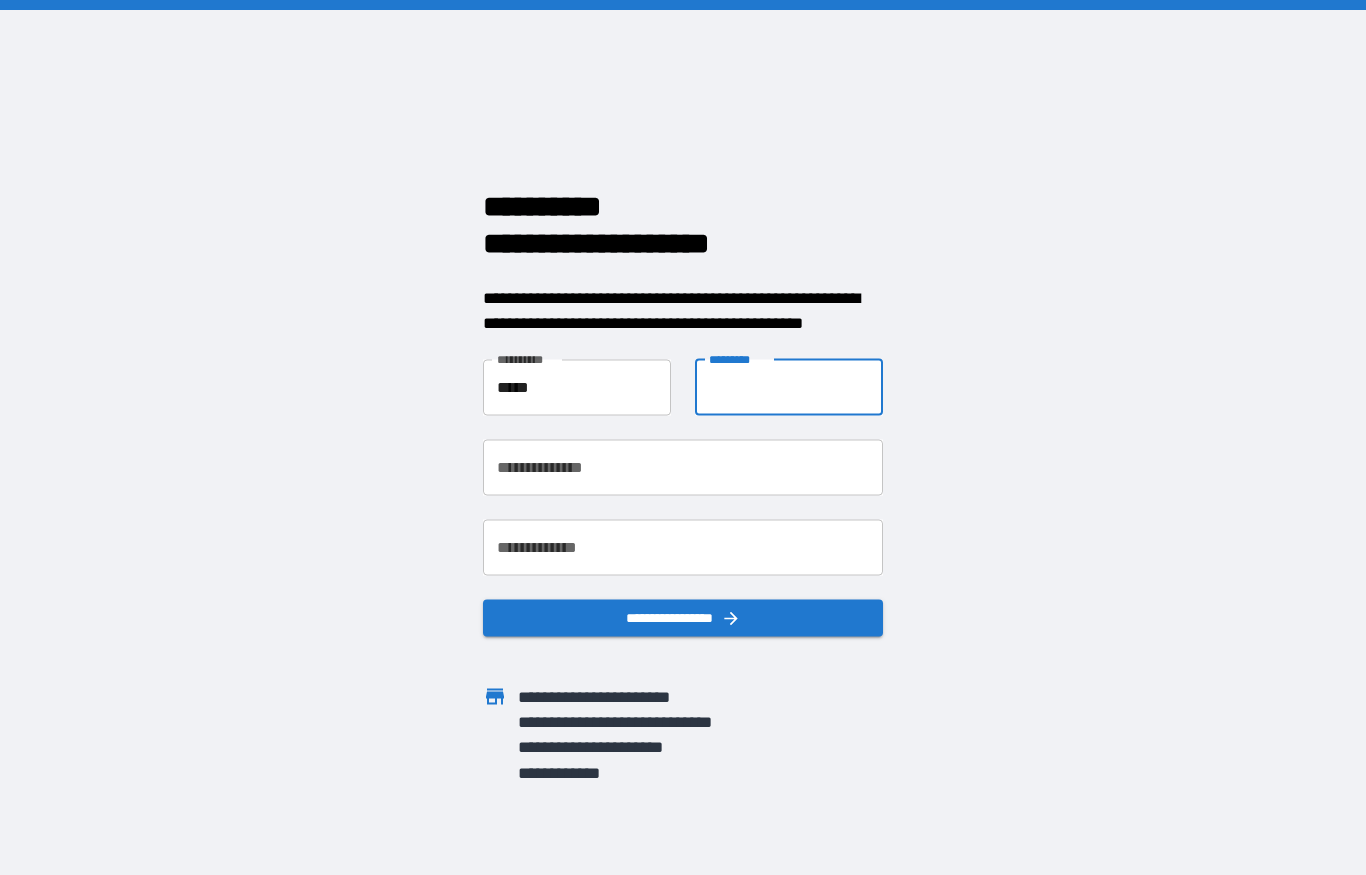 type on "****" 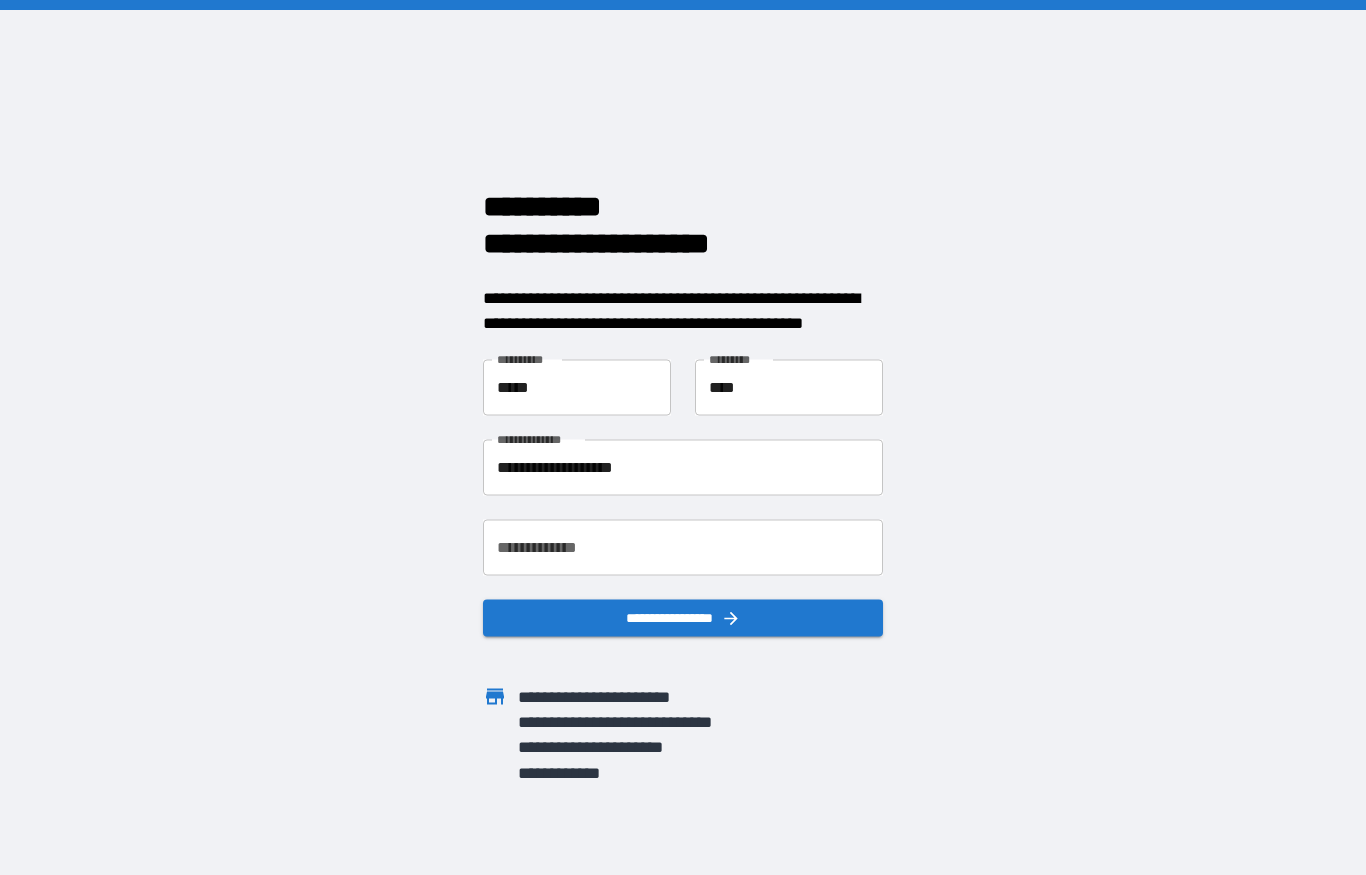 click on "**********" at bounding box center (683, 467) 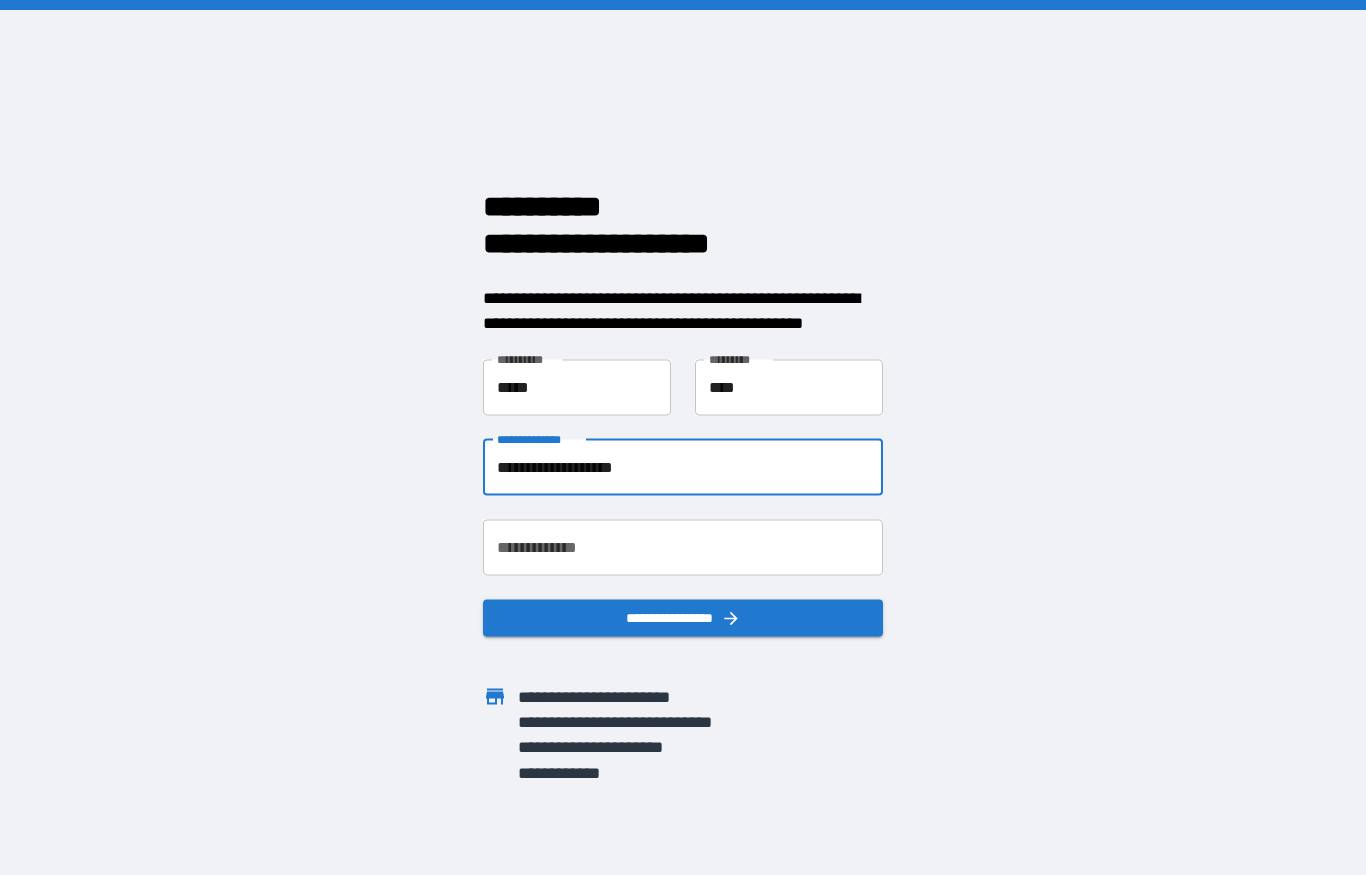 click on "**********" at bounding box center (683, 467) 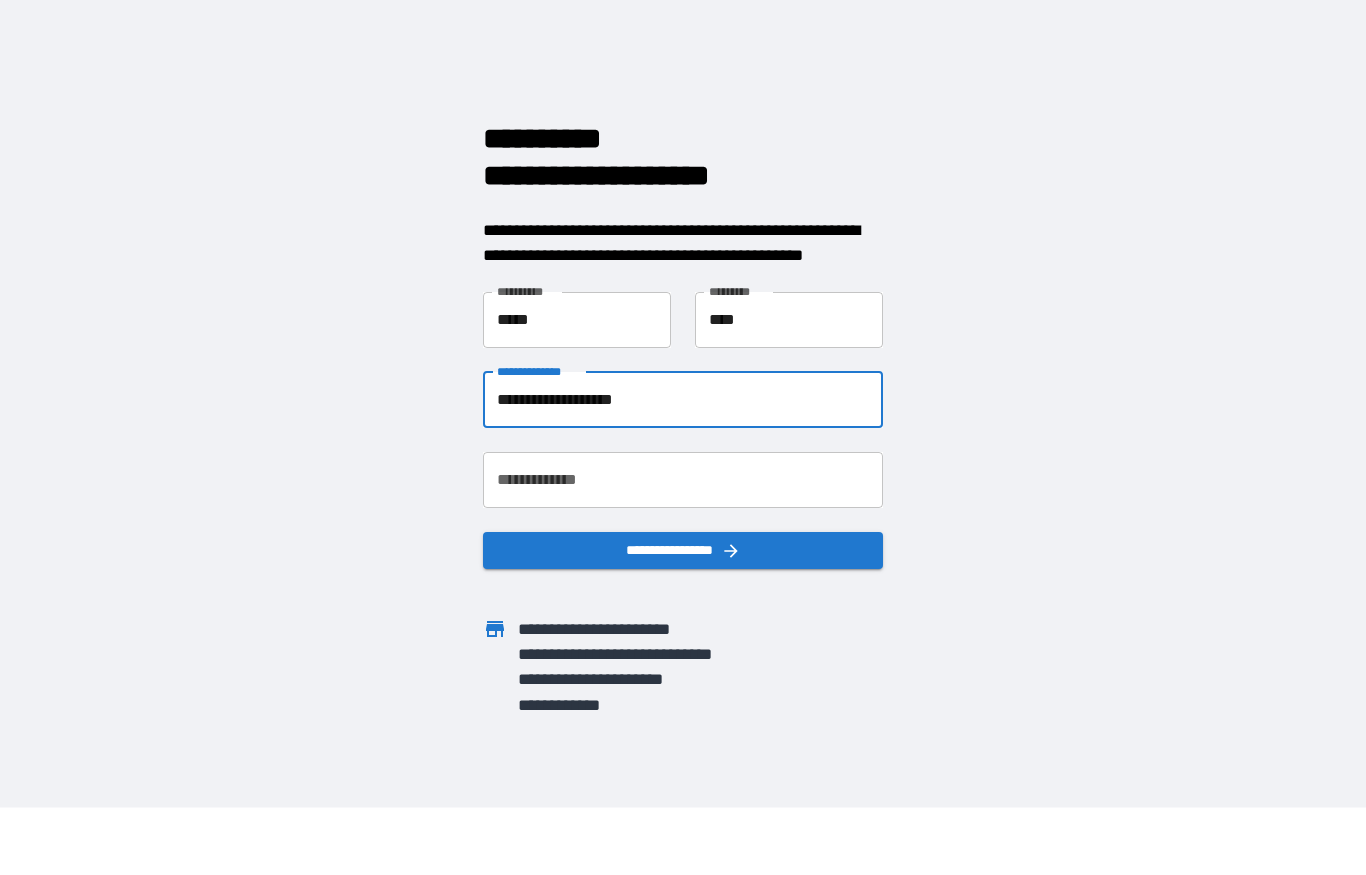 scroll, scrollTop: 67, scrollLeft: 0, axis: vertical 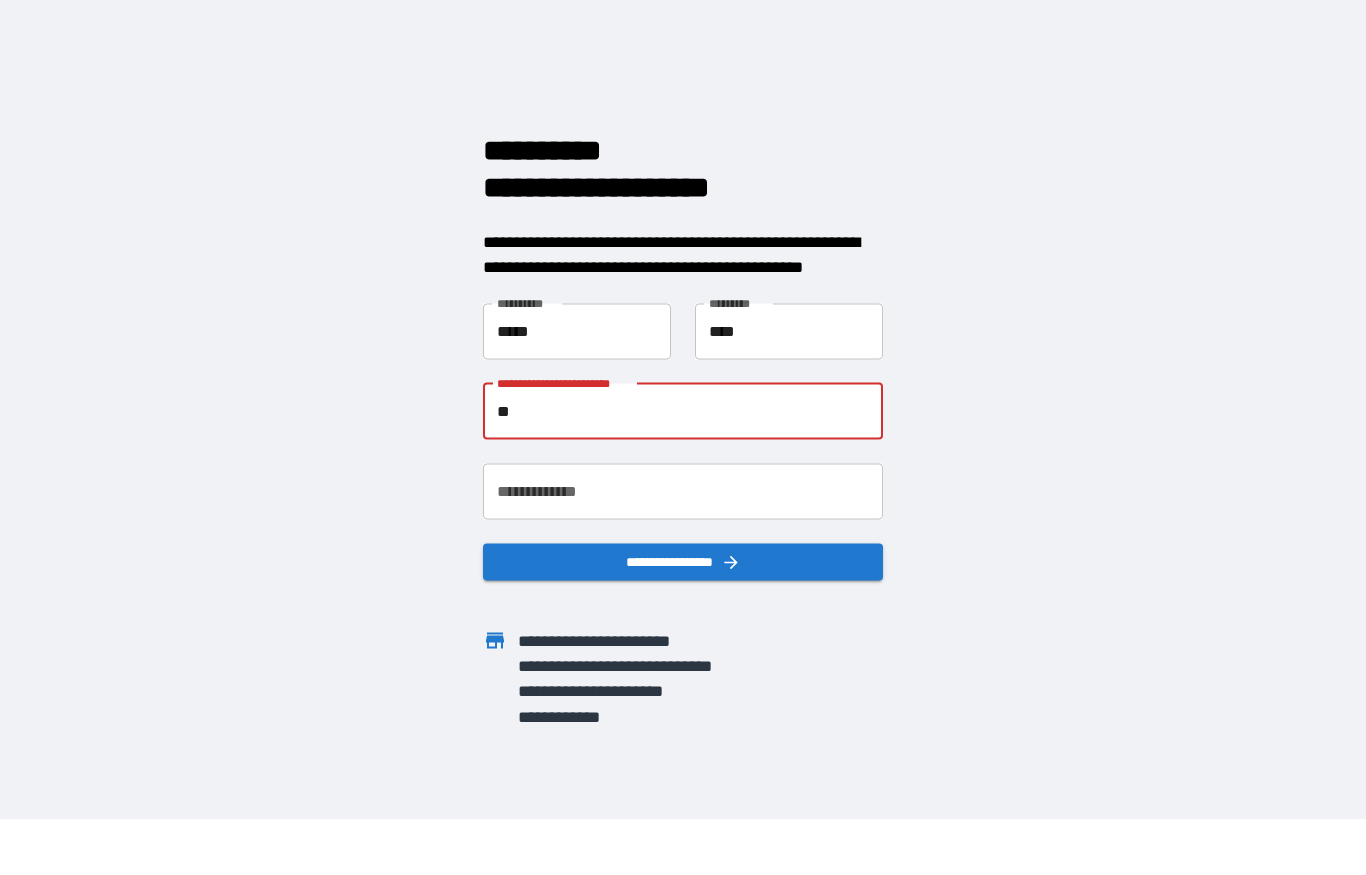 type on "*" 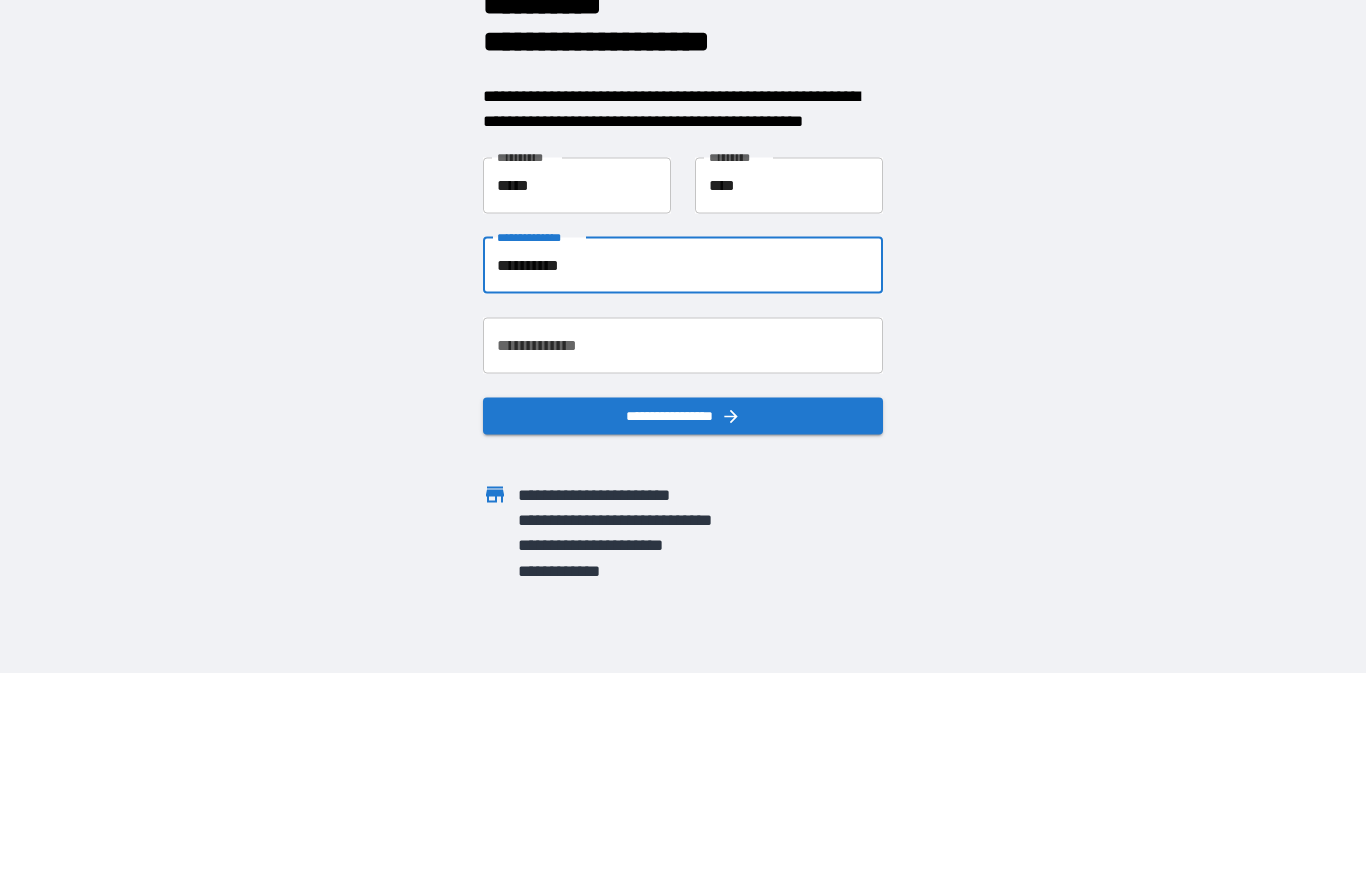 type on "**********" 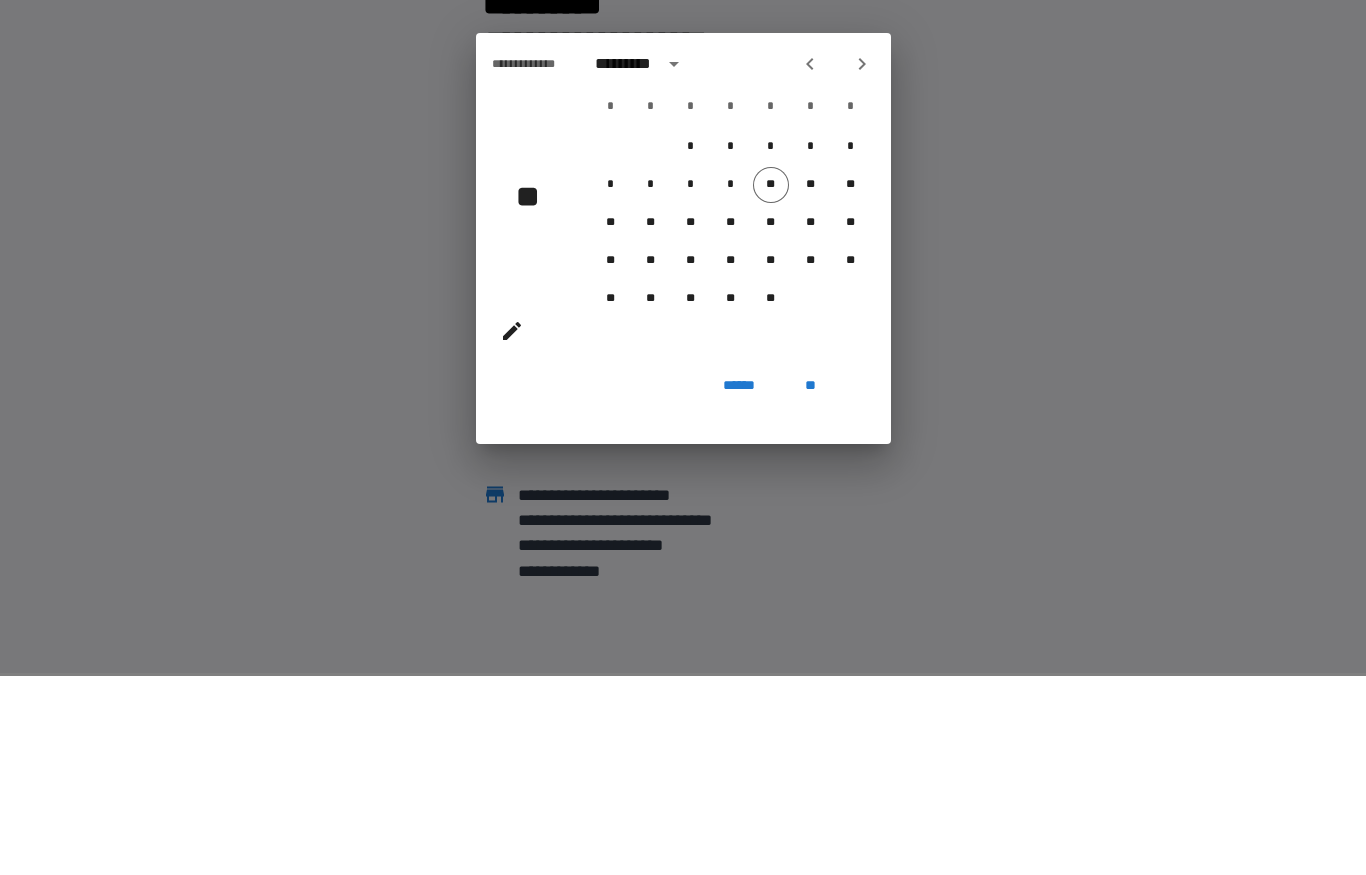 scroll, scrollTop: 0, scrollLeft: 0, axis: both 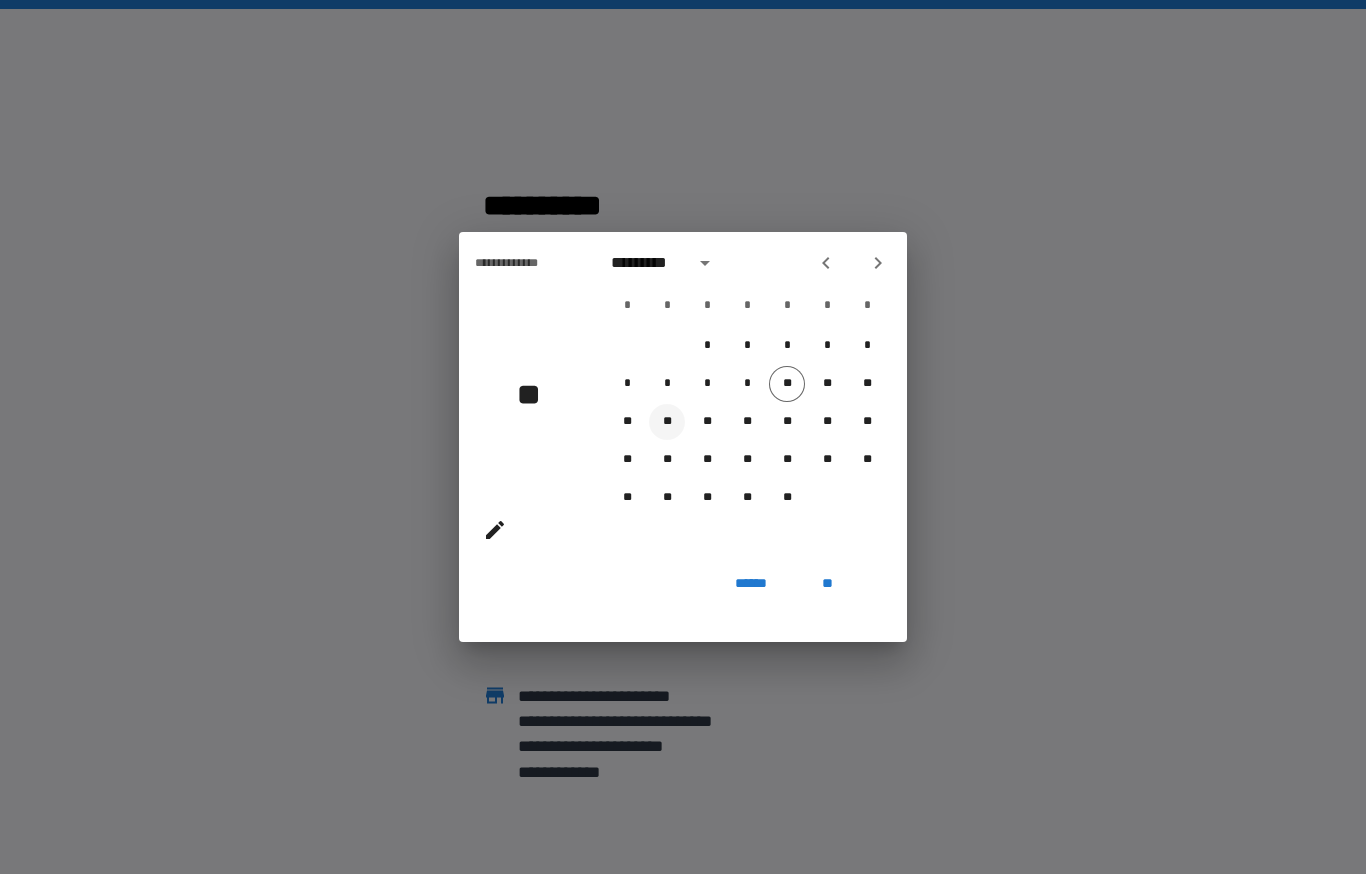 click on "**" at bounding box center [667, 423] 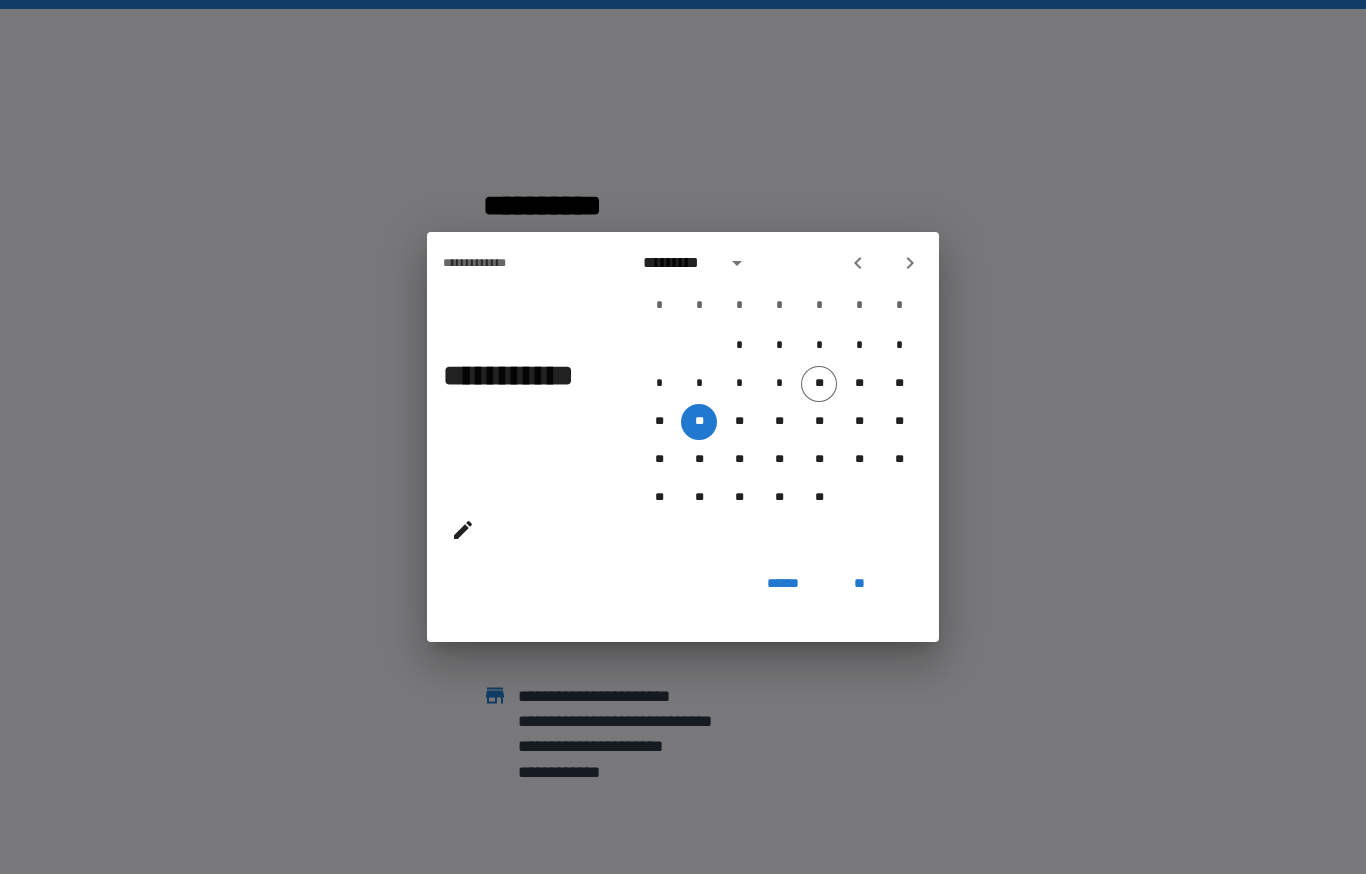click on "**" at bounding box center (859, 585) 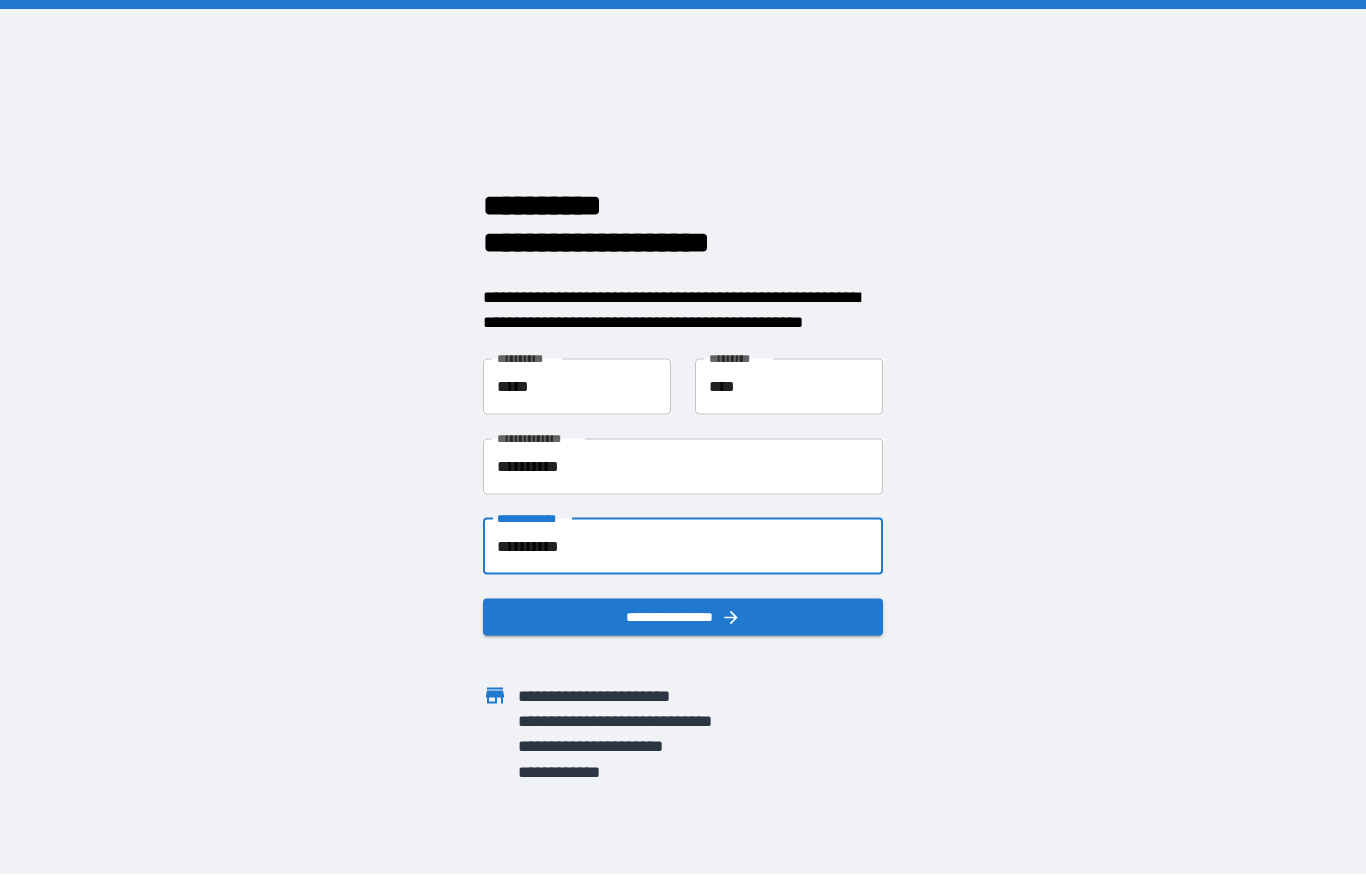 click on "**********" at bounding box center [683, 547] 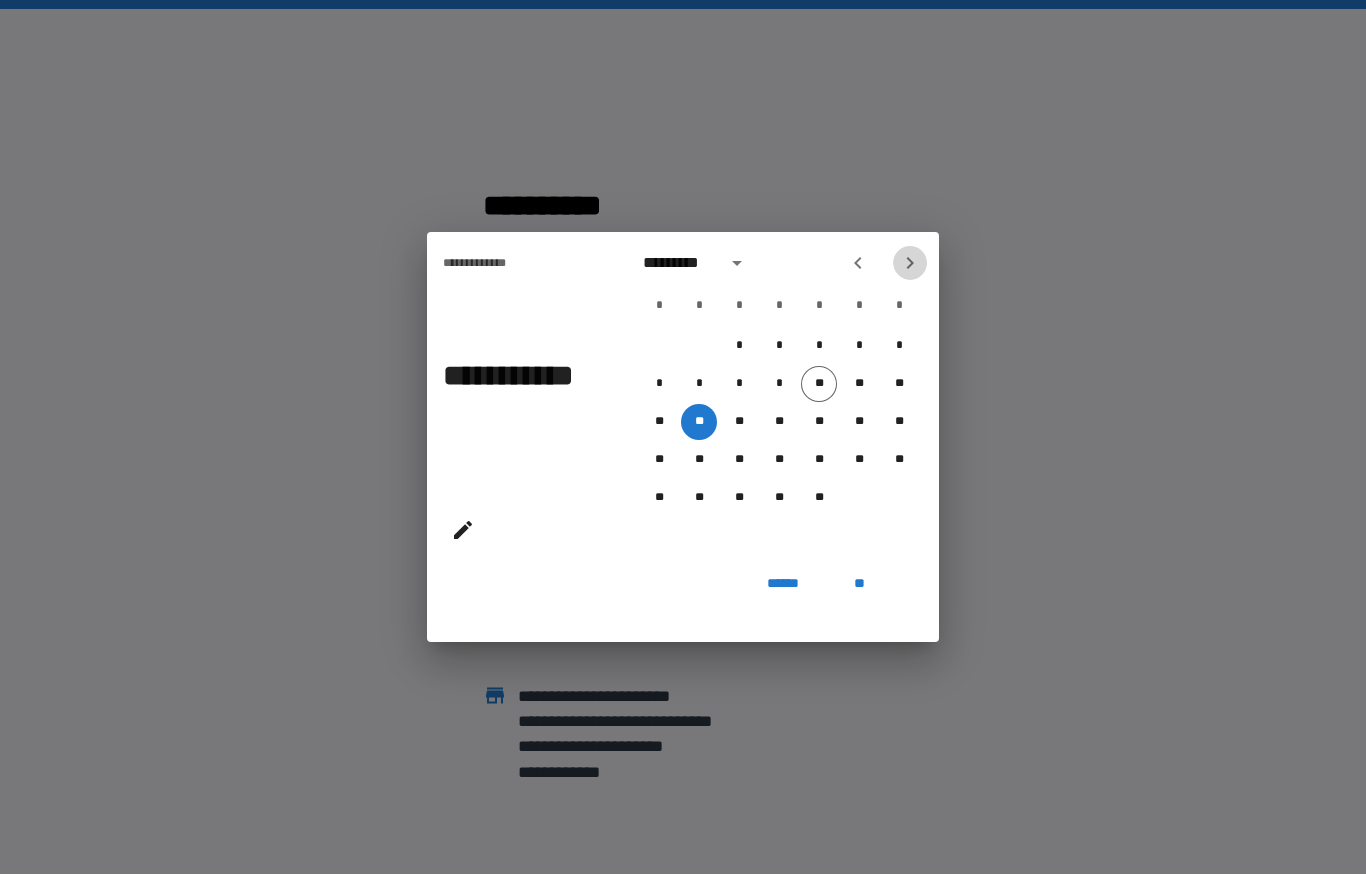 click at bounding box center (910, 264) 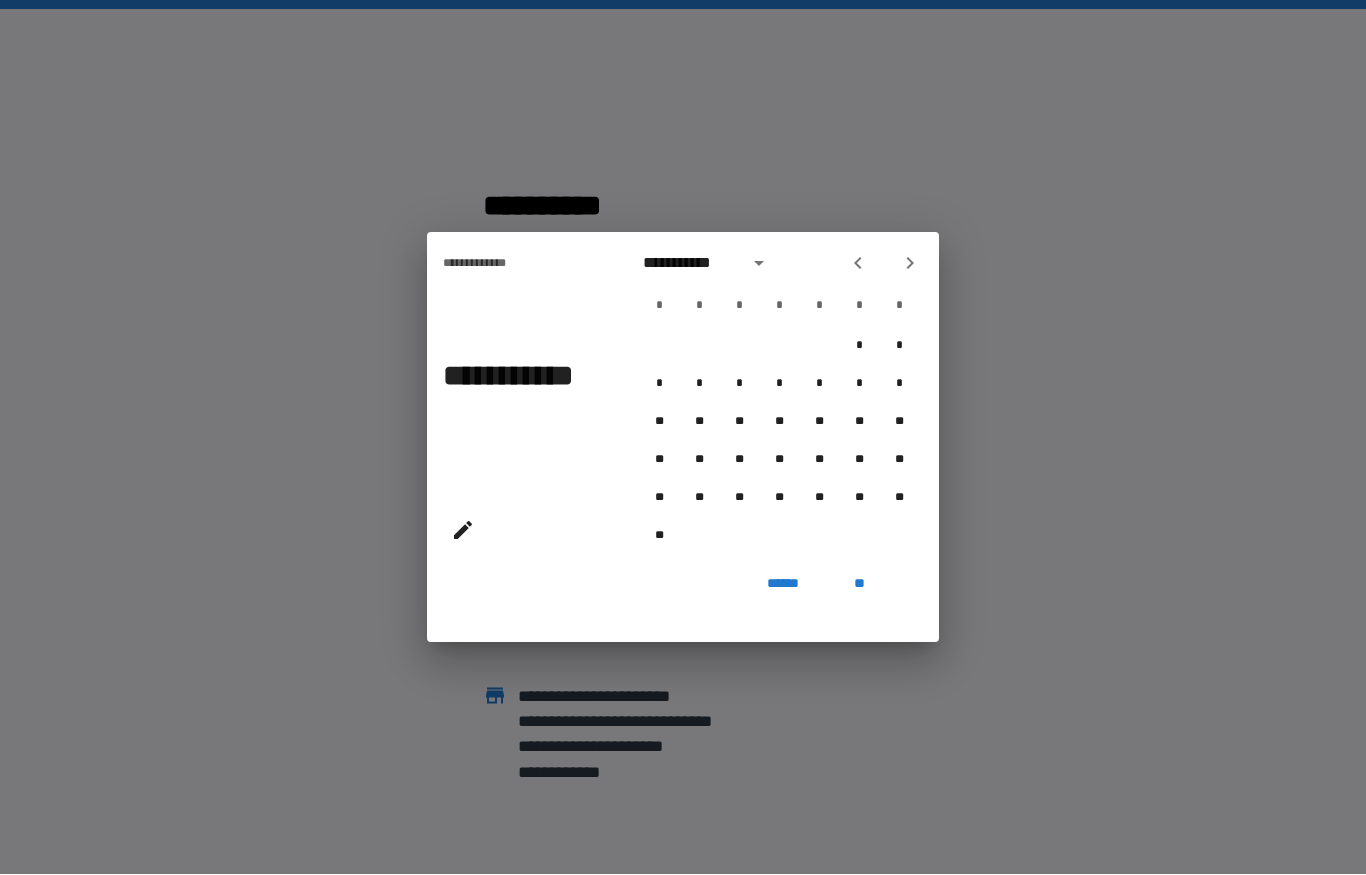 click at bounding box center [759, 264] 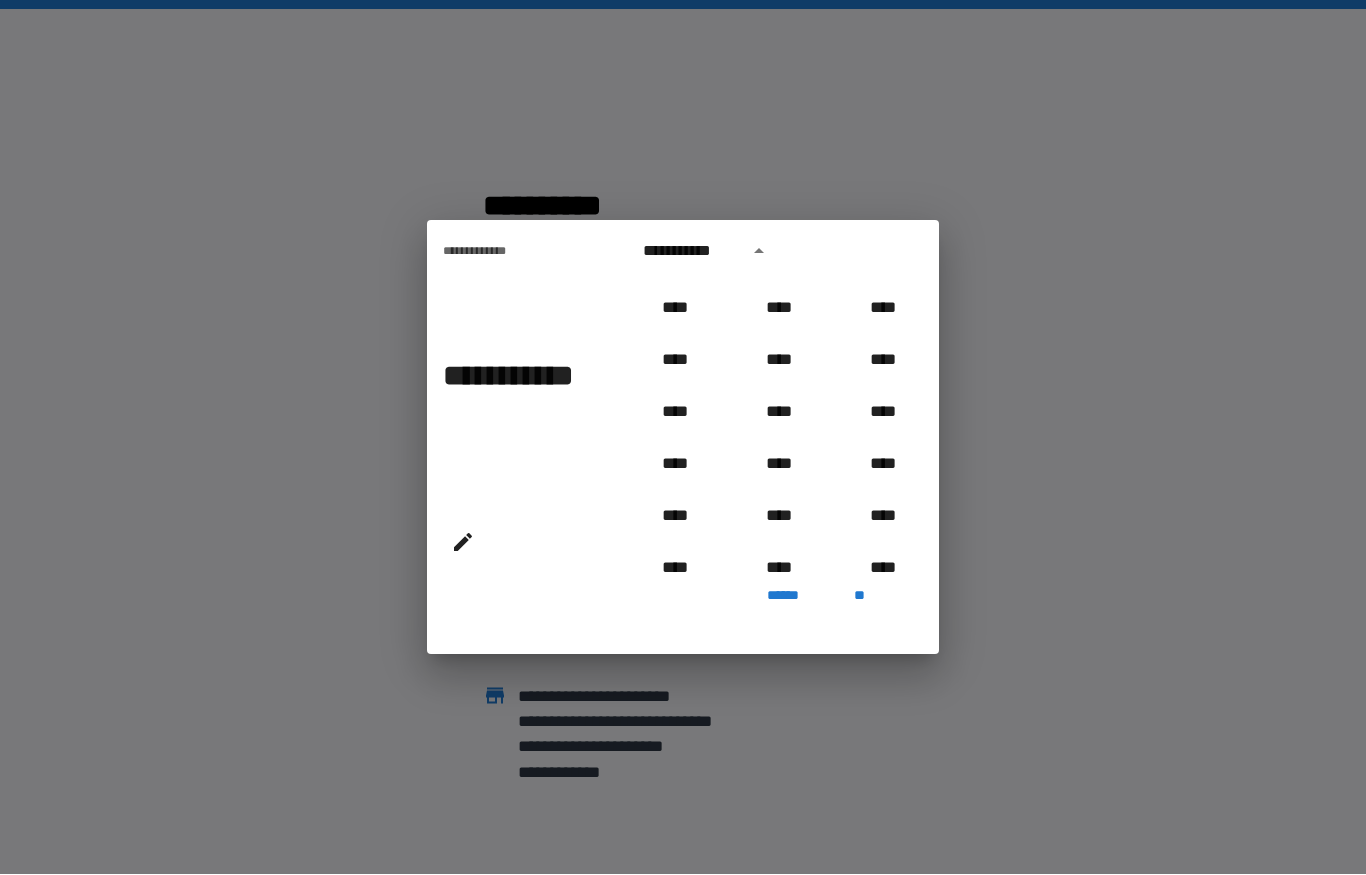 scroll, scrollTop: 1773, scrollLeft: 0, axis: vertical 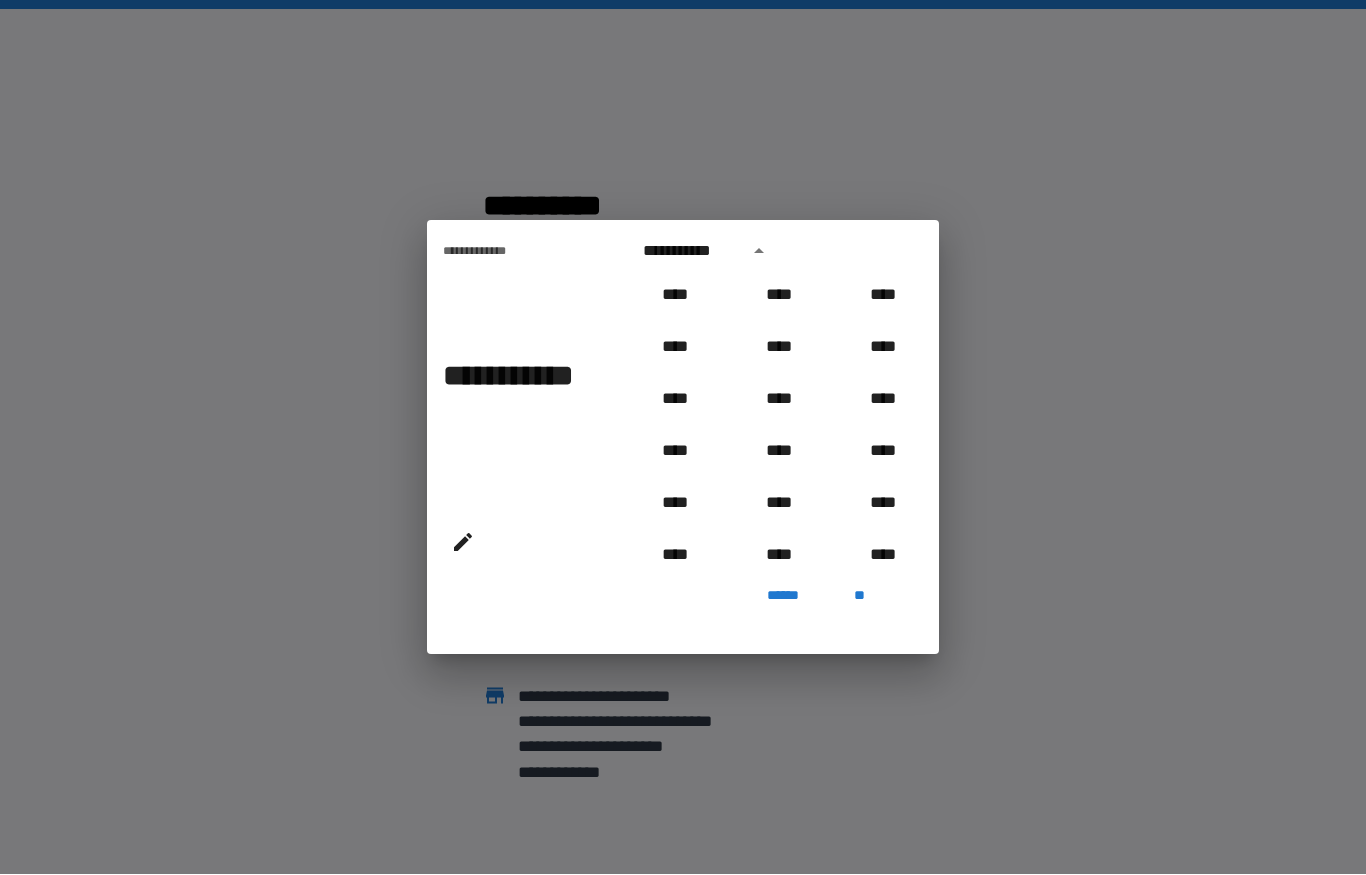 click 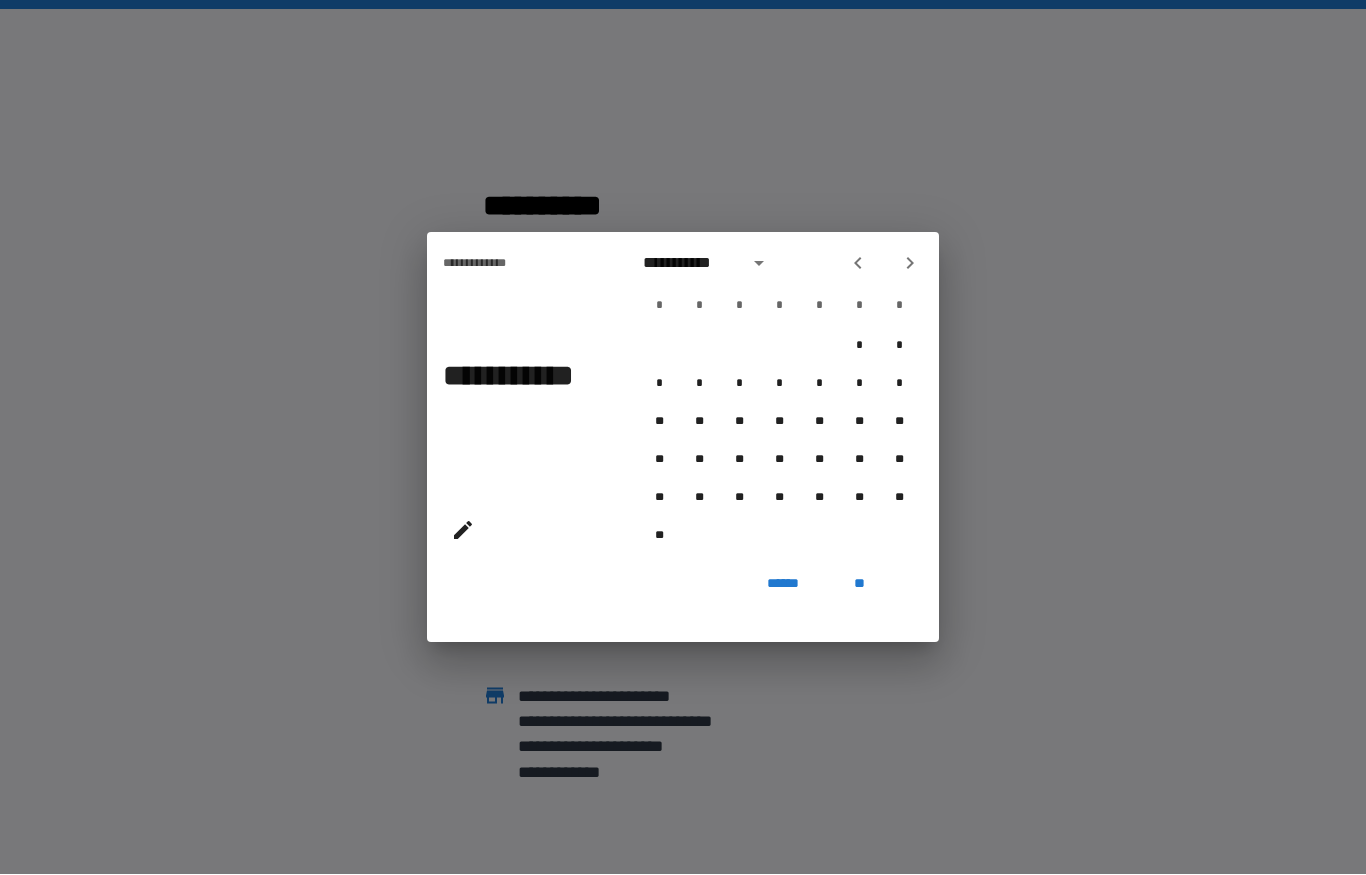 click 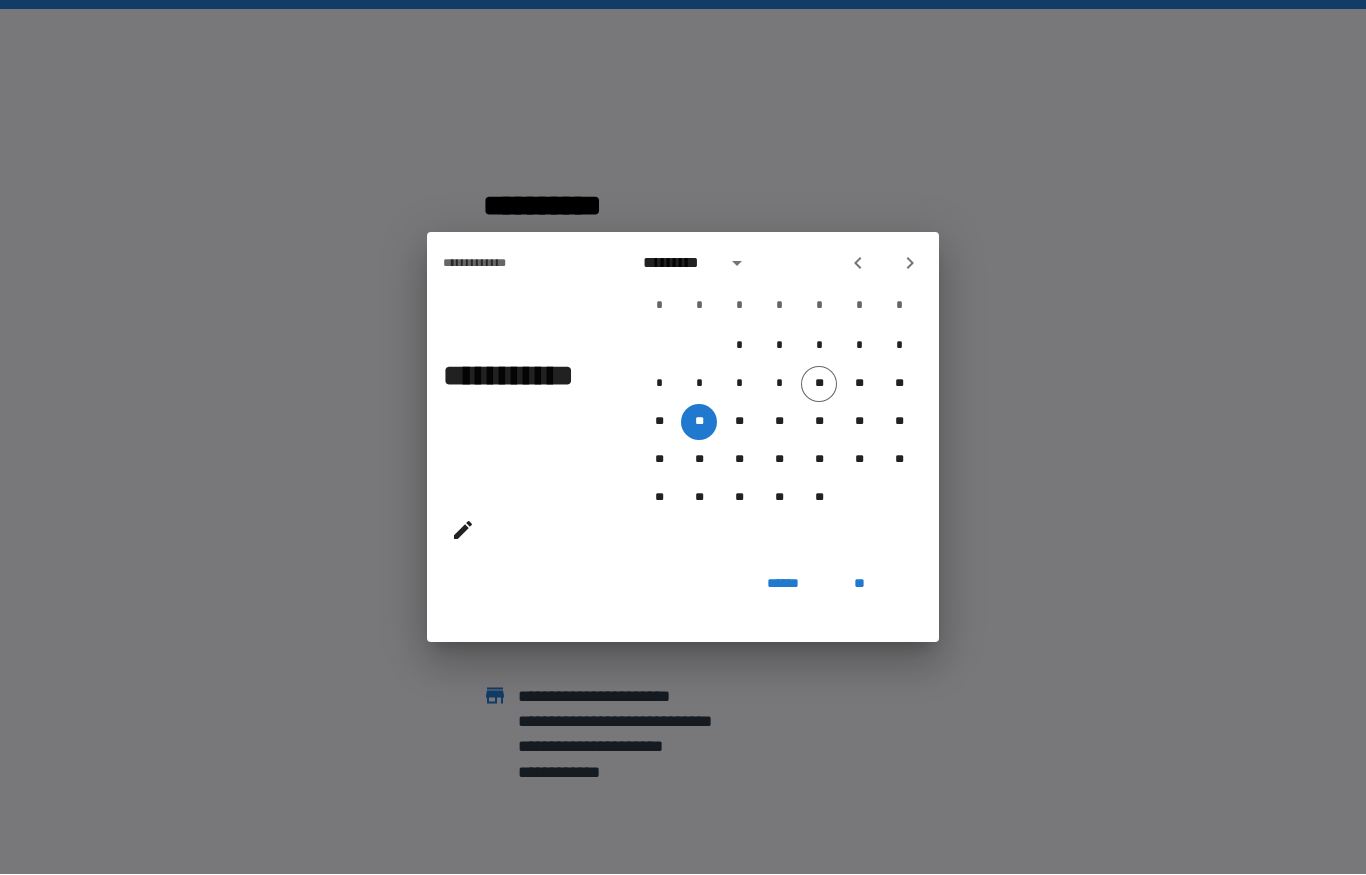 click at bounding box center (737, 264) 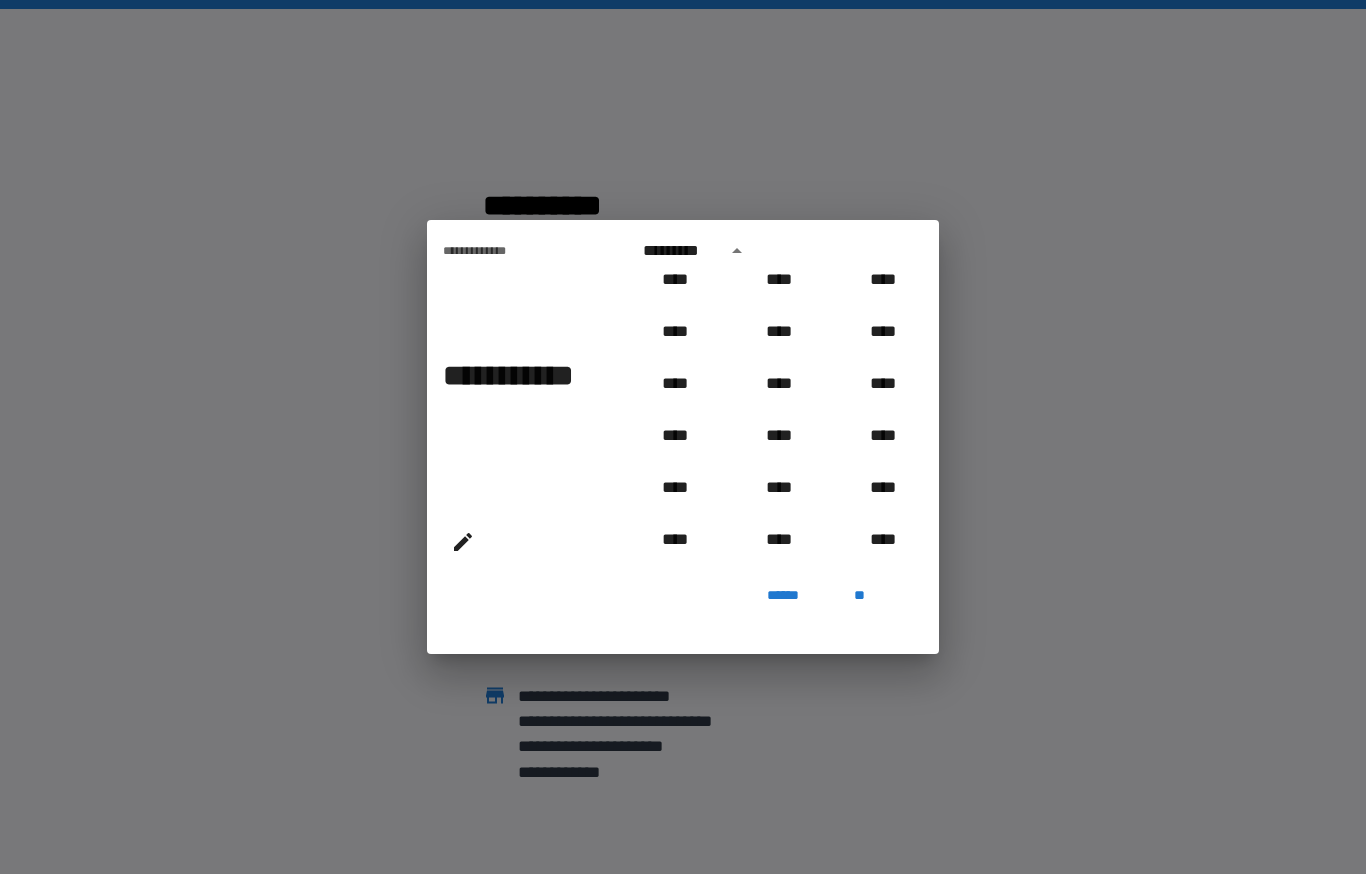 scroll, scrollTop: 728, scrollLeft: 0, axis: vertical 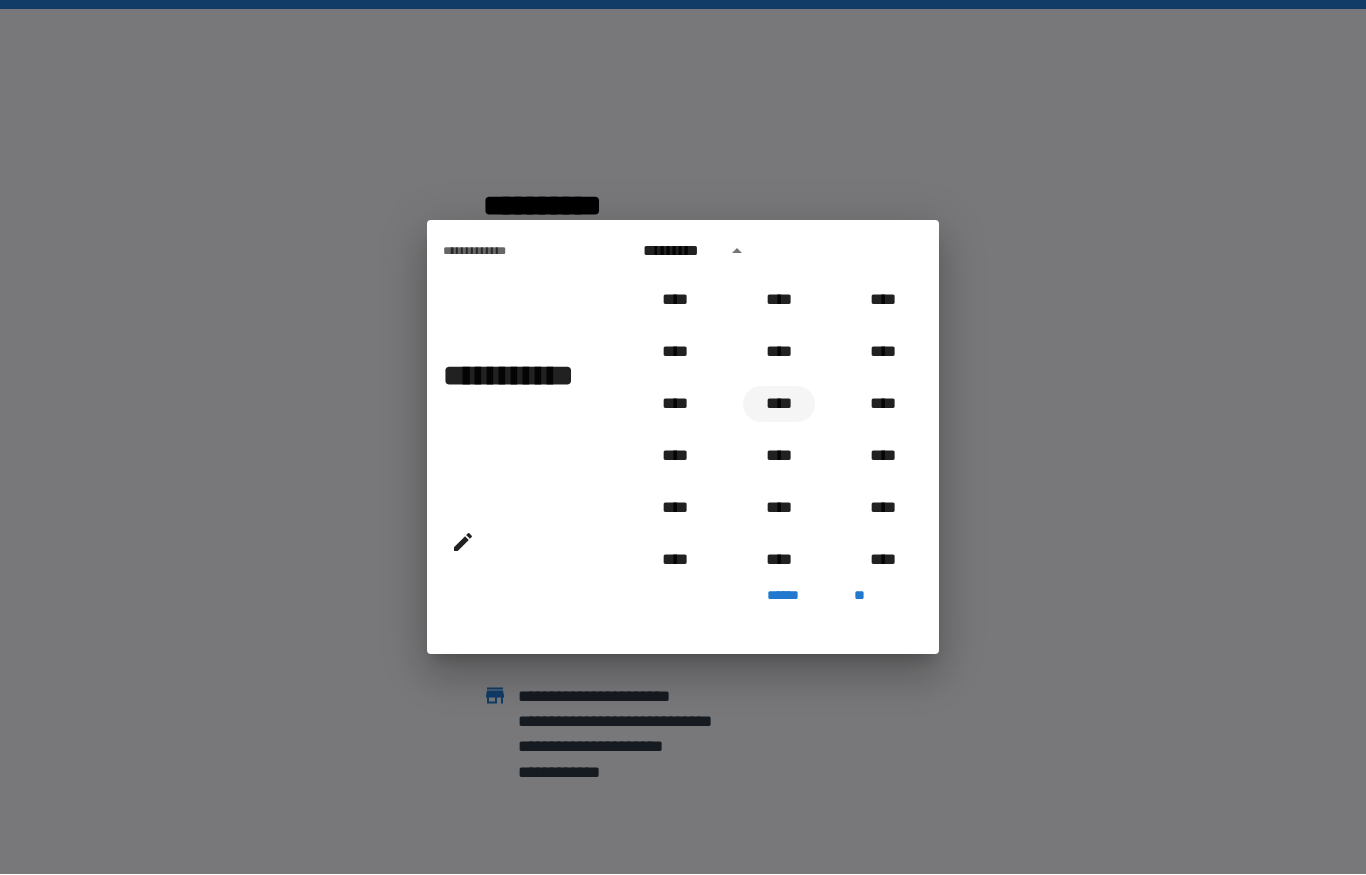 click on "****" at bounding box center [779, 405] 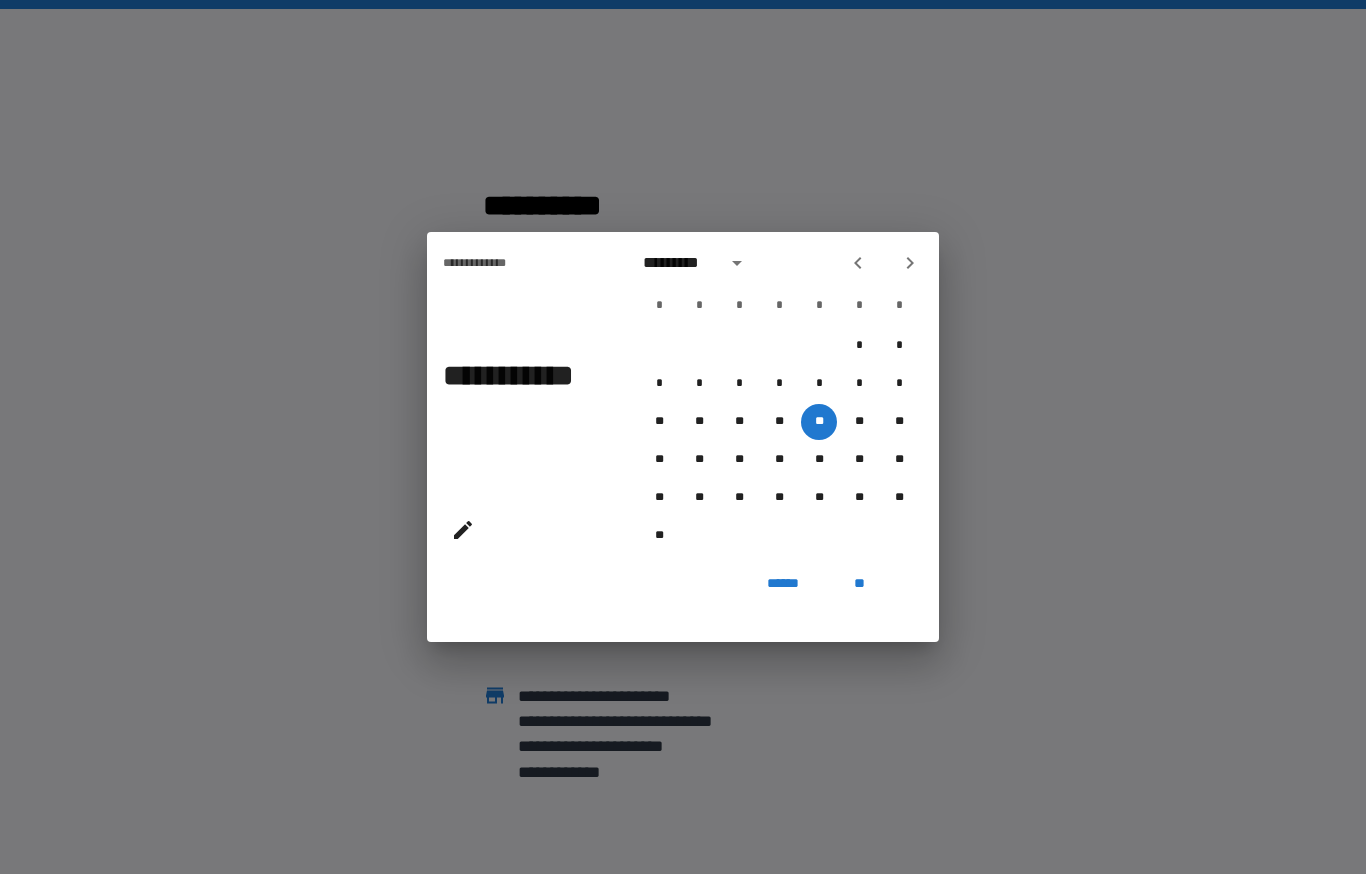 click on "* * * * * * * * * ** ** ** ** ** ** ** ** ** ** ** ** ** ** ** ** ** ** ** ** ** **" at bounding box center (779, 447) 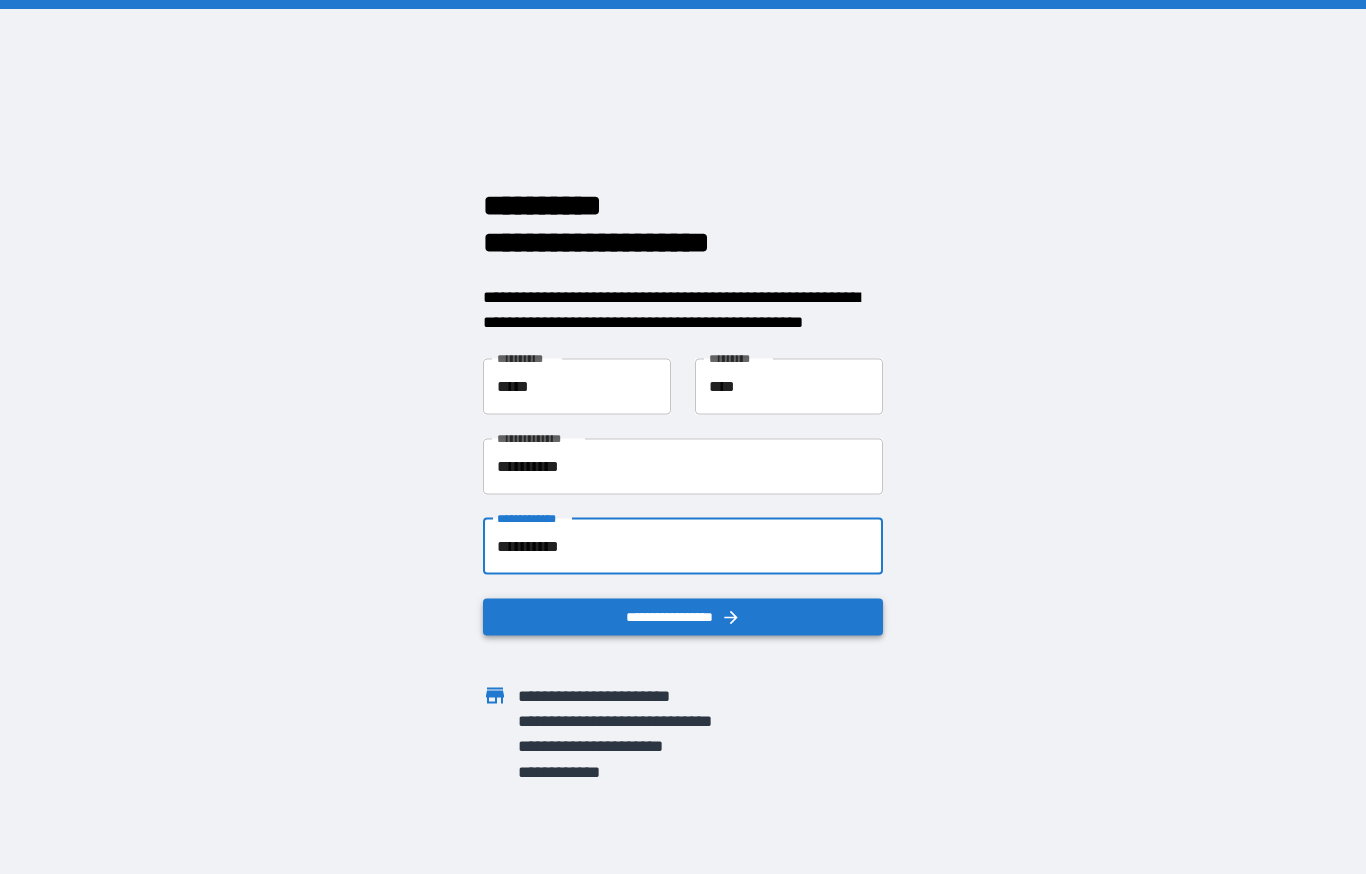 click on "**********" at bounding box center [683, 617] 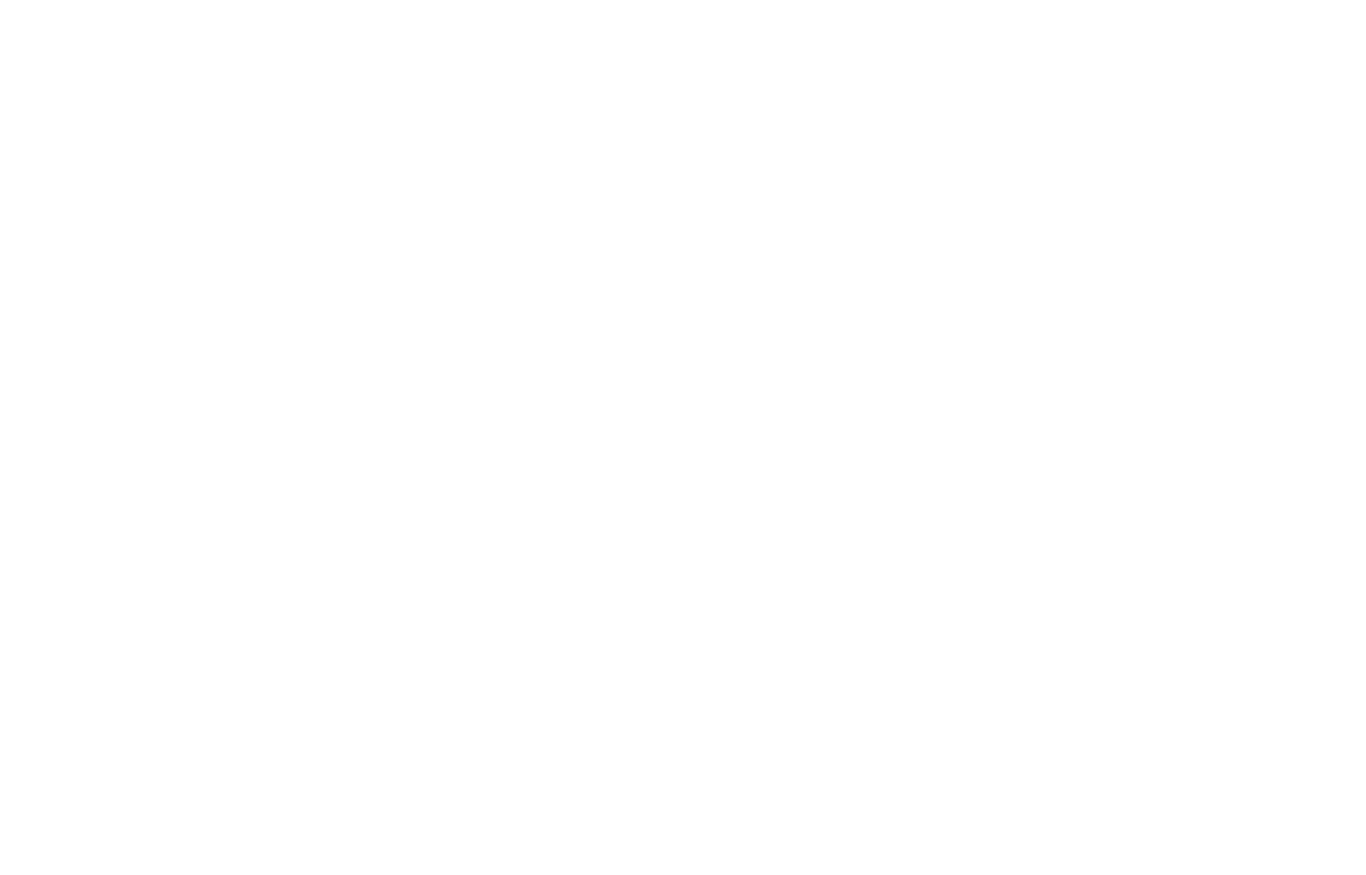 scroll, scrollTop: 0, scrollLeft: 0, axis: both 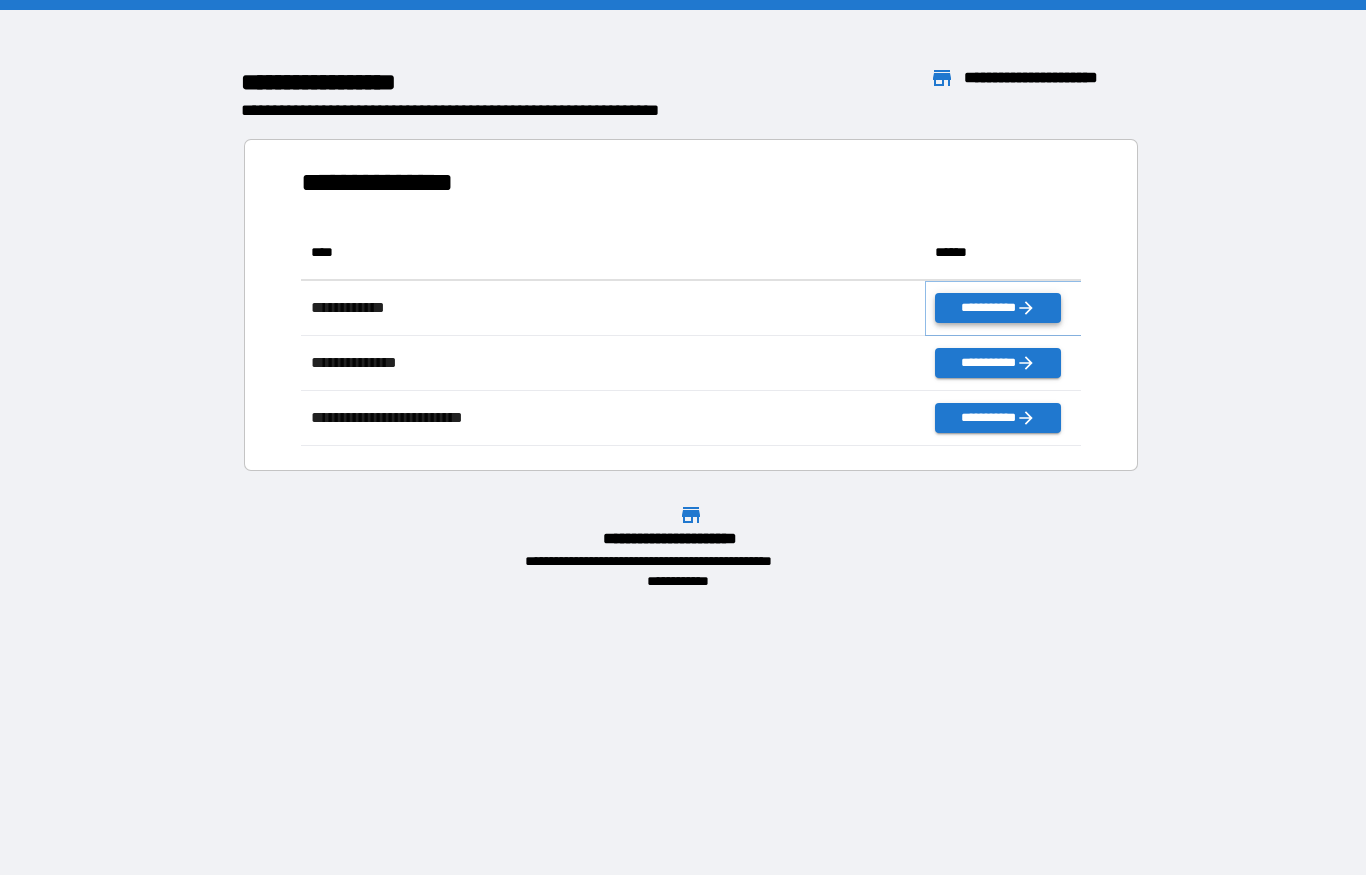 click on "**********" at bounding box center [997, 308] 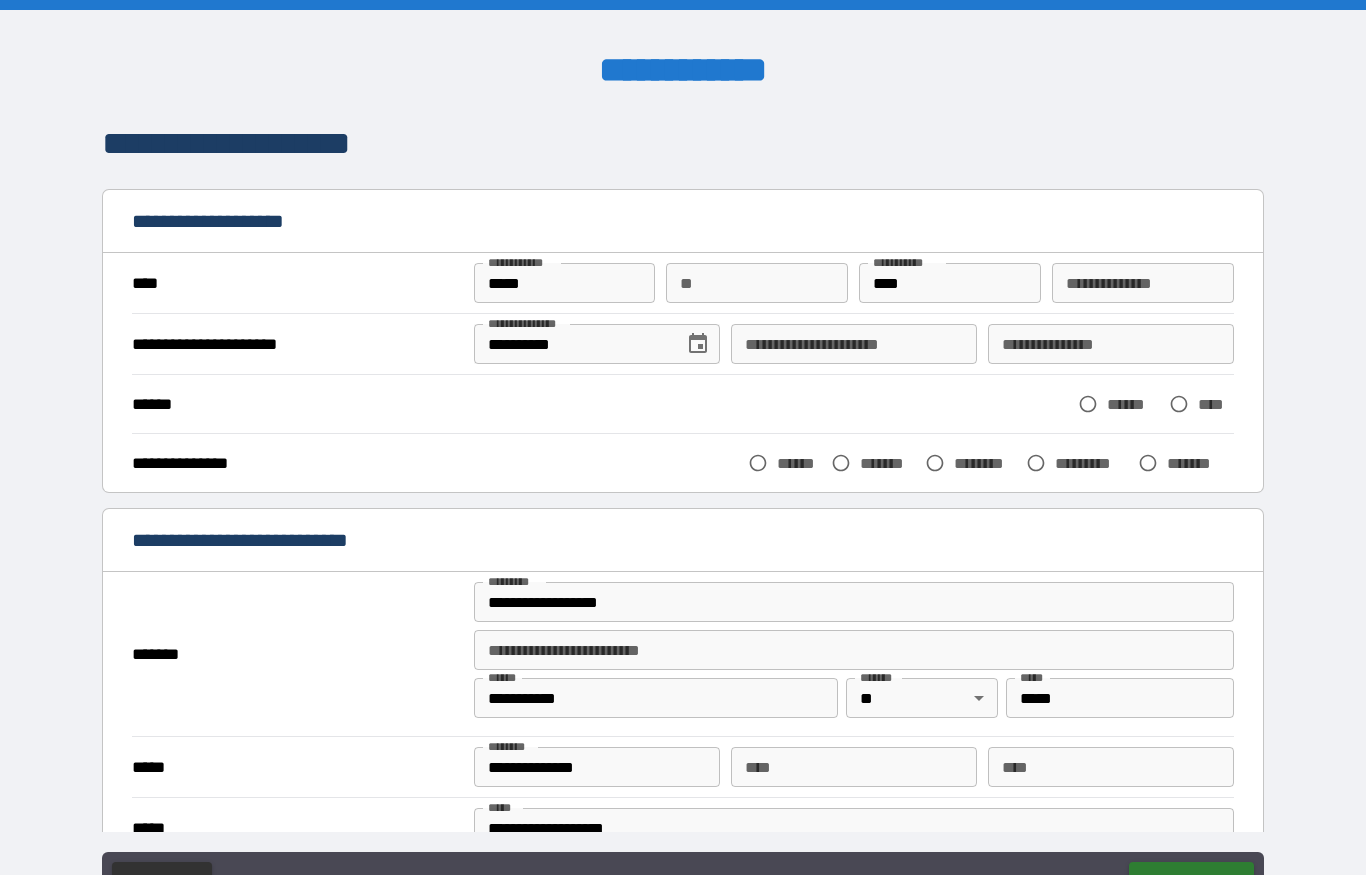 click on "**********" at bounding box center [854, 344] 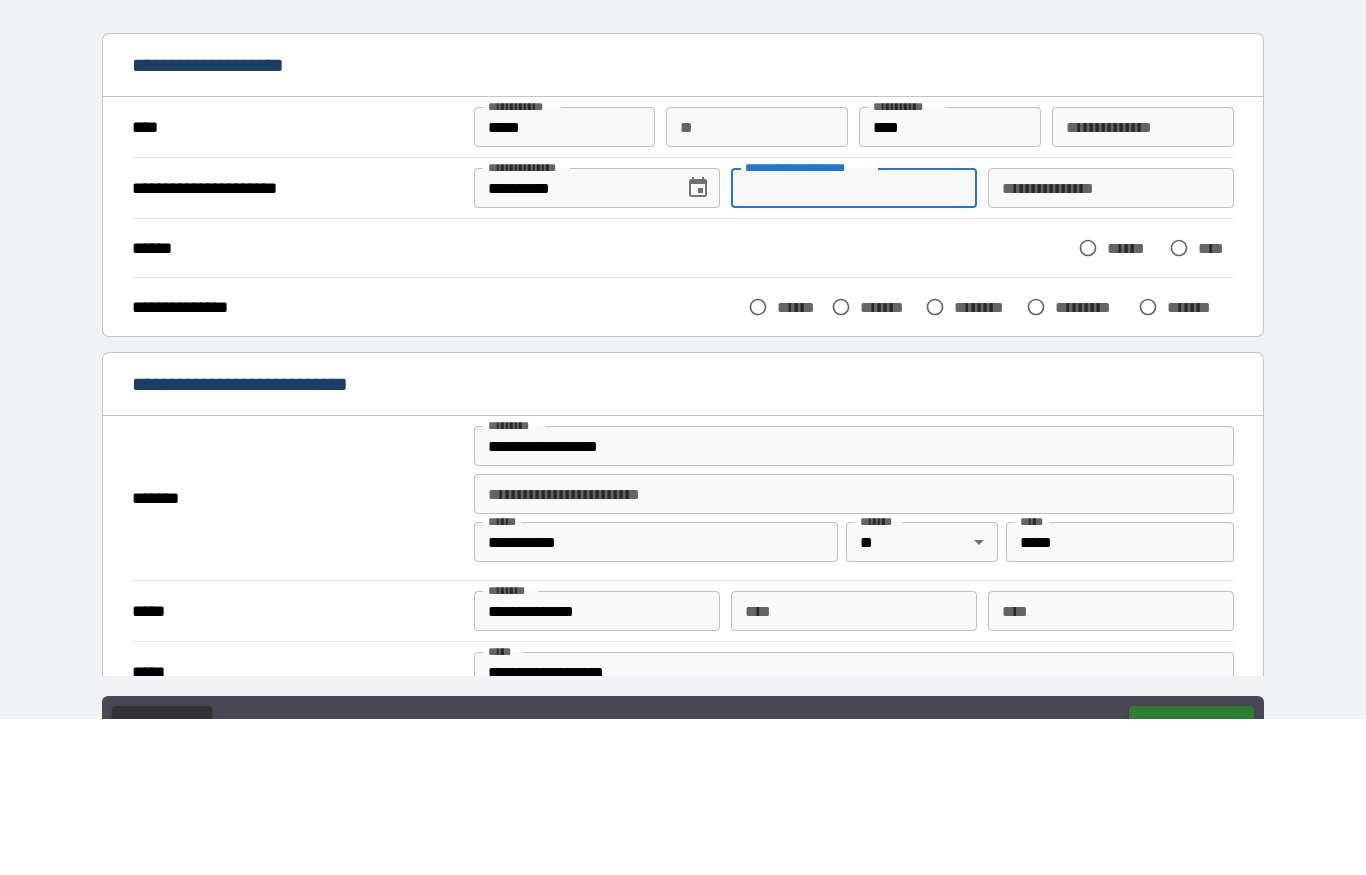 scroll, scrollTop: 96, scrollLeft: 0, axis: vertical 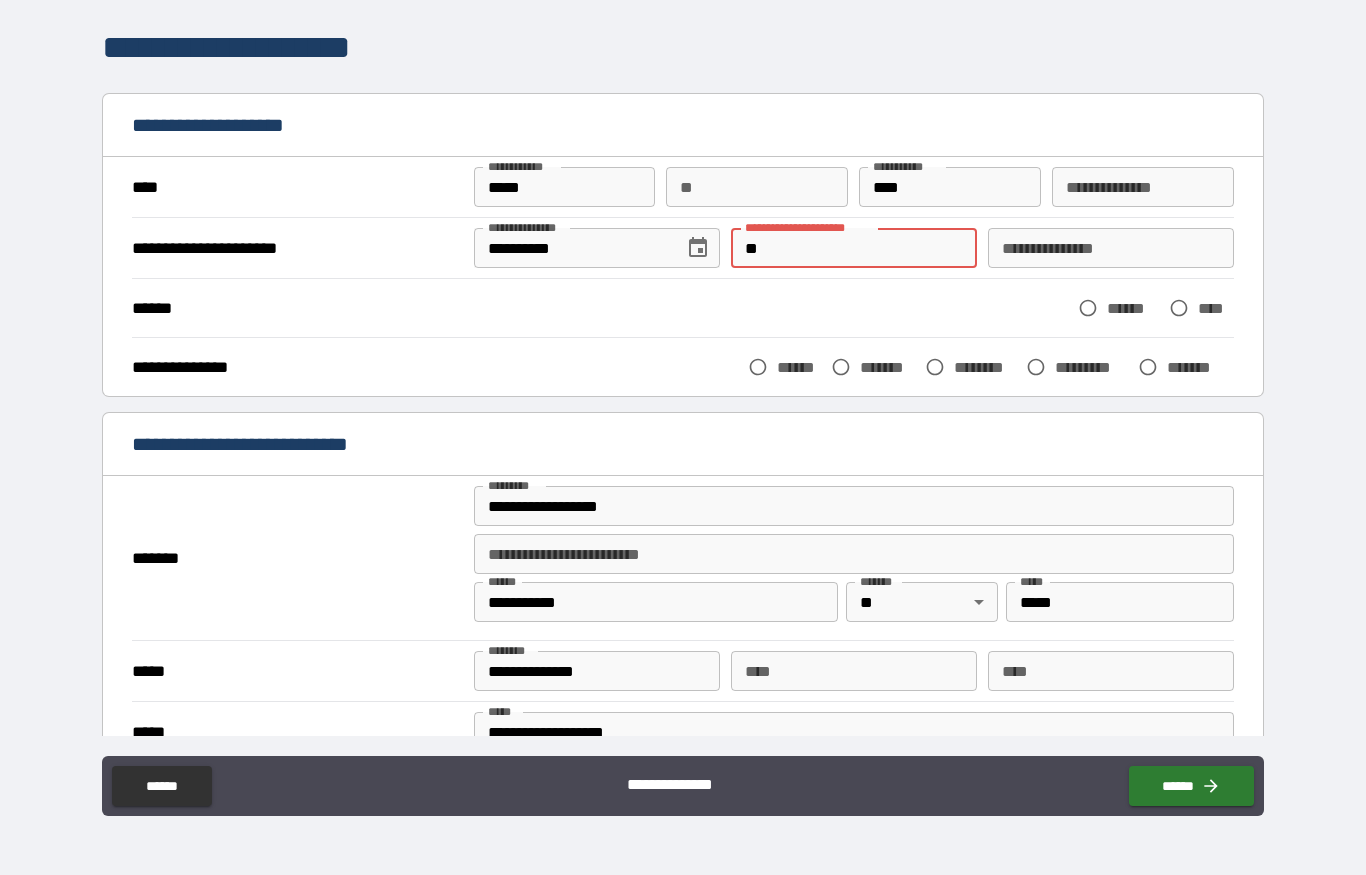 type on "*" 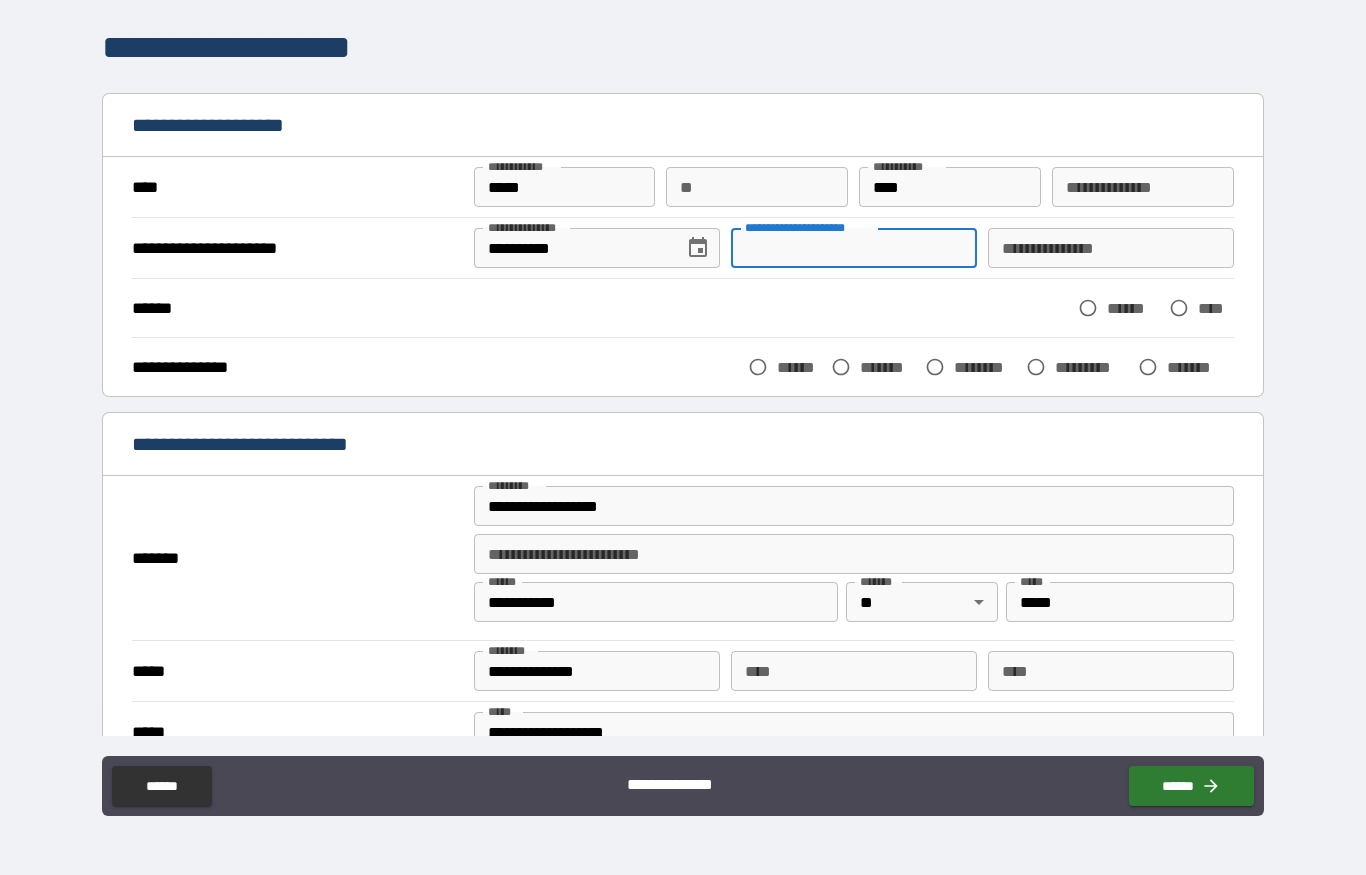 type 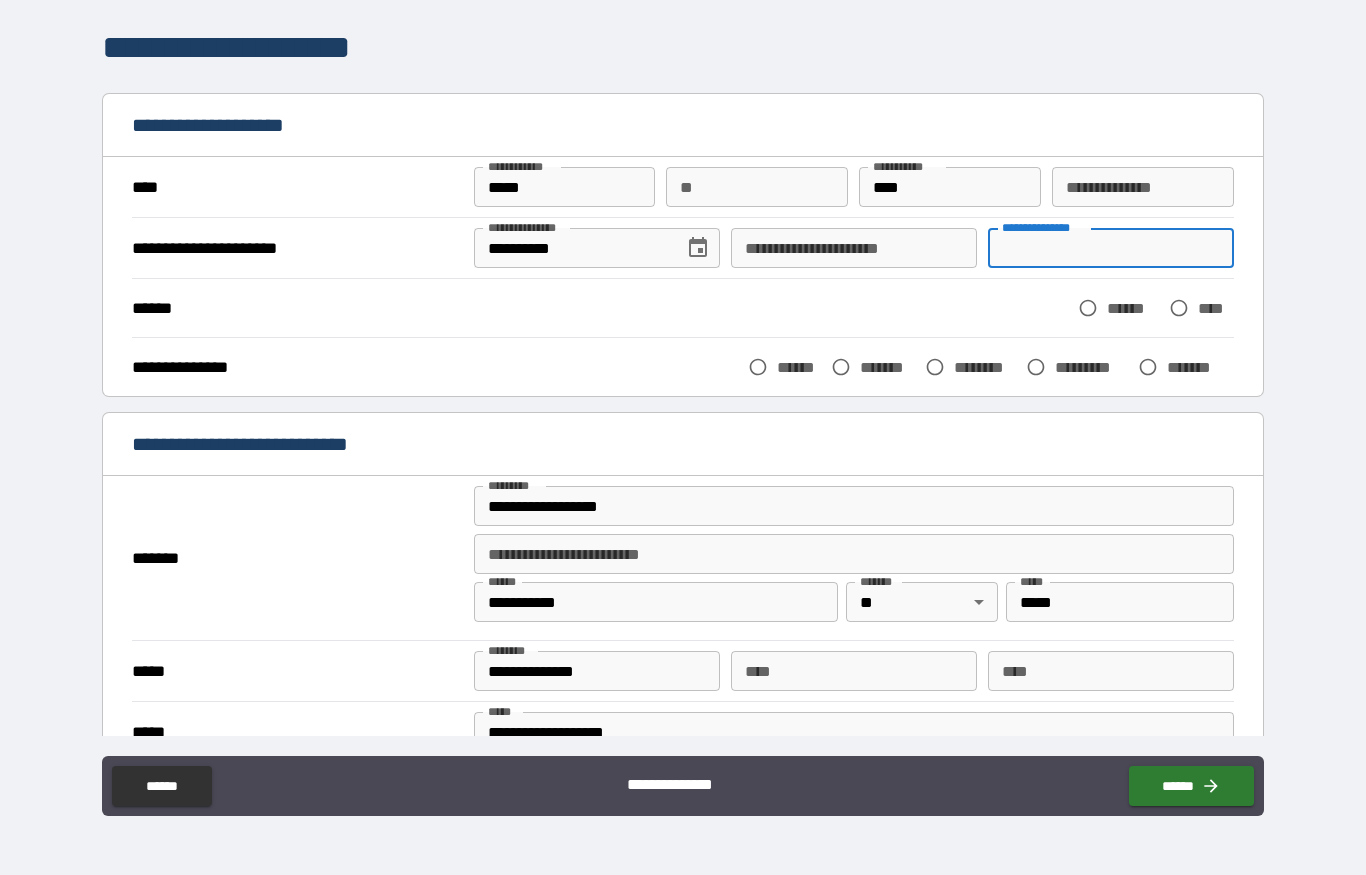 click on "**********" at bounding box center (1143, 187) 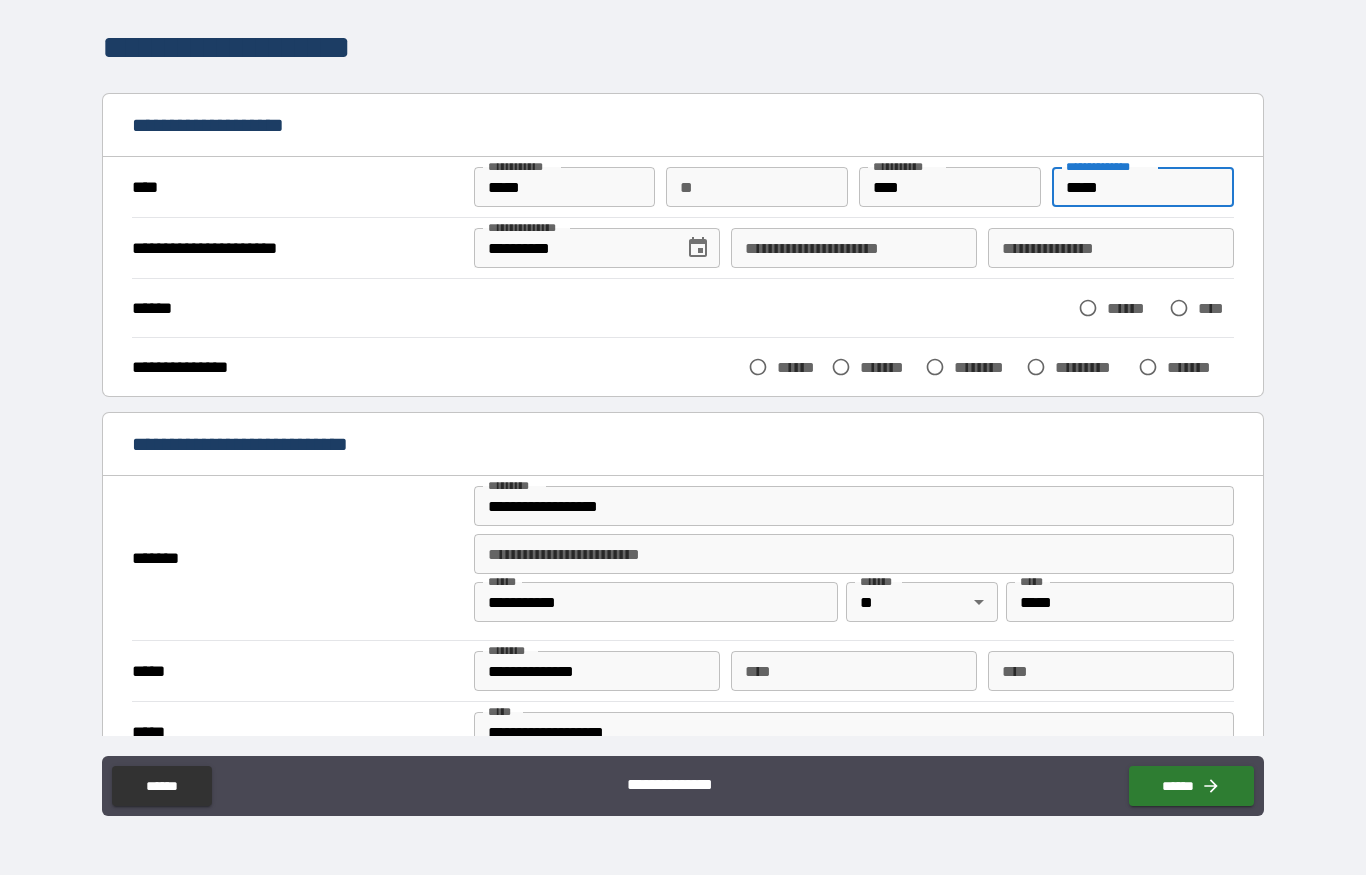 type on "*****" 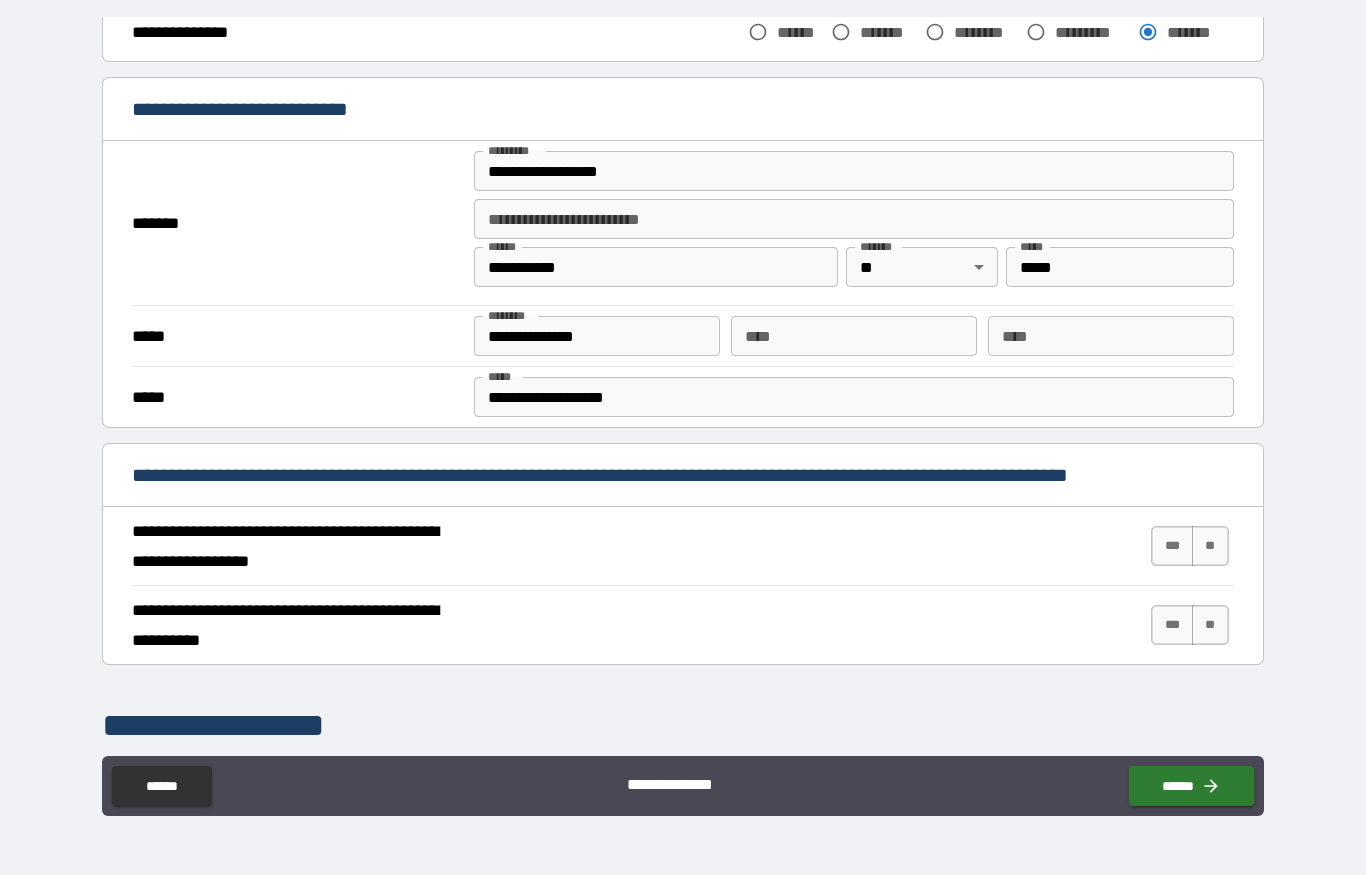 scroll, scrollTop: 347, scrollLeft: 0, axis: vertical 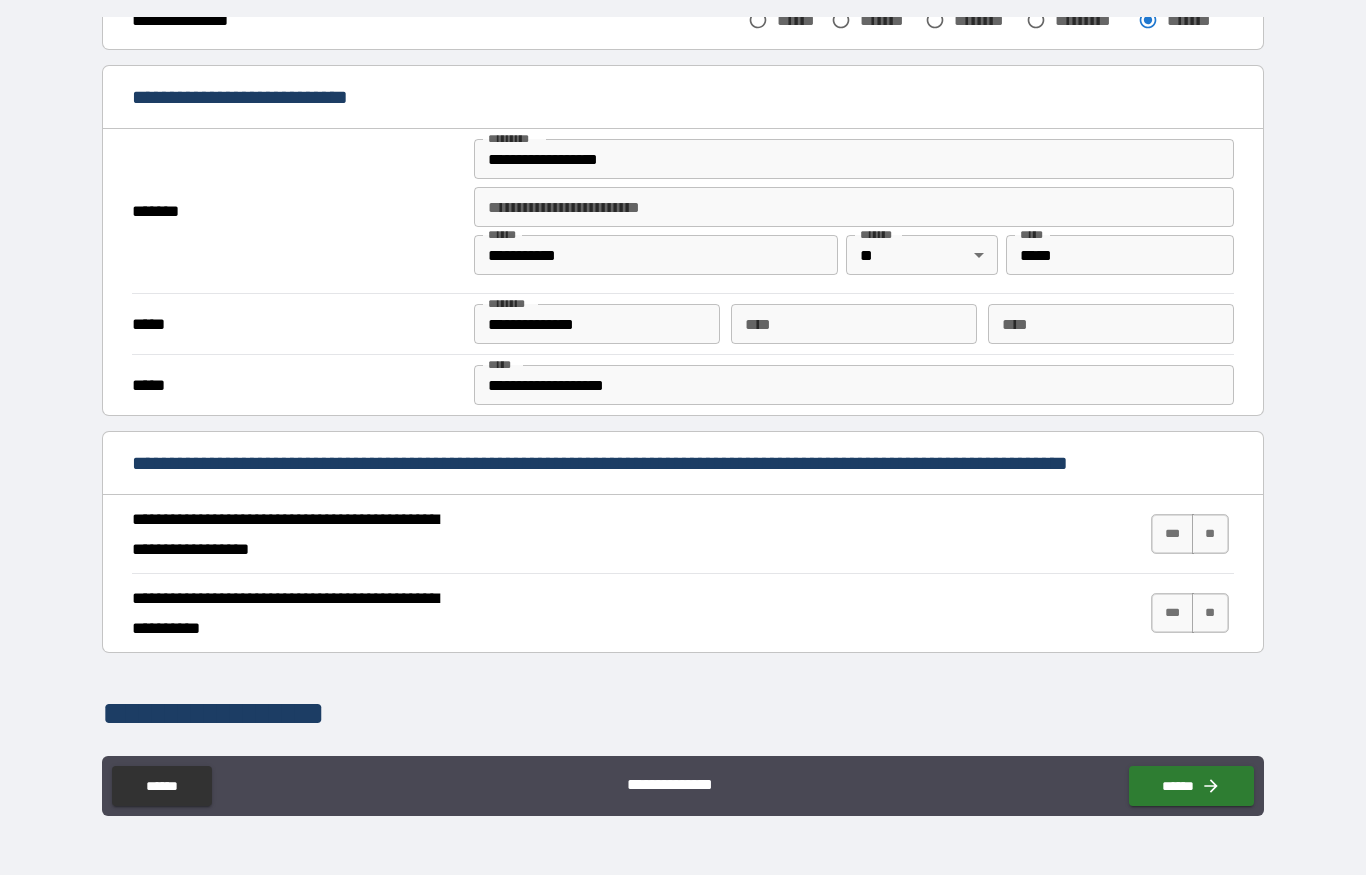 click on "**********" at bounding box center [682, 613] 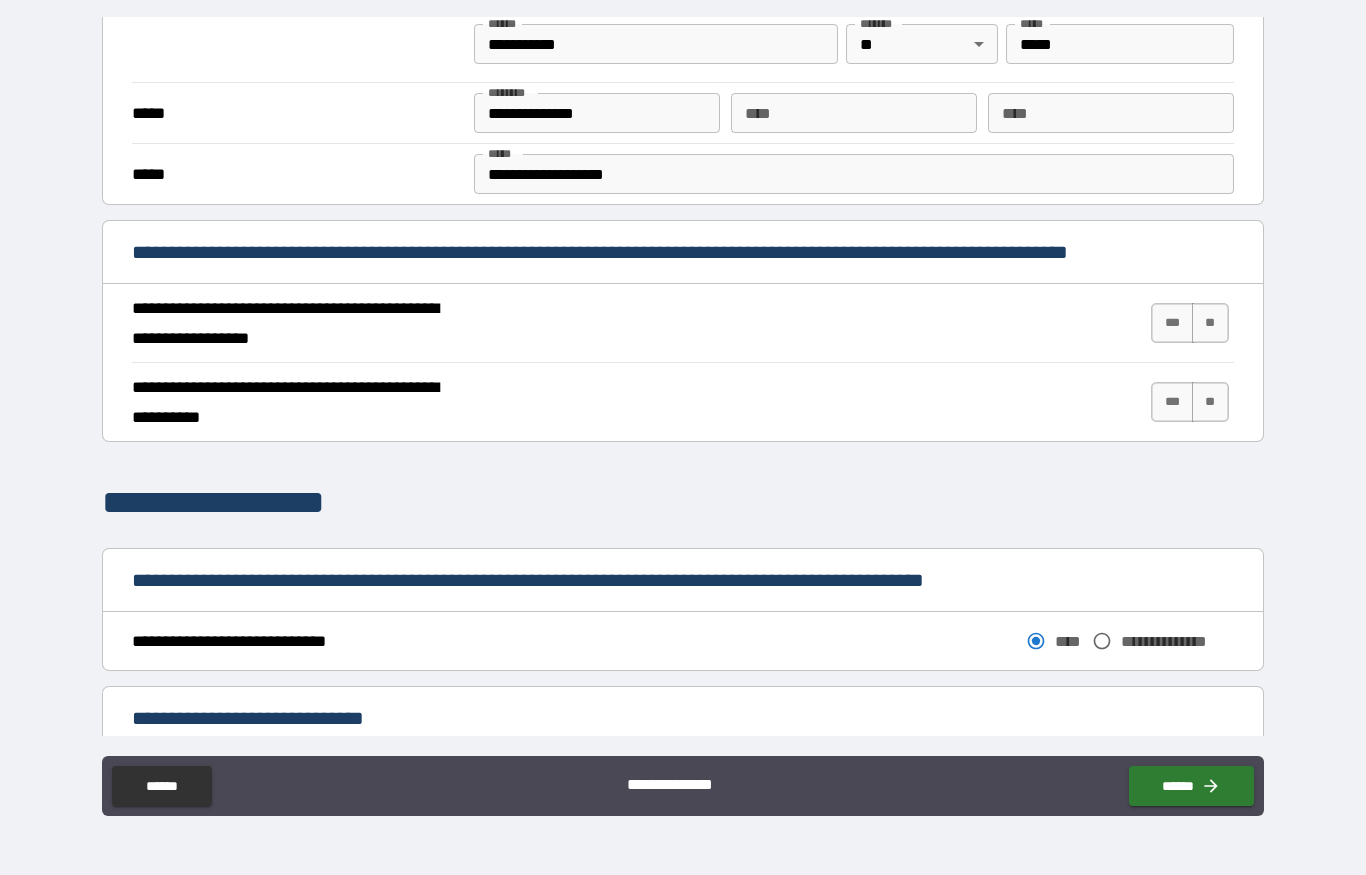 scroll, scrollTop: 565, scrollLeft: 0, axis: vertical 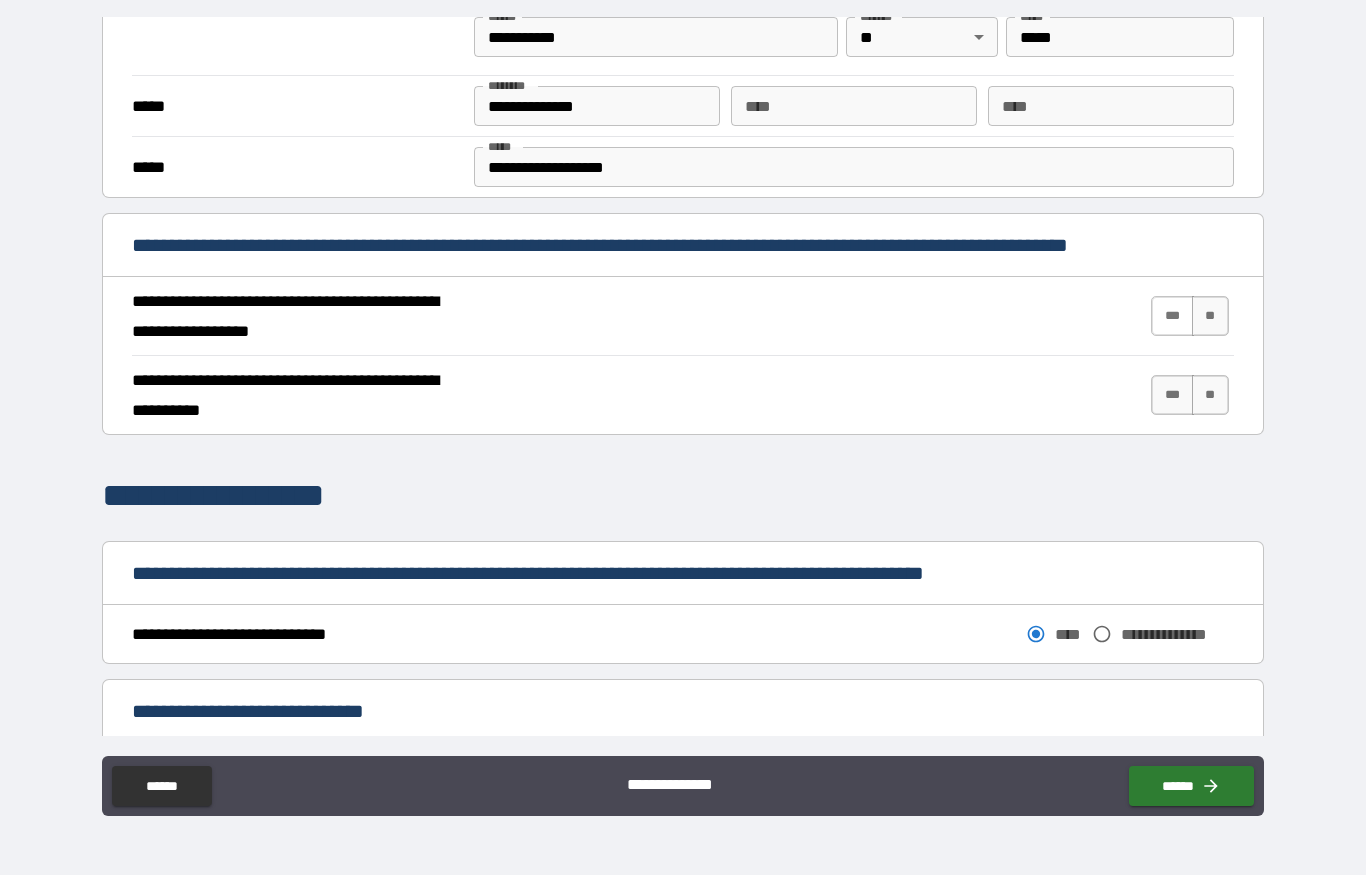 click on "***" at bounding box center (1172, 316) 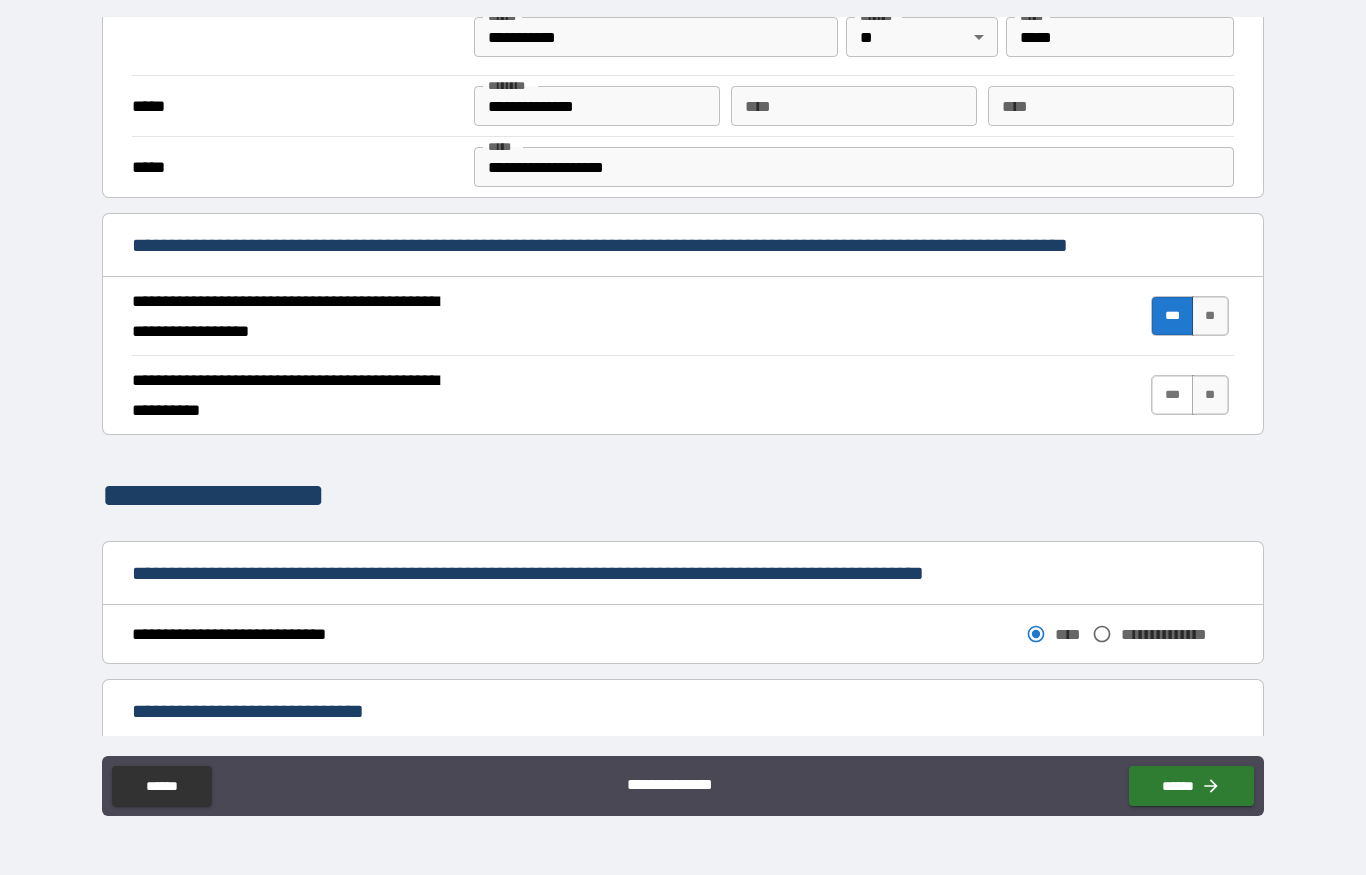 click on "***" at bounding box center [1172, 395] 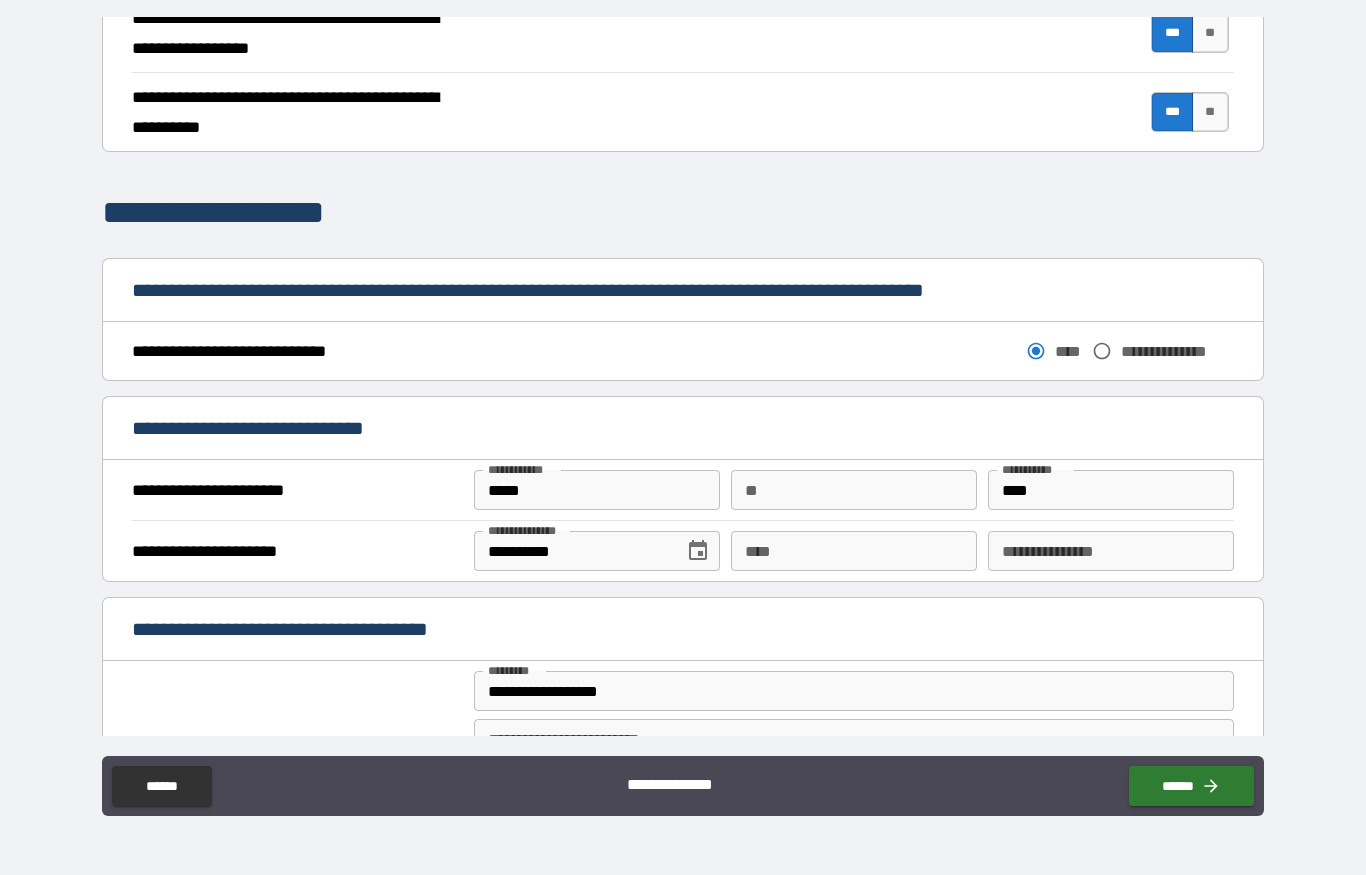 scroll, scrollTop: 908, scrollLeft: 0, axis: vertical 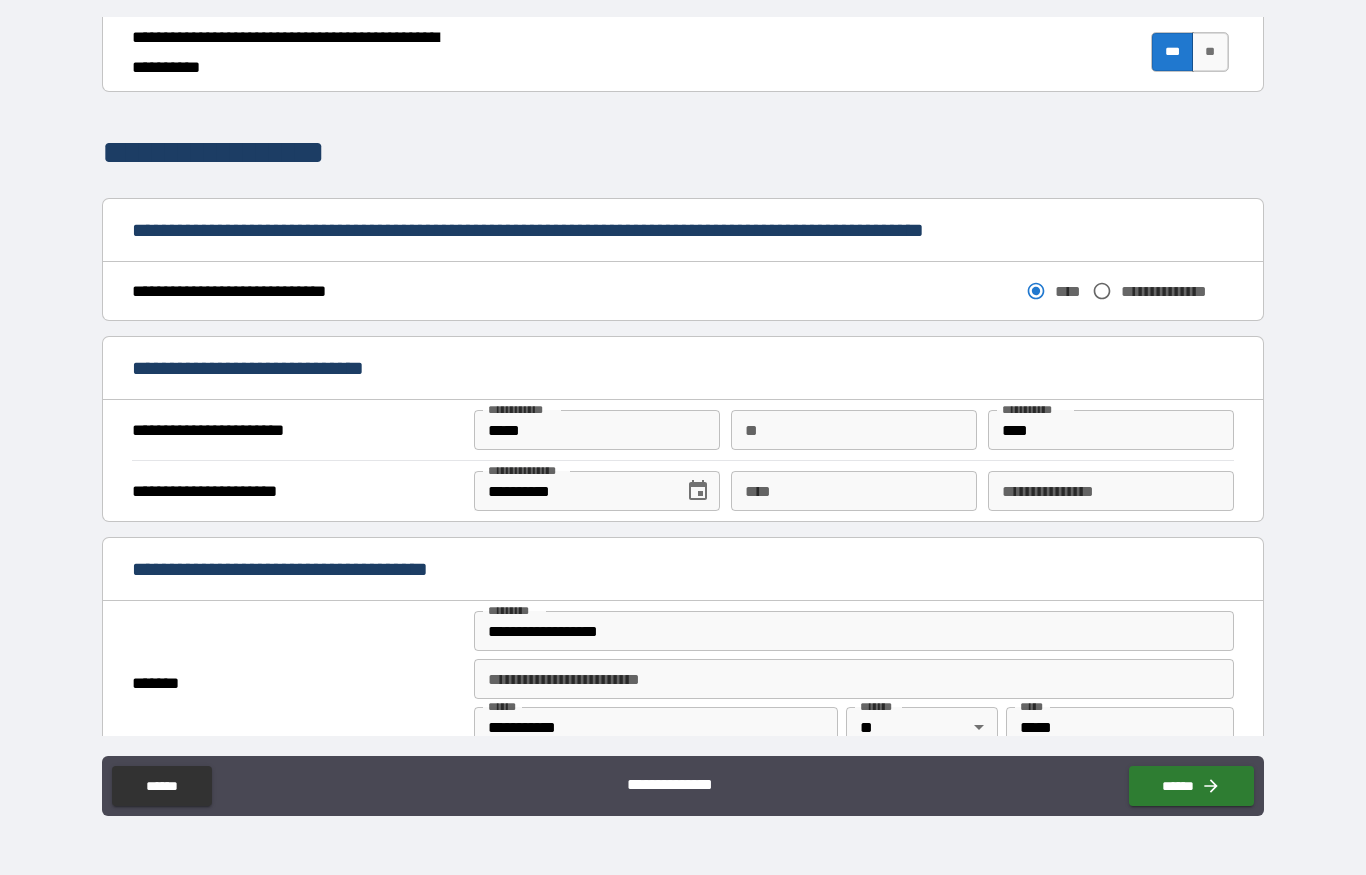 click on "**" at bounding box center [854, 430] 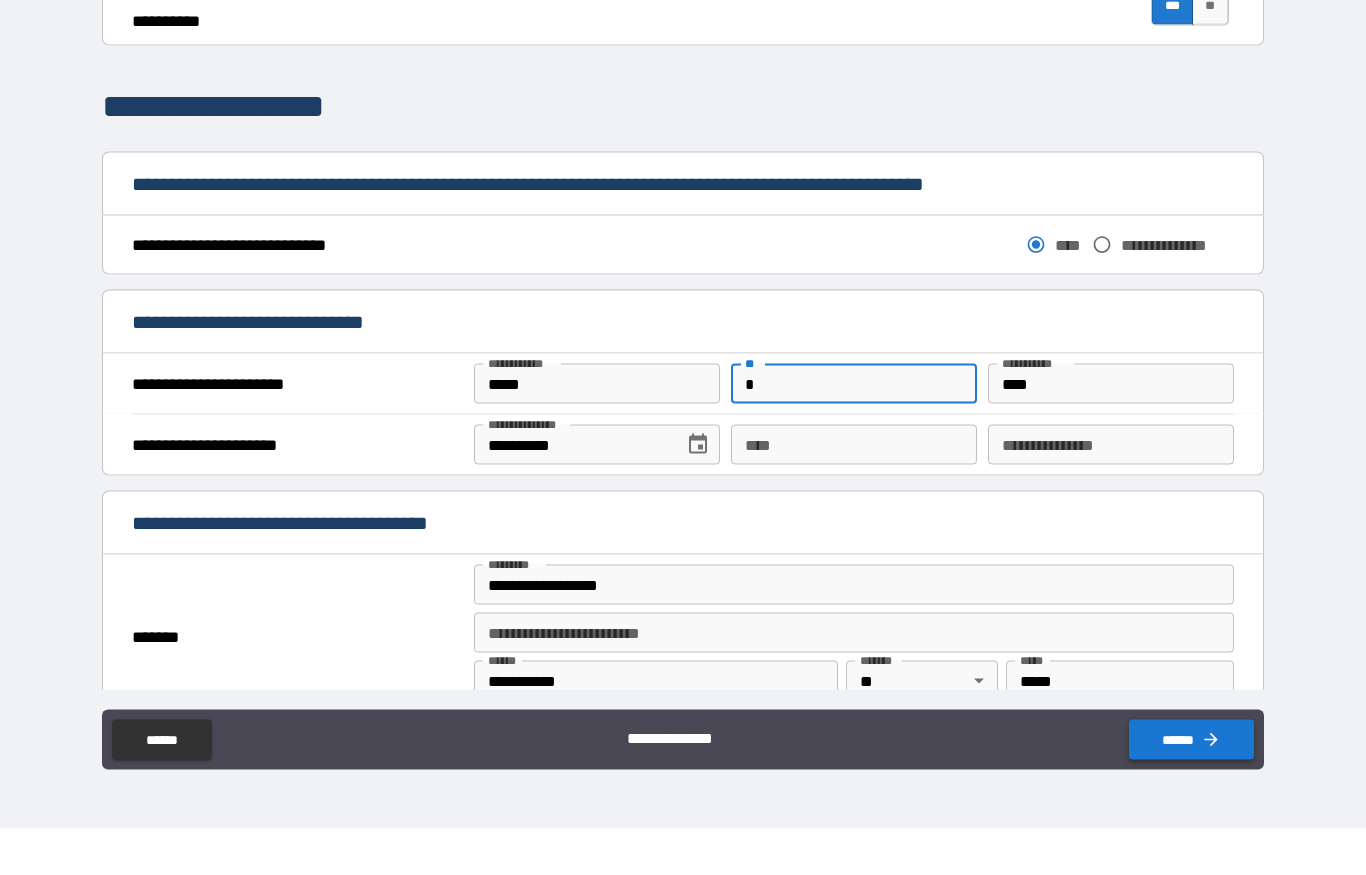 type on "*" 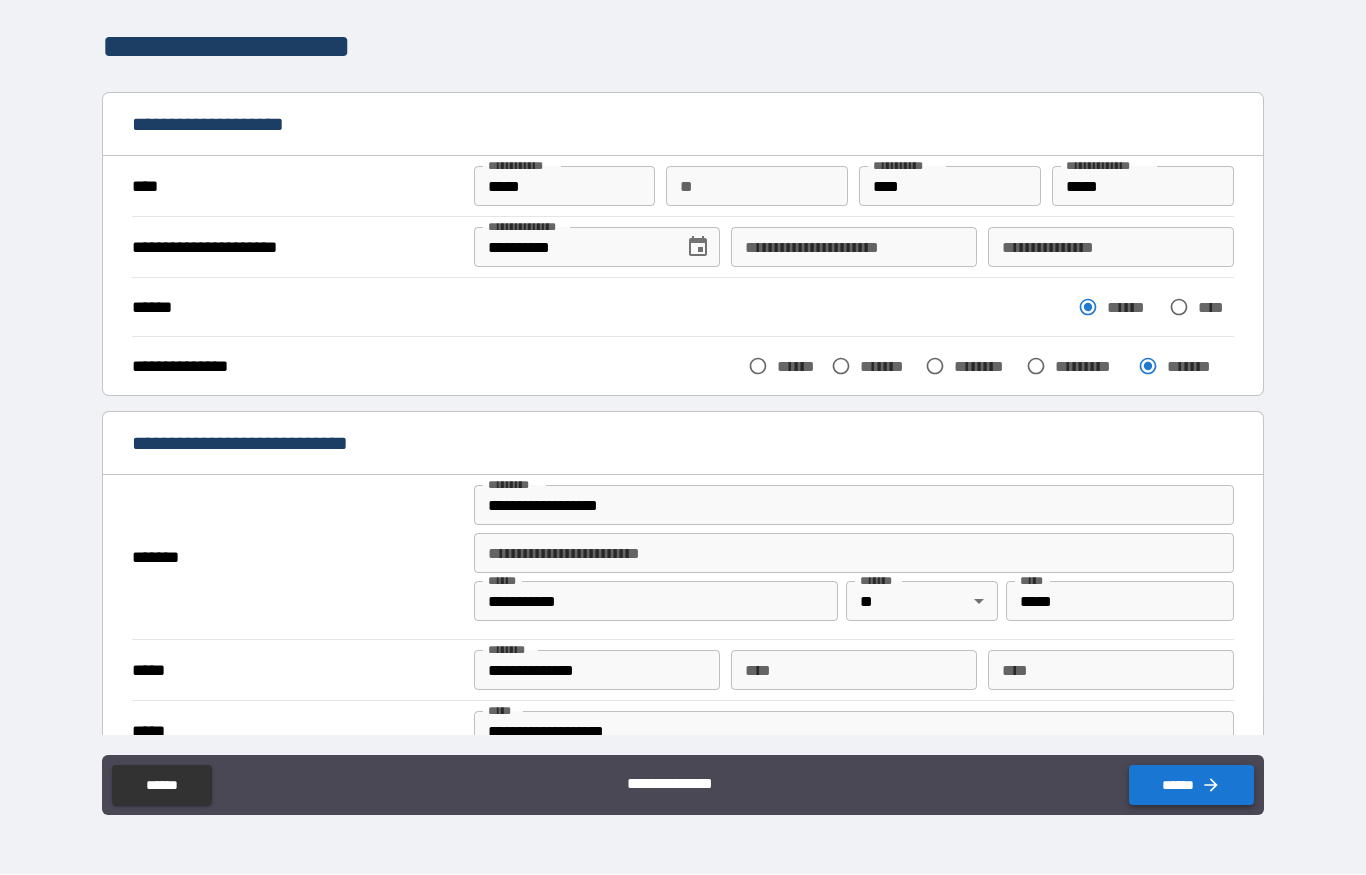 scroll, scrollTop: 0, scrollLeft: 0, axis: both 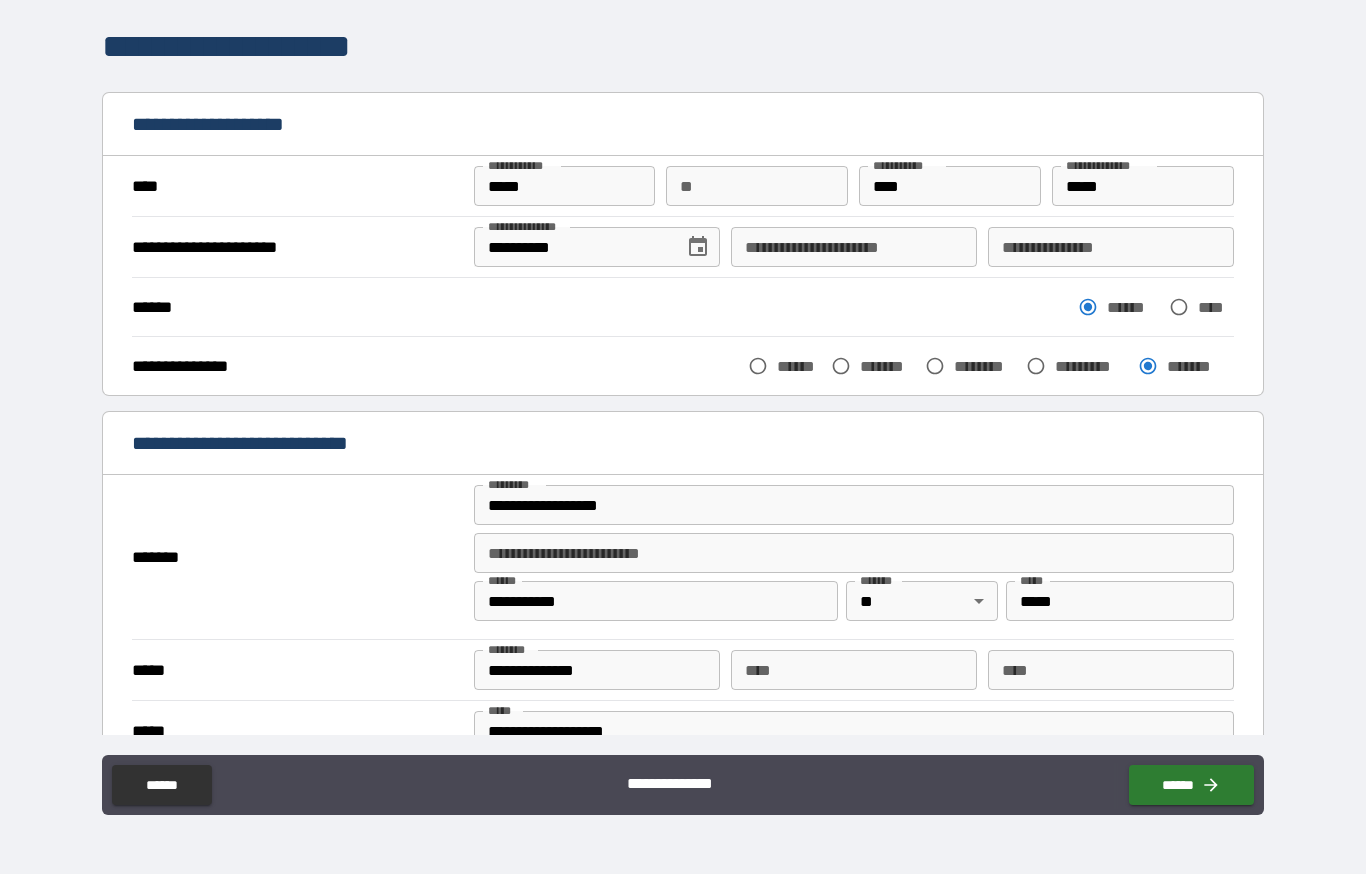 click on "**" at bounding box center (757, 187) 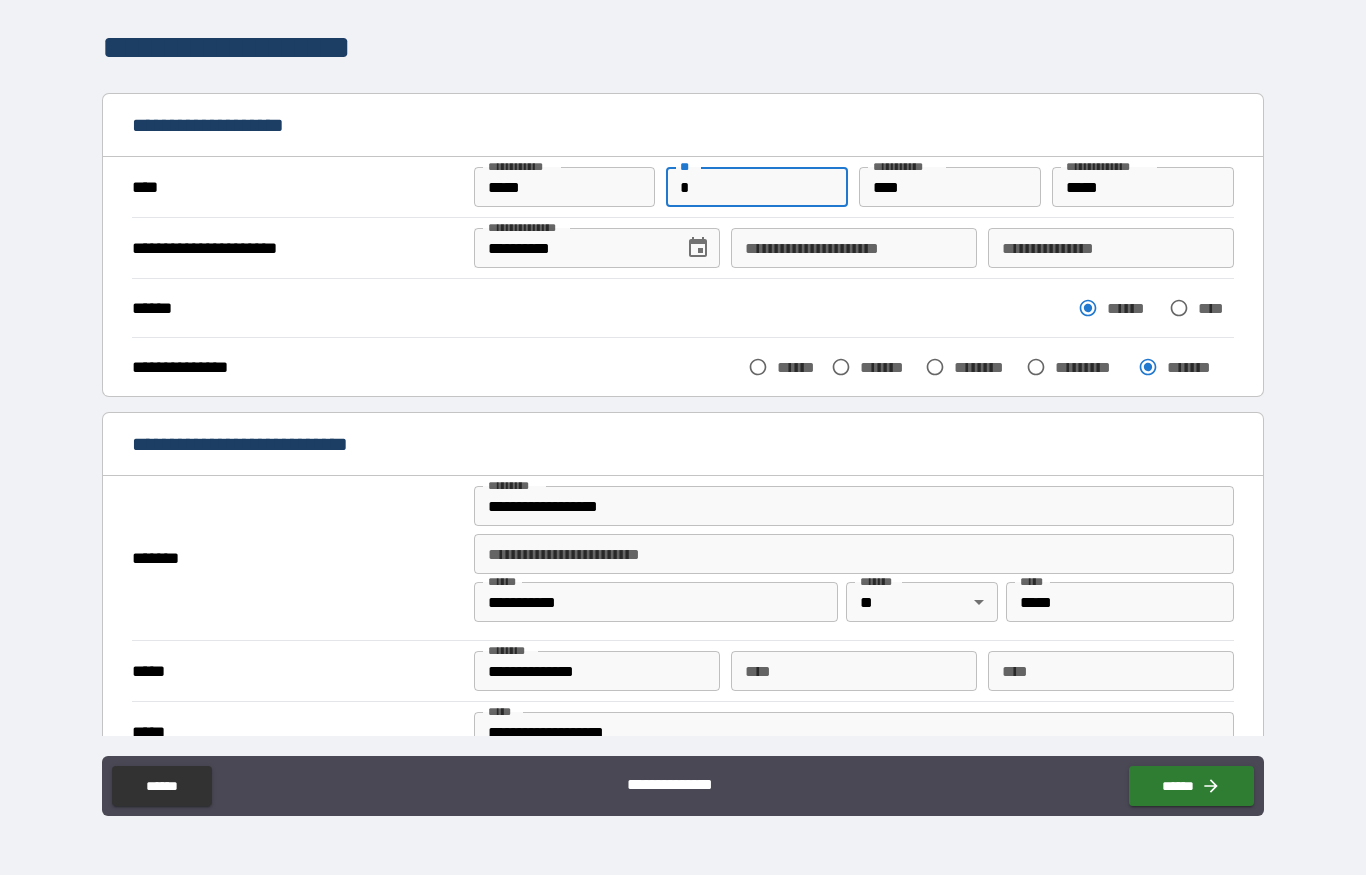 type on "*" 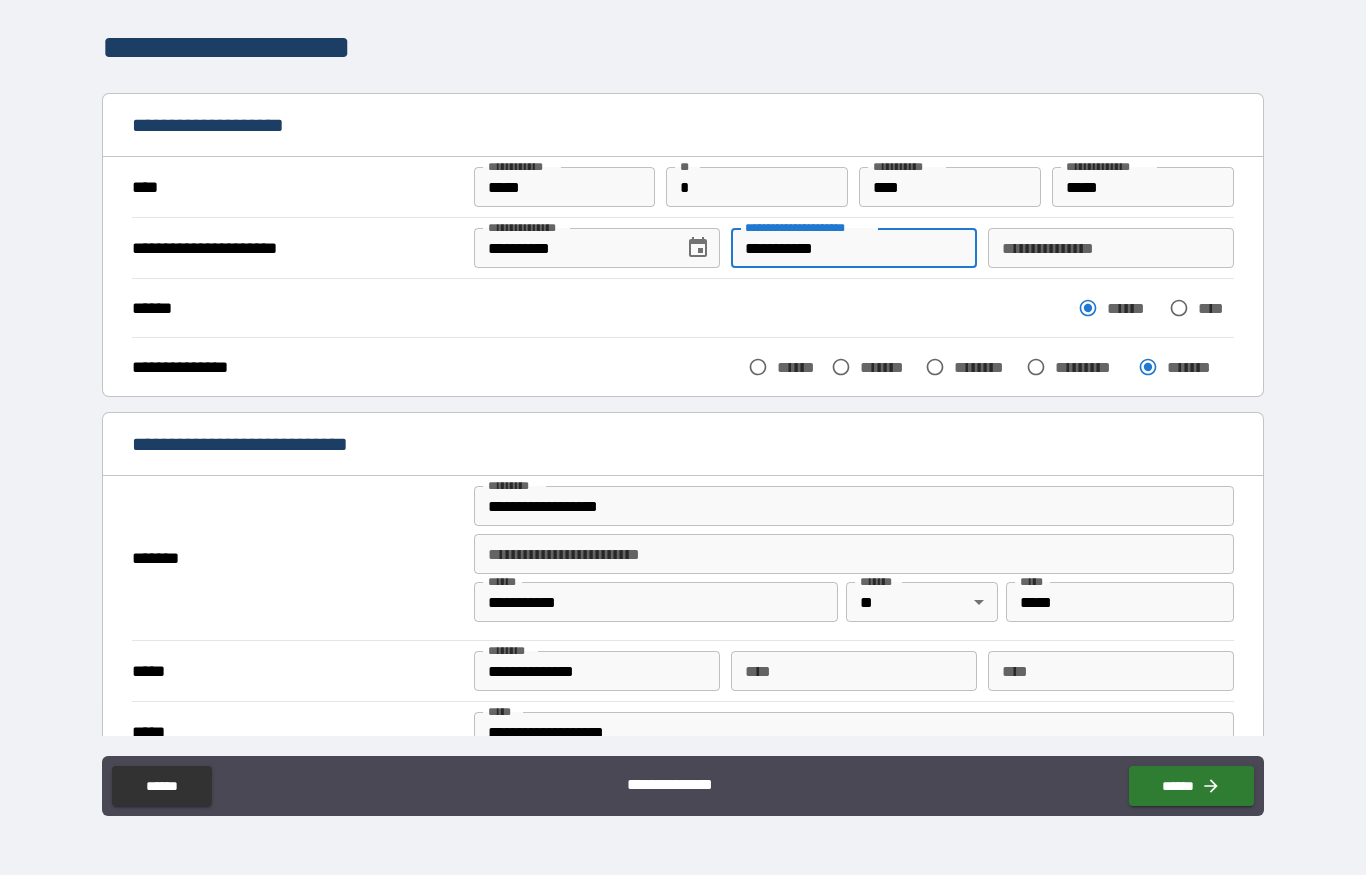 type on "**********" 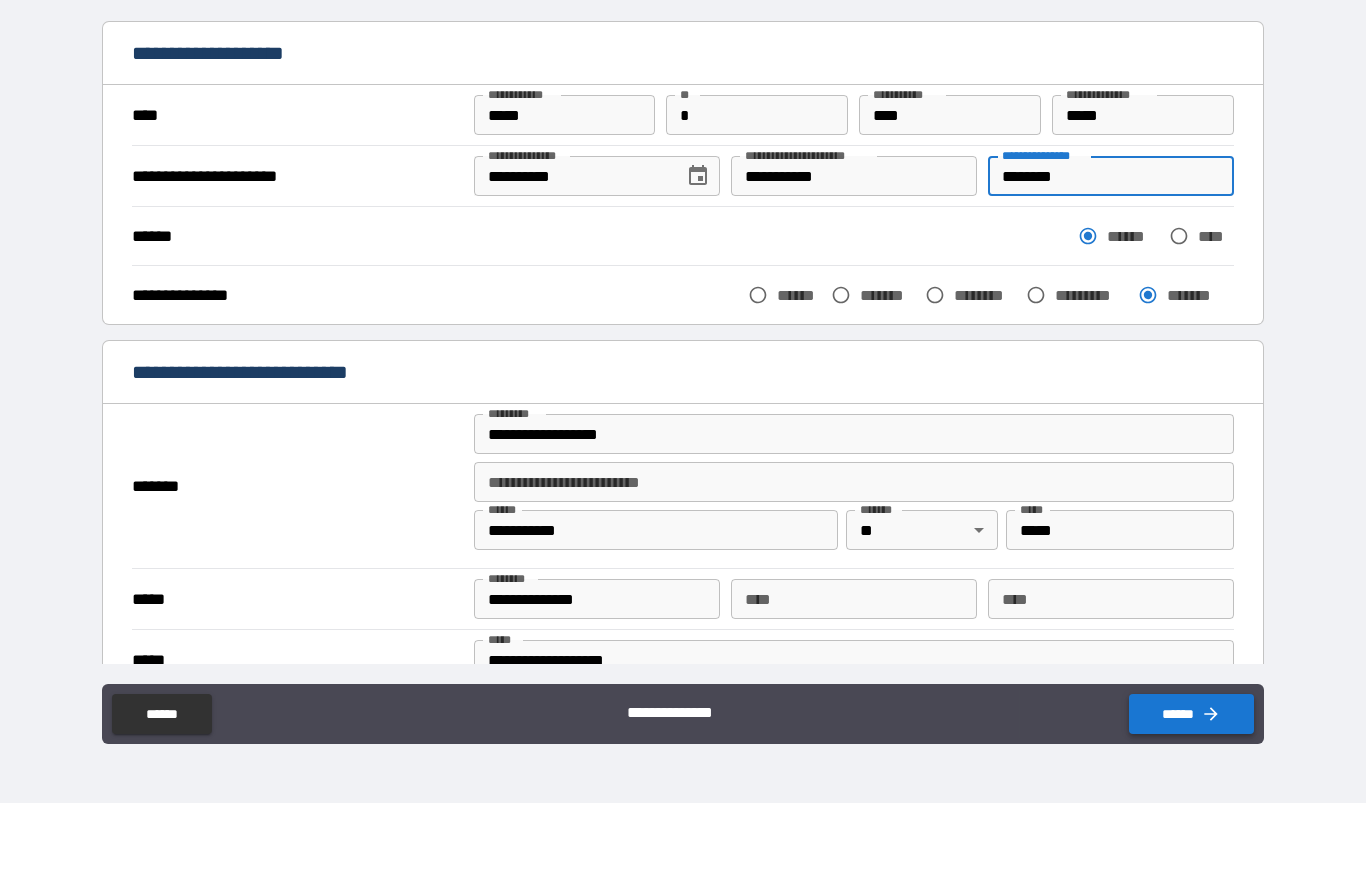 type on "********" 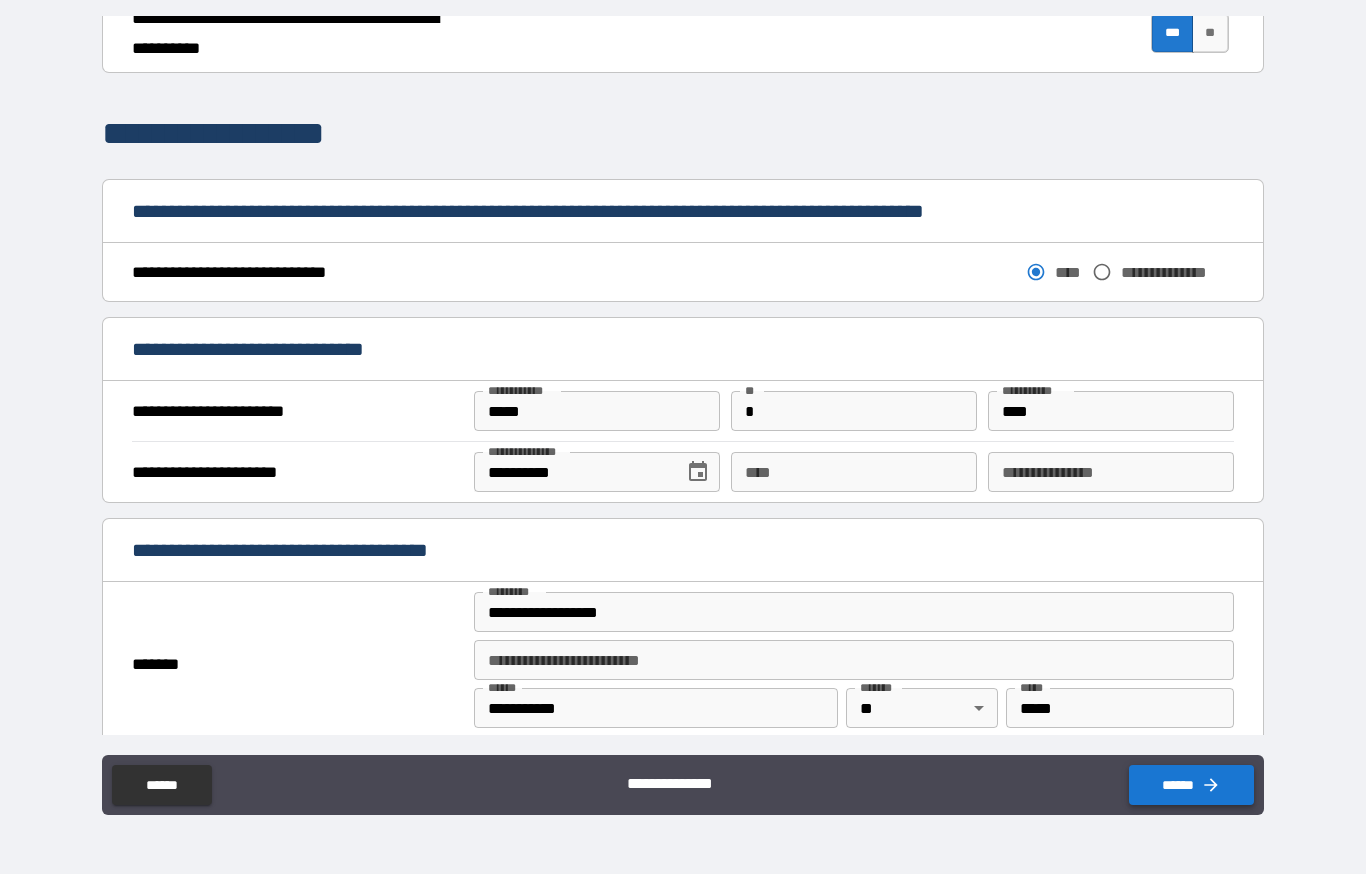 scroll, scrollTop: 928, scrollLeft: 0, axis: vertical 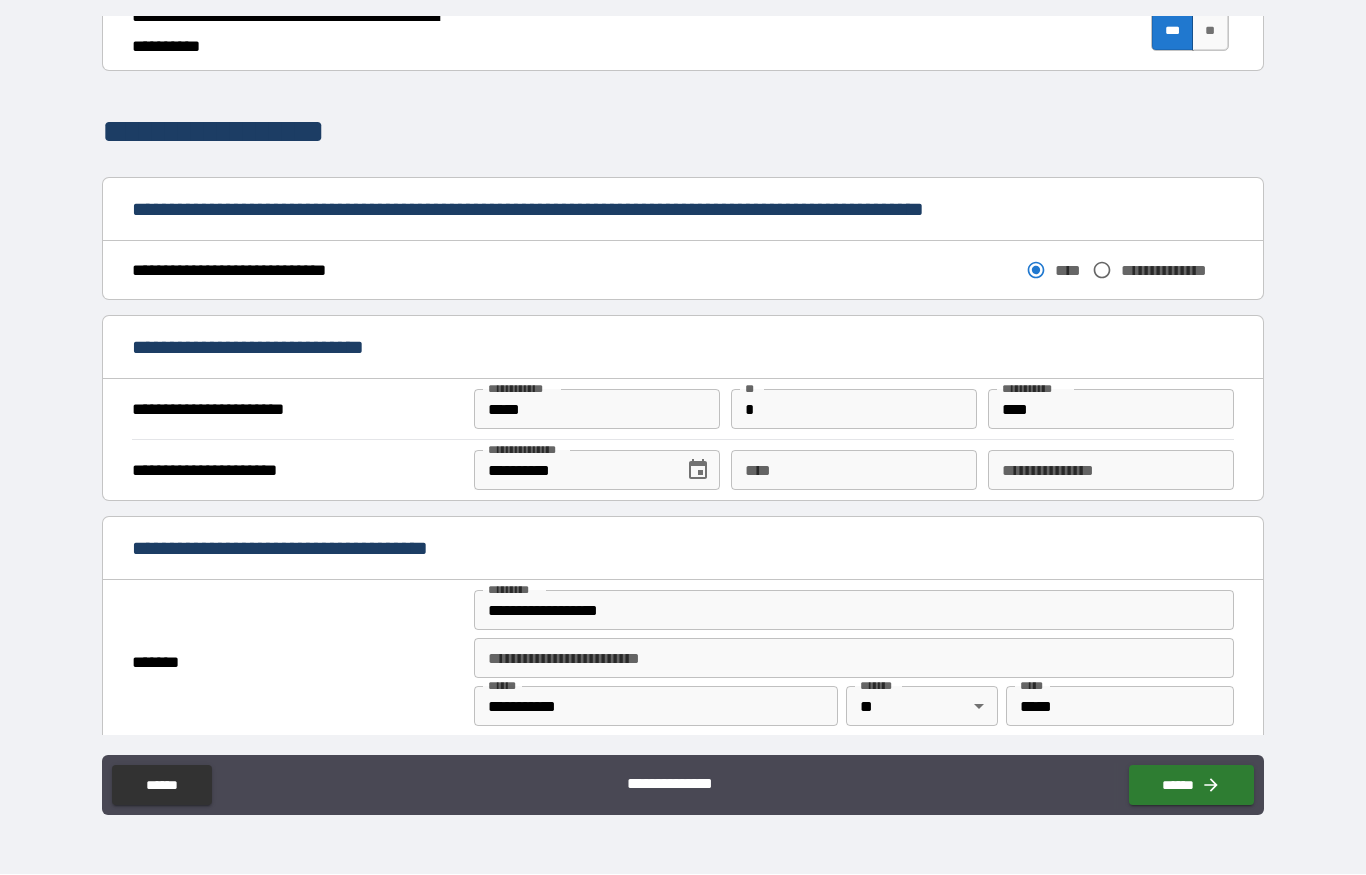 click on "****" at bounding box center (854, 471) 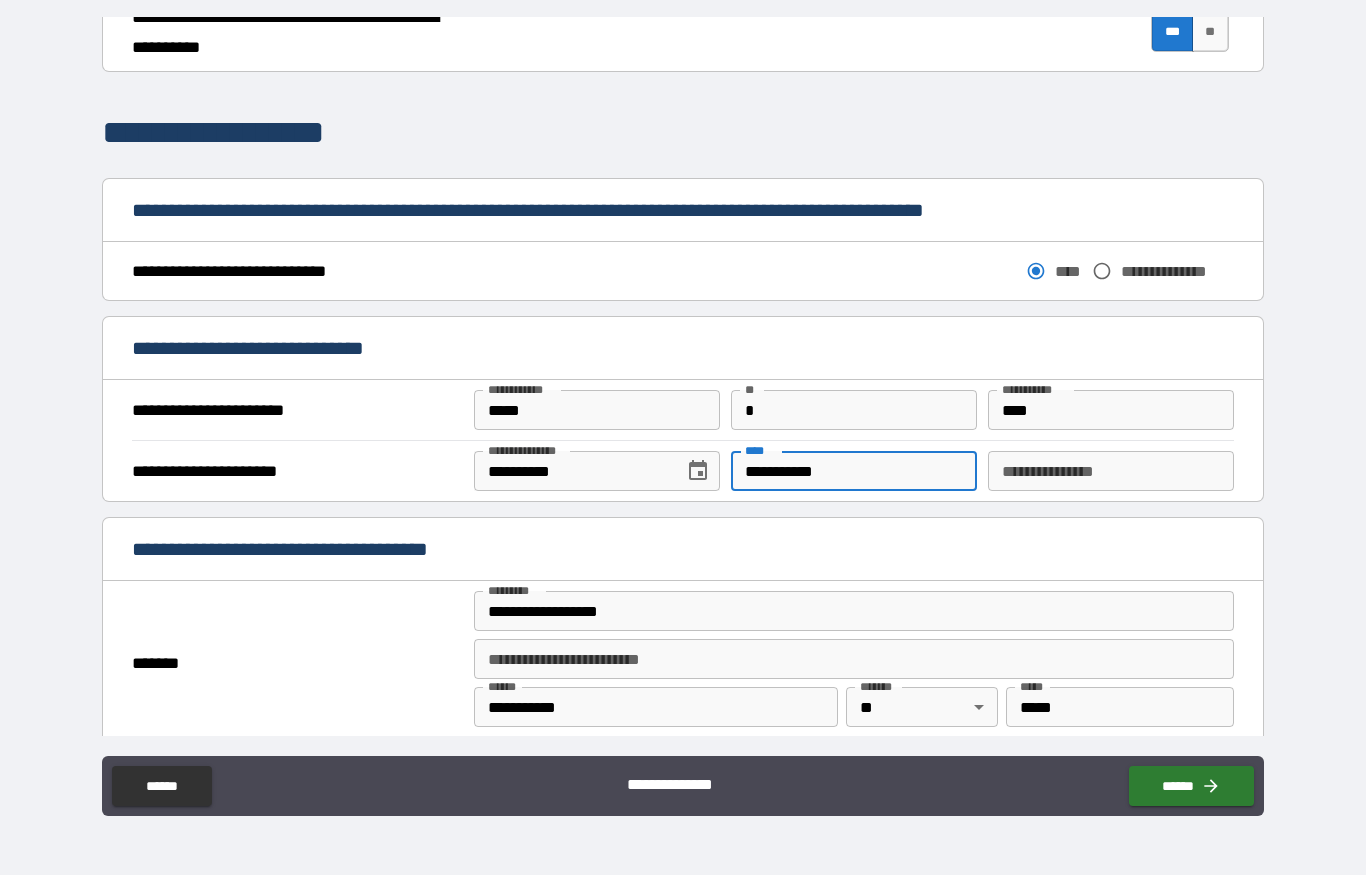 type on "**********" 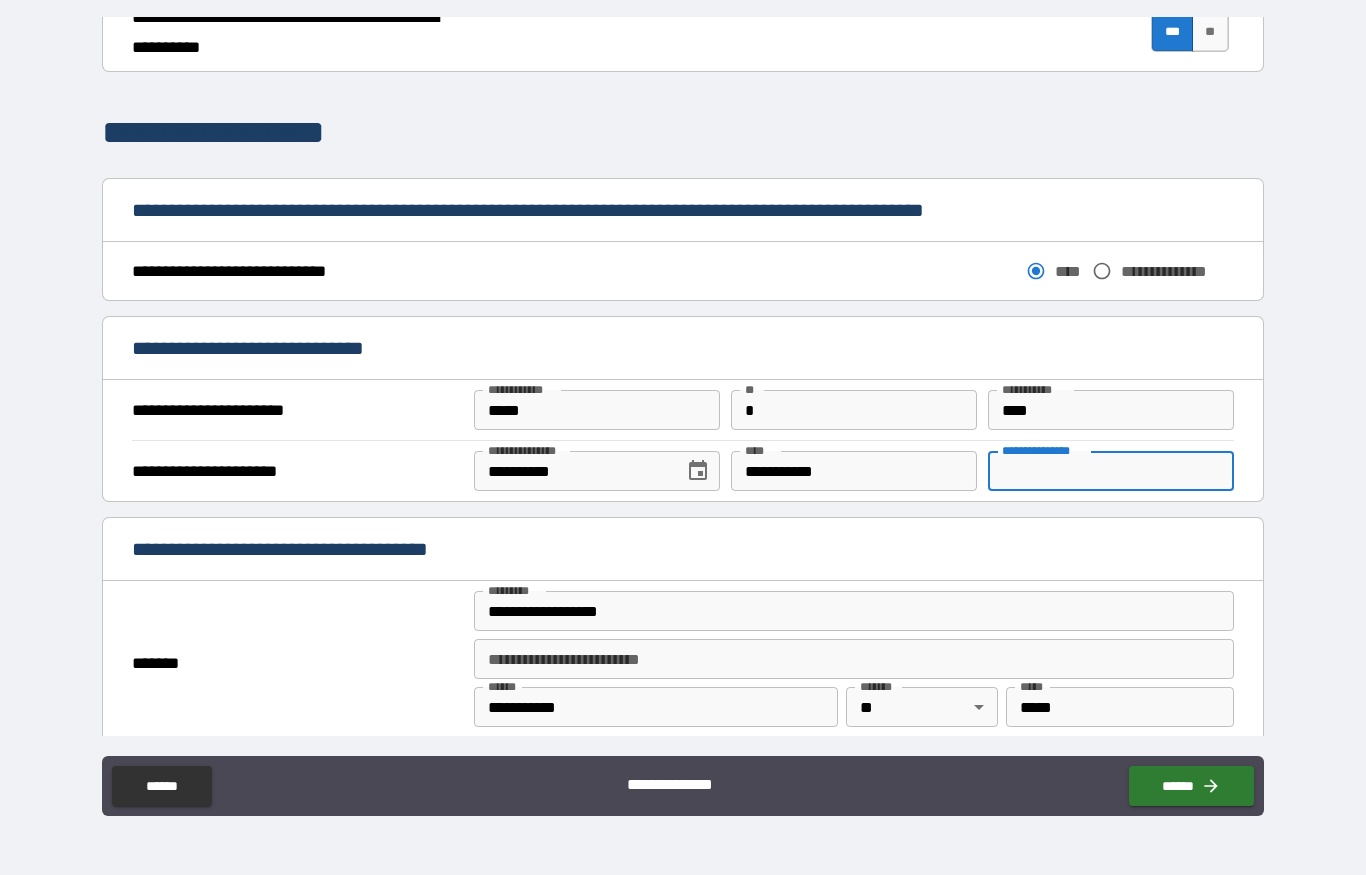 click on "**********" at bounding box center (683, 392) 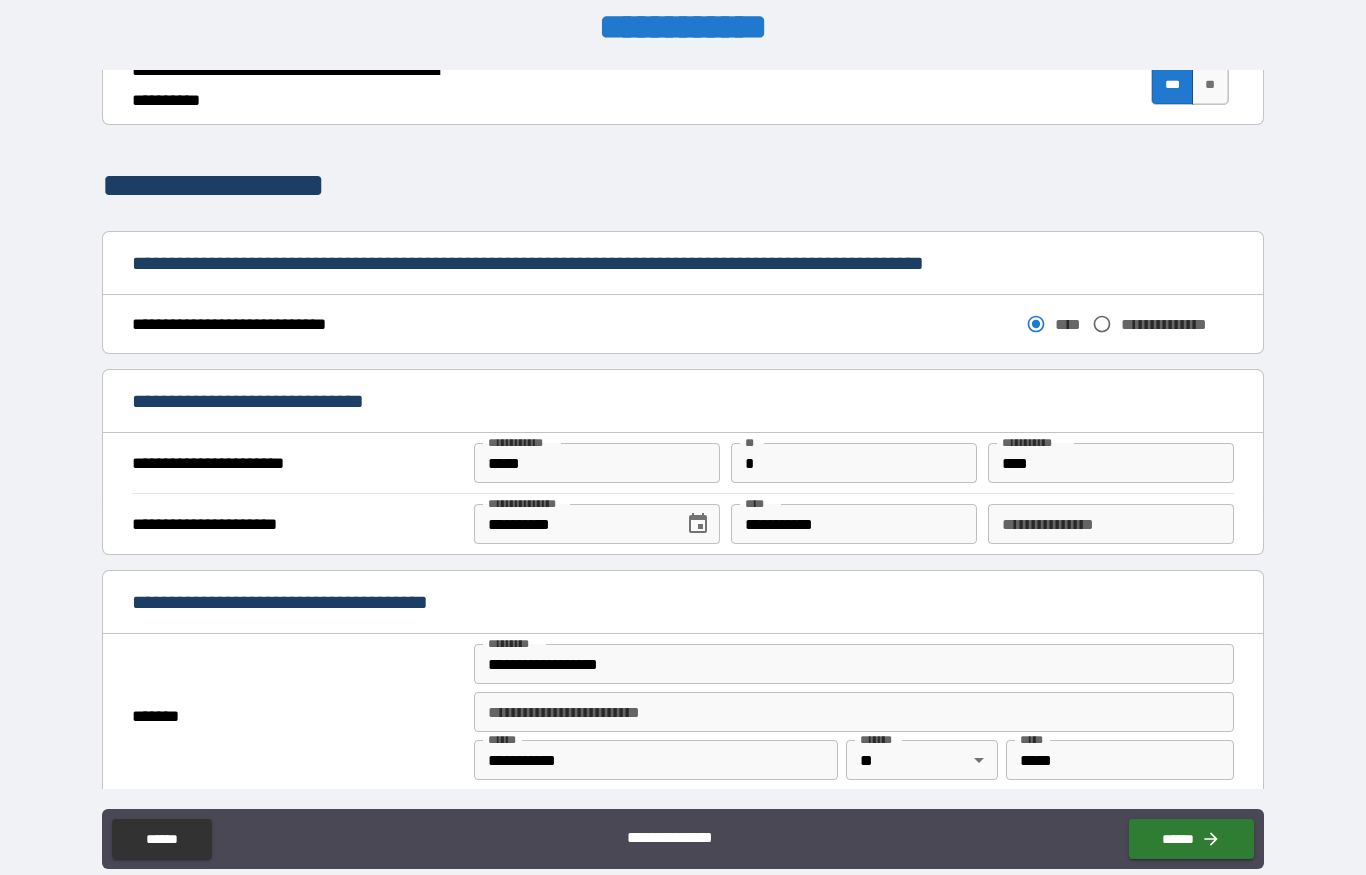 scroll, scrollTop: 0, scrollLeft: 0, axis: both 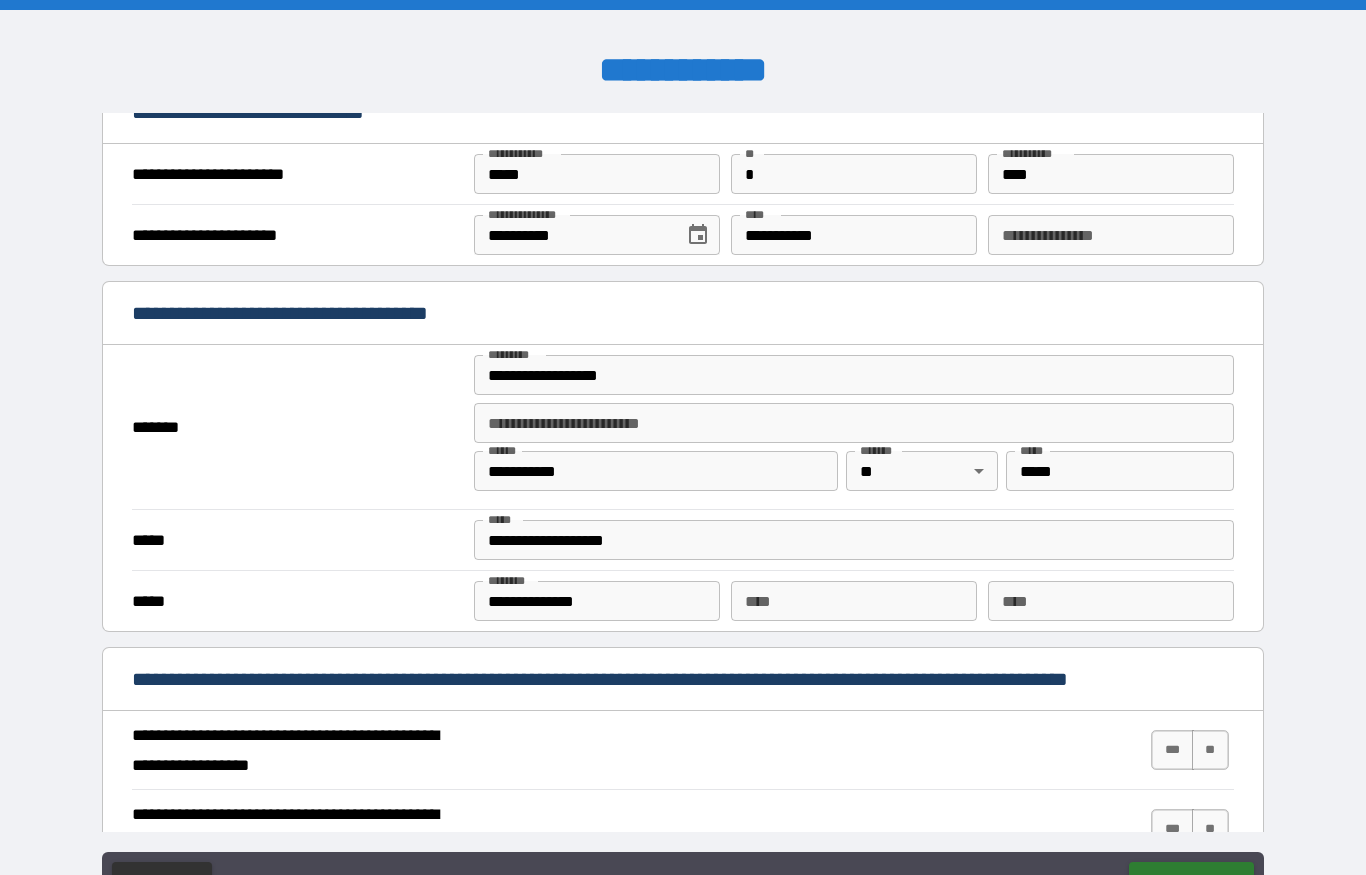 click on "**********" at bounding box center [1111, 235] 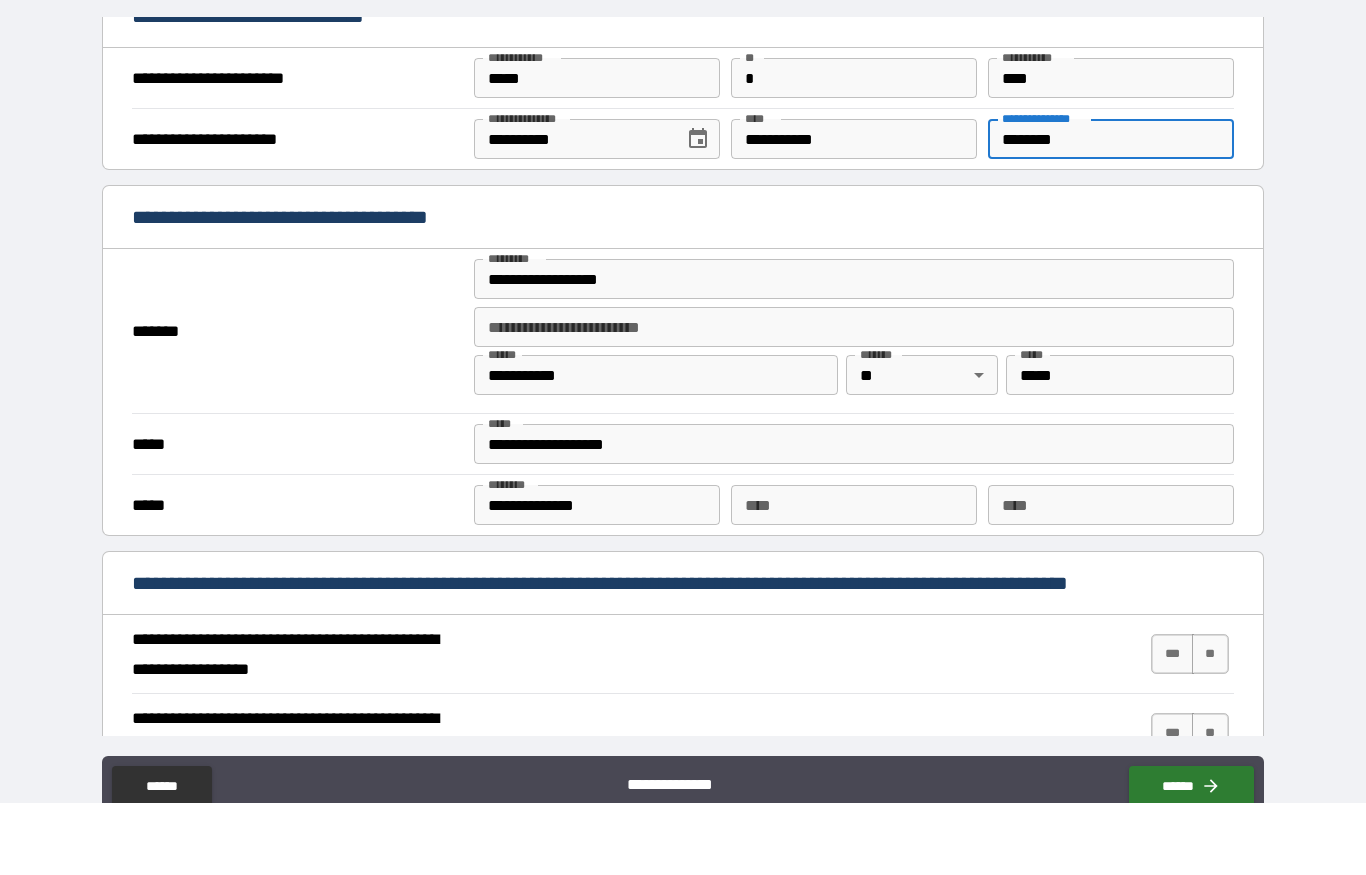 scroll, scrollTop: 96, scrollLeft: 0, axis: vertical 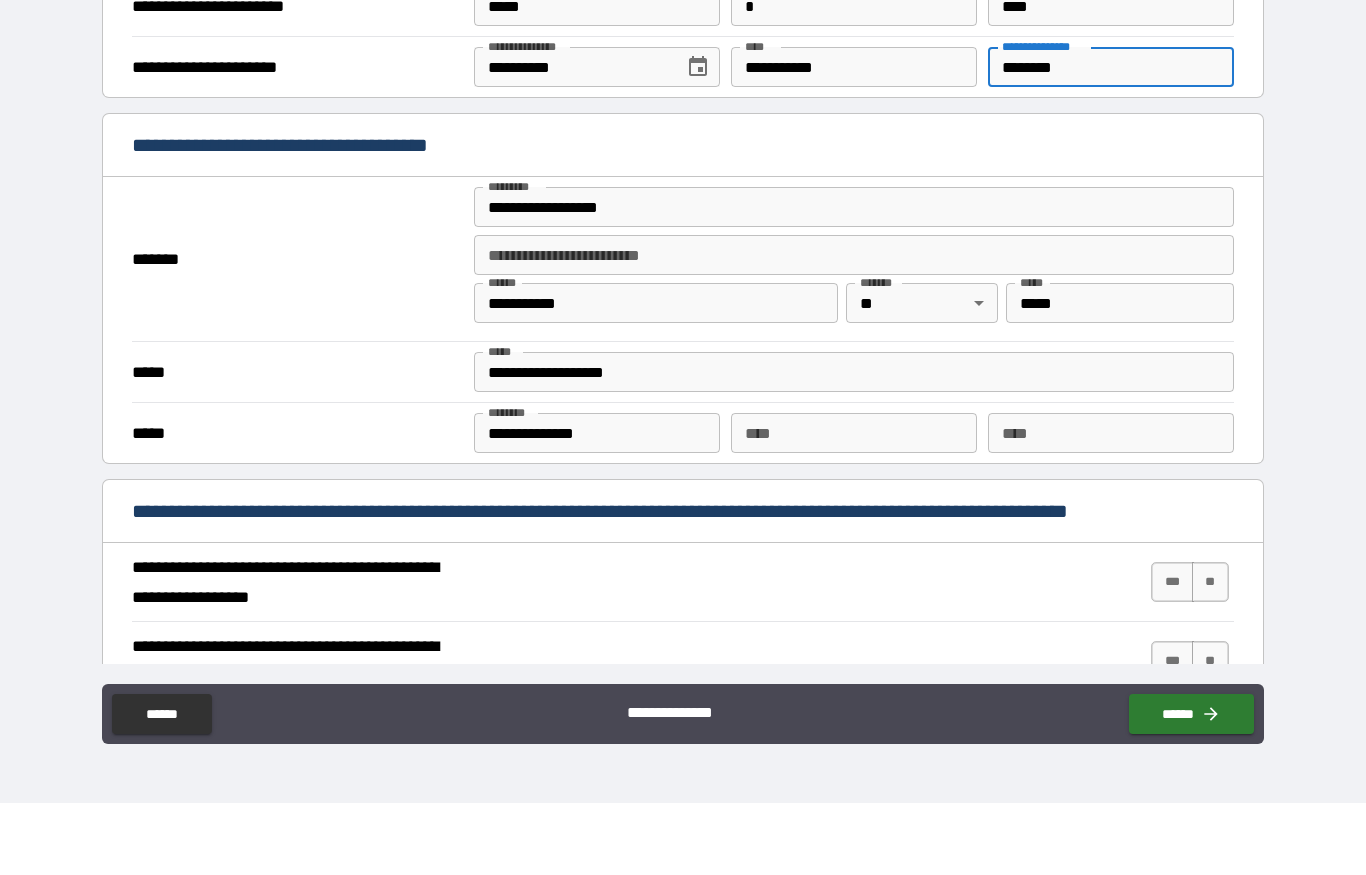 type on "********" 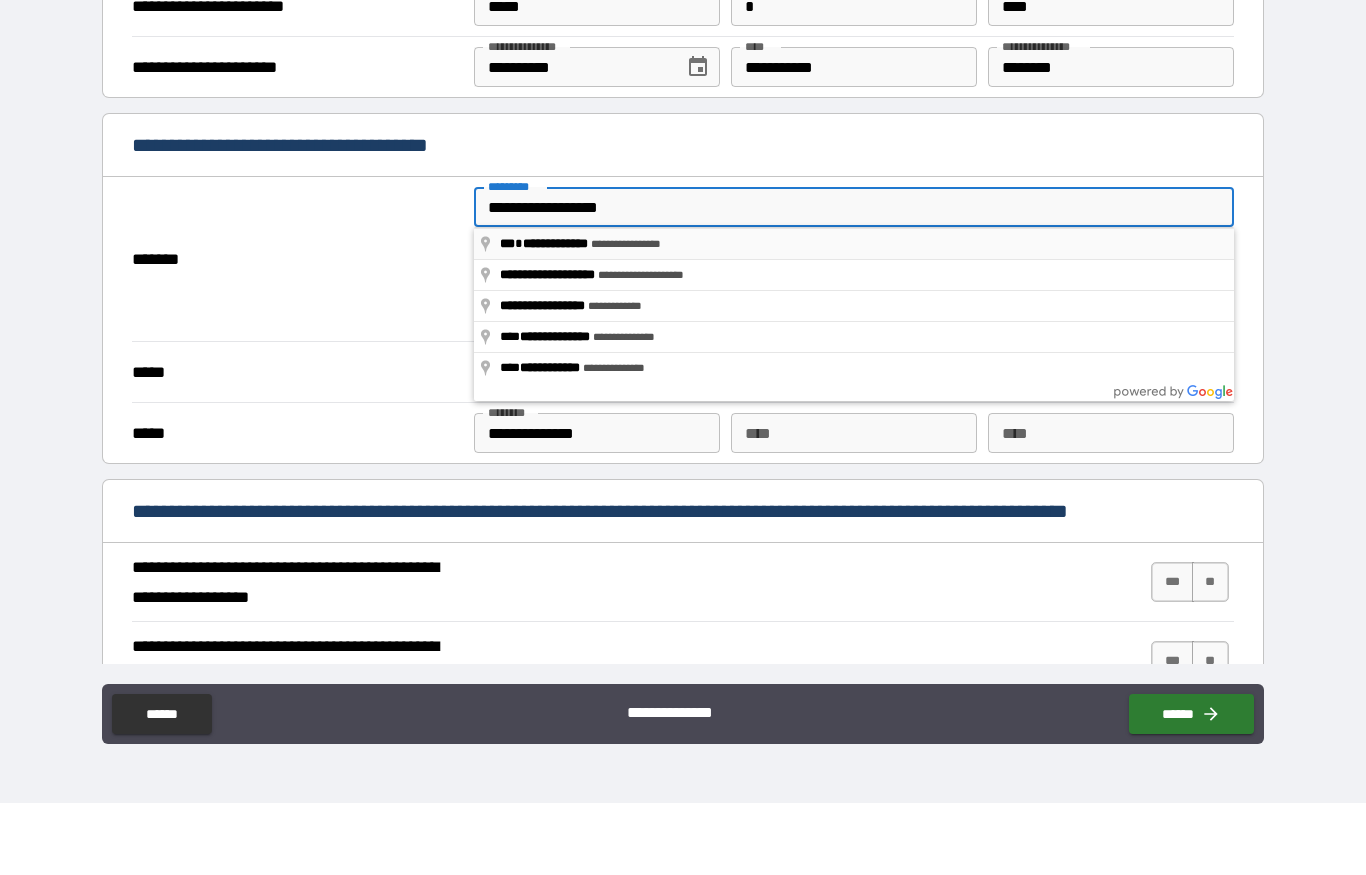 type on "**********" 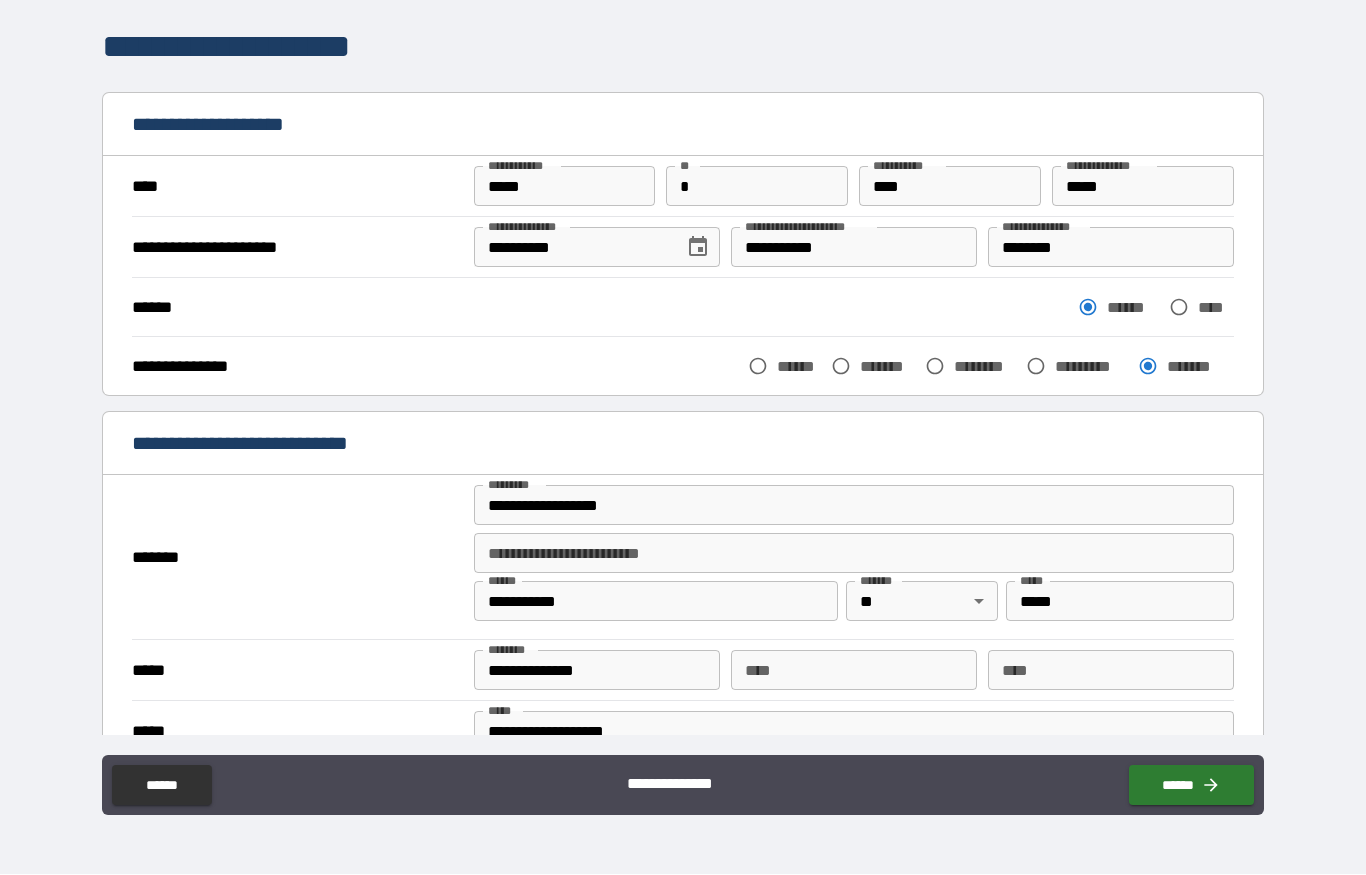 scroll, scrollTop: 0, scrollLeft: 0, axis: both 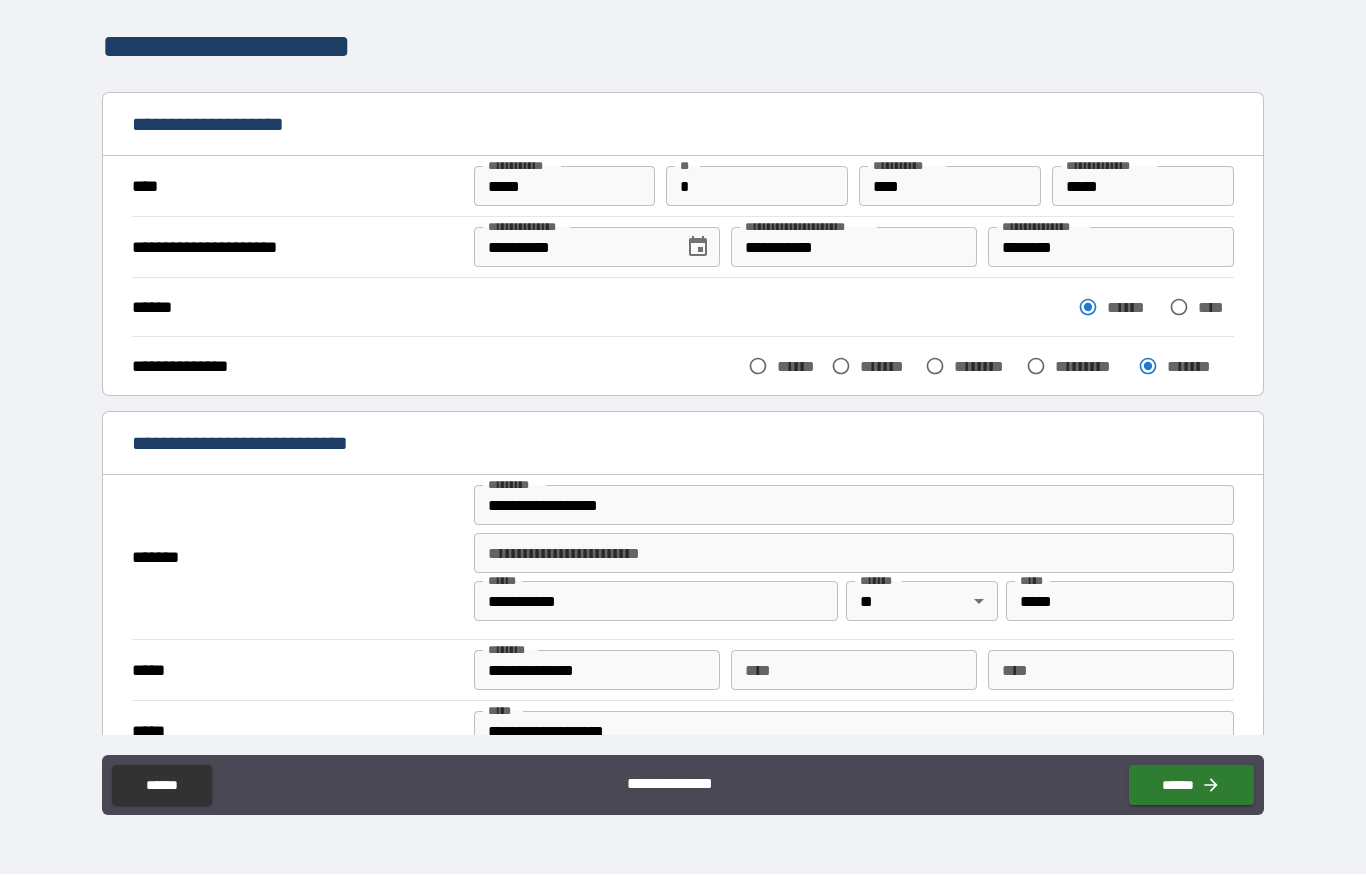 click on "**********" at bounding box center [854, 506] 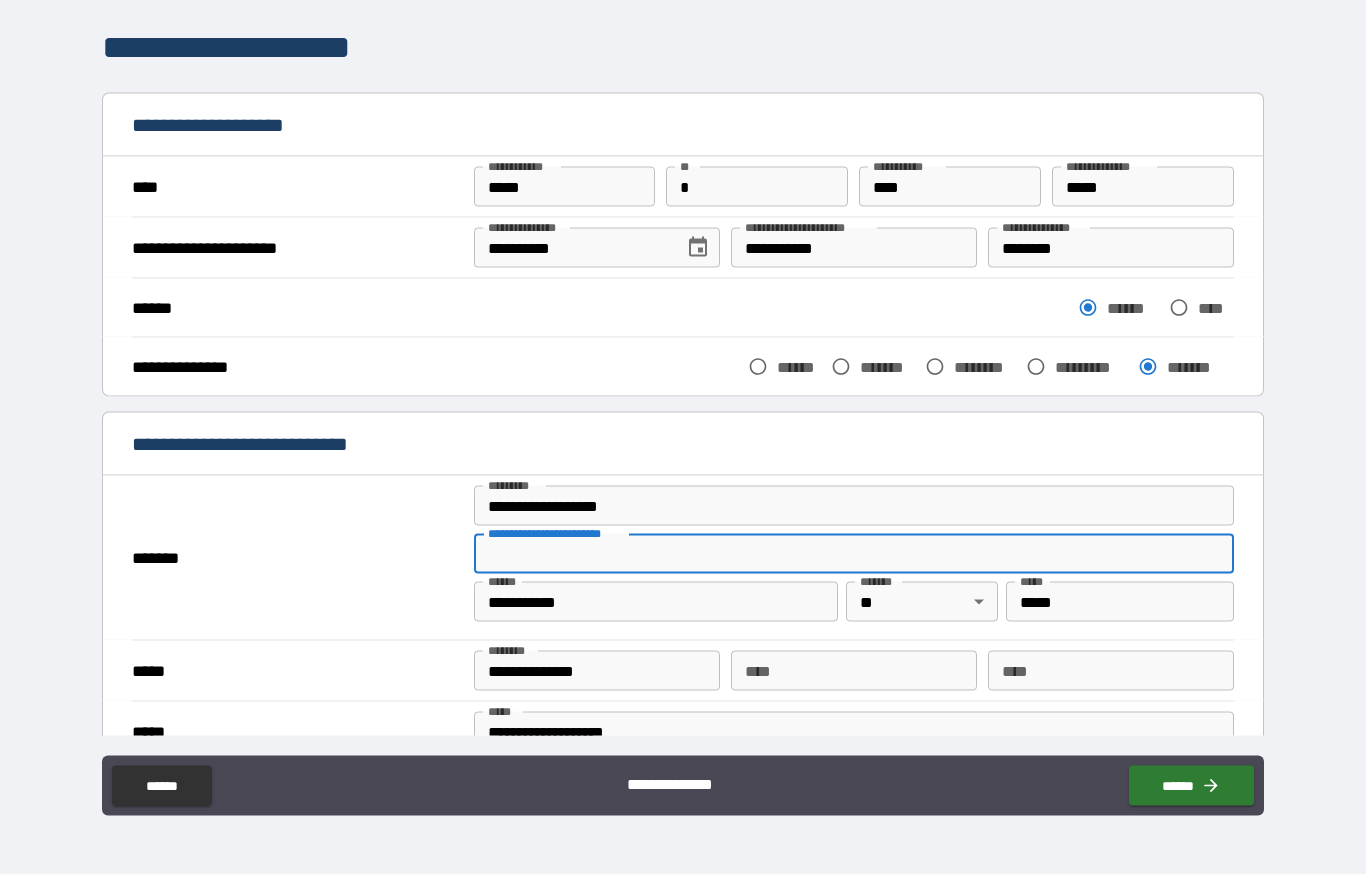 type on "**********" 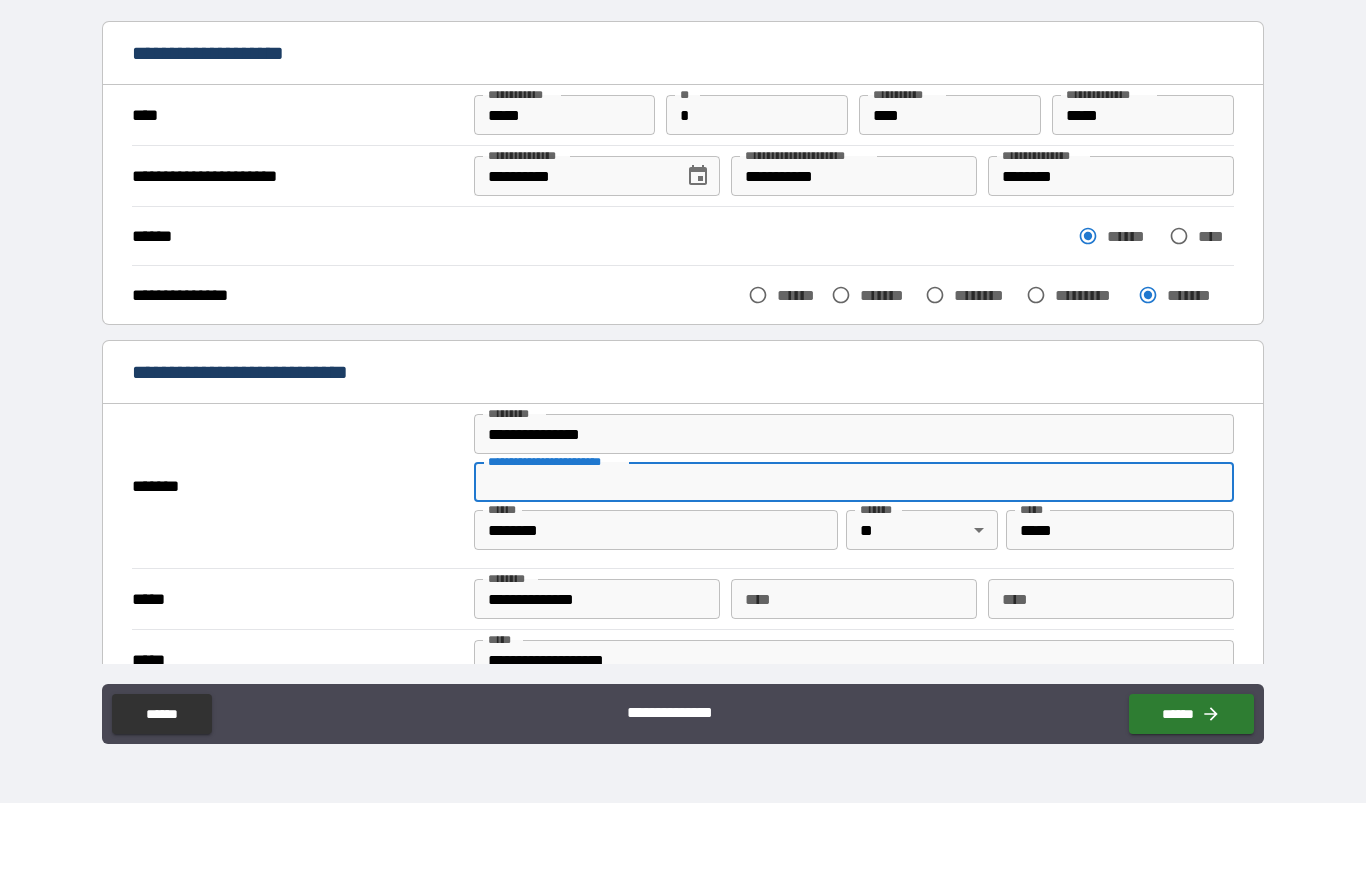 click on "**********" at bounding box center (682, 732) 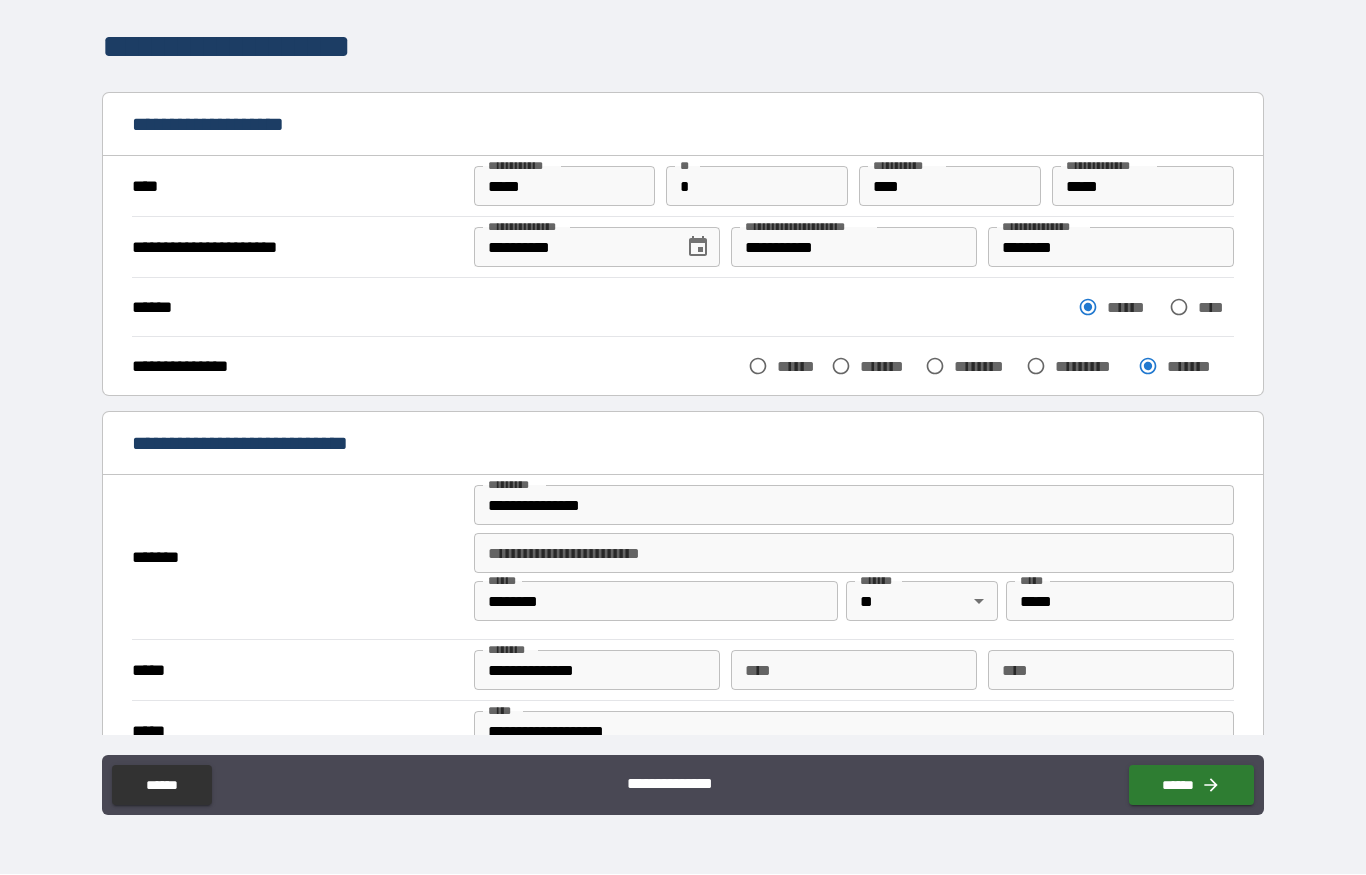 click on "********" at bounding box center [656, 602] 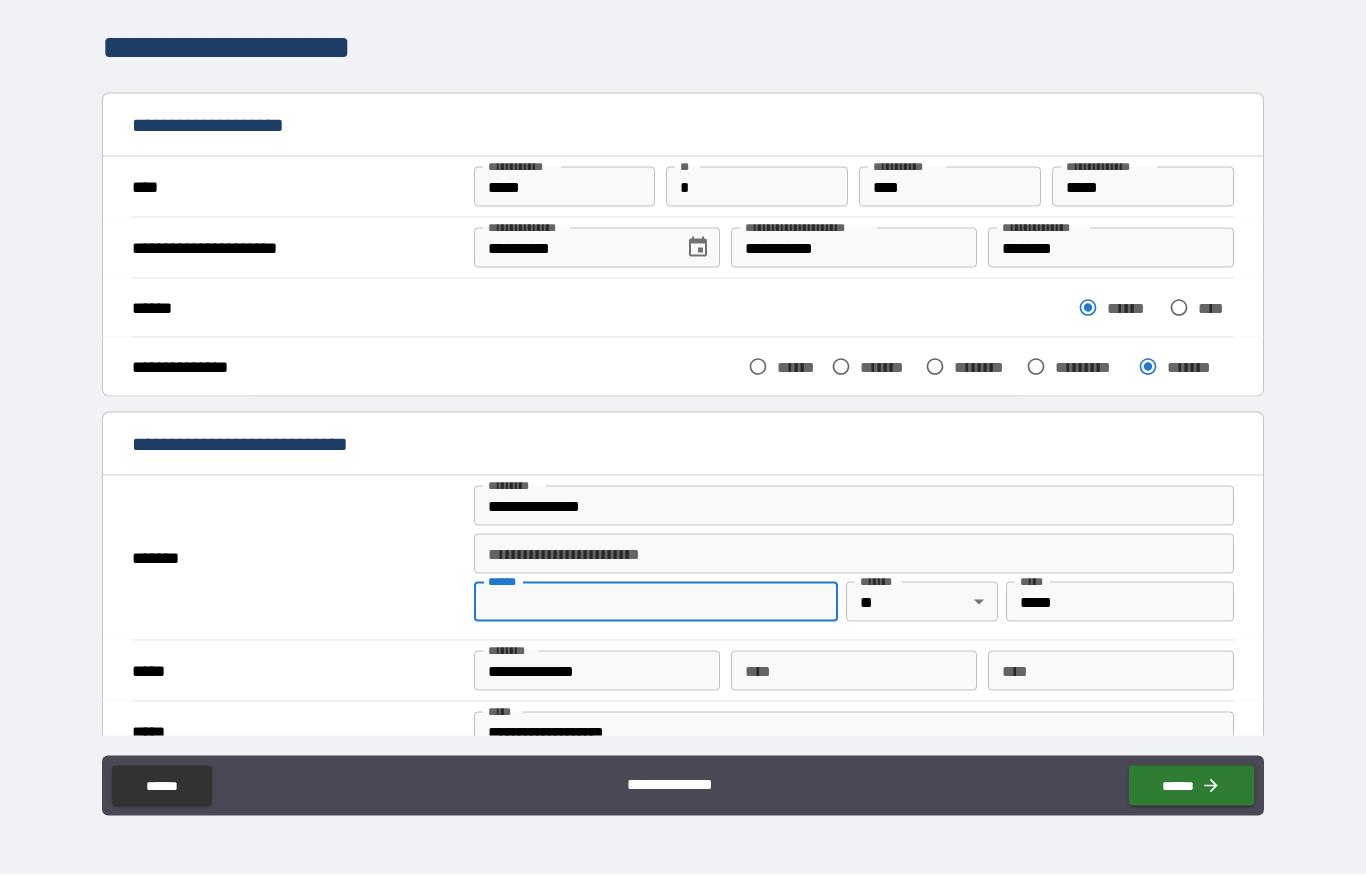type on "**********" 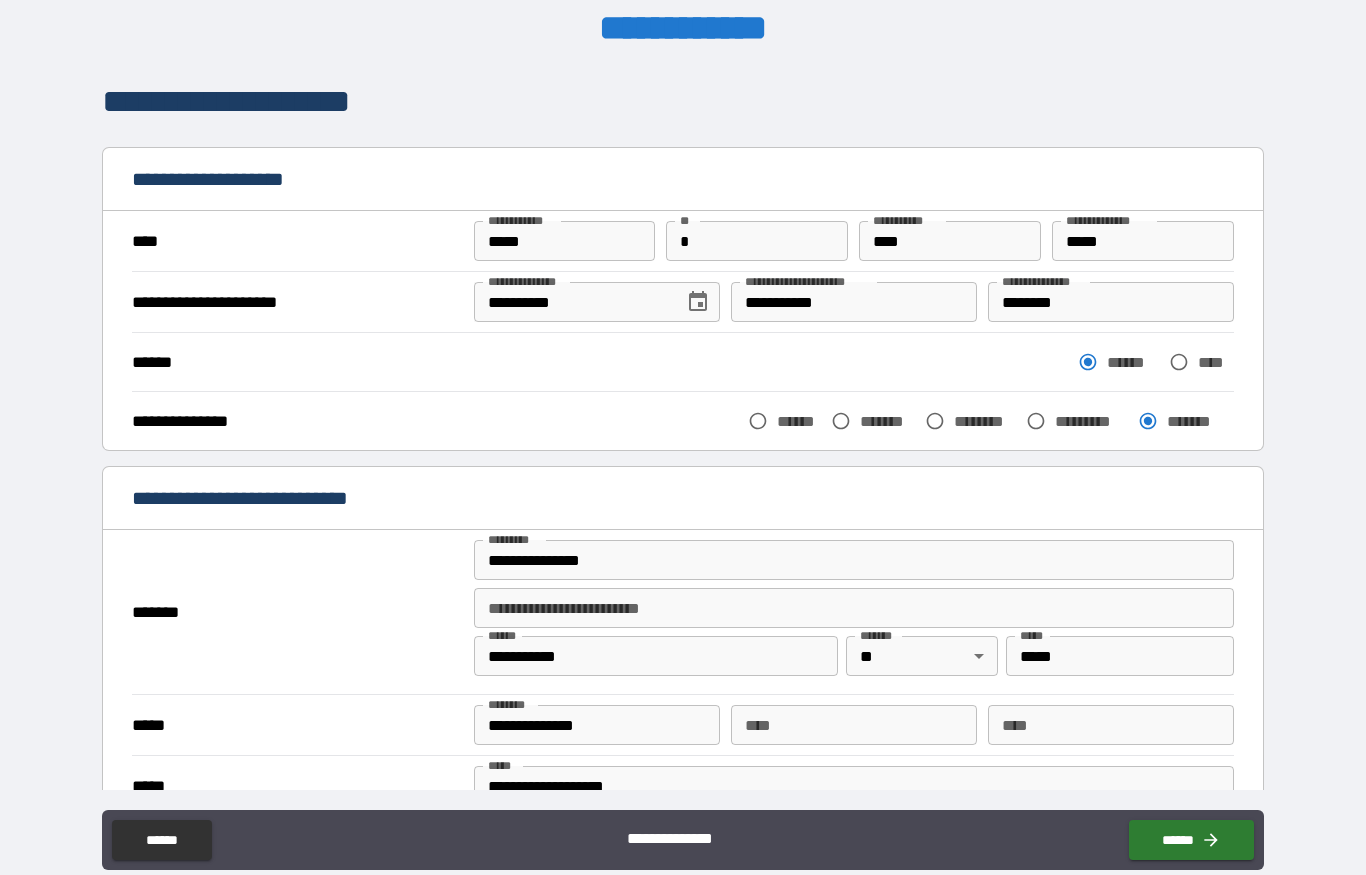 scroll, scrollTop: 0, scrollLeft: 0, axis: both 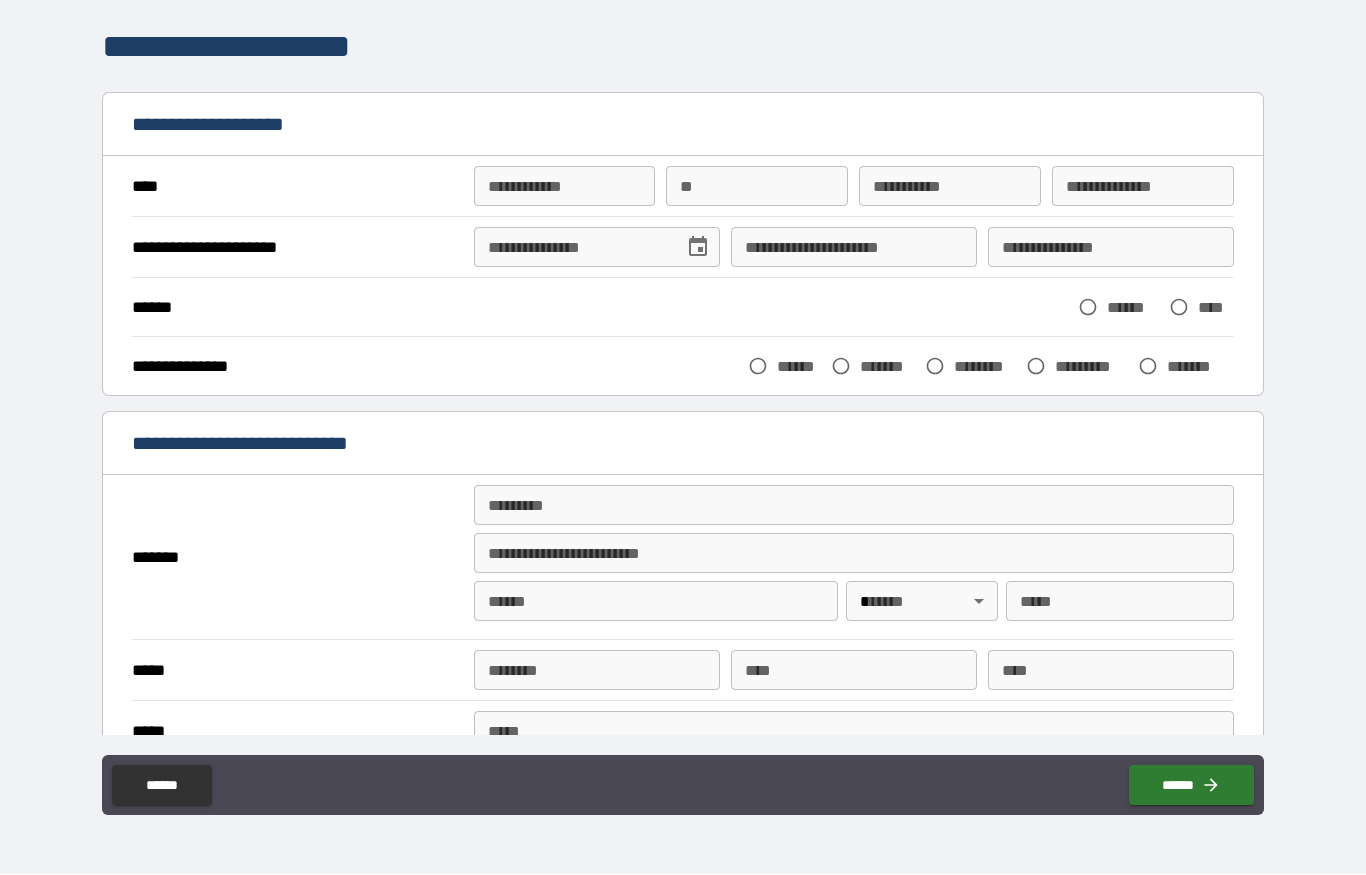 click on "**********" at bounding box center [565, 187] 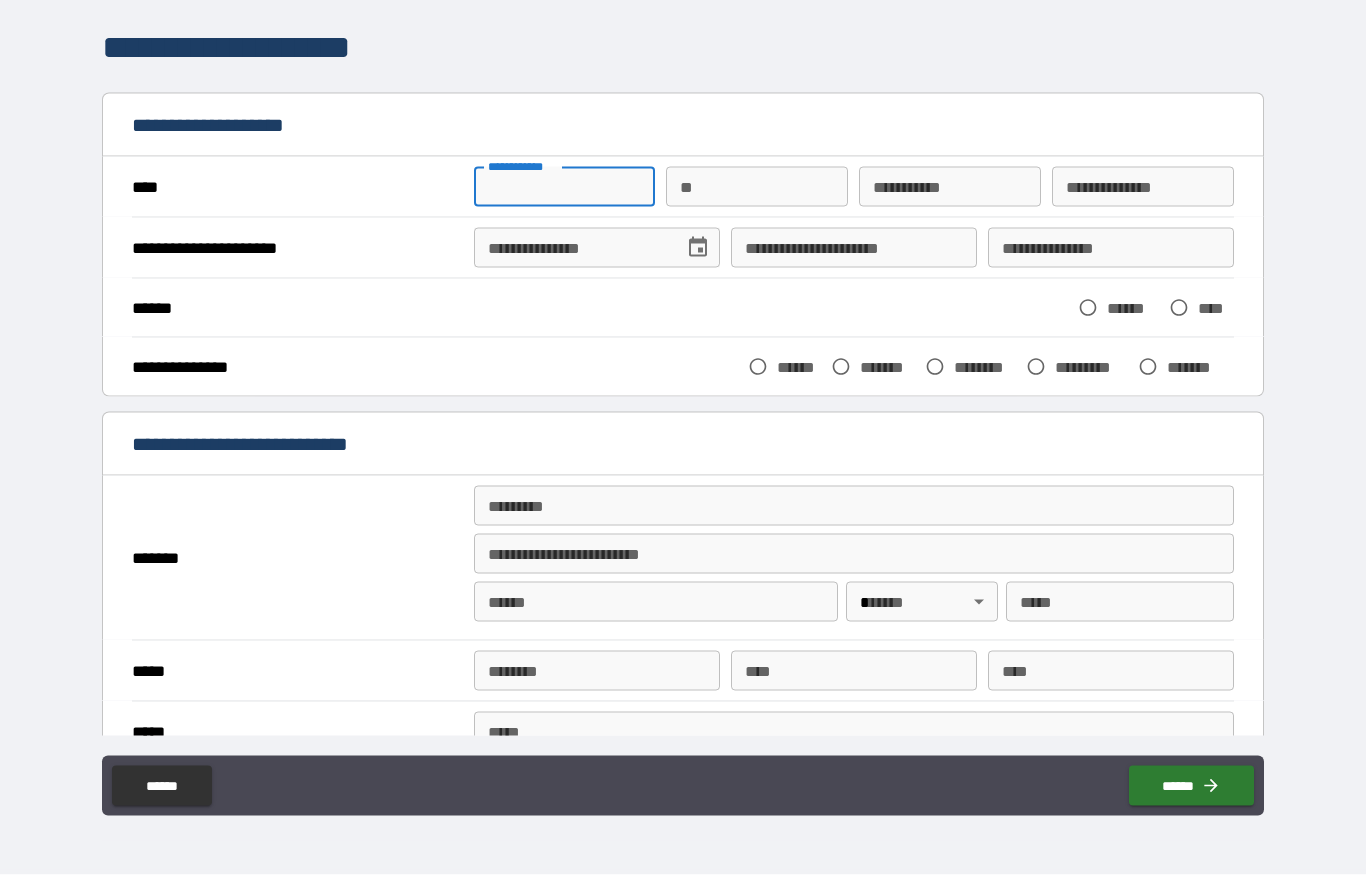 type on "*****" 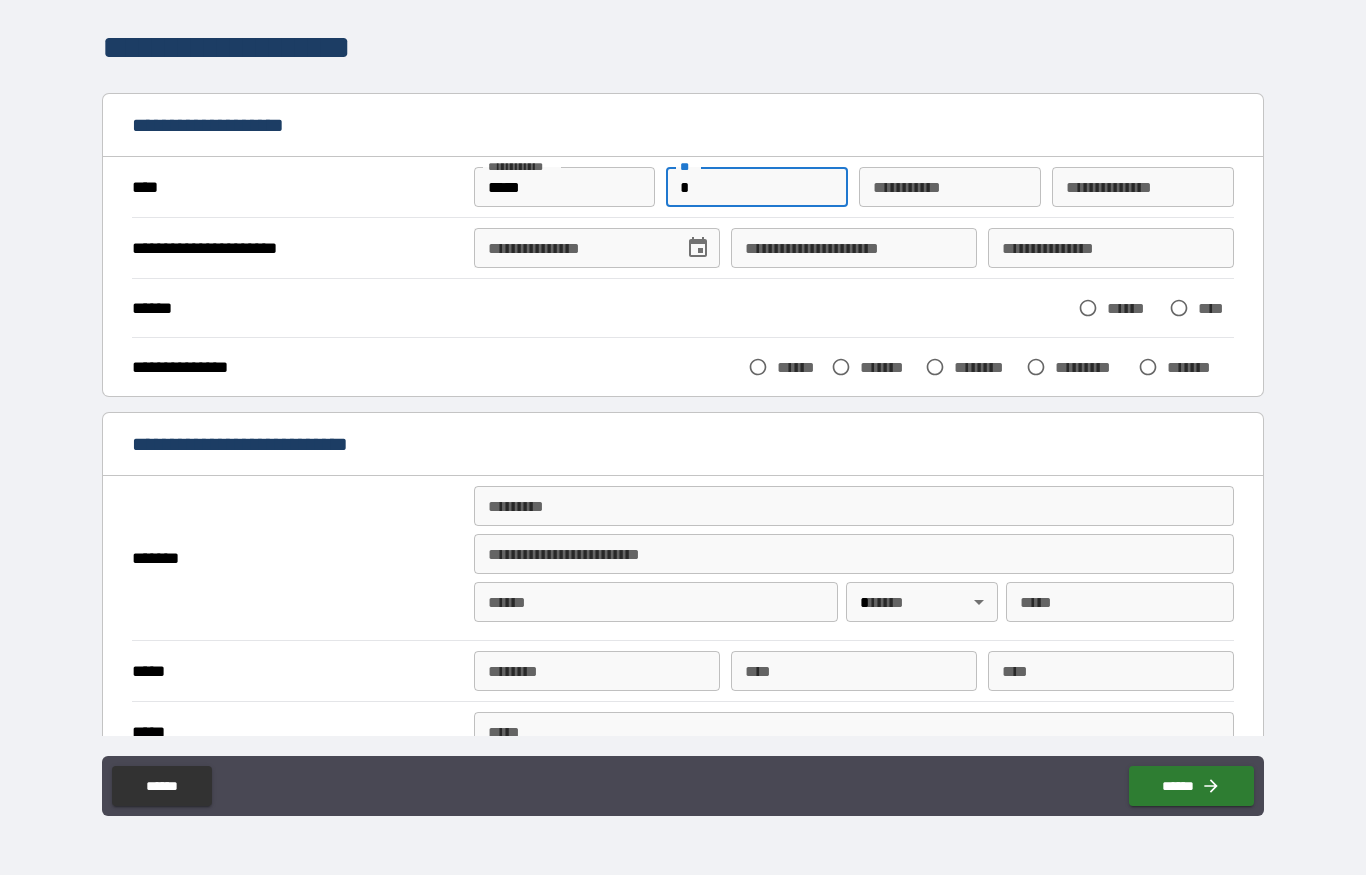 type on "*" 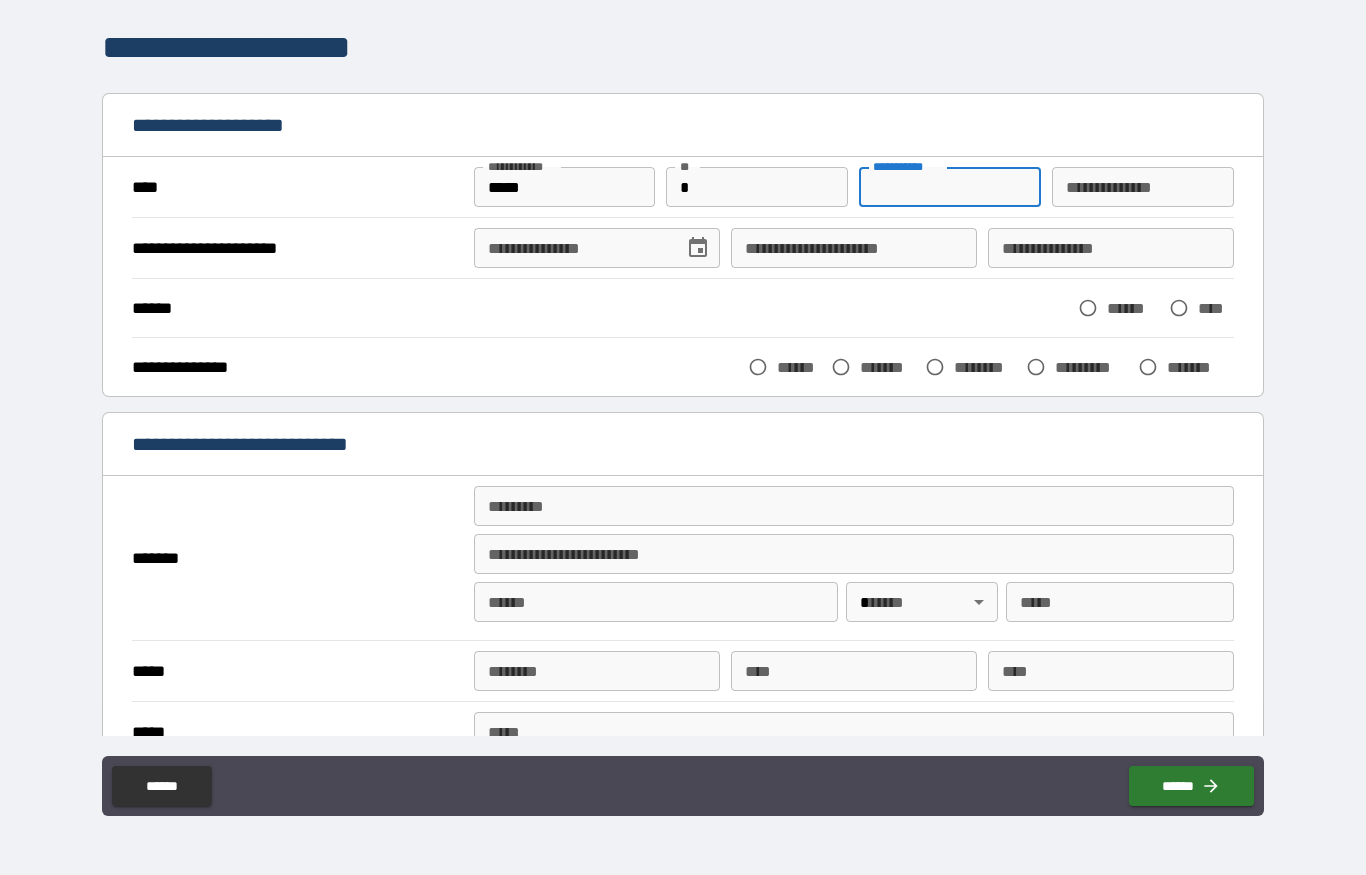 type on "****" 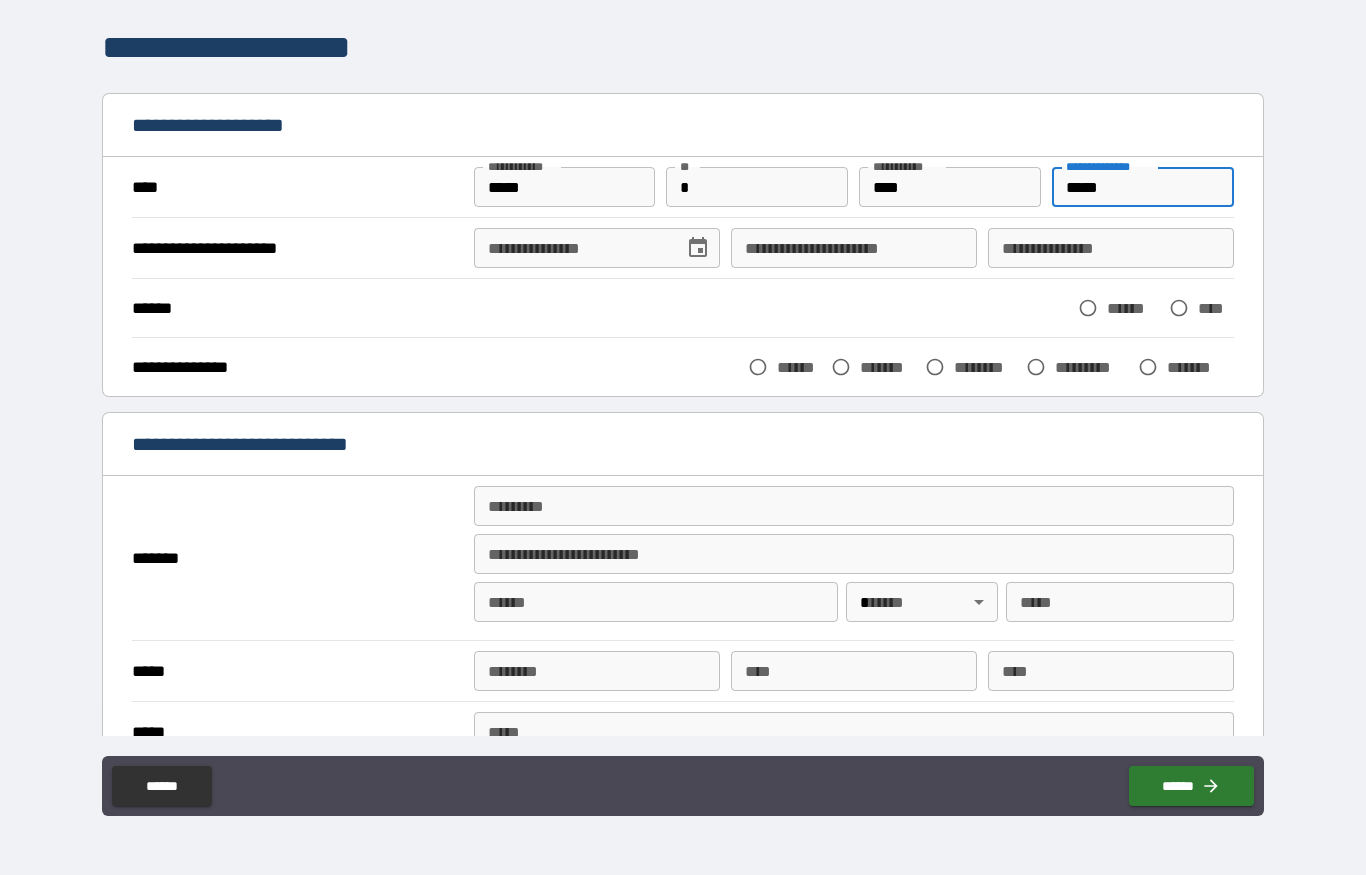 type on "*****" 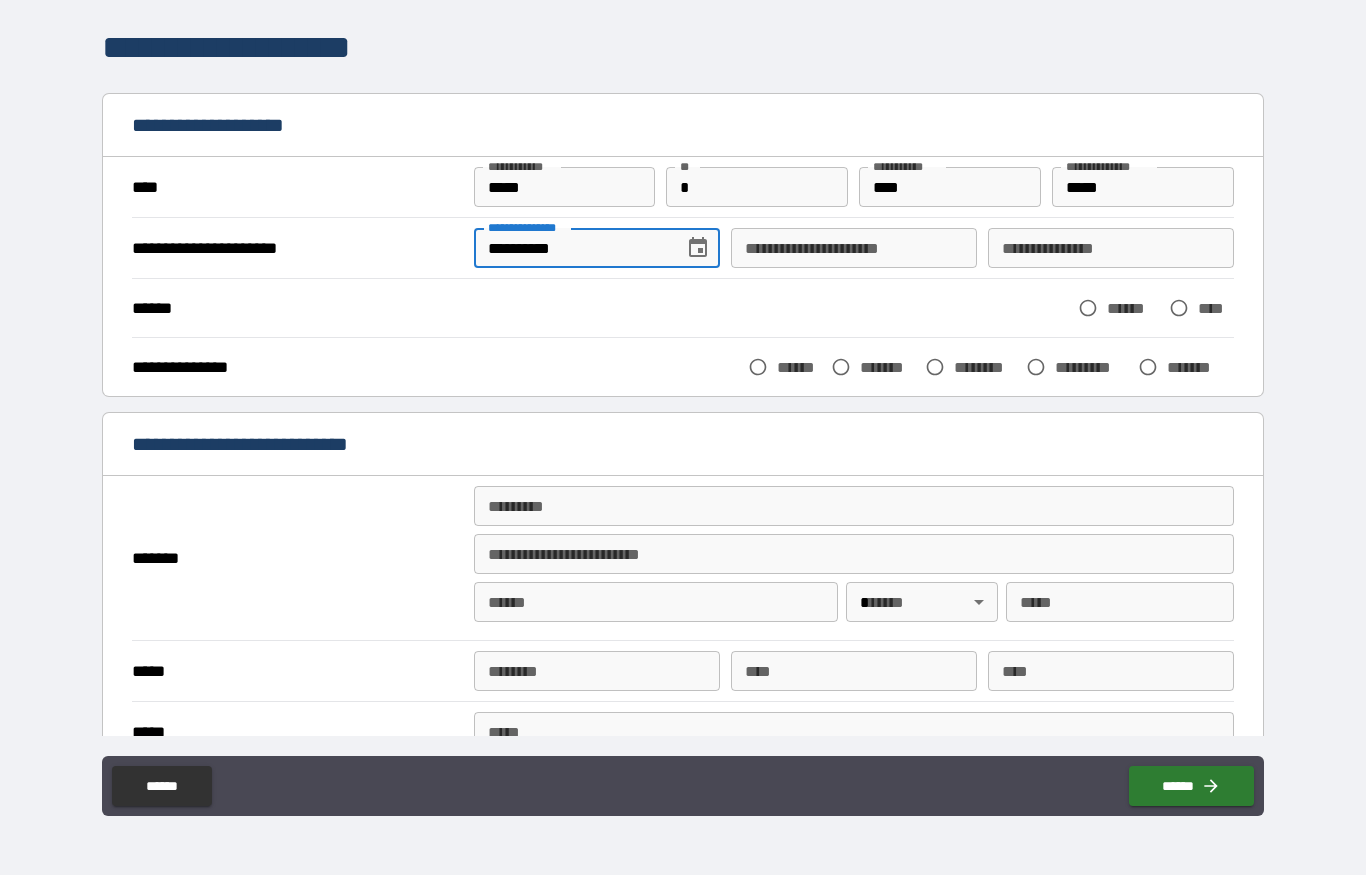 type on "**********" 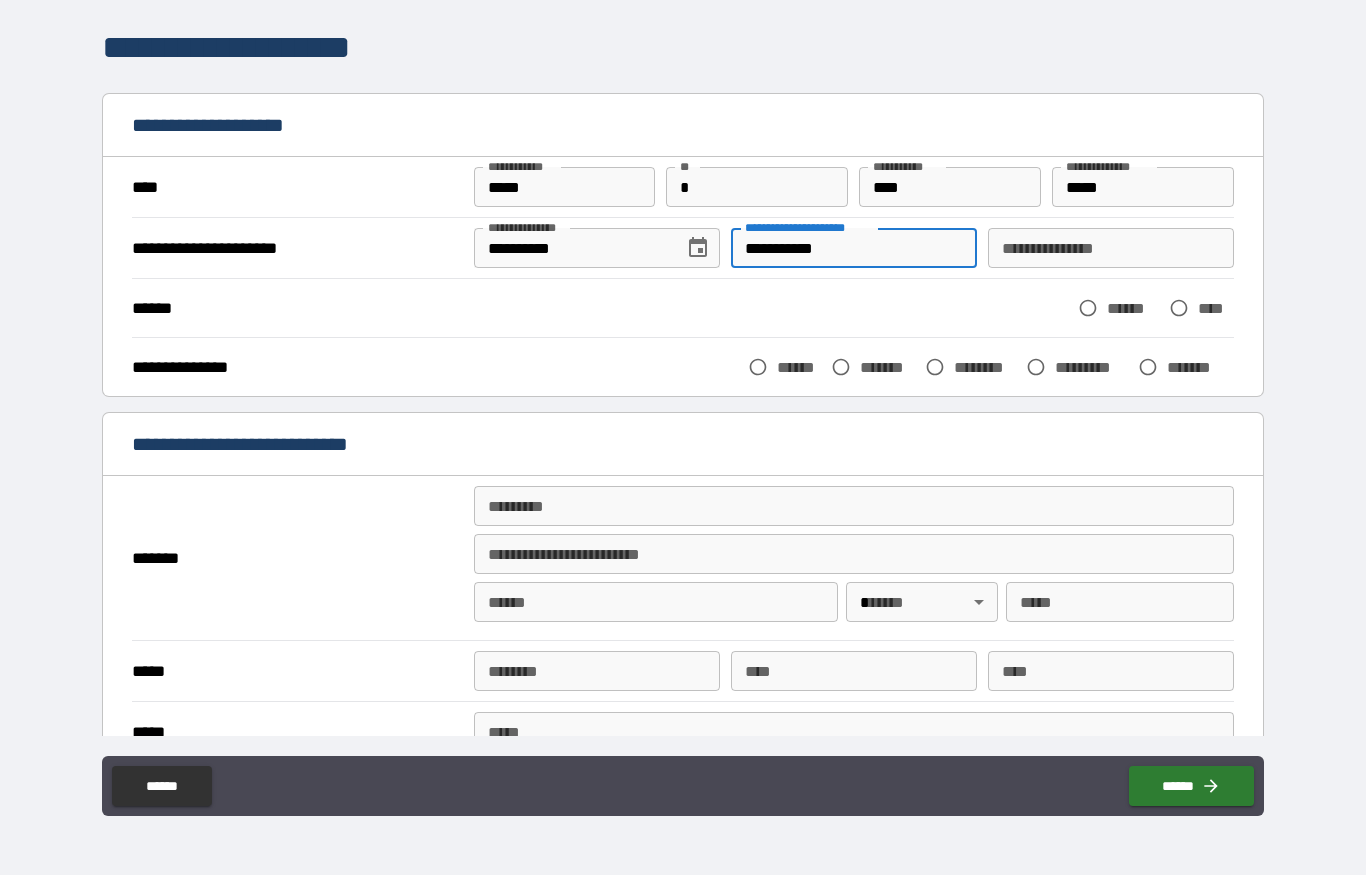 type on "**********" 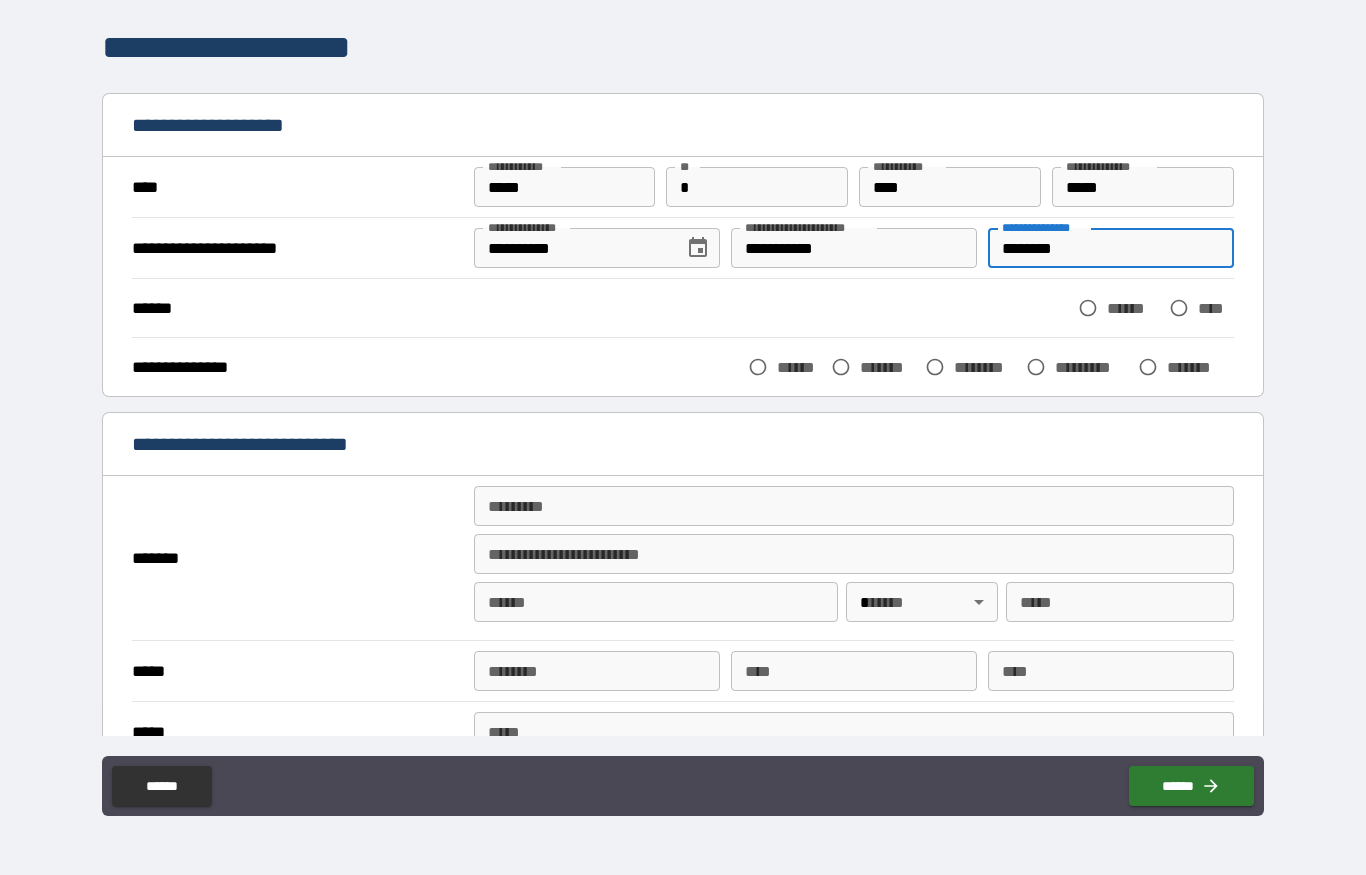 type on "********" 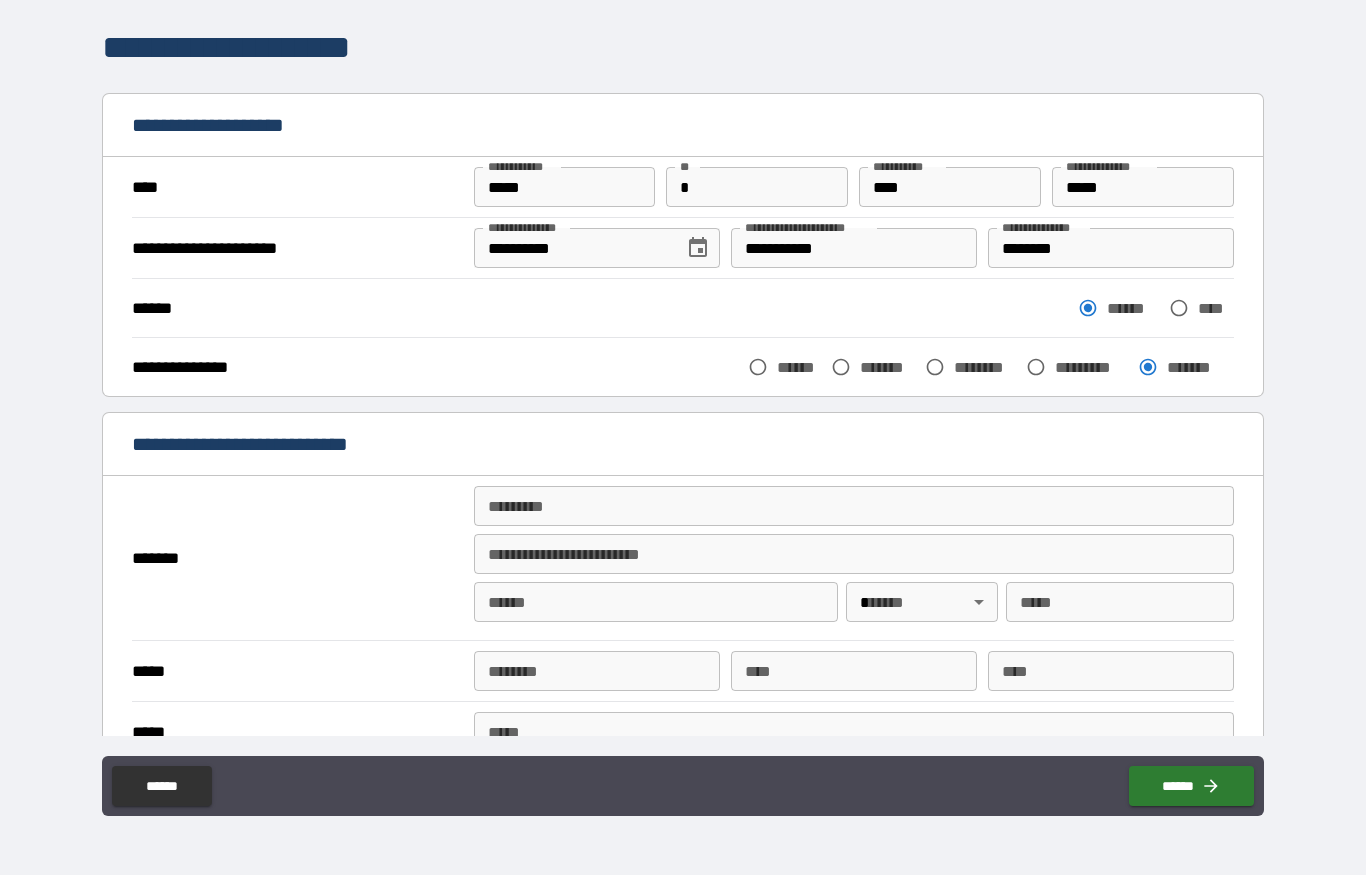 click on "*******   *" at bounding box center [854, 506] 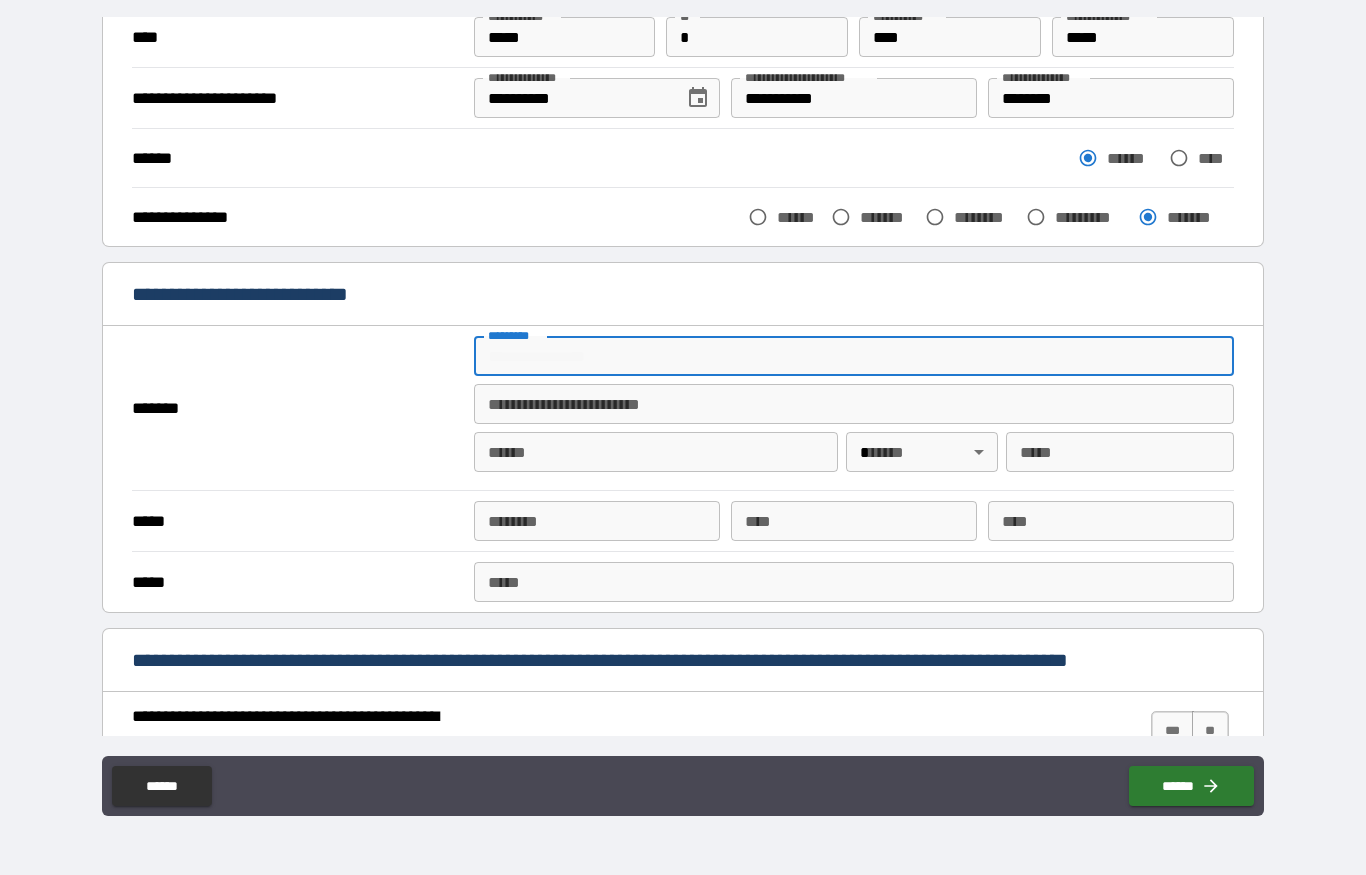 scroll, scrollTop: 183, scrollLeft: 0, axis: vertical 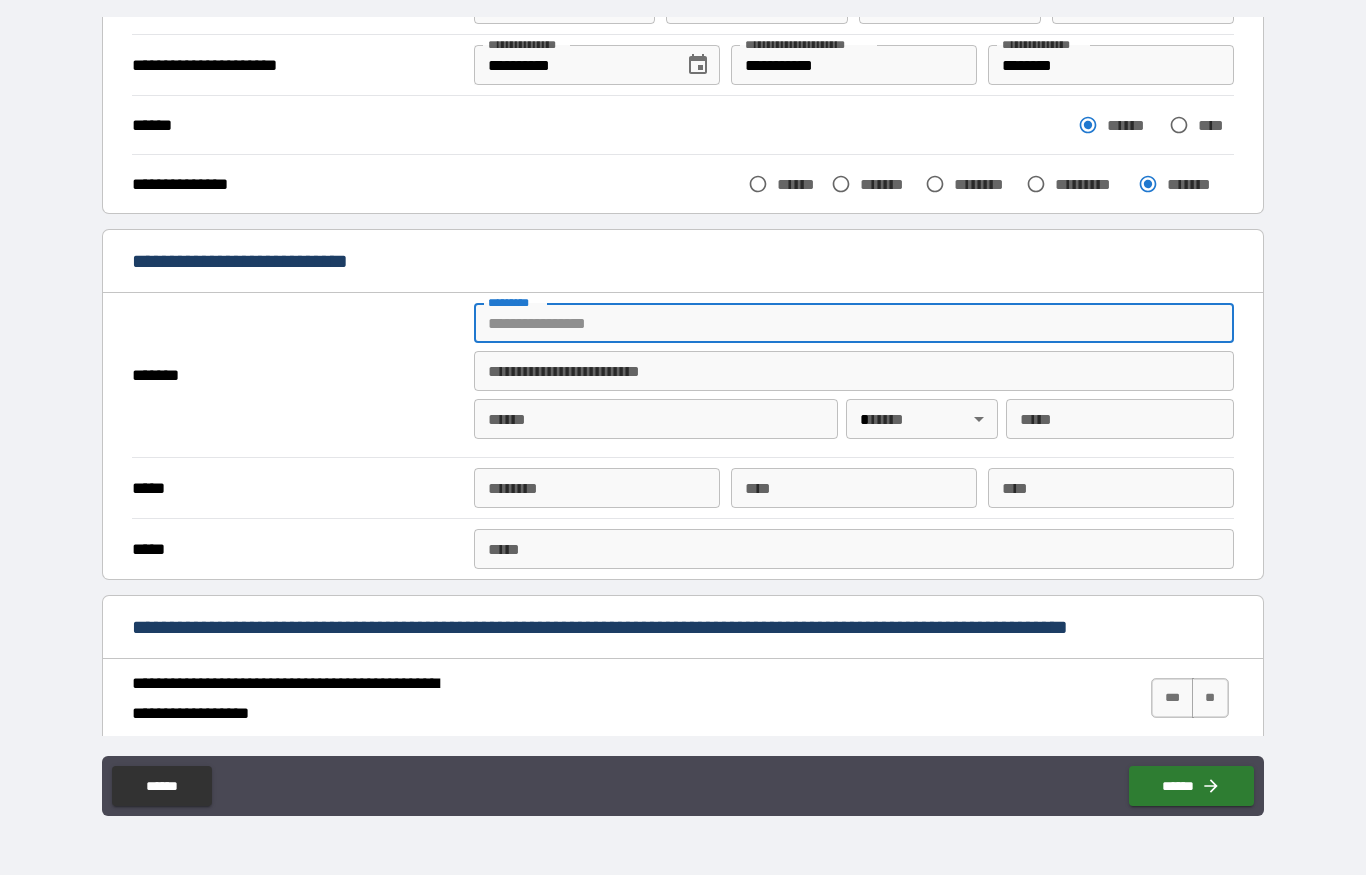 type on "**********" 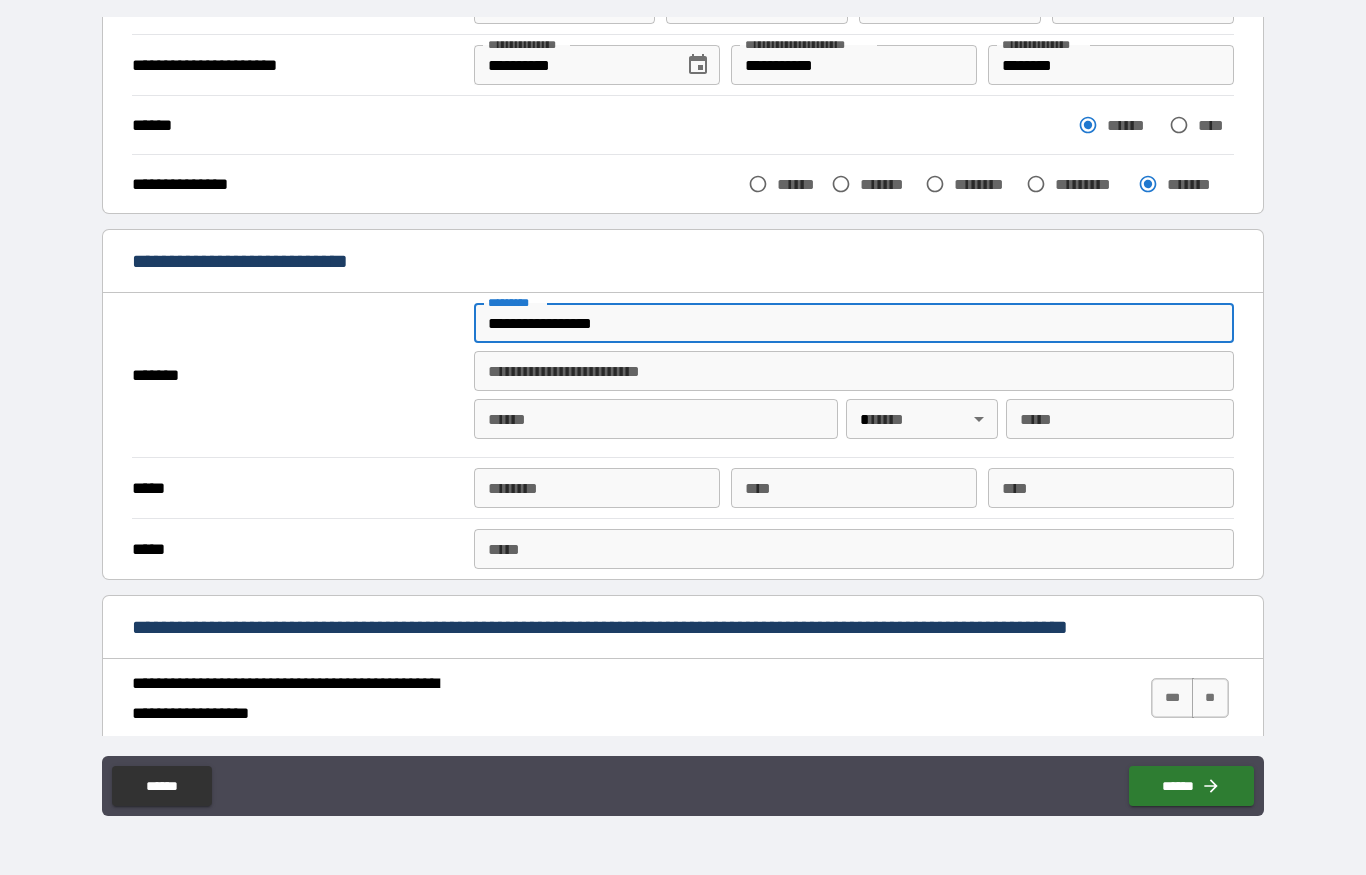 type on "**********" 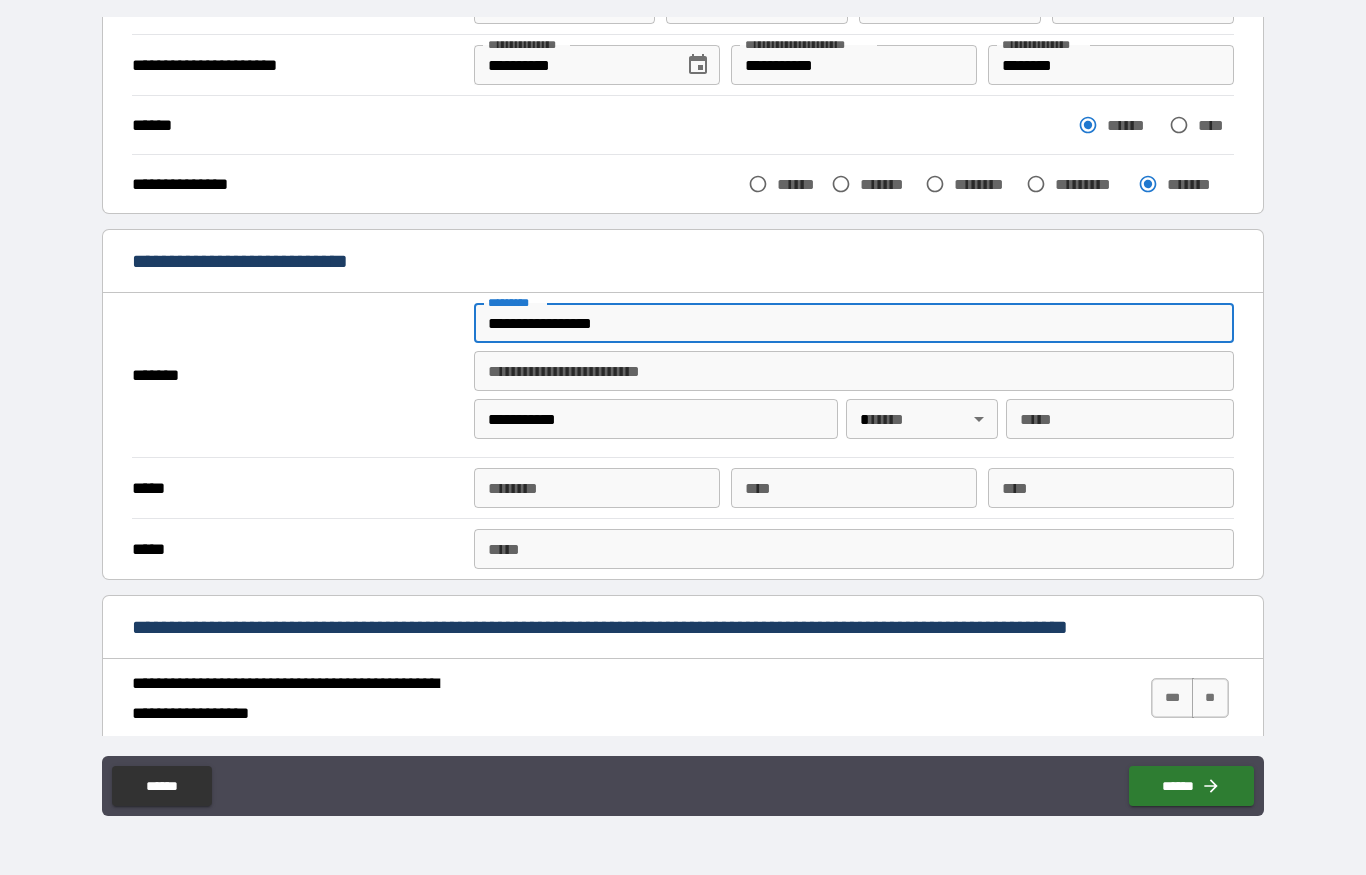 type on "**" 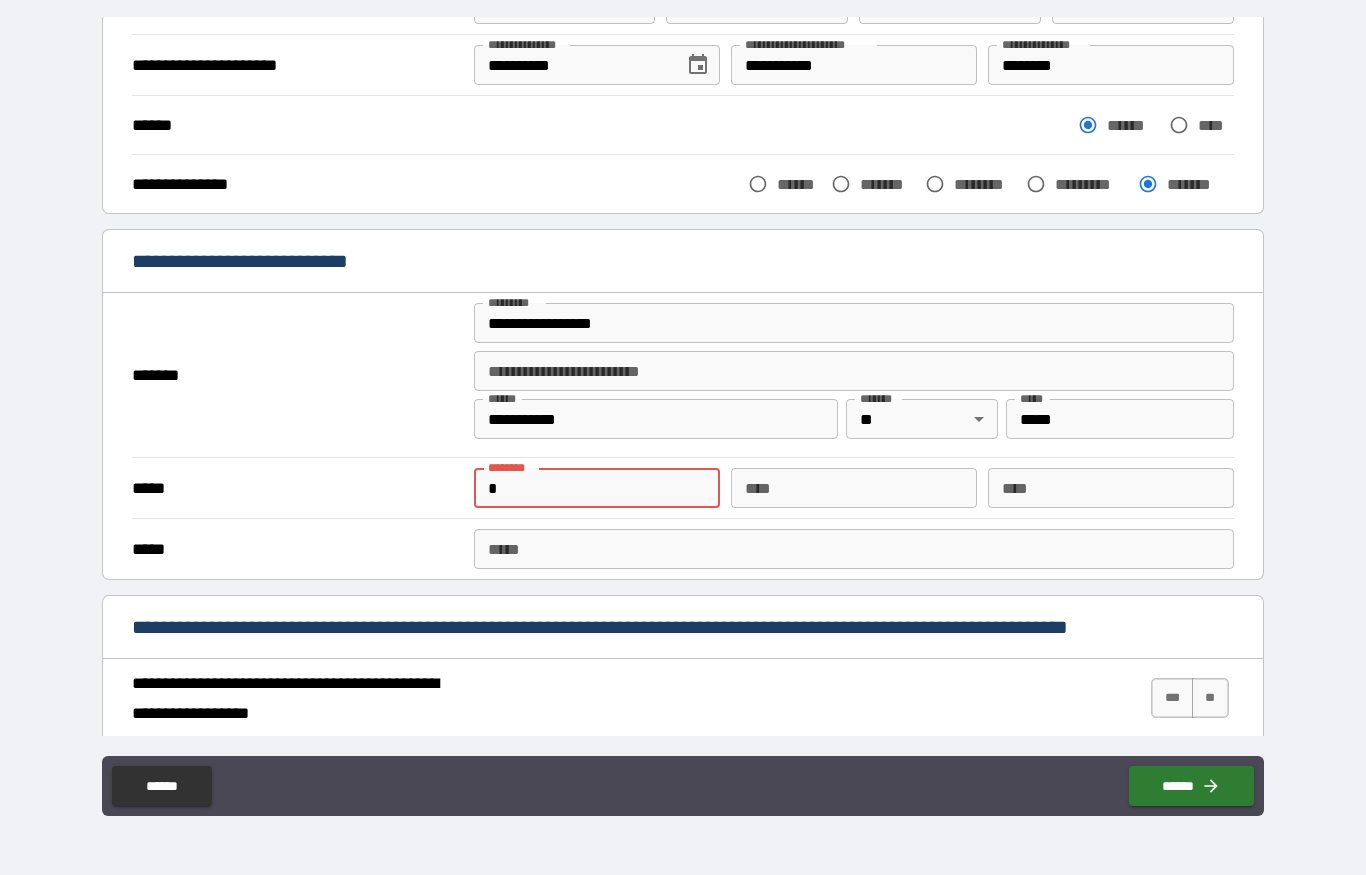 type on "*" 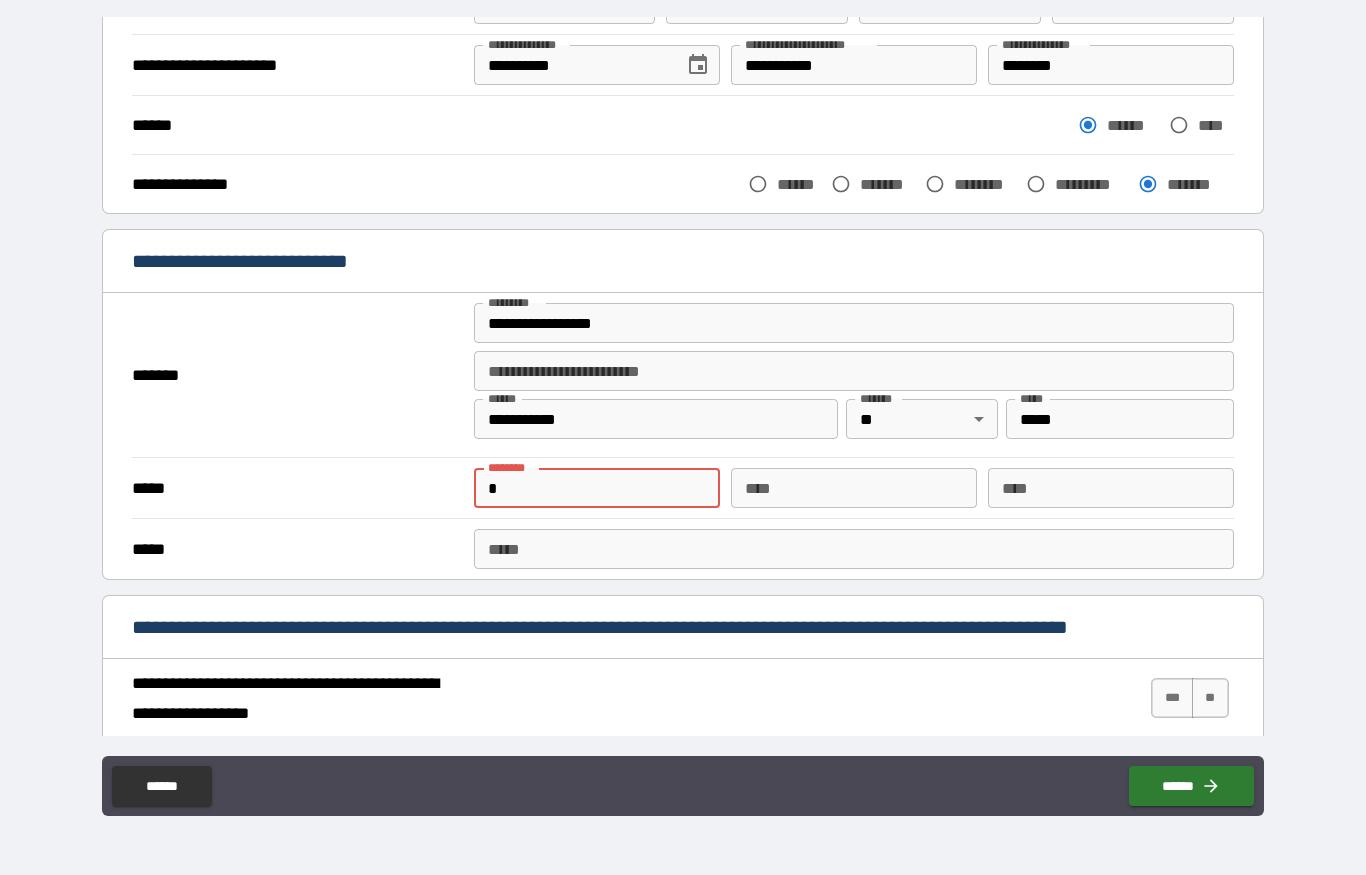 click on "**********" at bounding box center (854, 323) 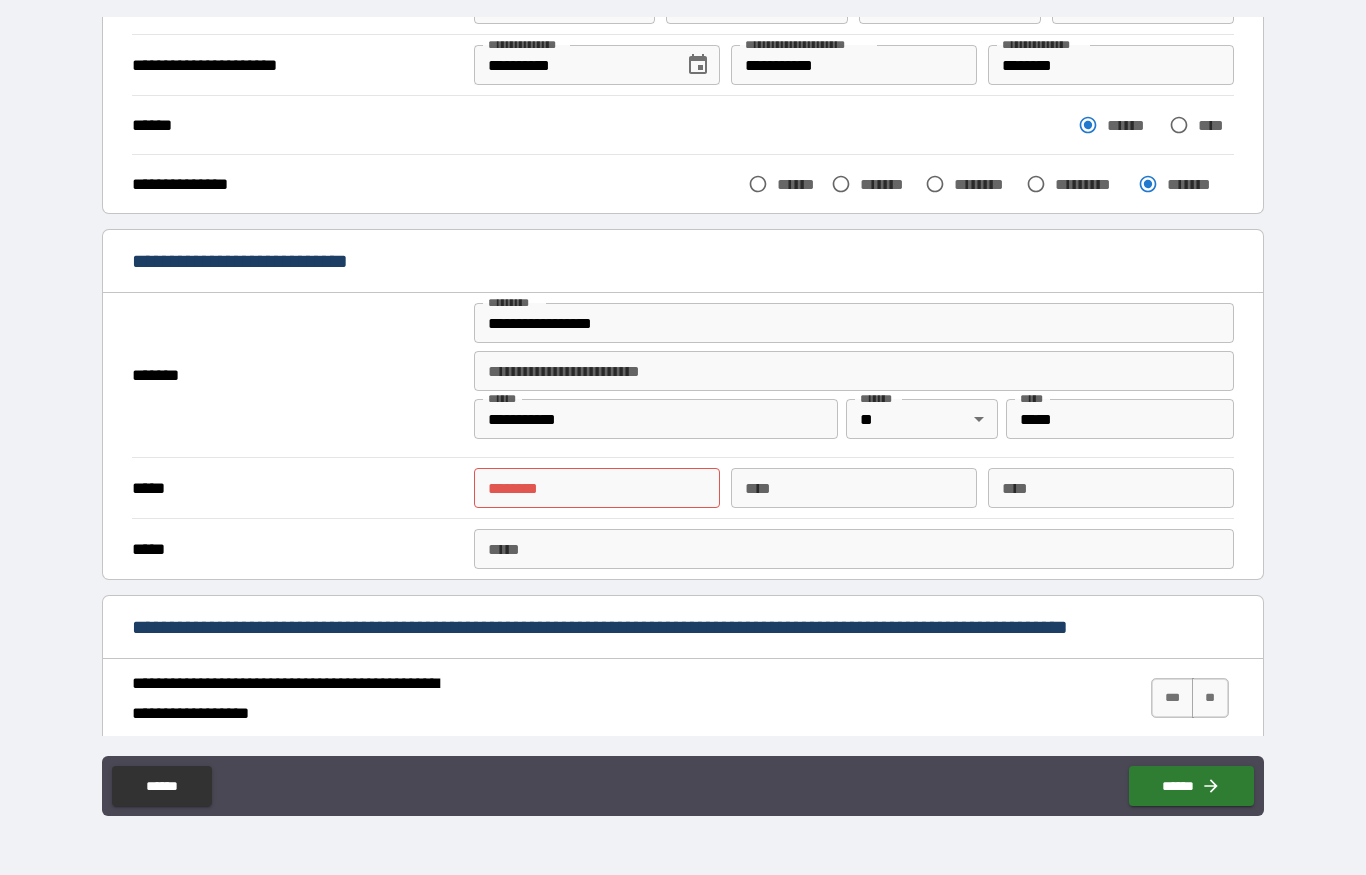 type on "**********" 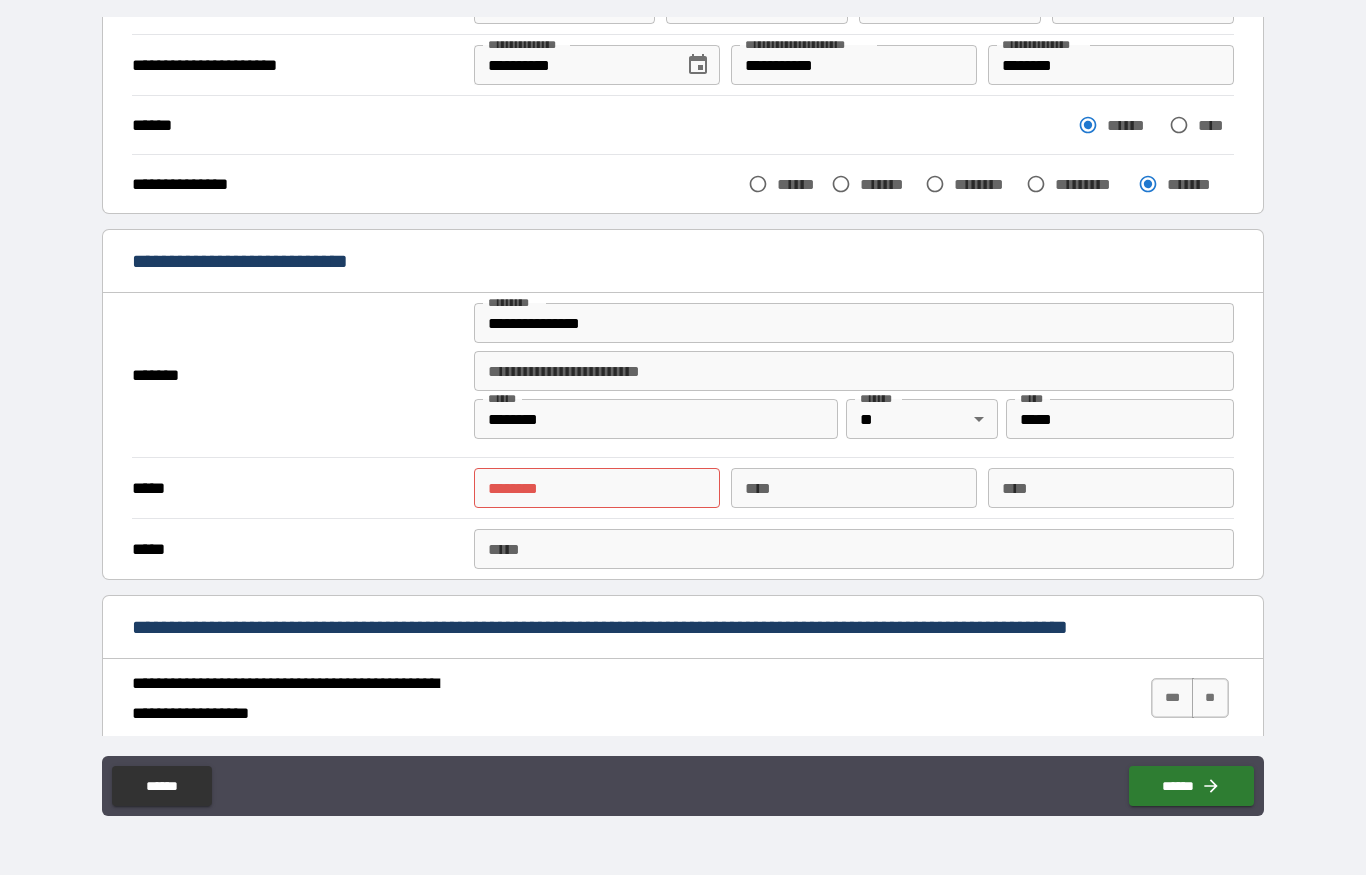 click on "******   *" at bounding box center (597, 488) 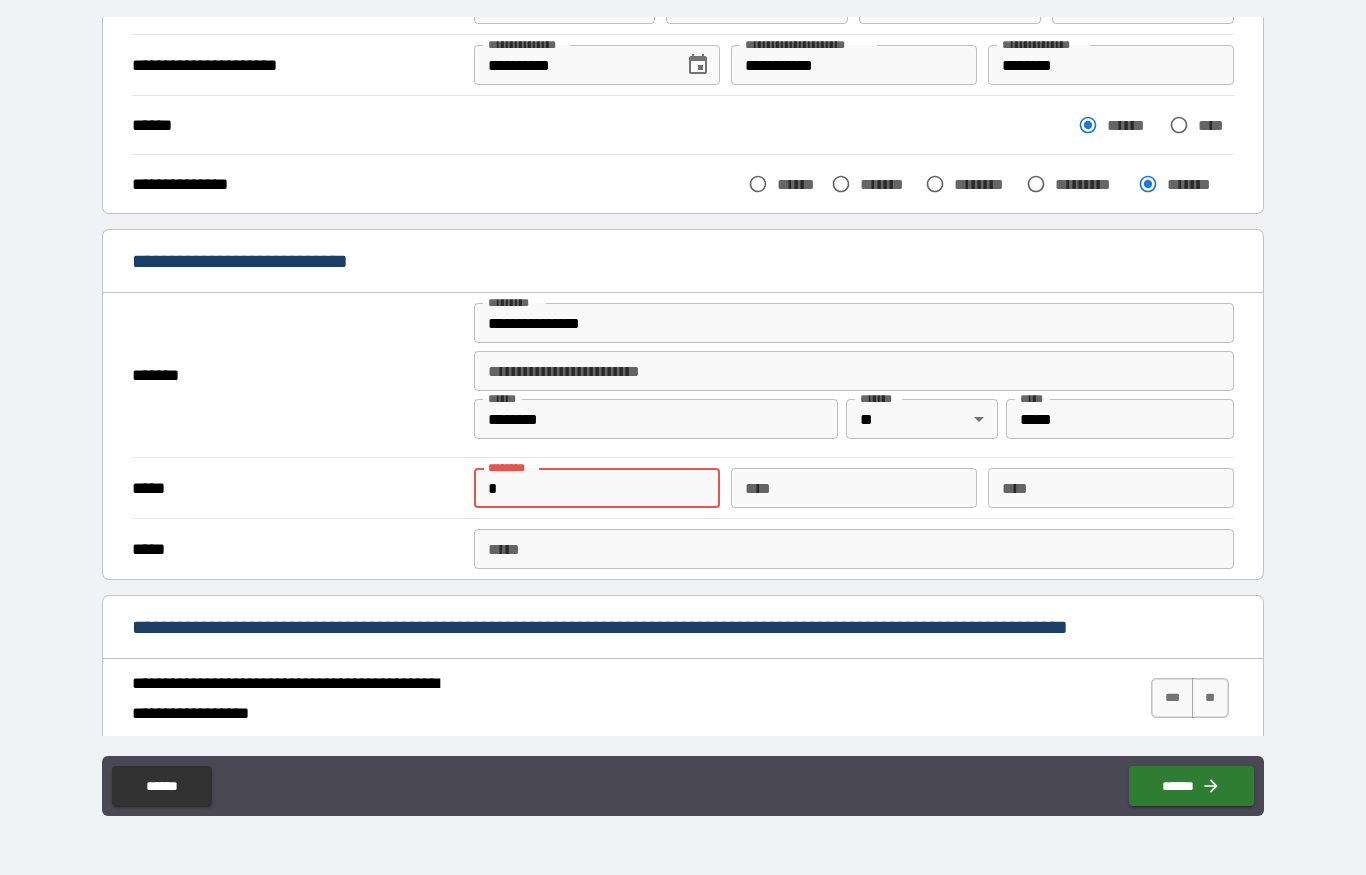 type on "**********" 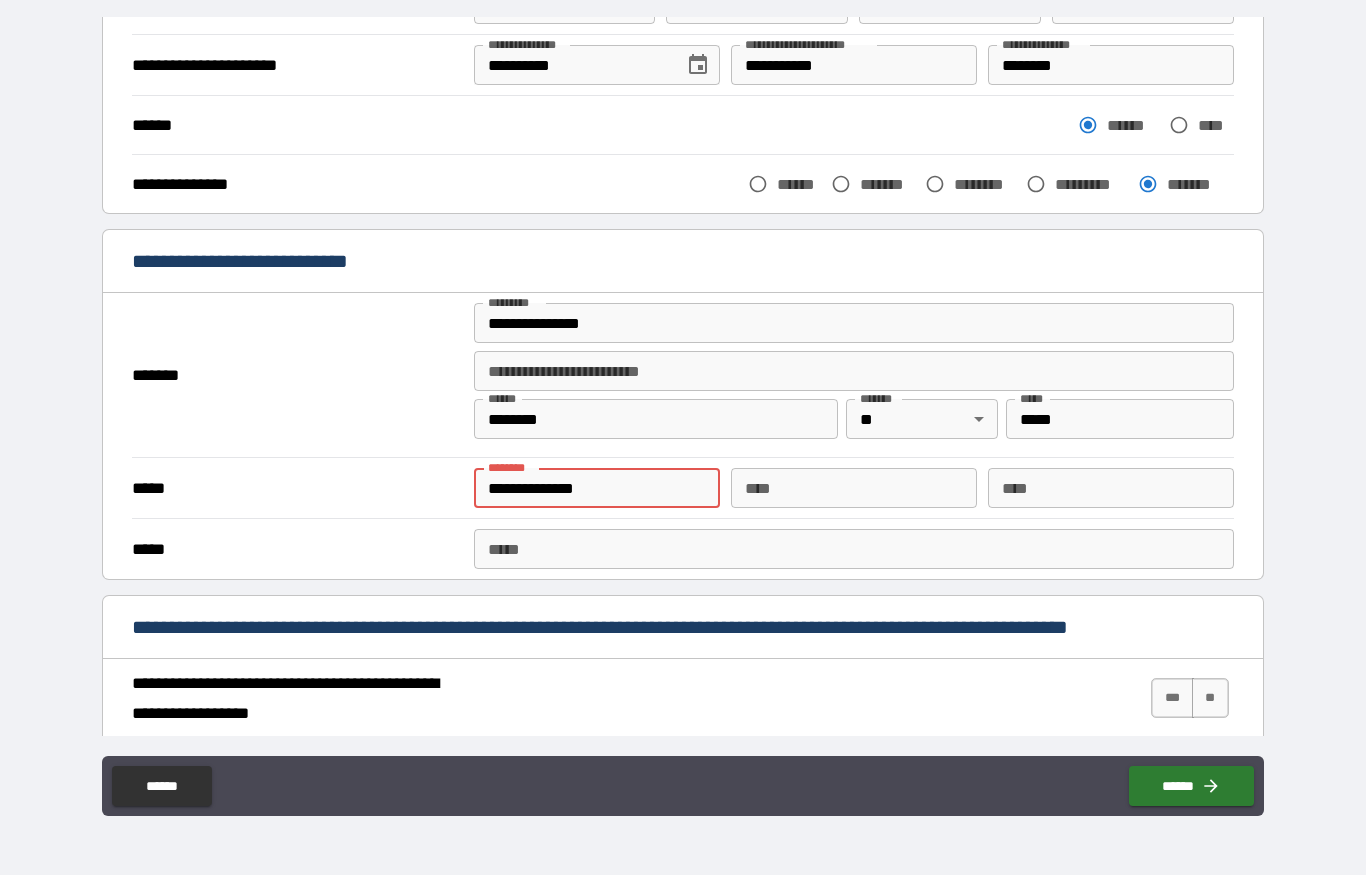 type on "*" 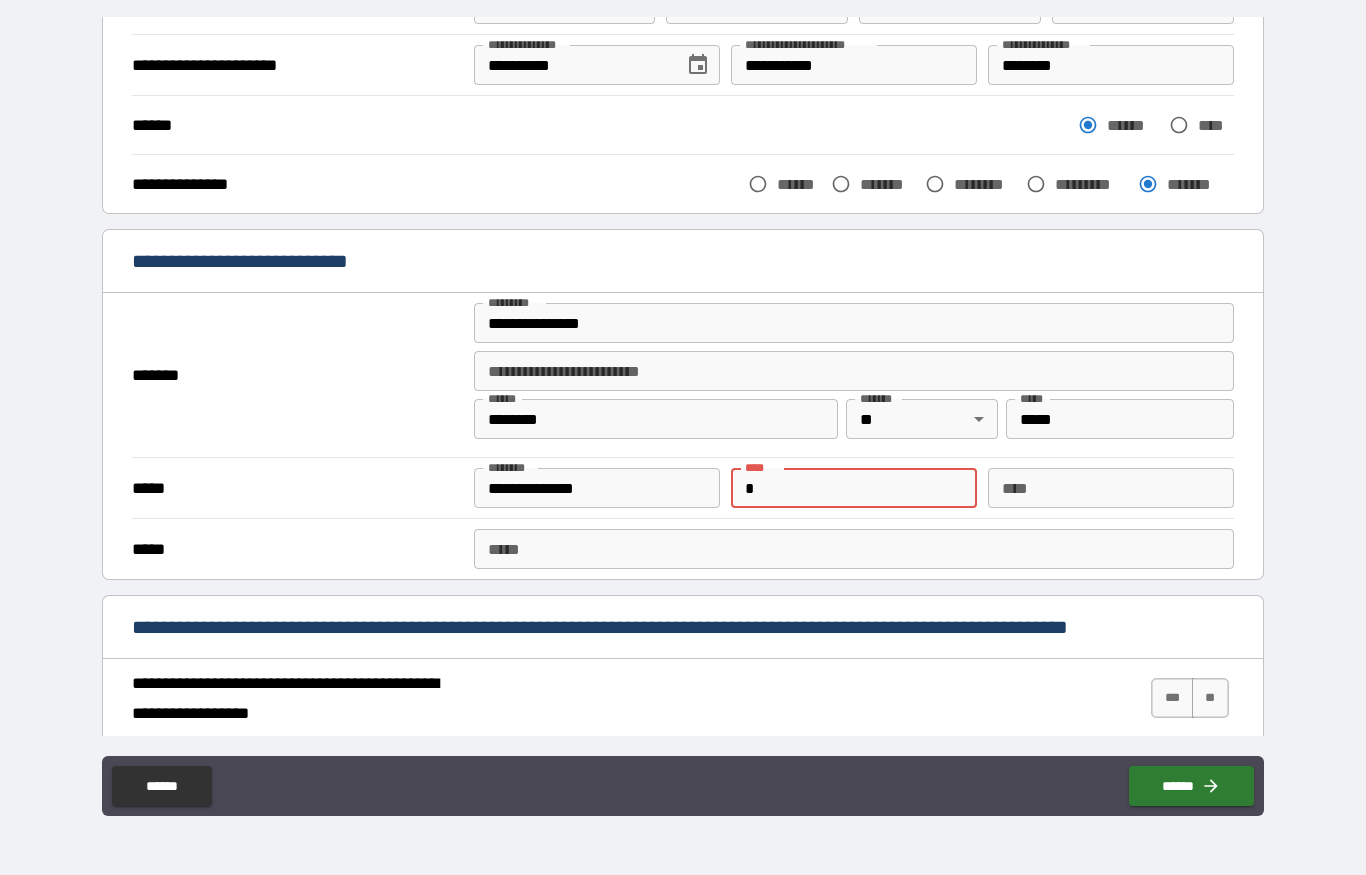 click on "***** *****" at bounding box center (854, 549) 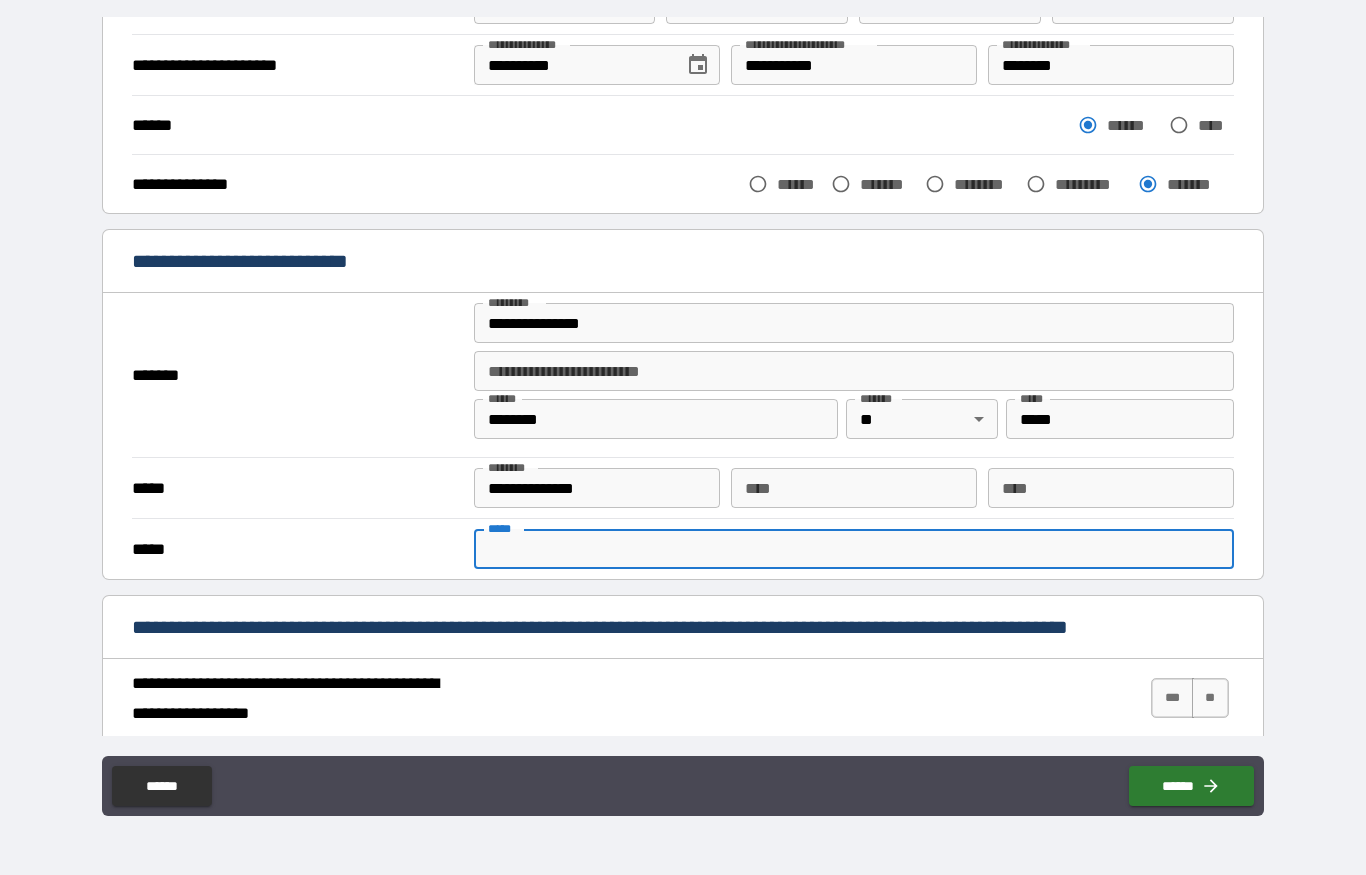 type on "**********" 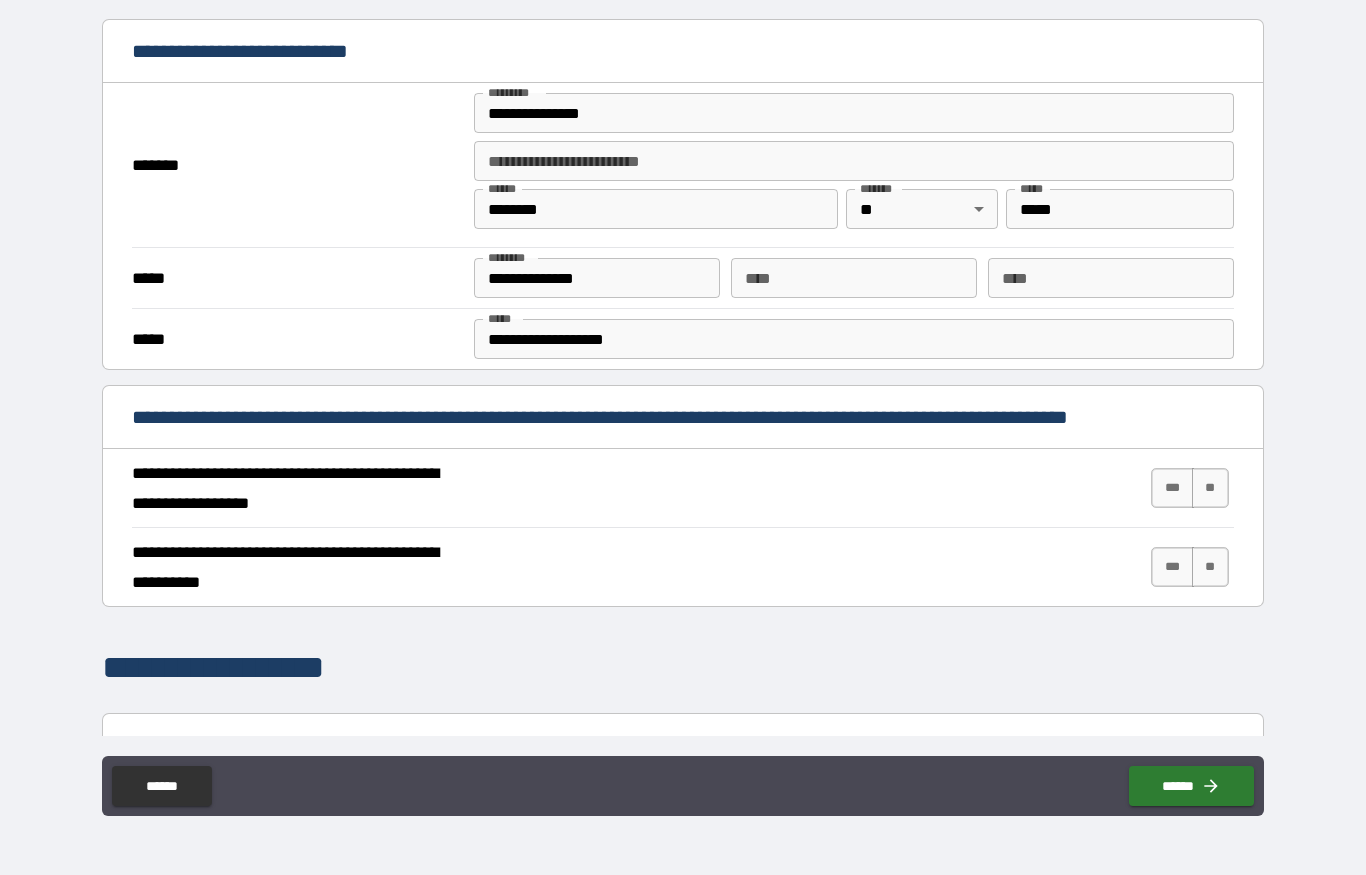 scroll, scrollTop: 394, scrollLeft: 0, axis: vertical 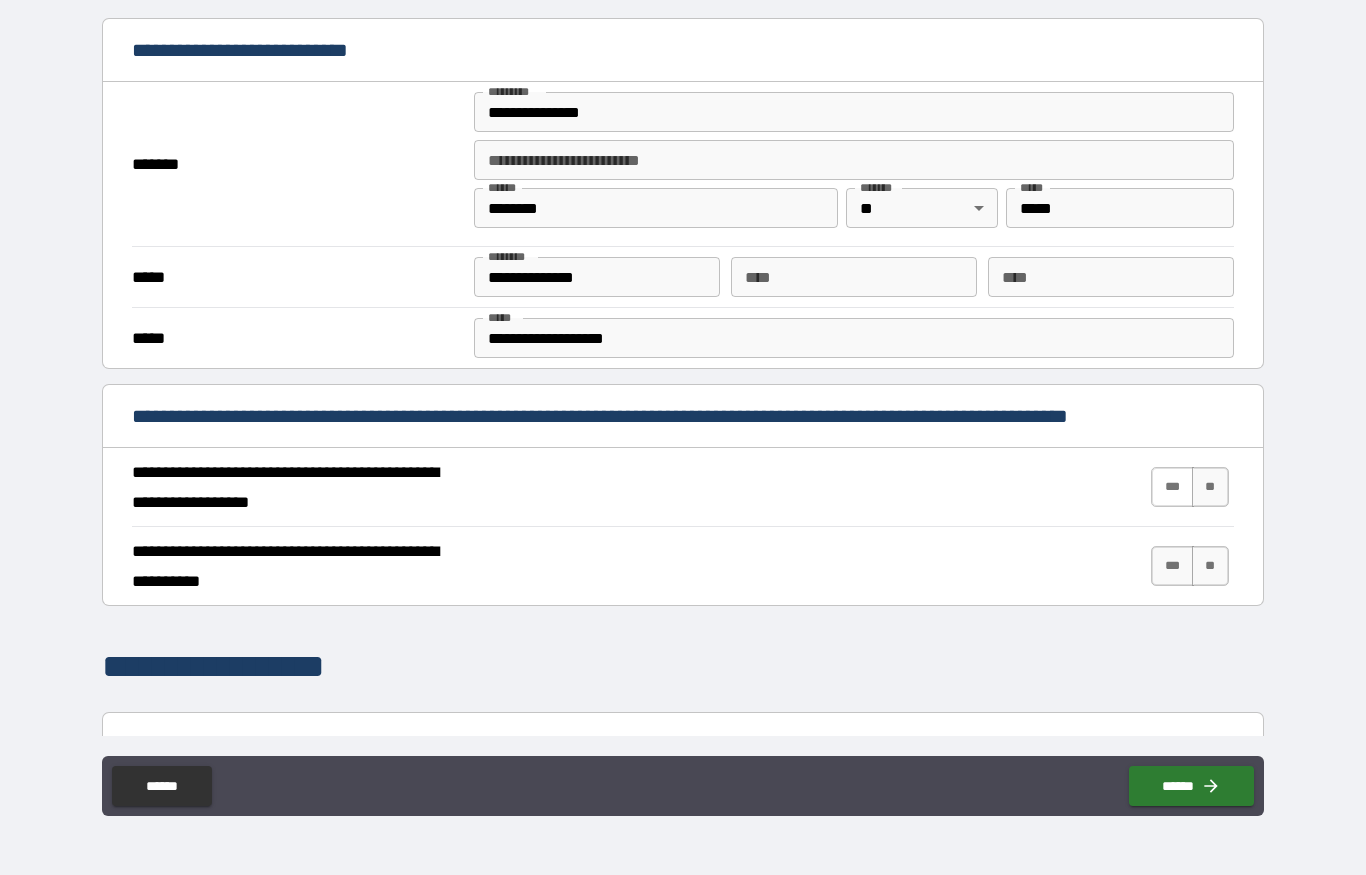 click on "***" at bounding box center [1172, 487] 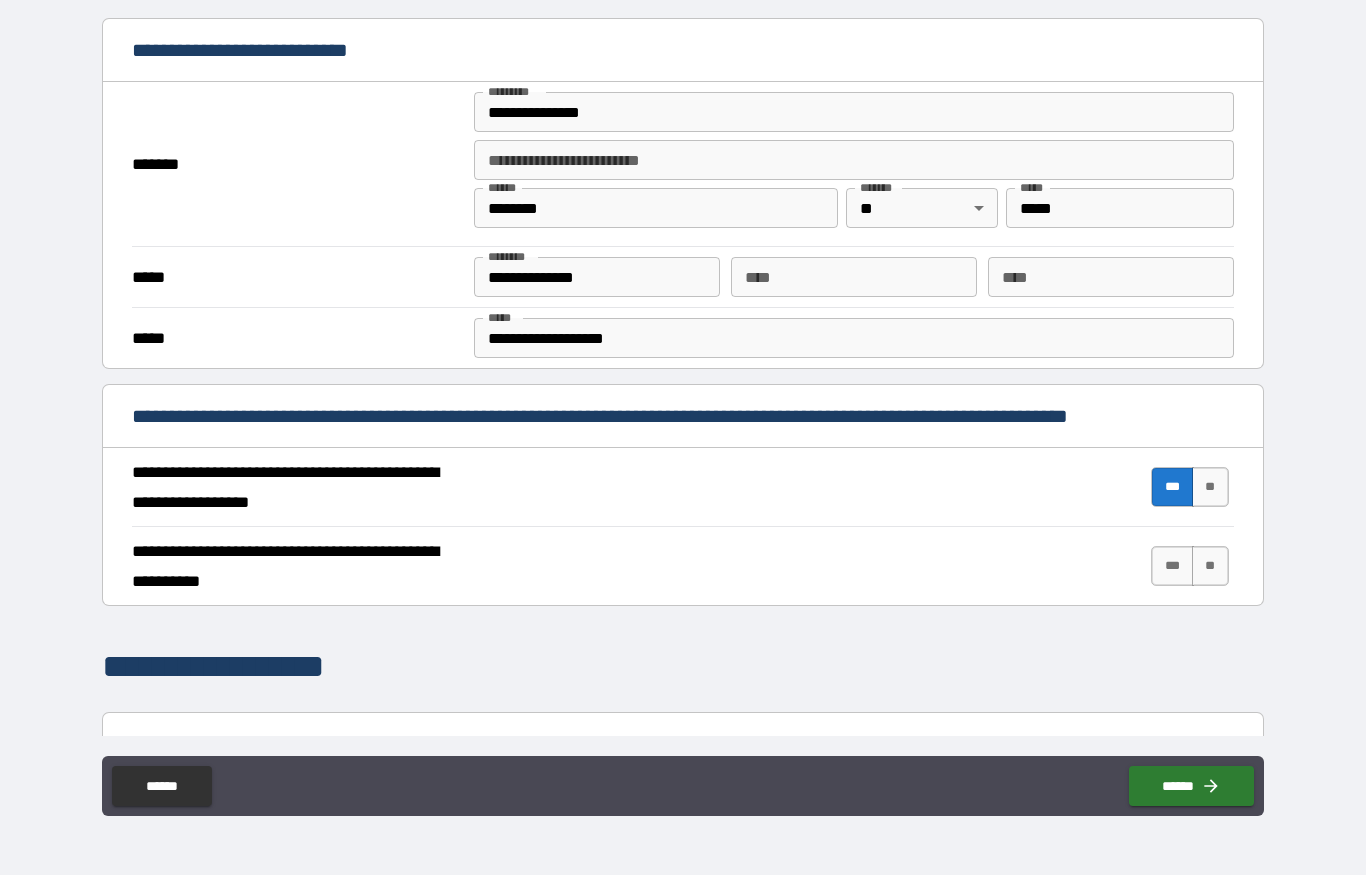 click on "***" at bounding box center [1172, 566] 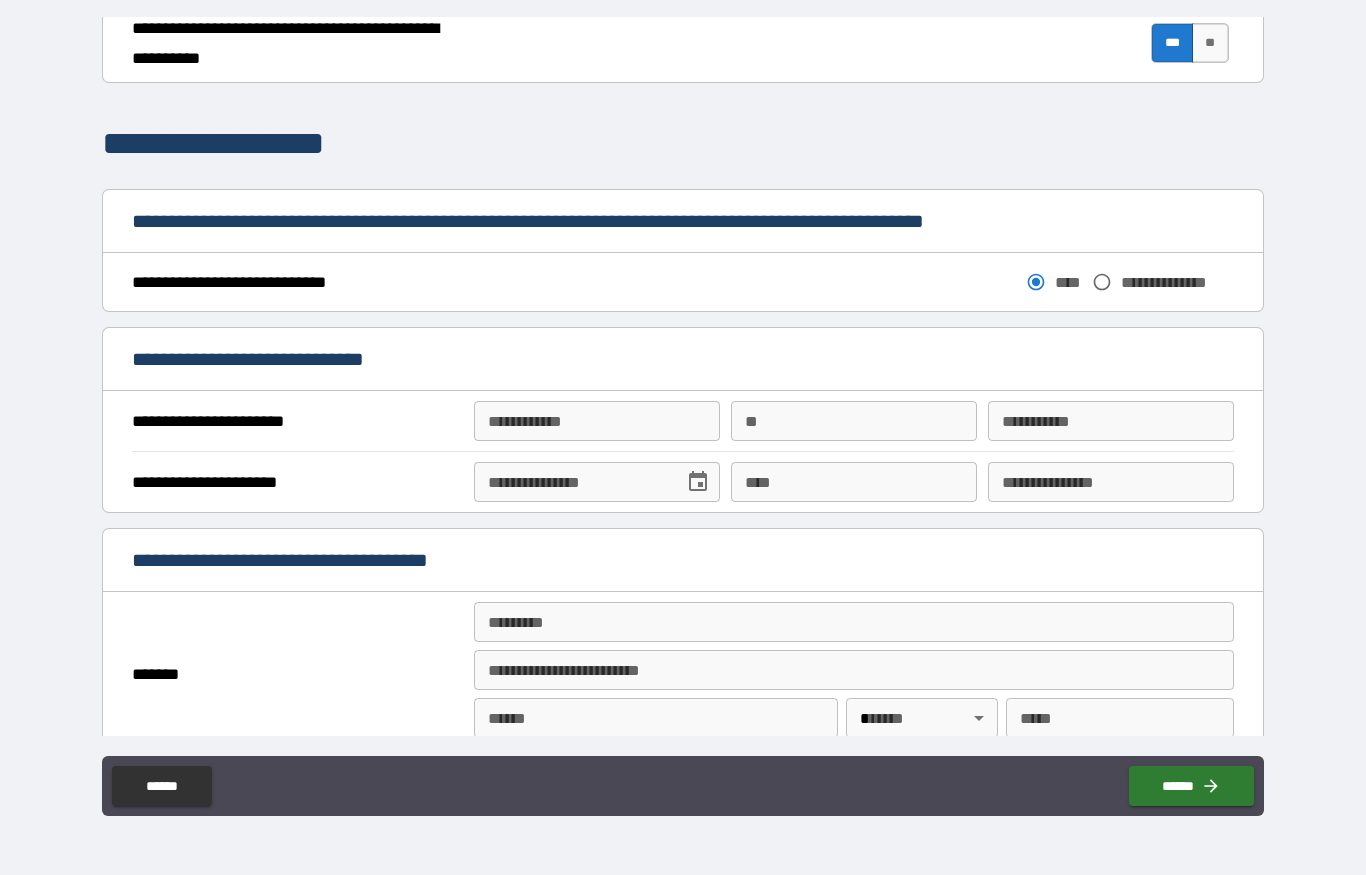 scroll, scrollTop: 918, scrollLeft: 0, axis: vertical 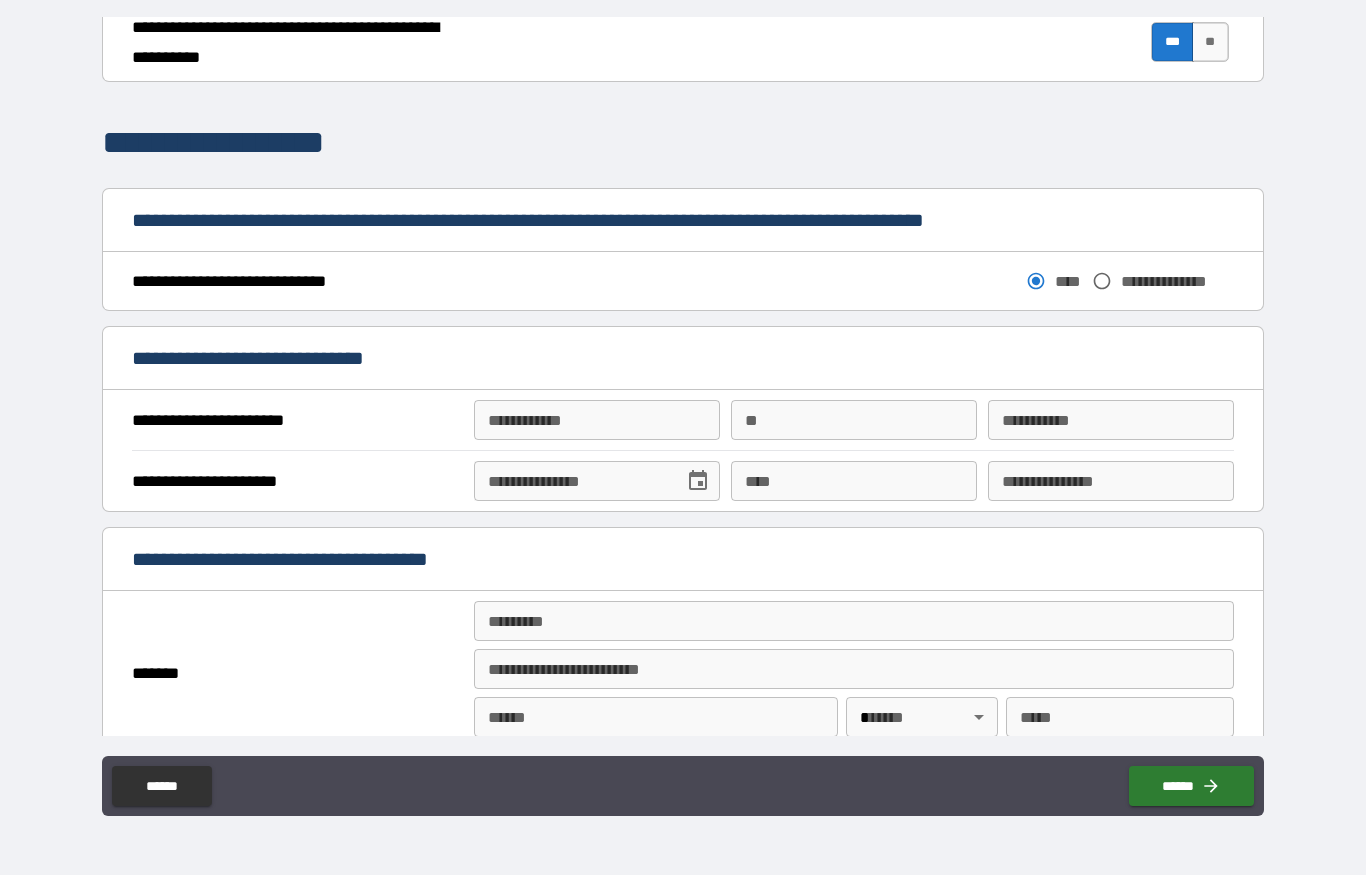 click on "**********" at bounding box center [597, 420] 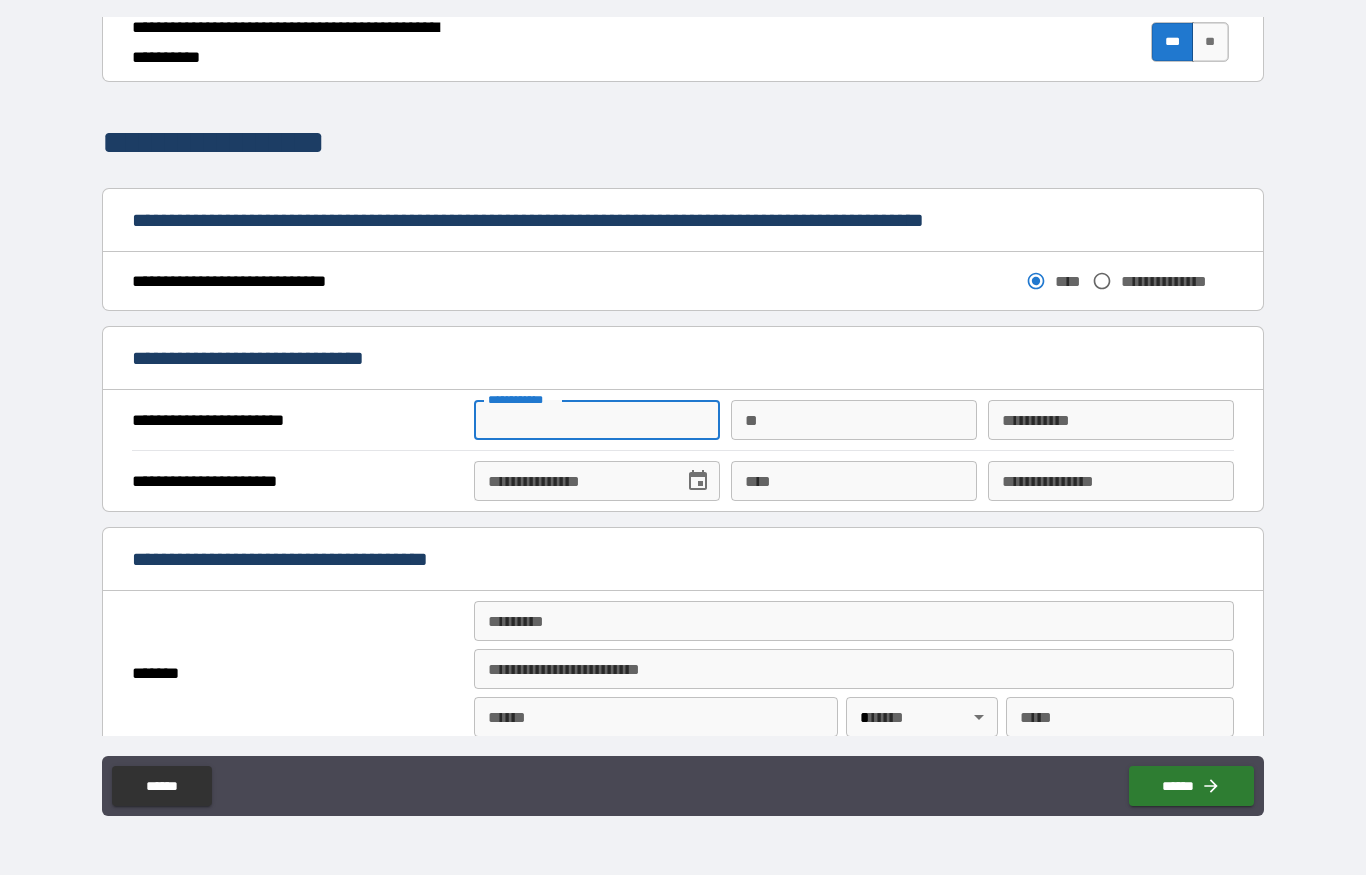 type on "*****" 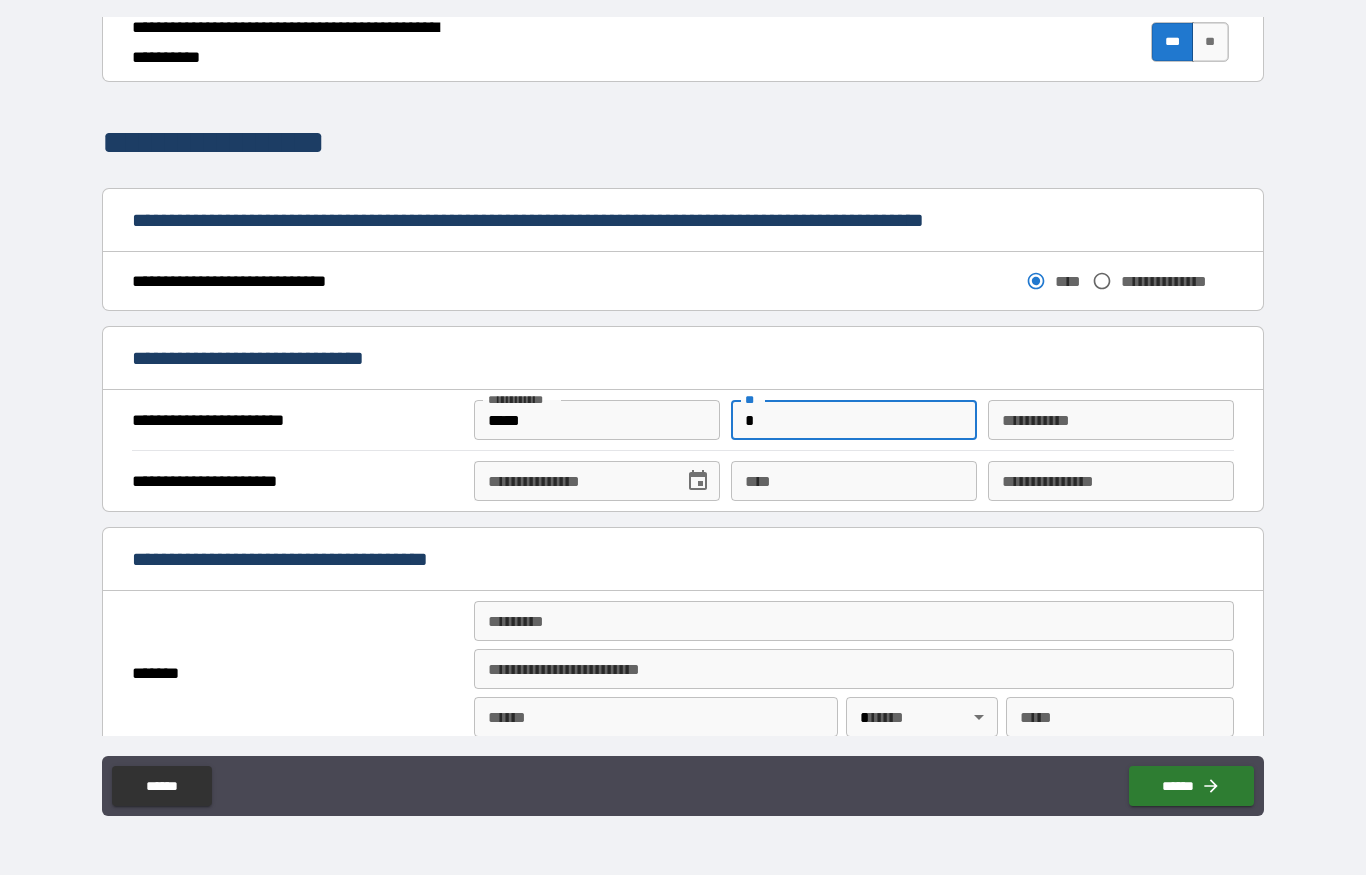 type on "*" 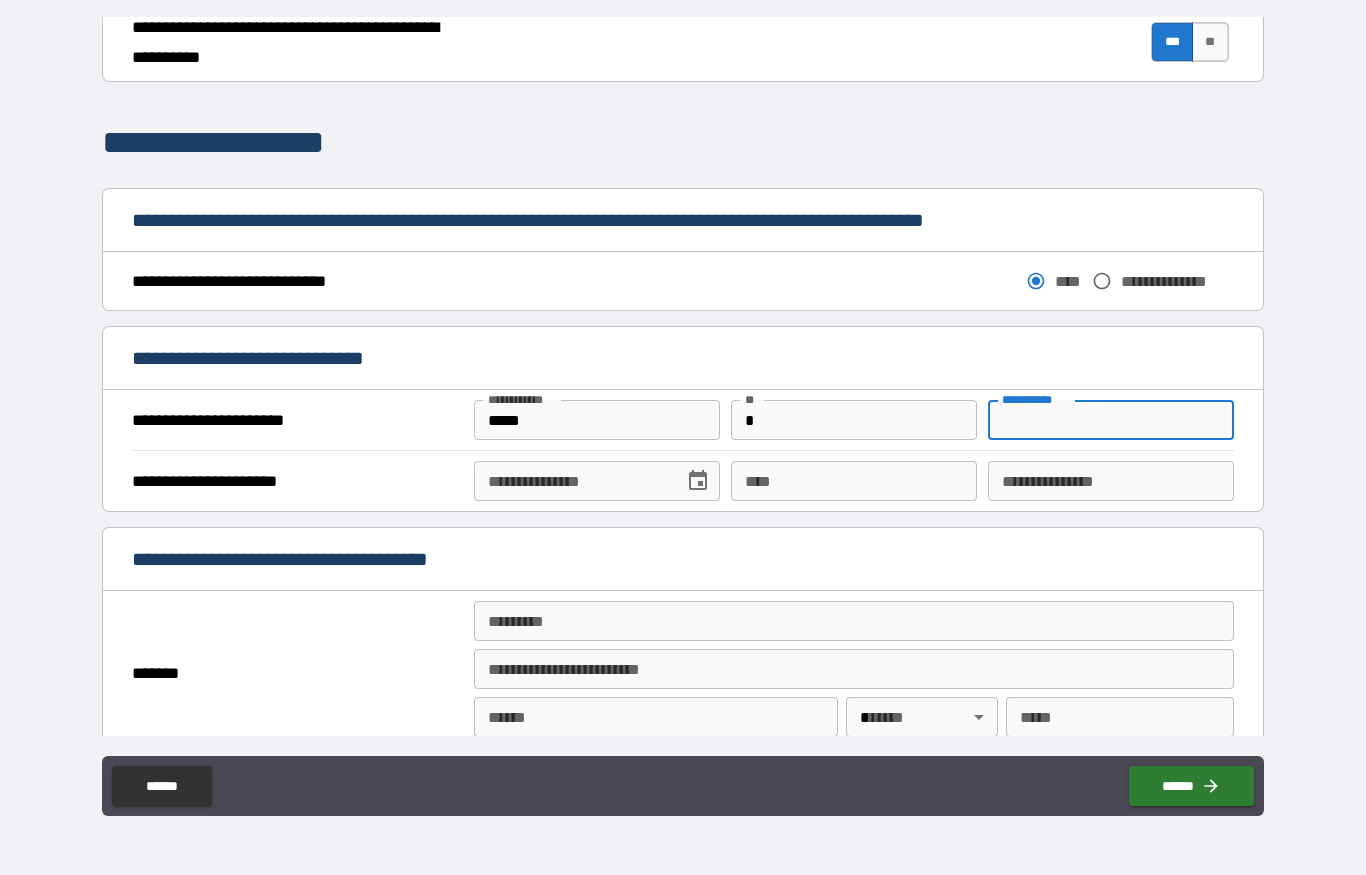 type on "****" 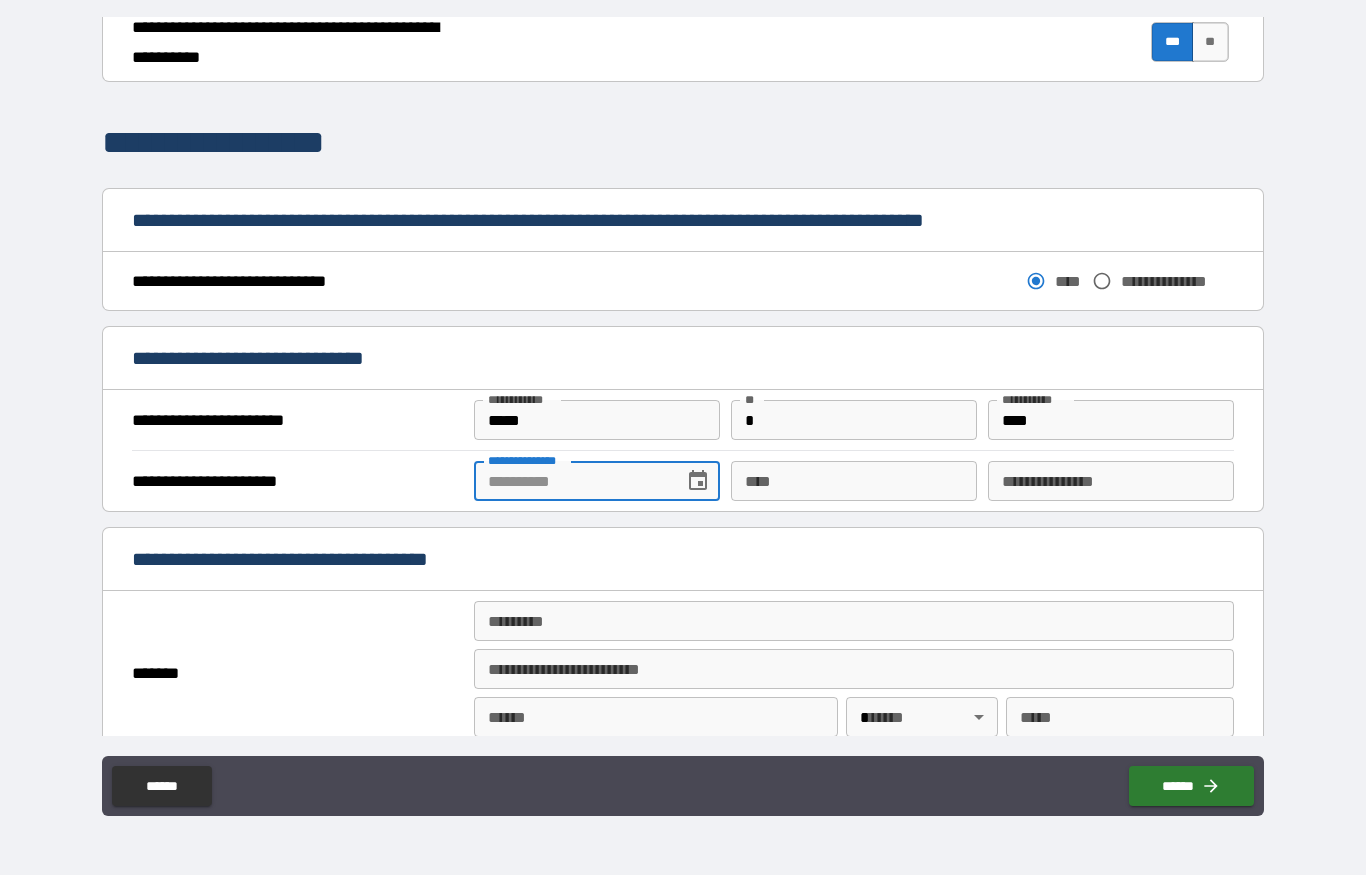 click on "**********" at bounding box center [572, 481] 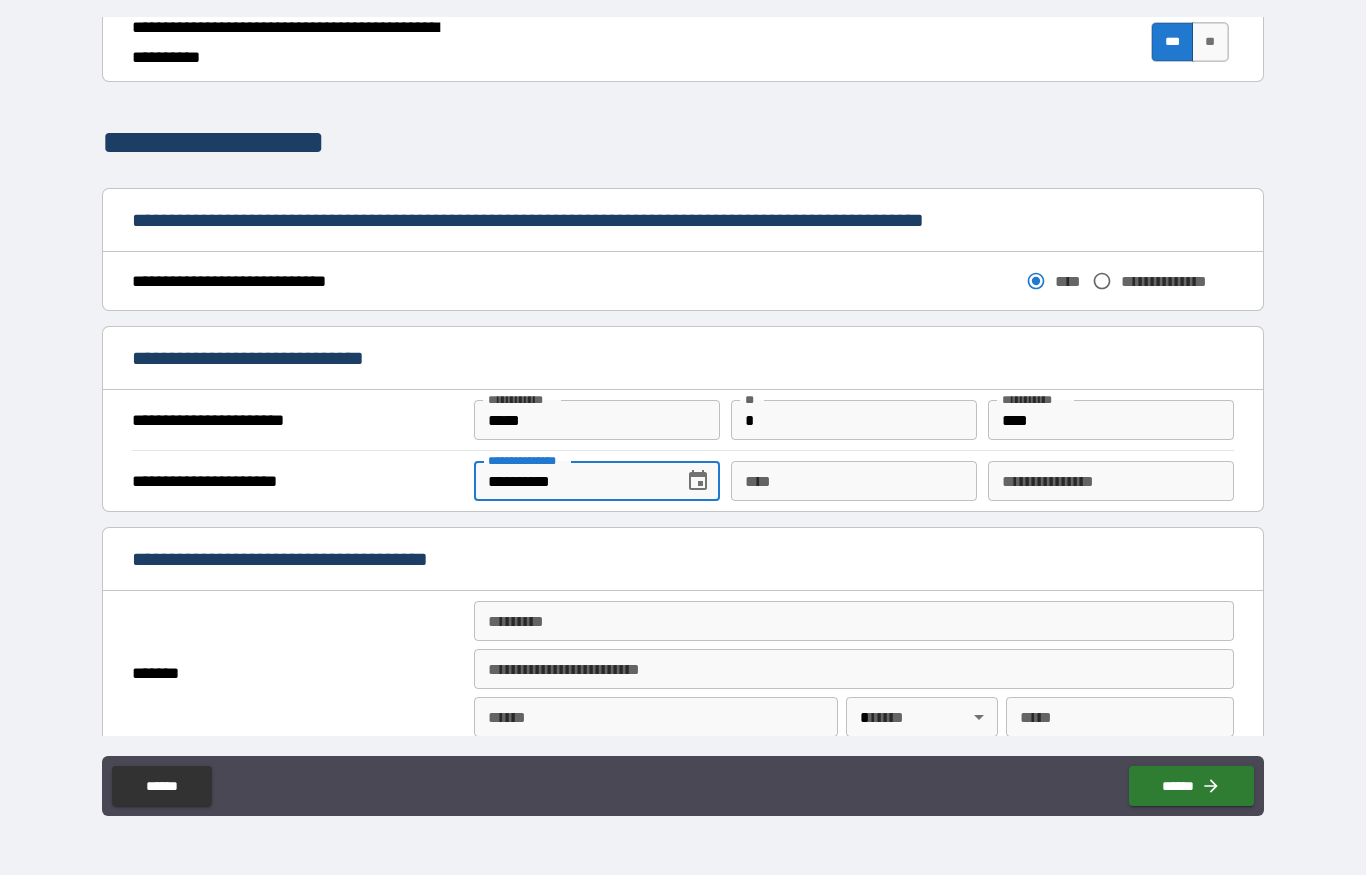 type on "**********" 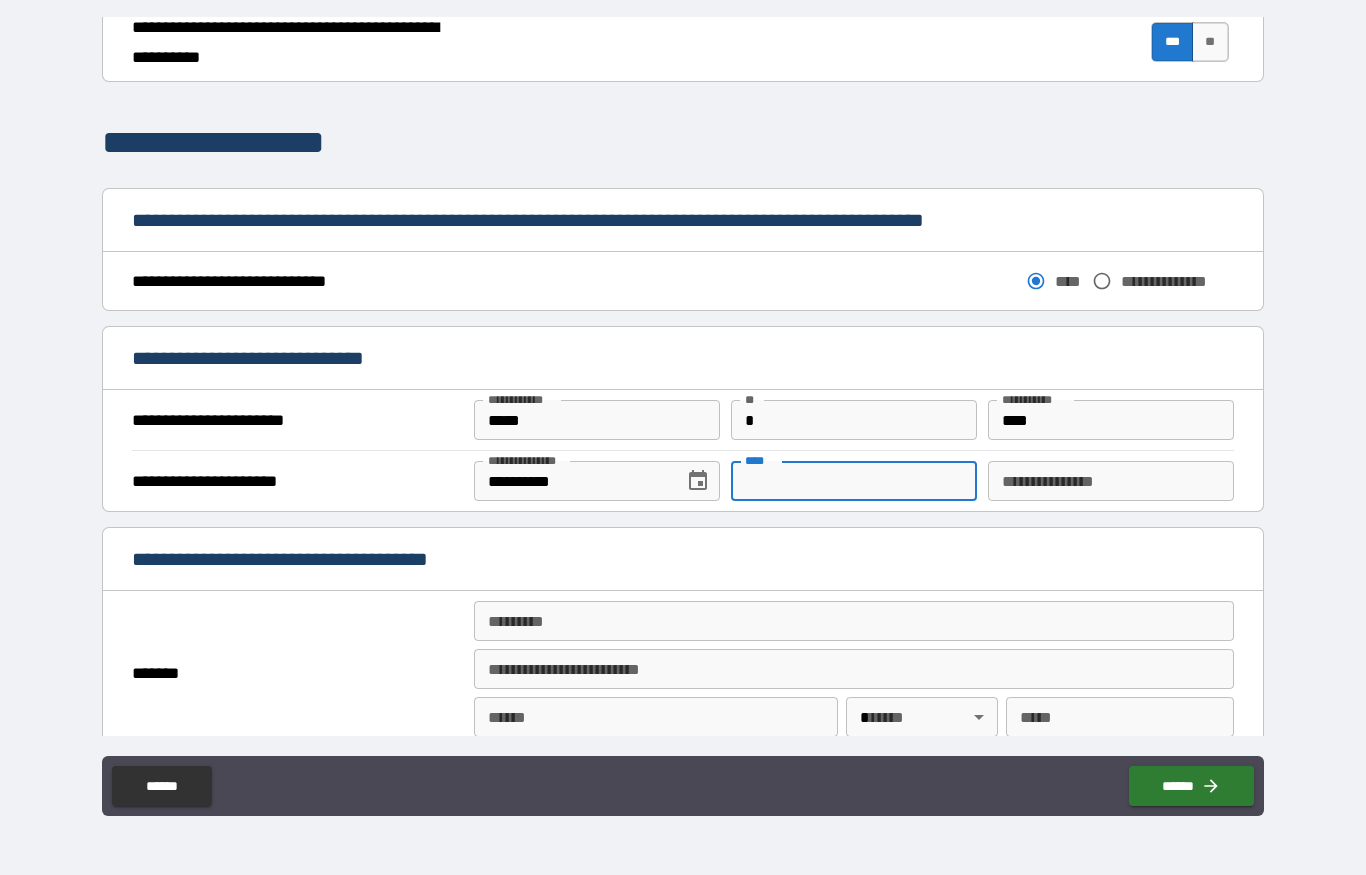 click on "**********" at bounding box center (683, 392) 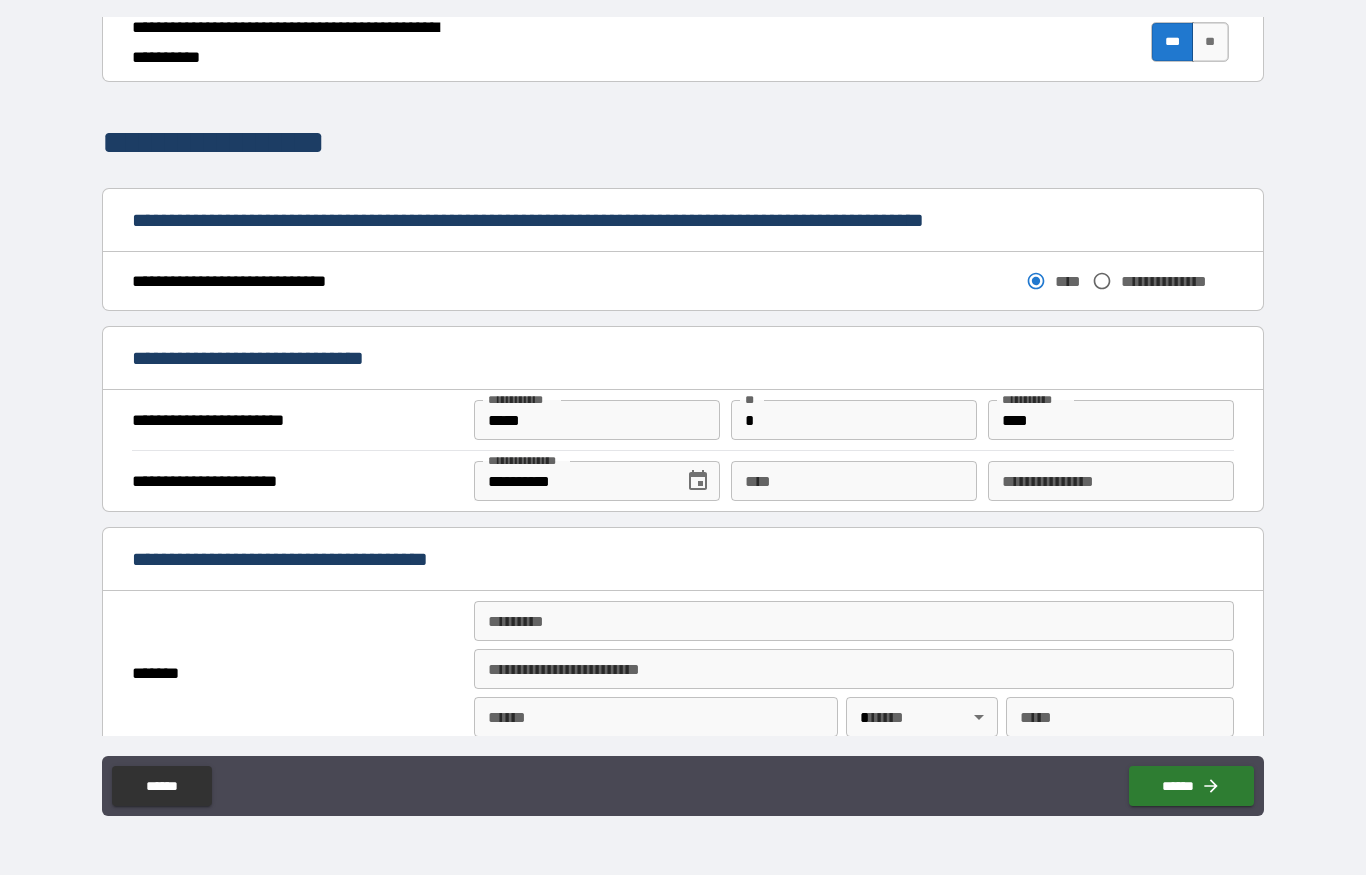 click on "****" at bounding box center [854, 481] 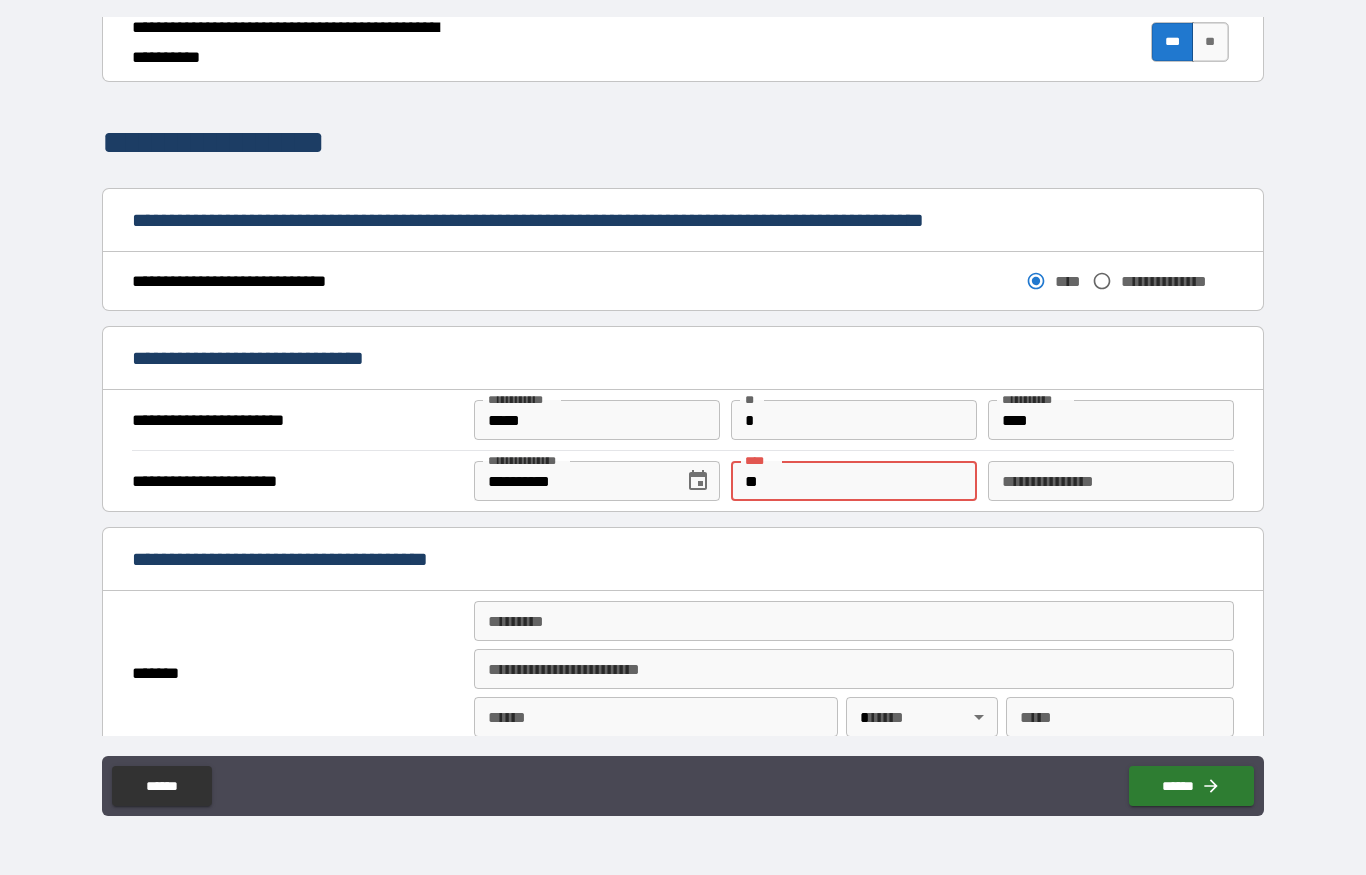 type on "*" 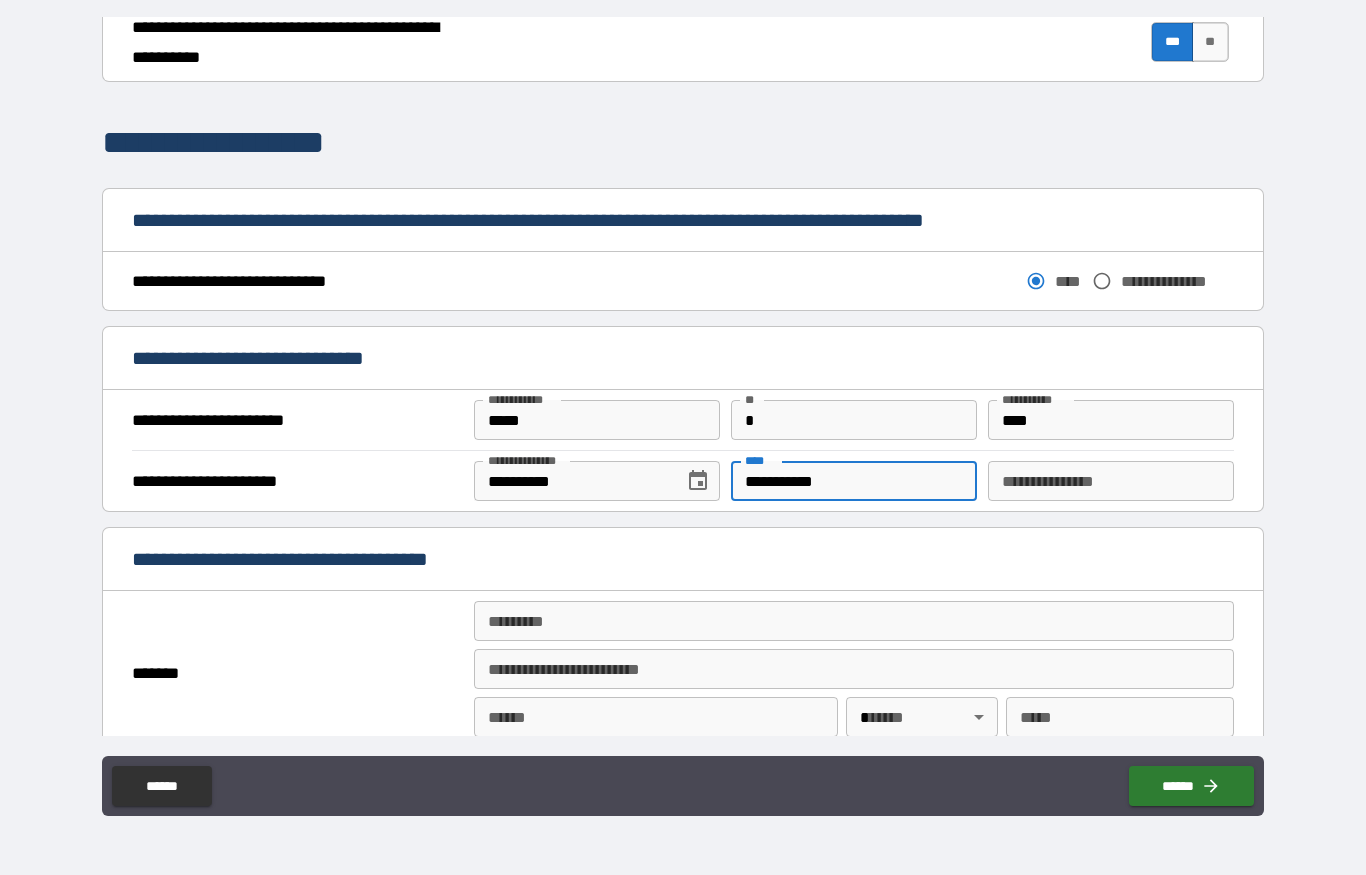 type on "**********" 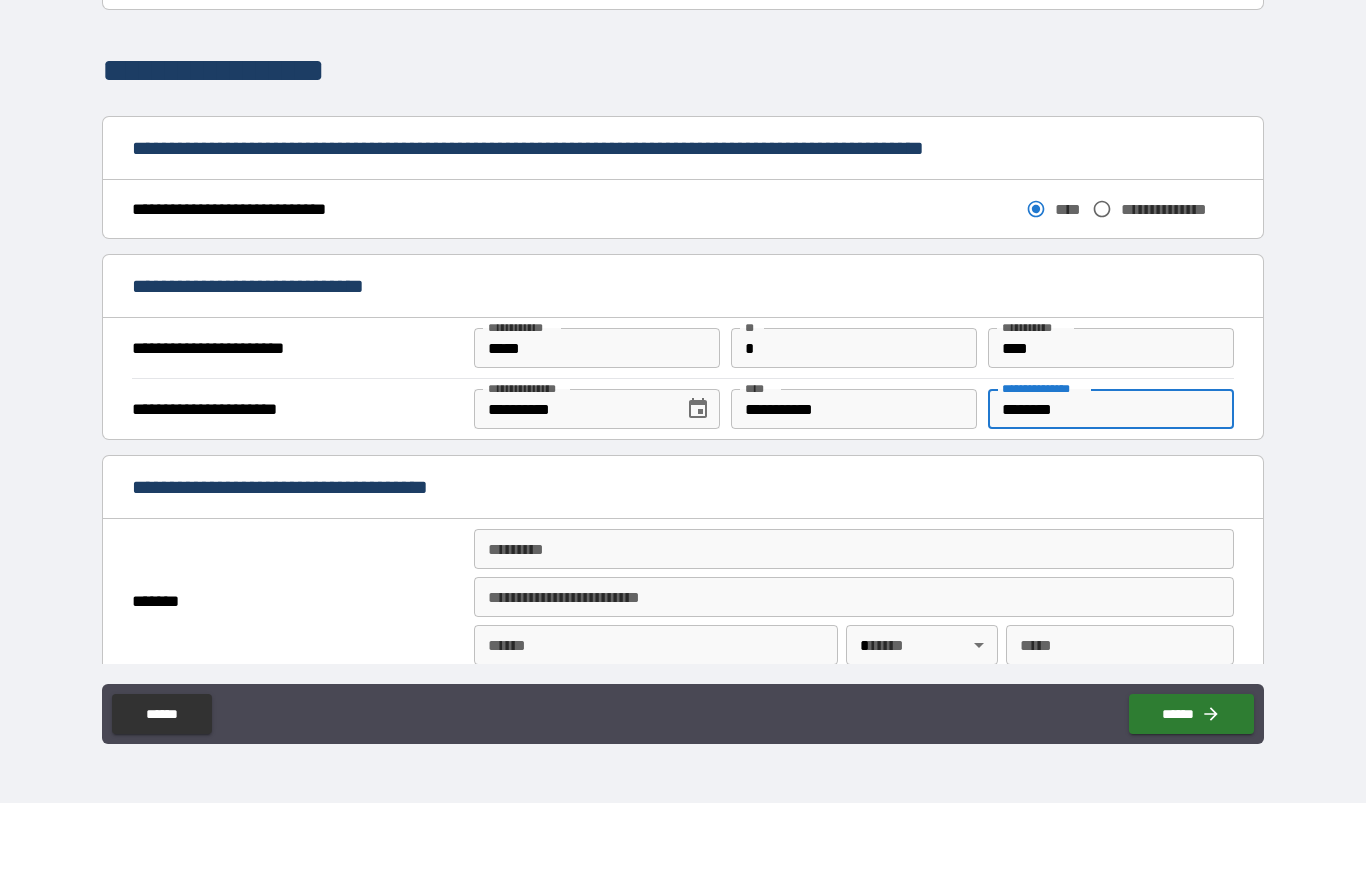 type on "********" 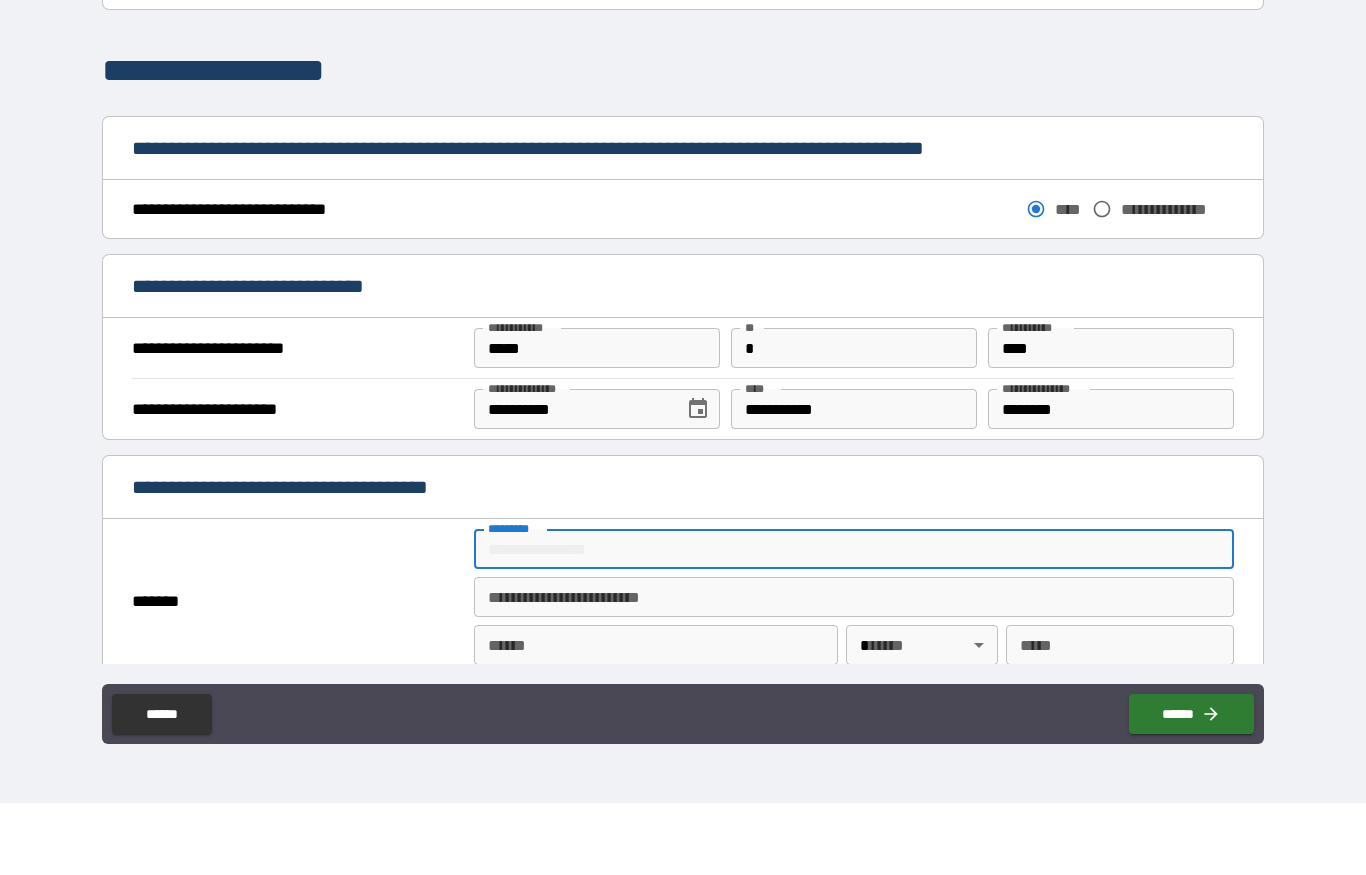 type on "**********" 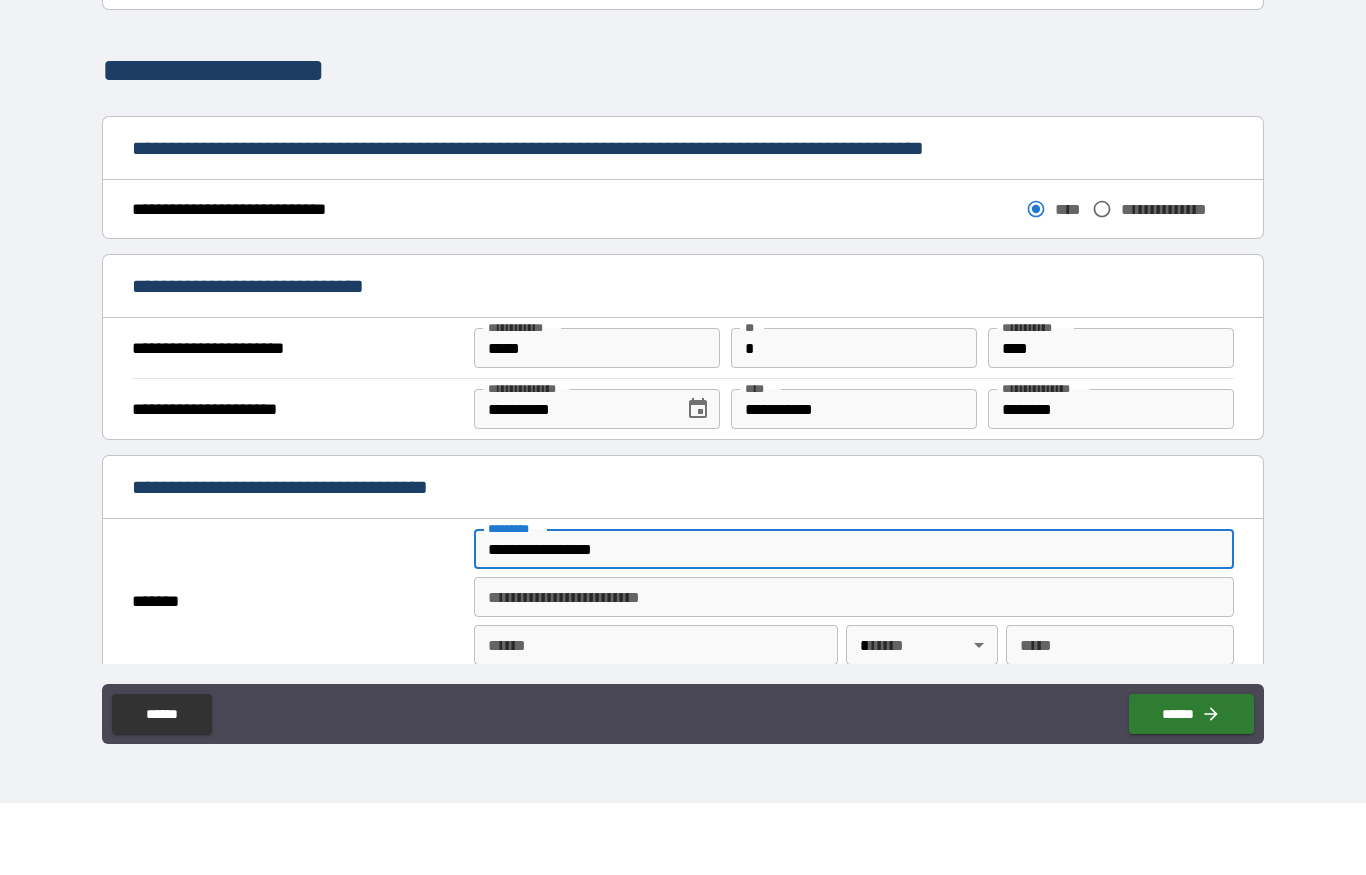 type on "**********" 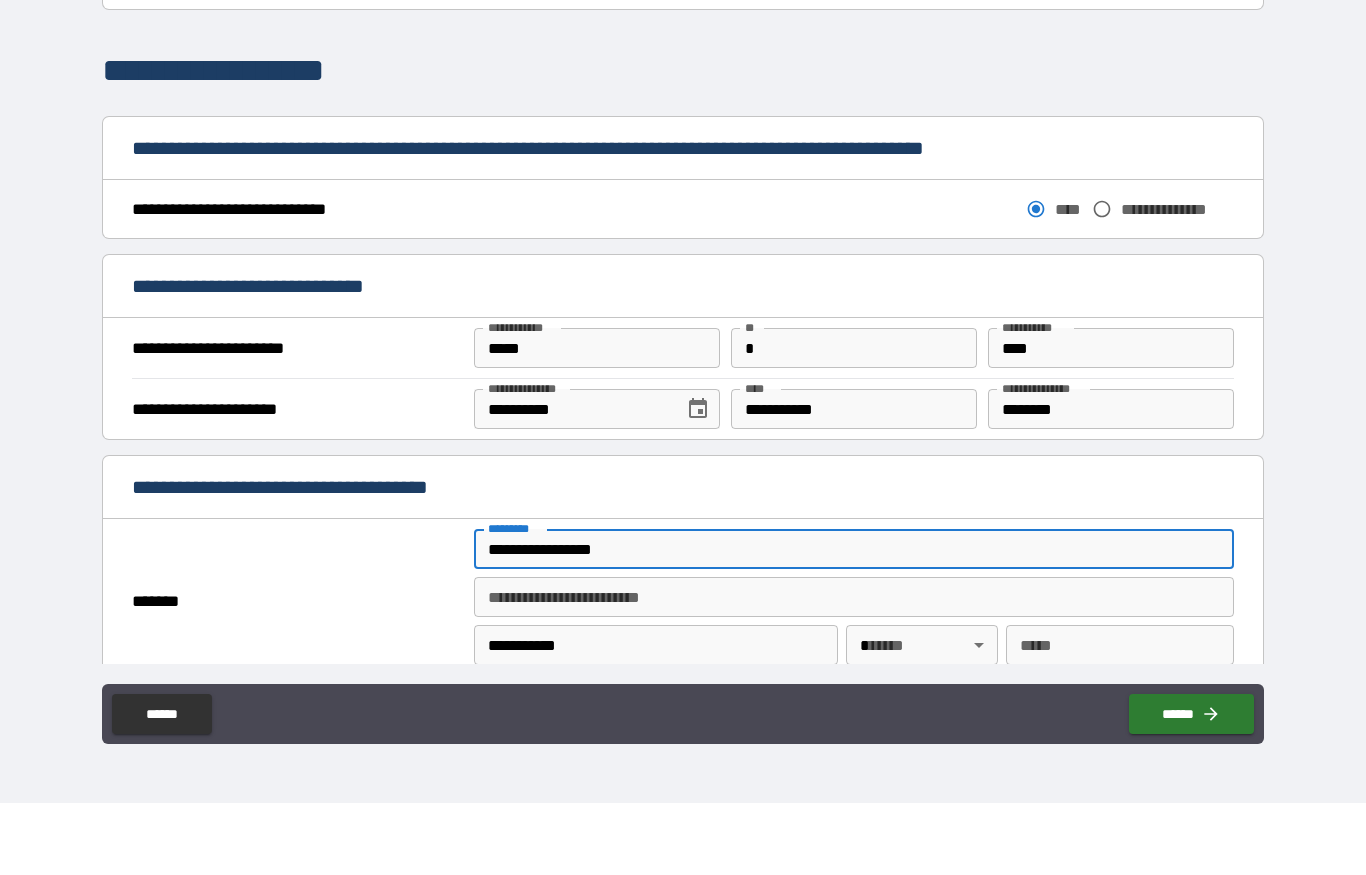 type on "**" 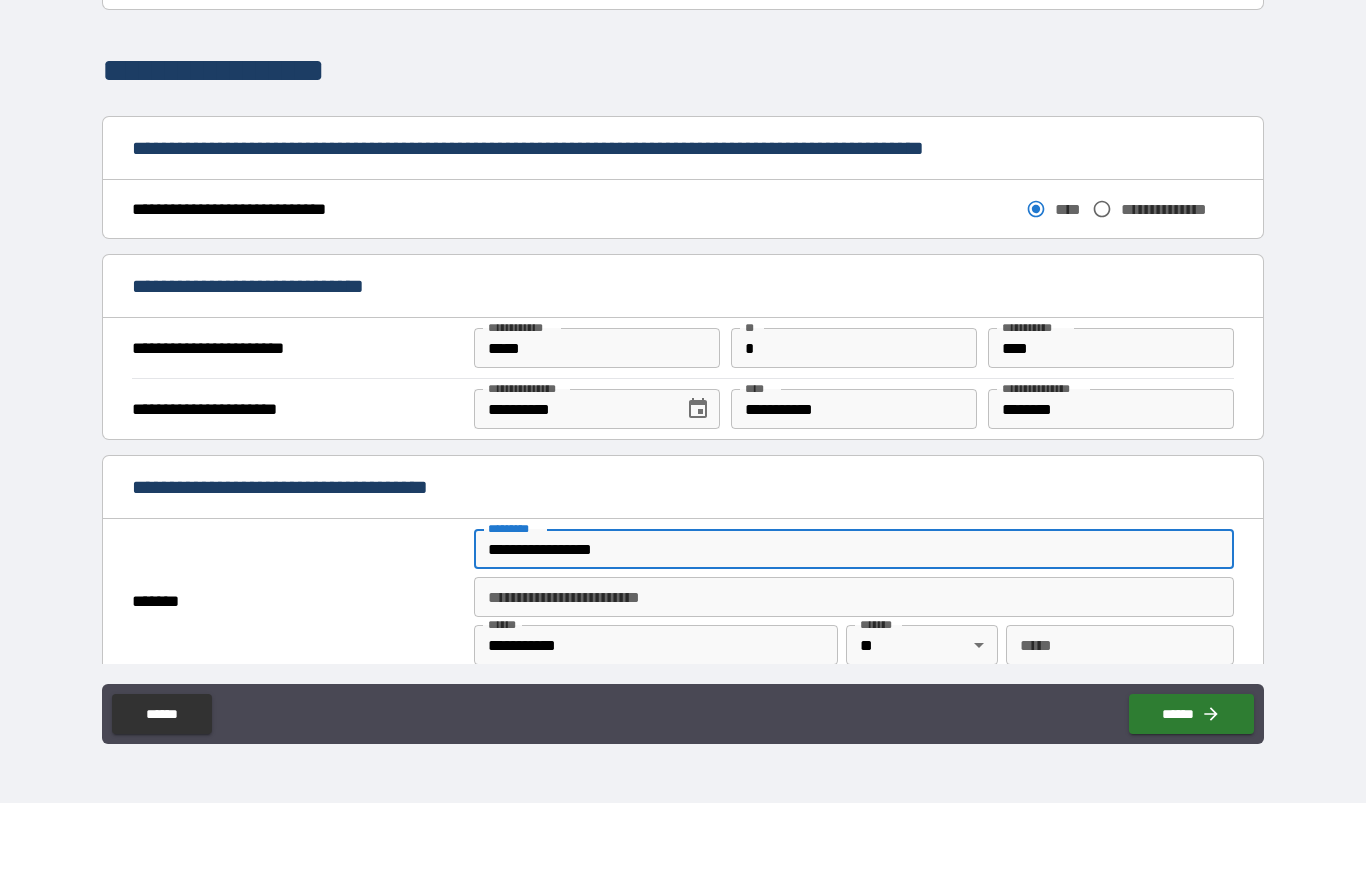 type on "*****" 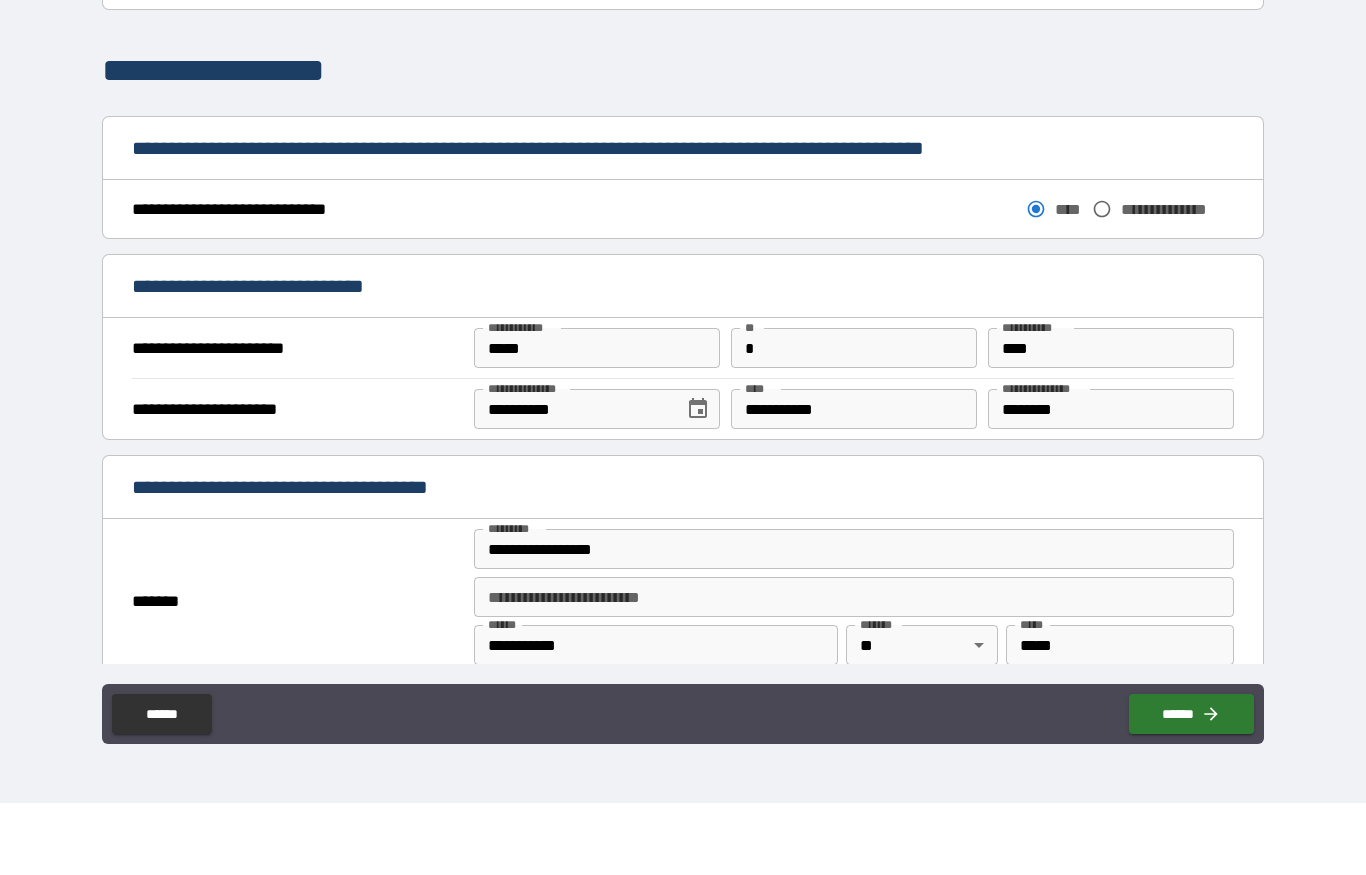 click on "**********" at bounding box center (854, 621) 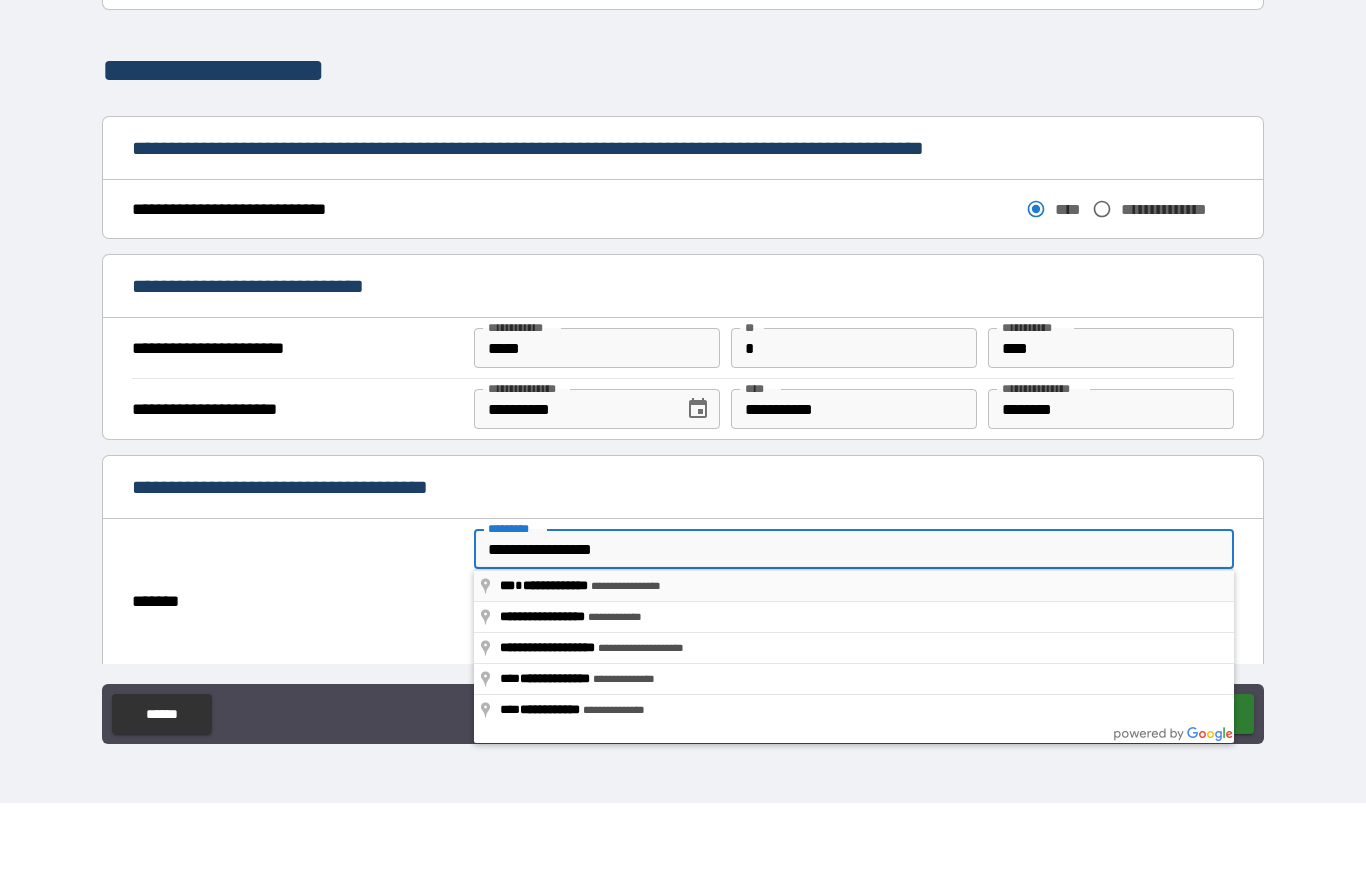 type on "**********" 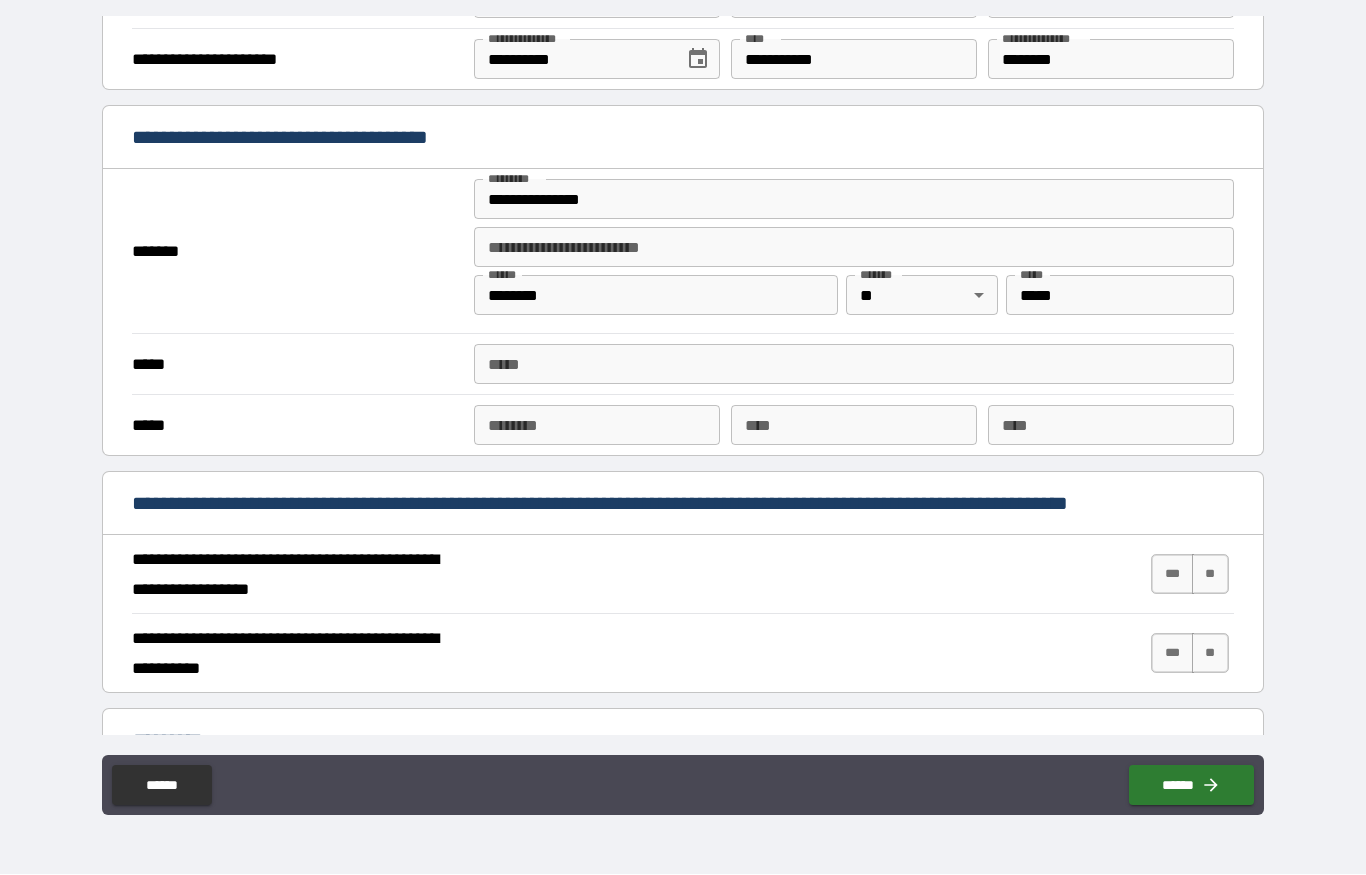 scroll, scrollTop: 1342, scrollLeft: 0, axis: vertical 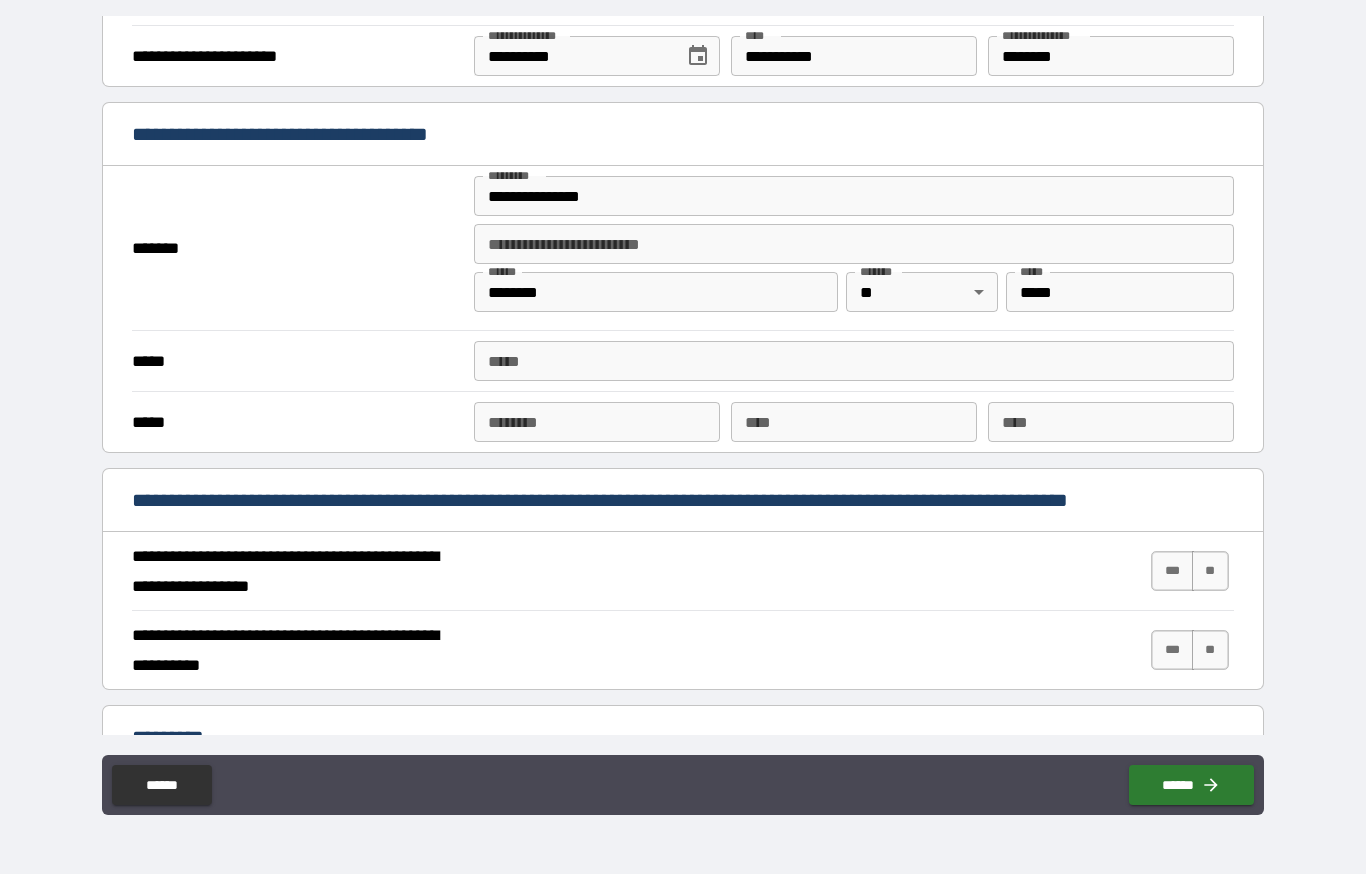 click on "***** *****" at bounding box center [854, 362] 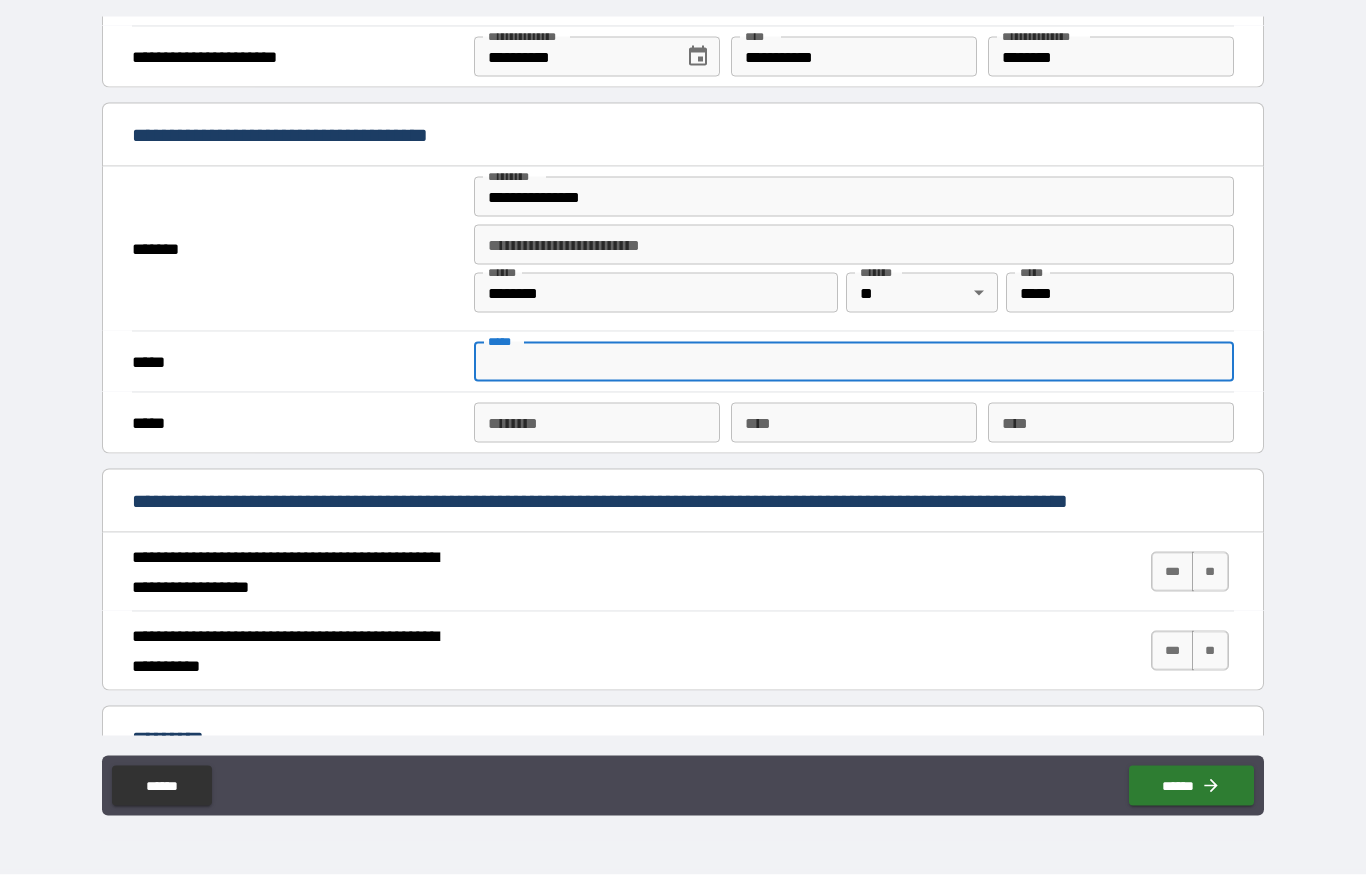 type on "**********" 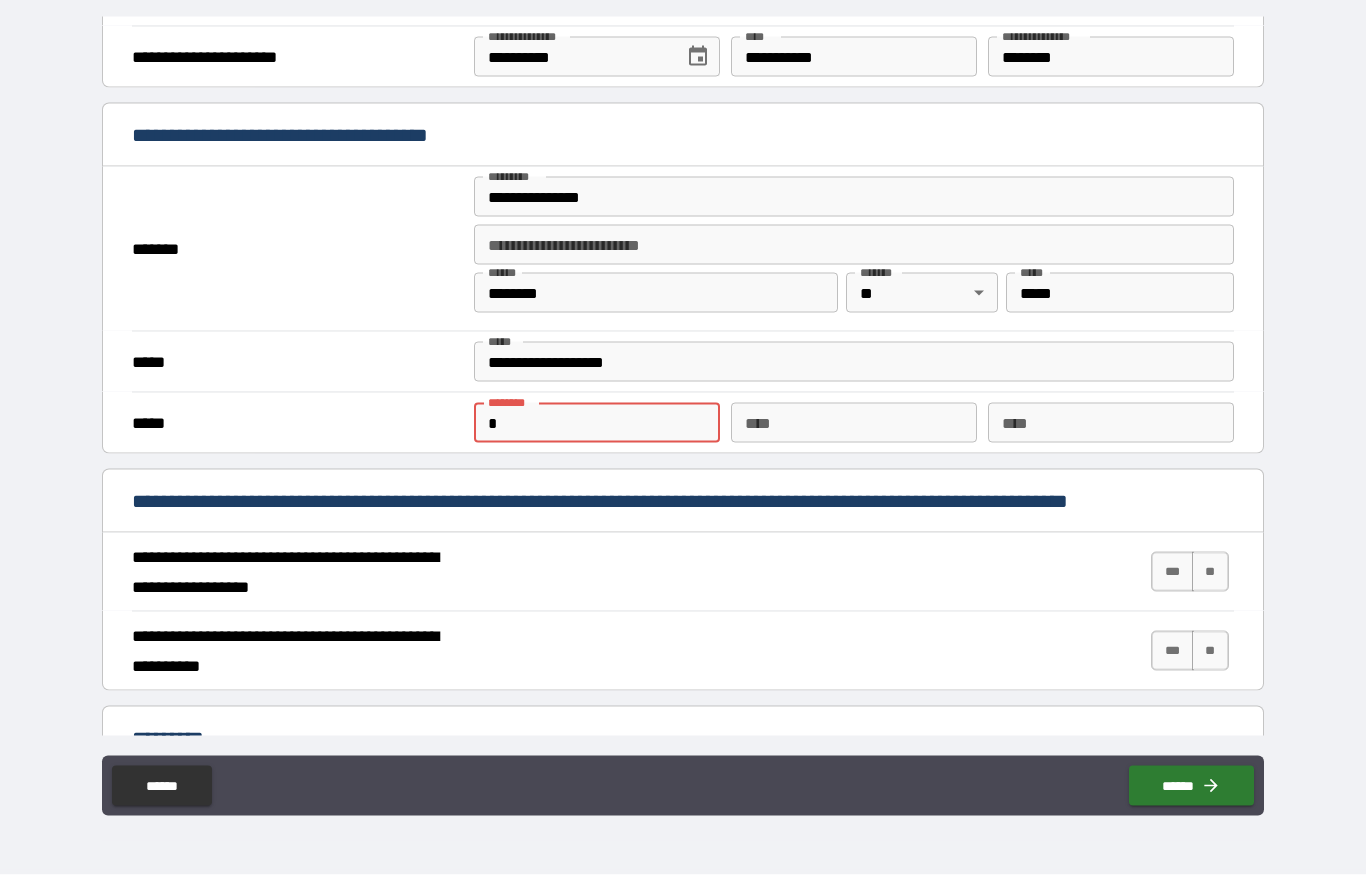 type on "**********" 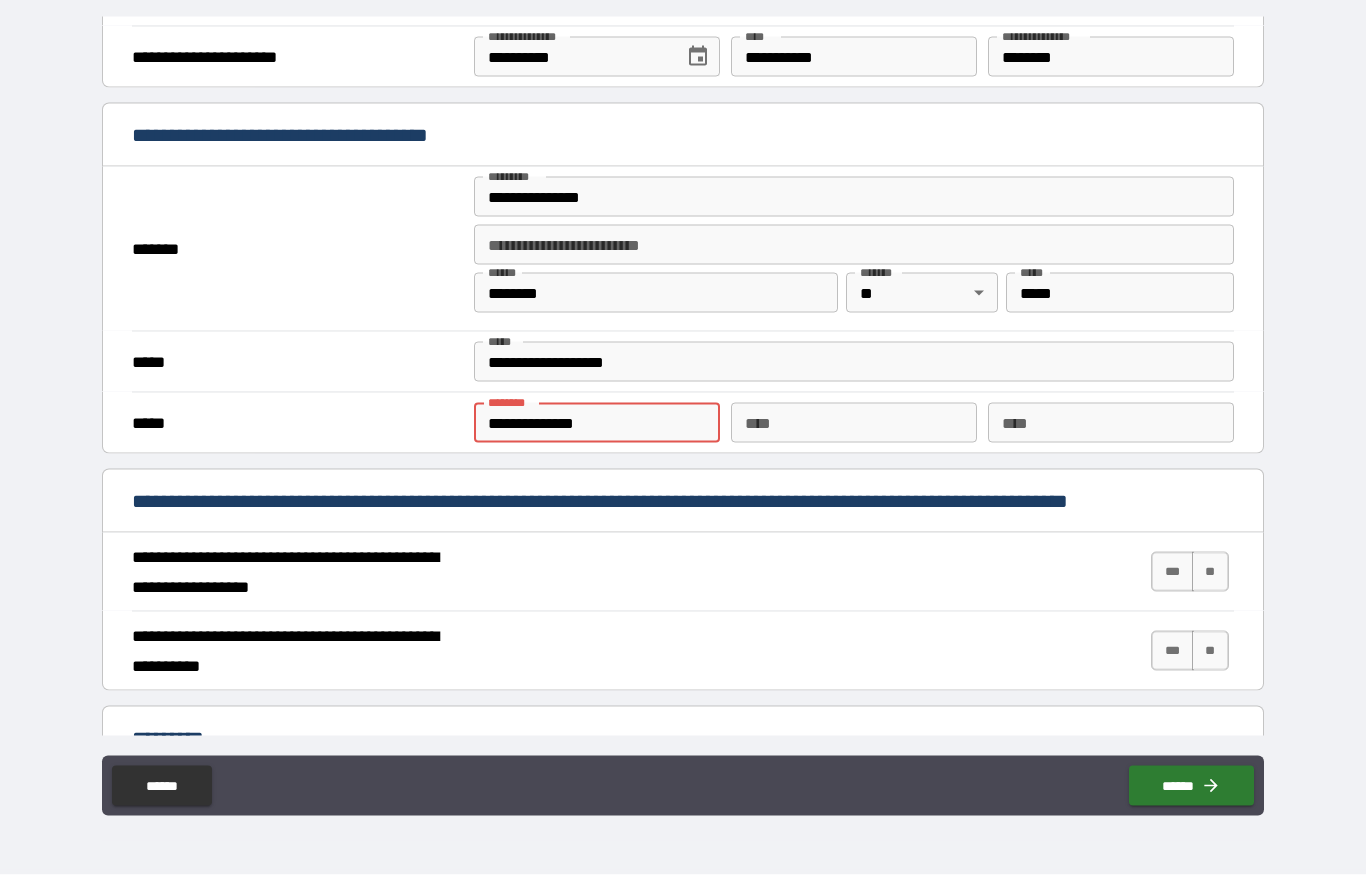 type on "*" 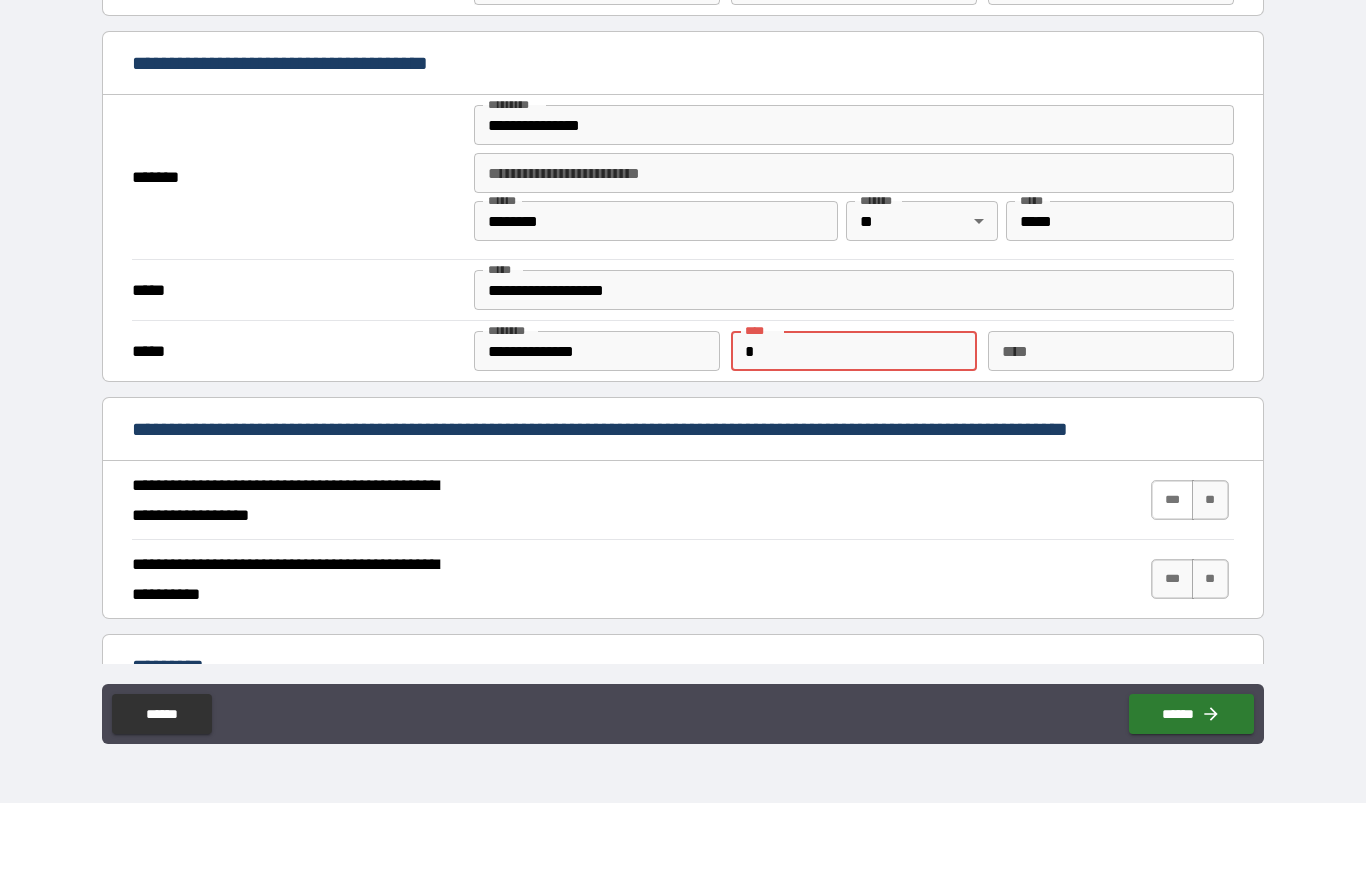 click on "***" at bounding box center (1172, 572) 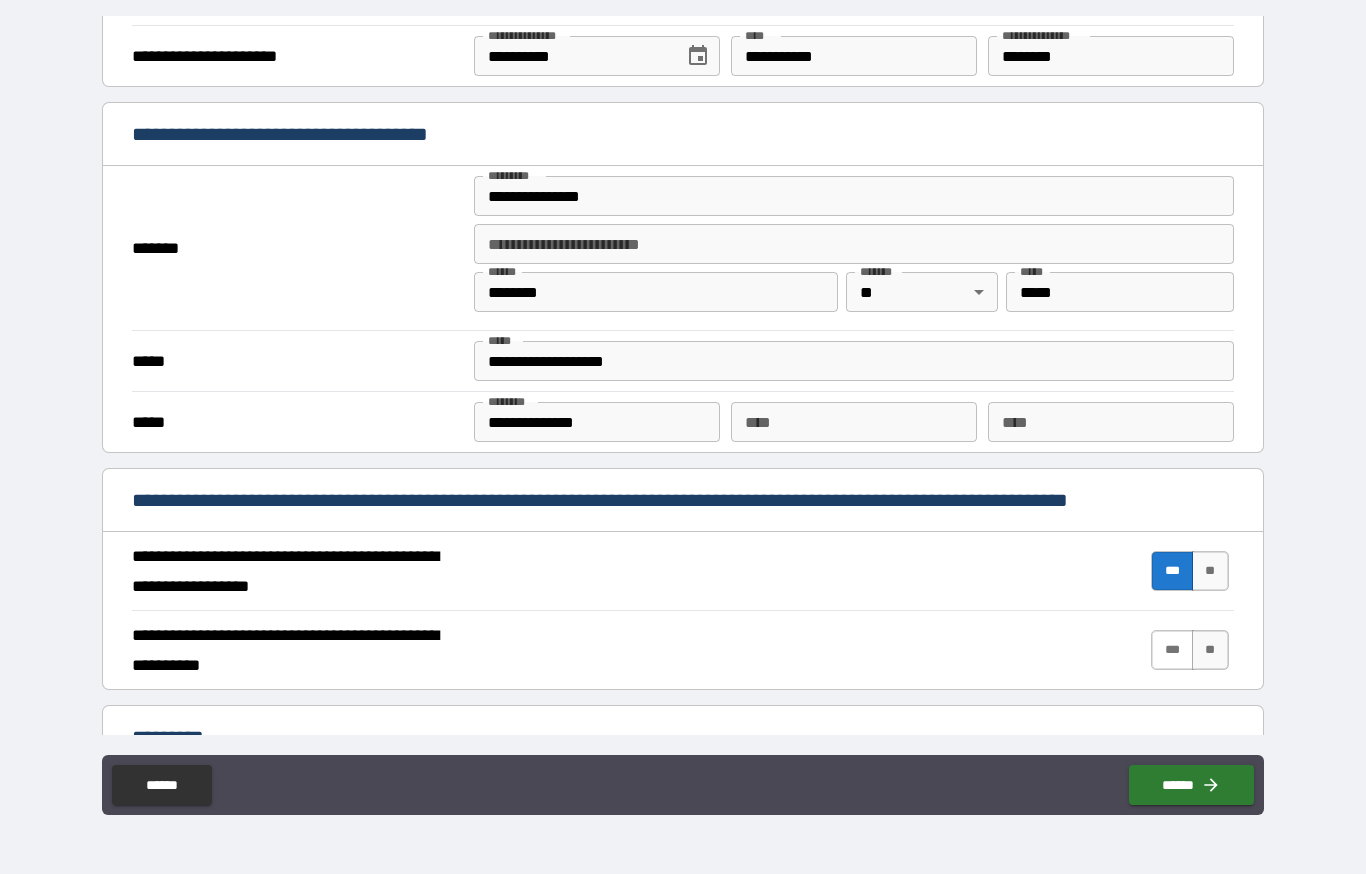 click on "***" at bounding box center [1172, 651] 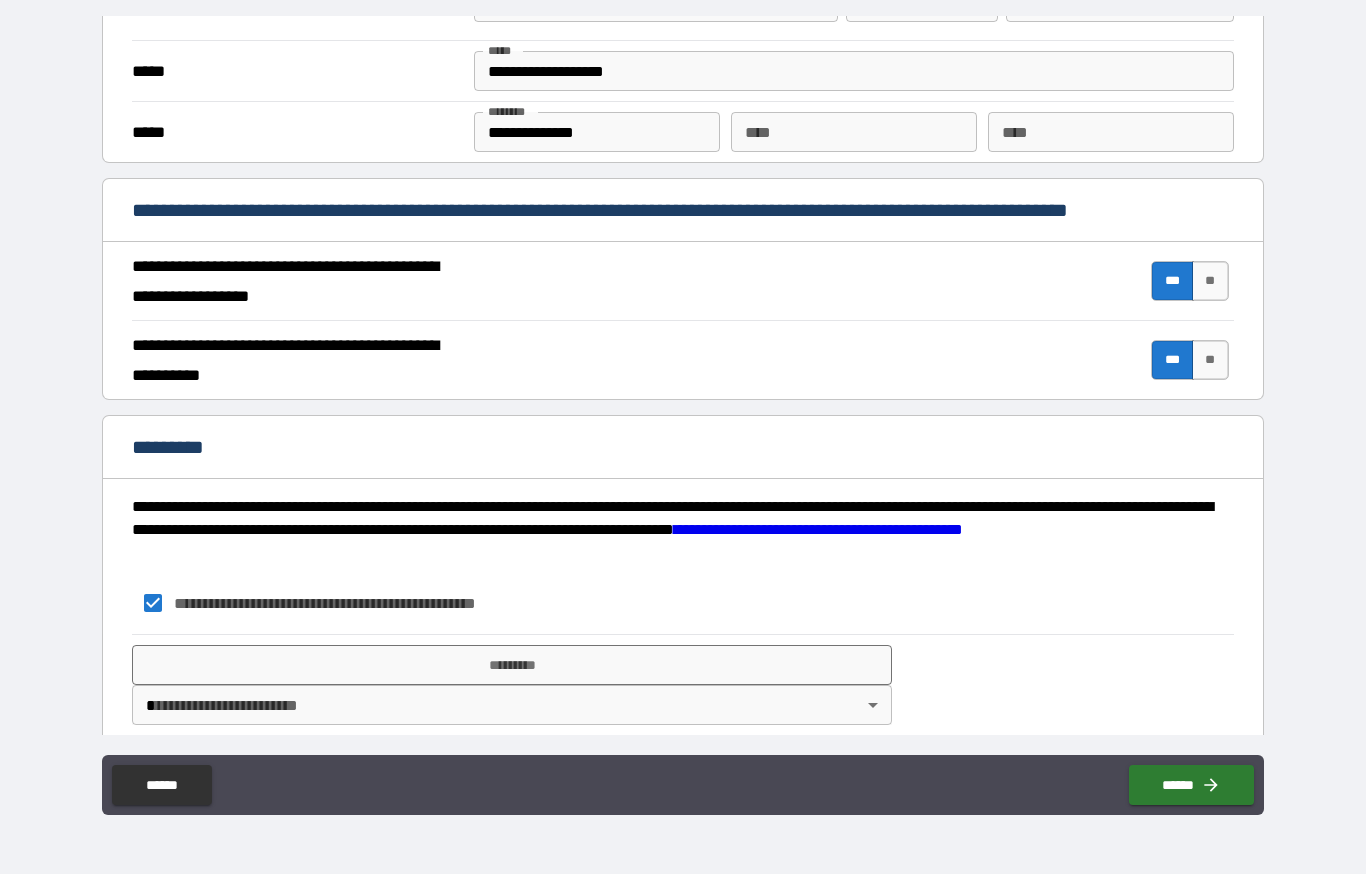 scroll, scrollTop: 1630, scrollLeft: 0, axis: vertical 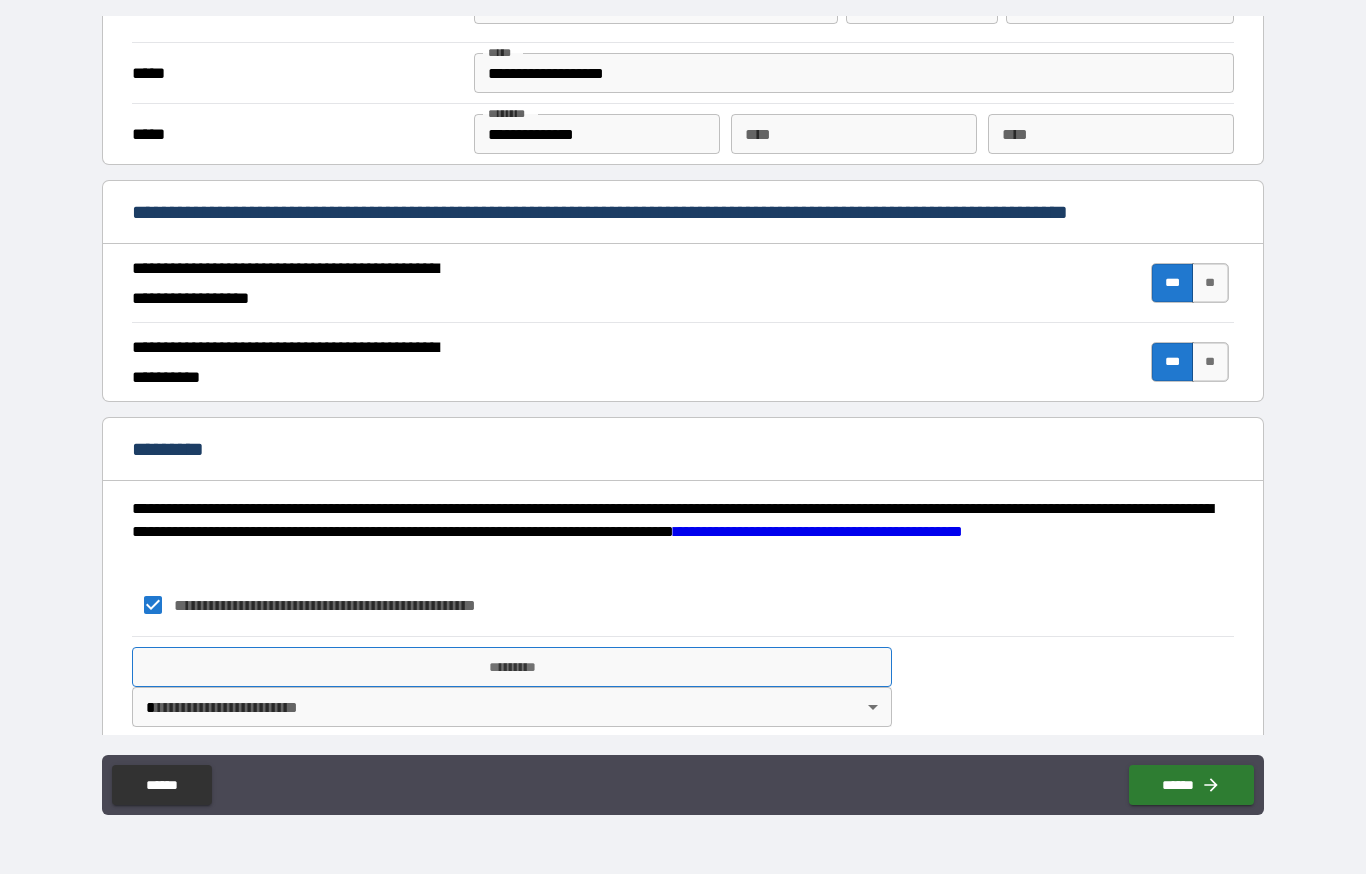 click on "*********" at bounding box center (512, 668) 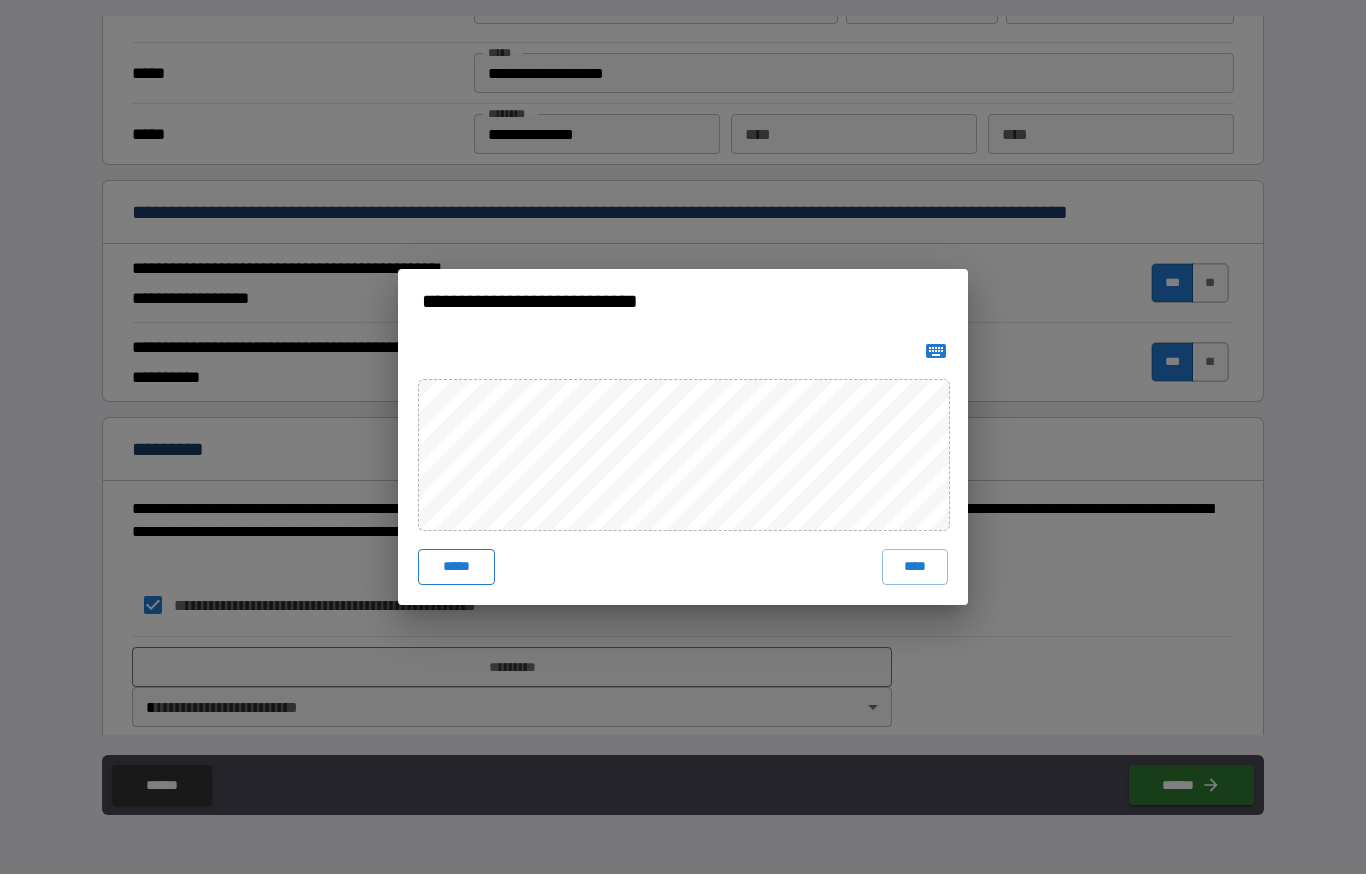 click on "*****" at bounding box center (456, 568) 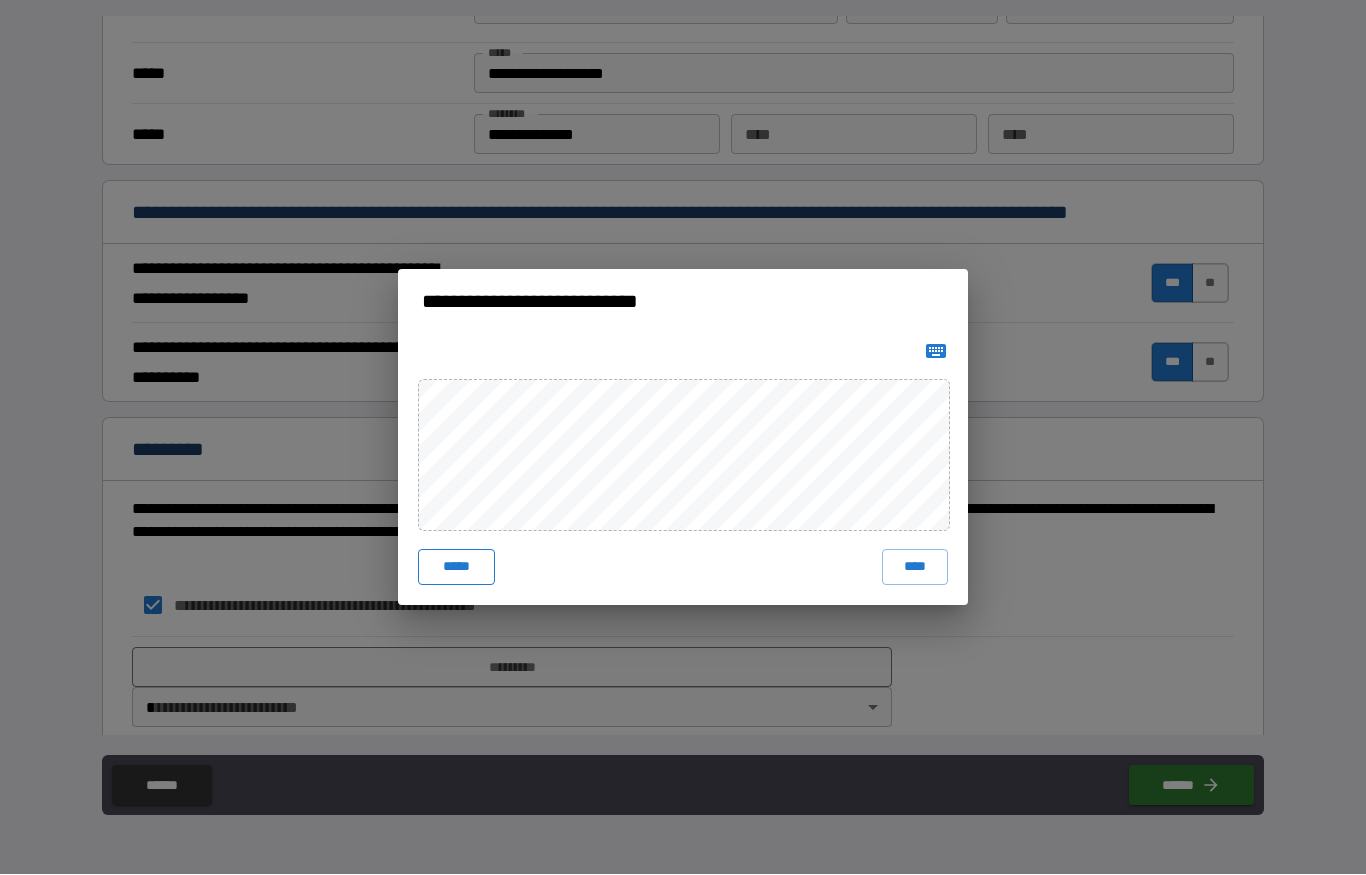 type 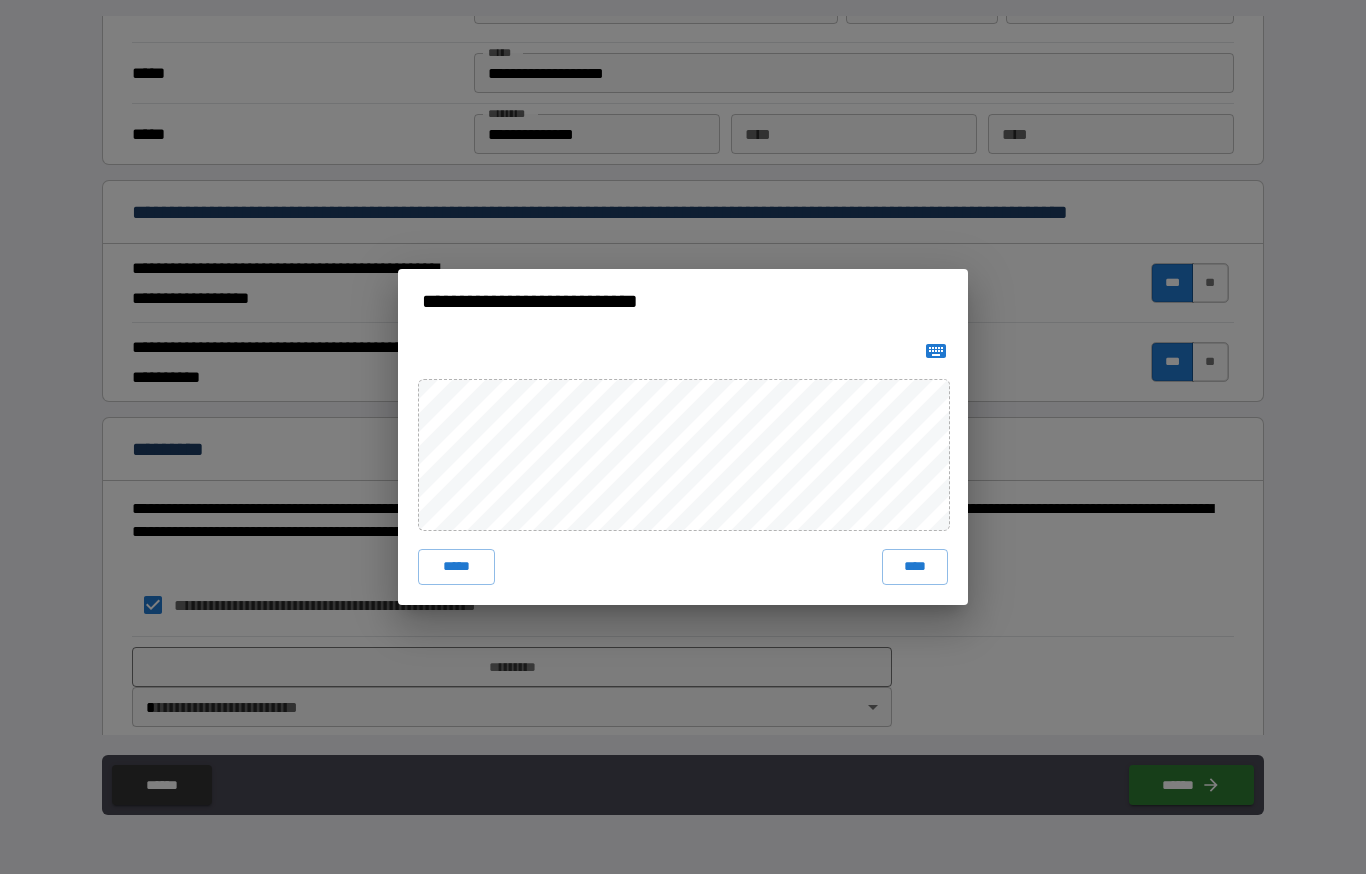 click at bounding box center [936, 352] 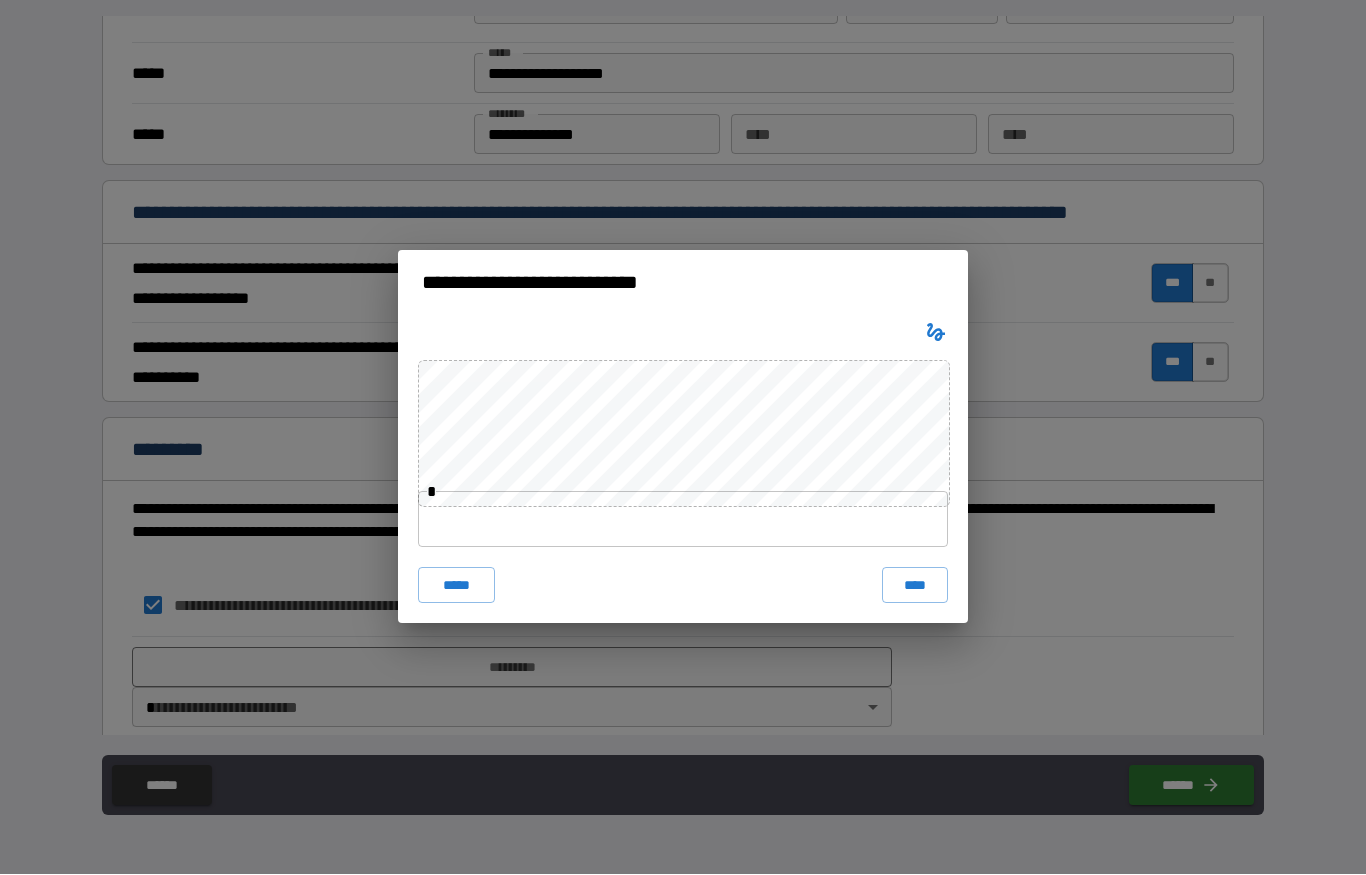 type 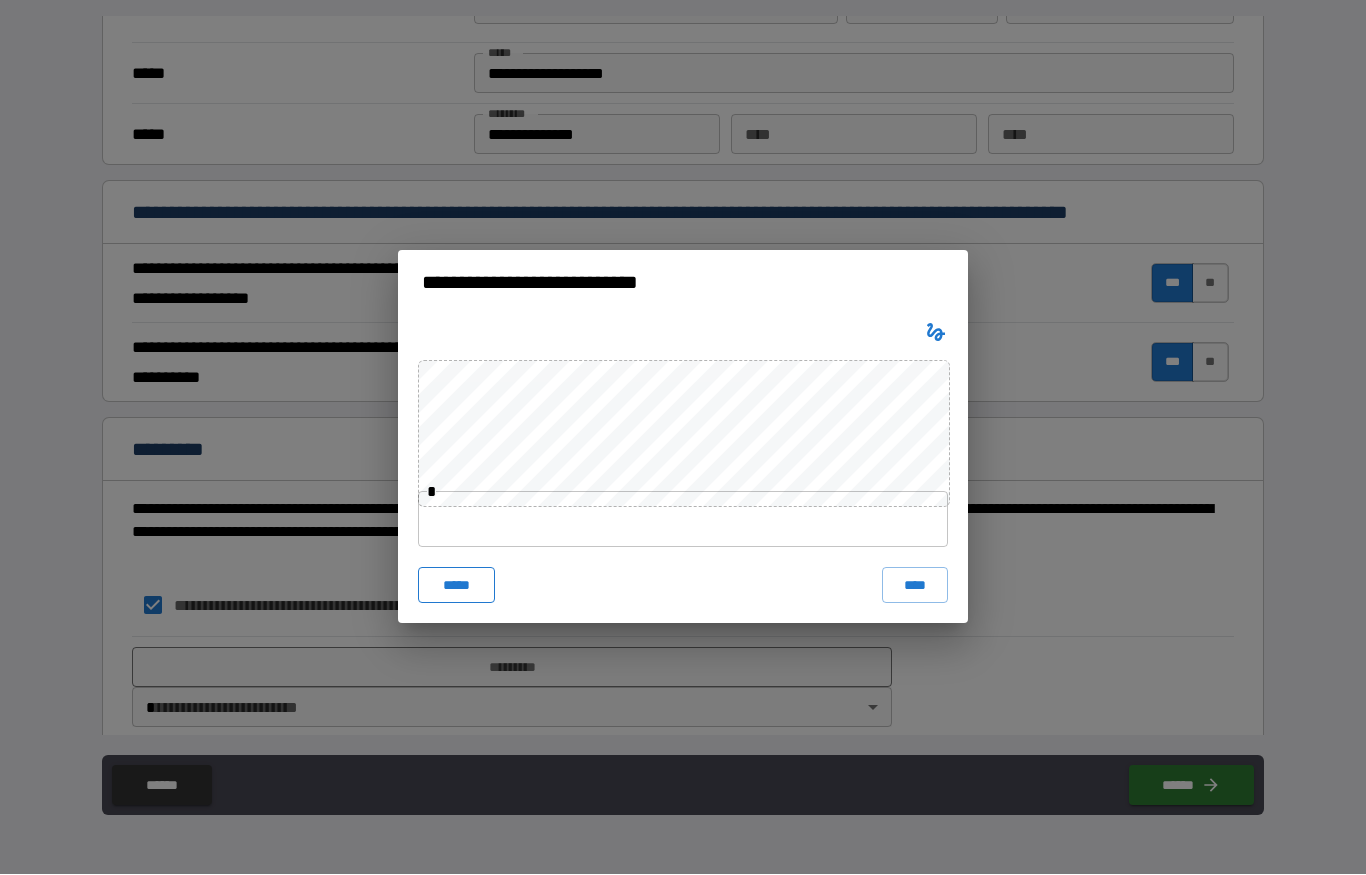 click on "*****" at bounding box center (456, 586) 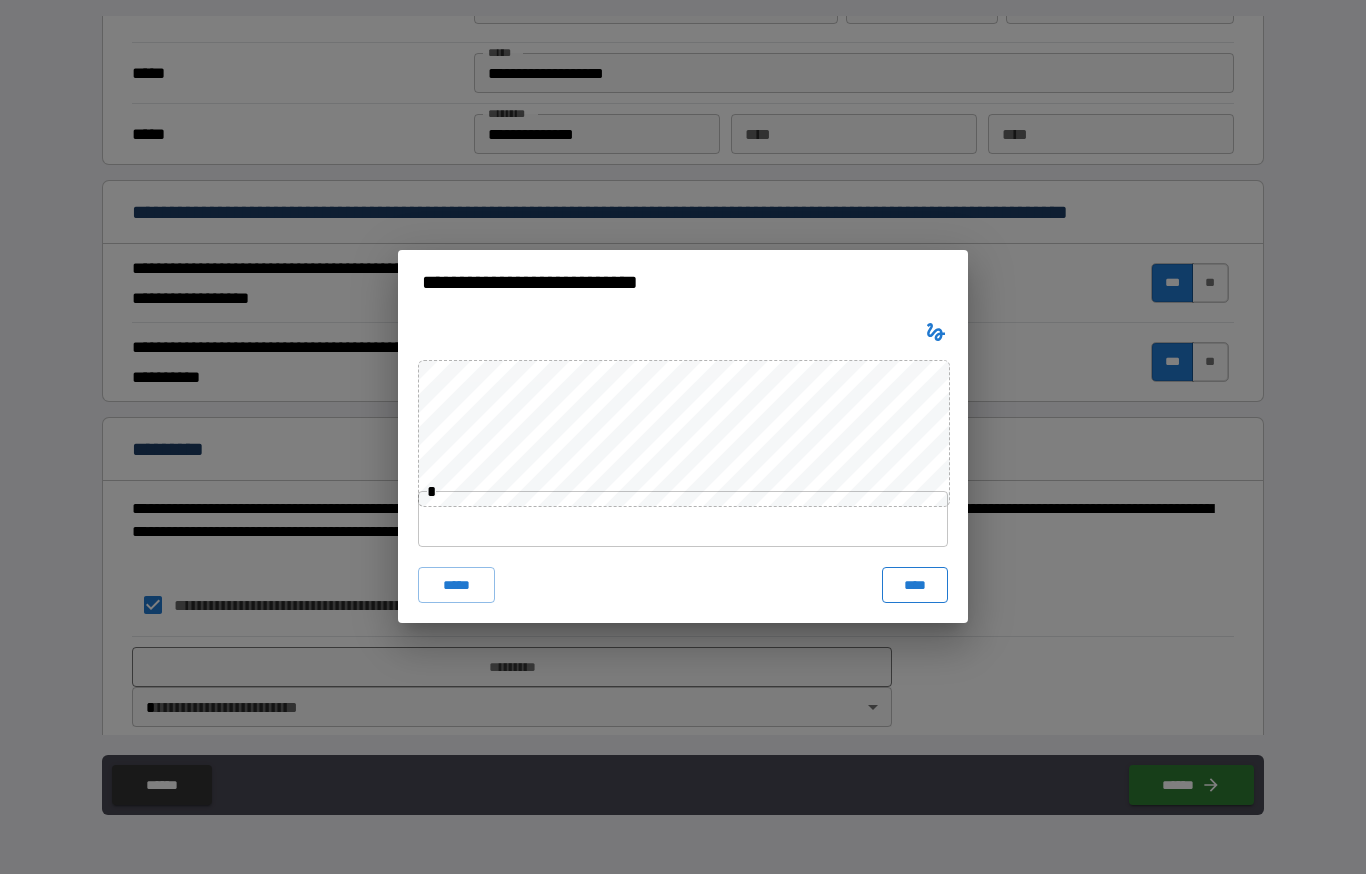click on "****" at bounding box center (915, 586) 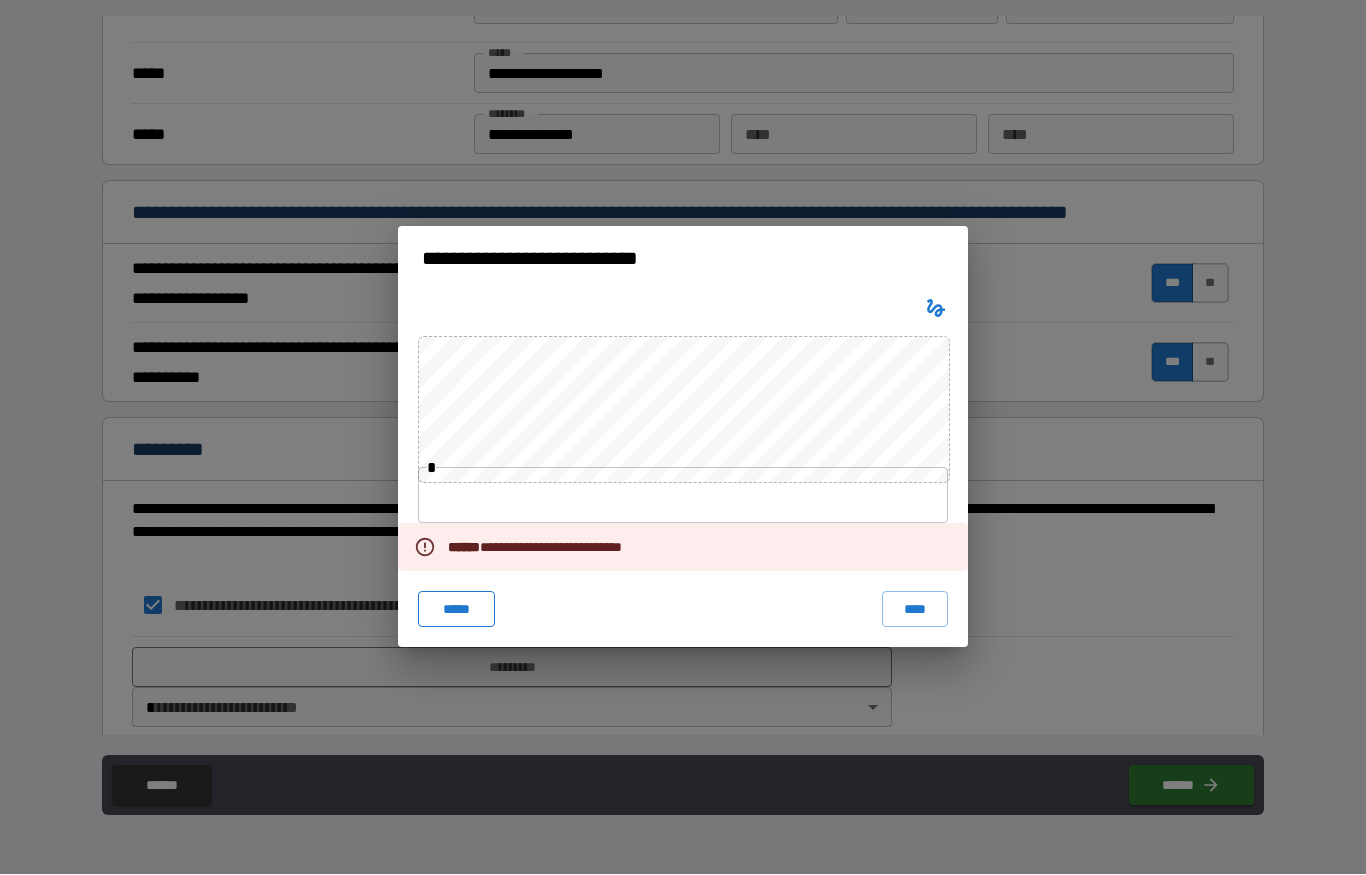 click on "*****" at bounding box center (456, 610) 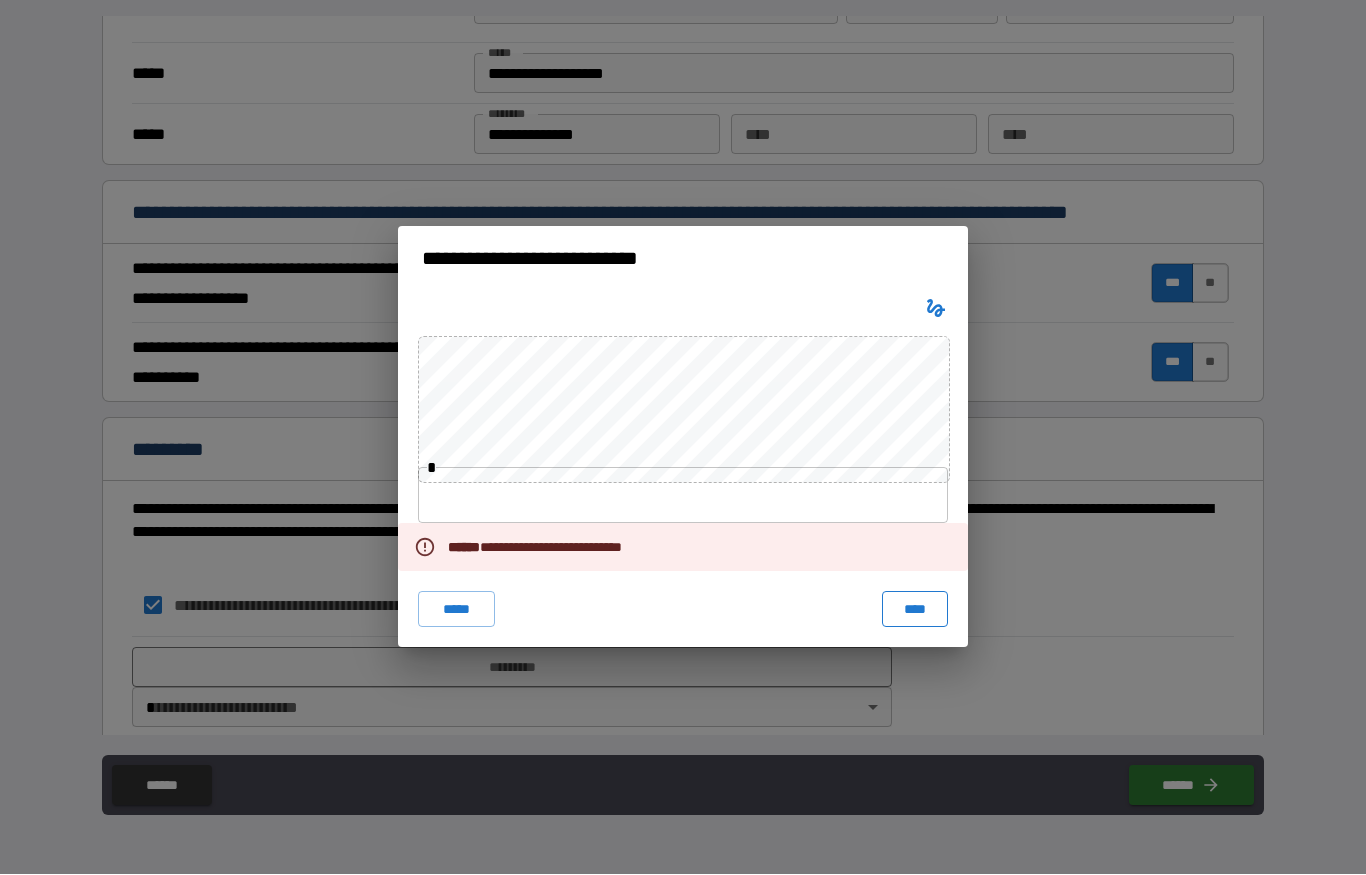 click on "****" at bounding box center [915, 610] 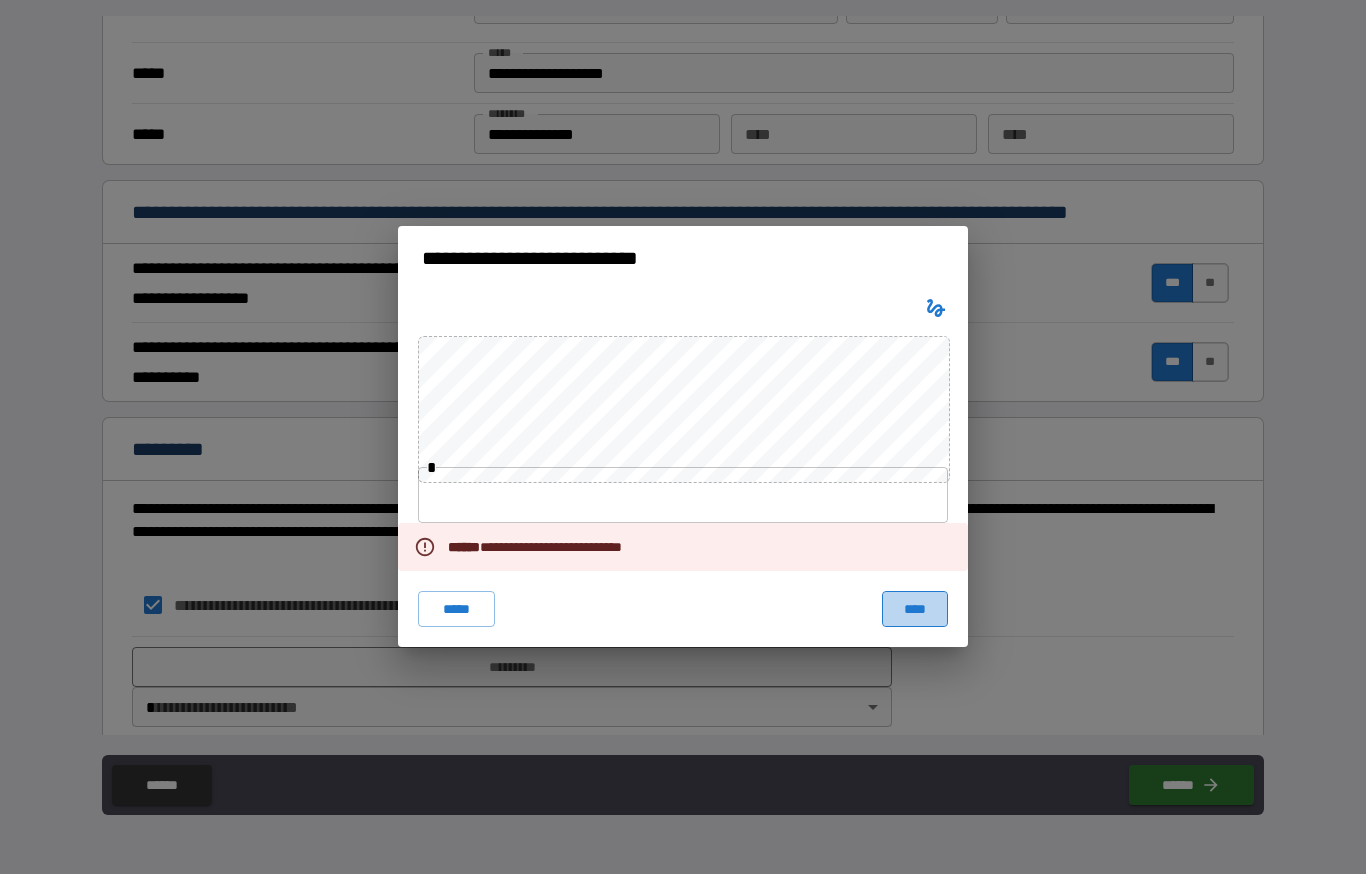 click on "****" at bounding box center (915, 610) 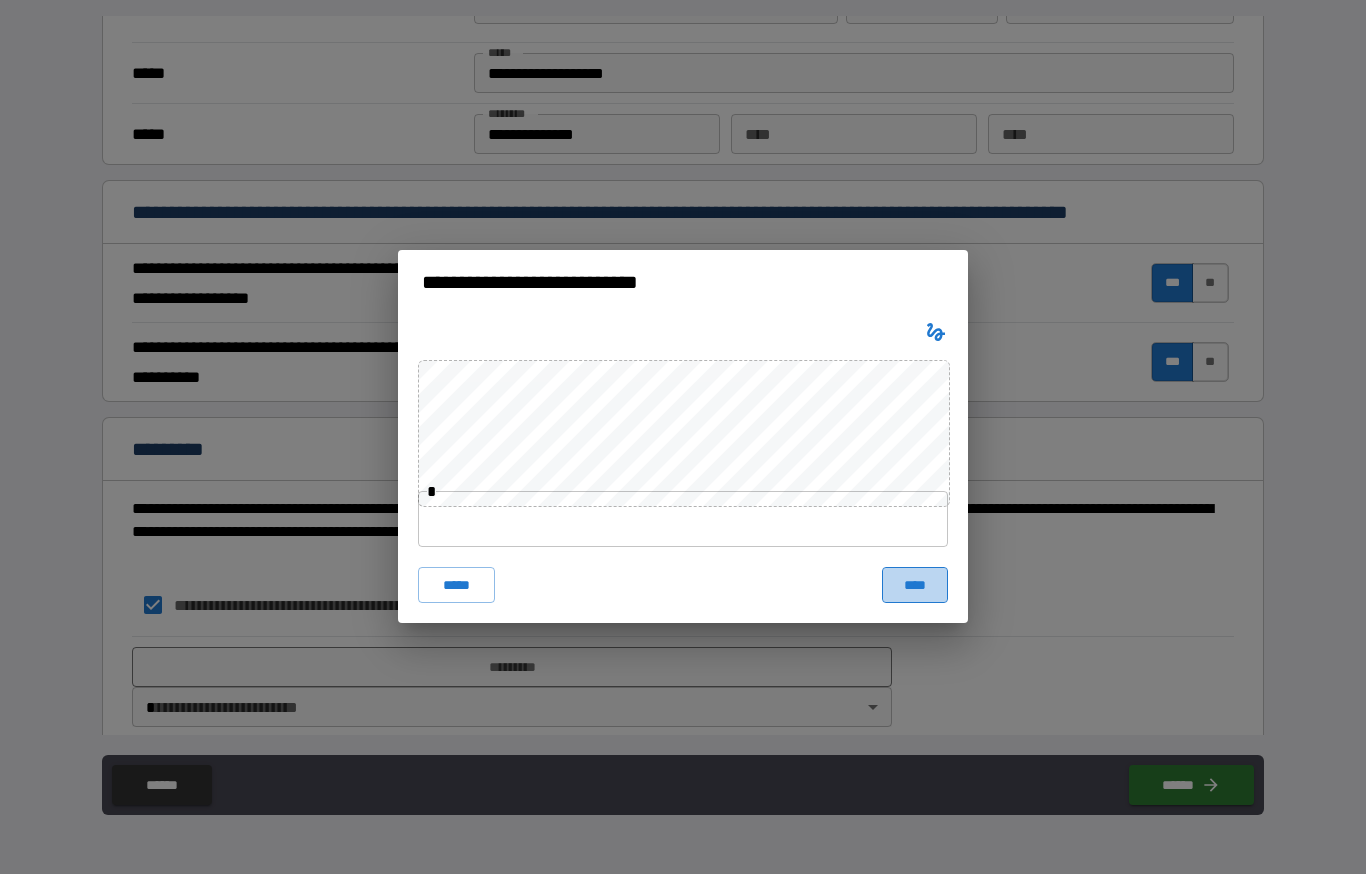 click on "****" at bounding box center [915, 586] 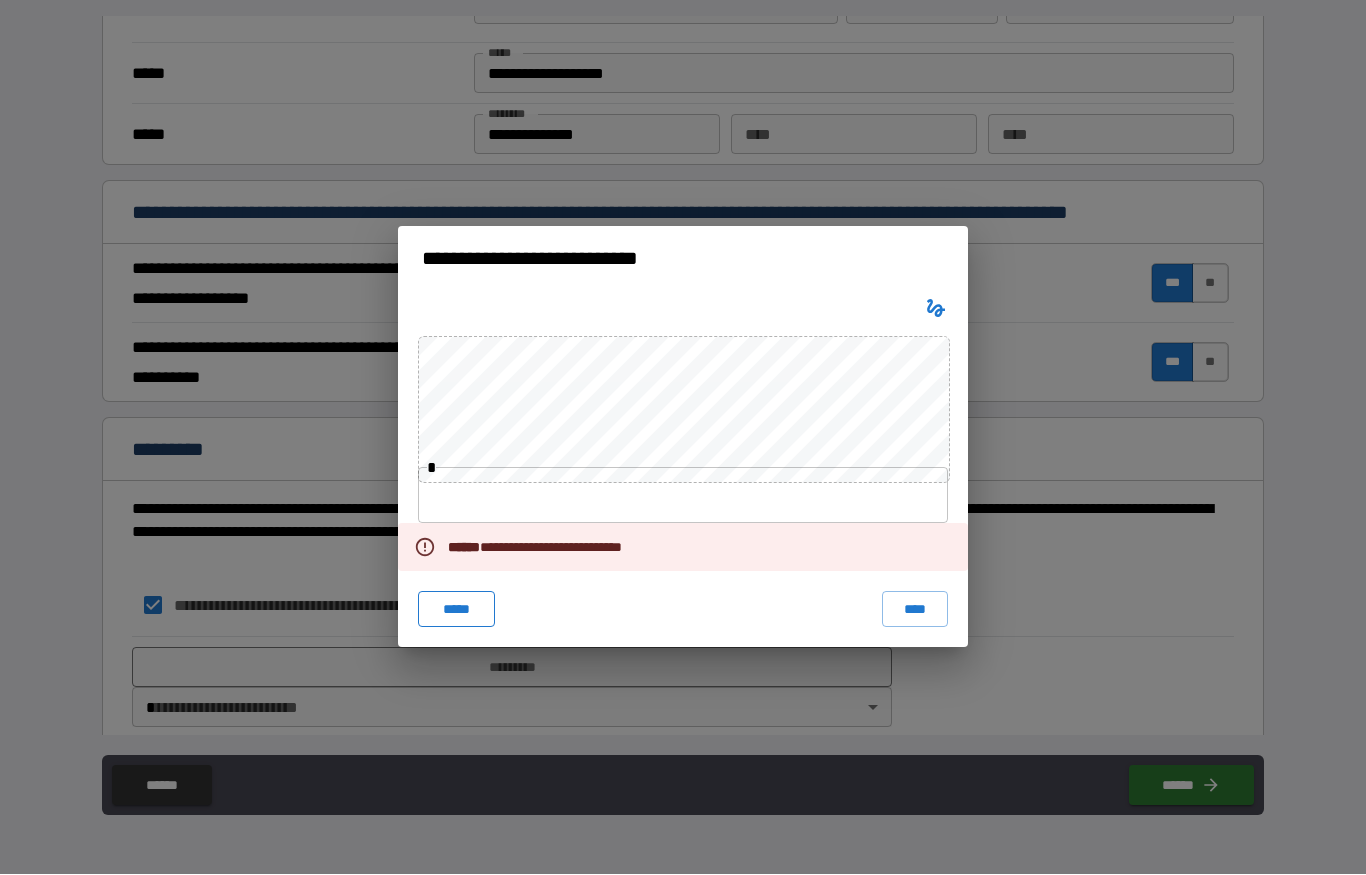 click on "*****" at bounding box center (456, 610) 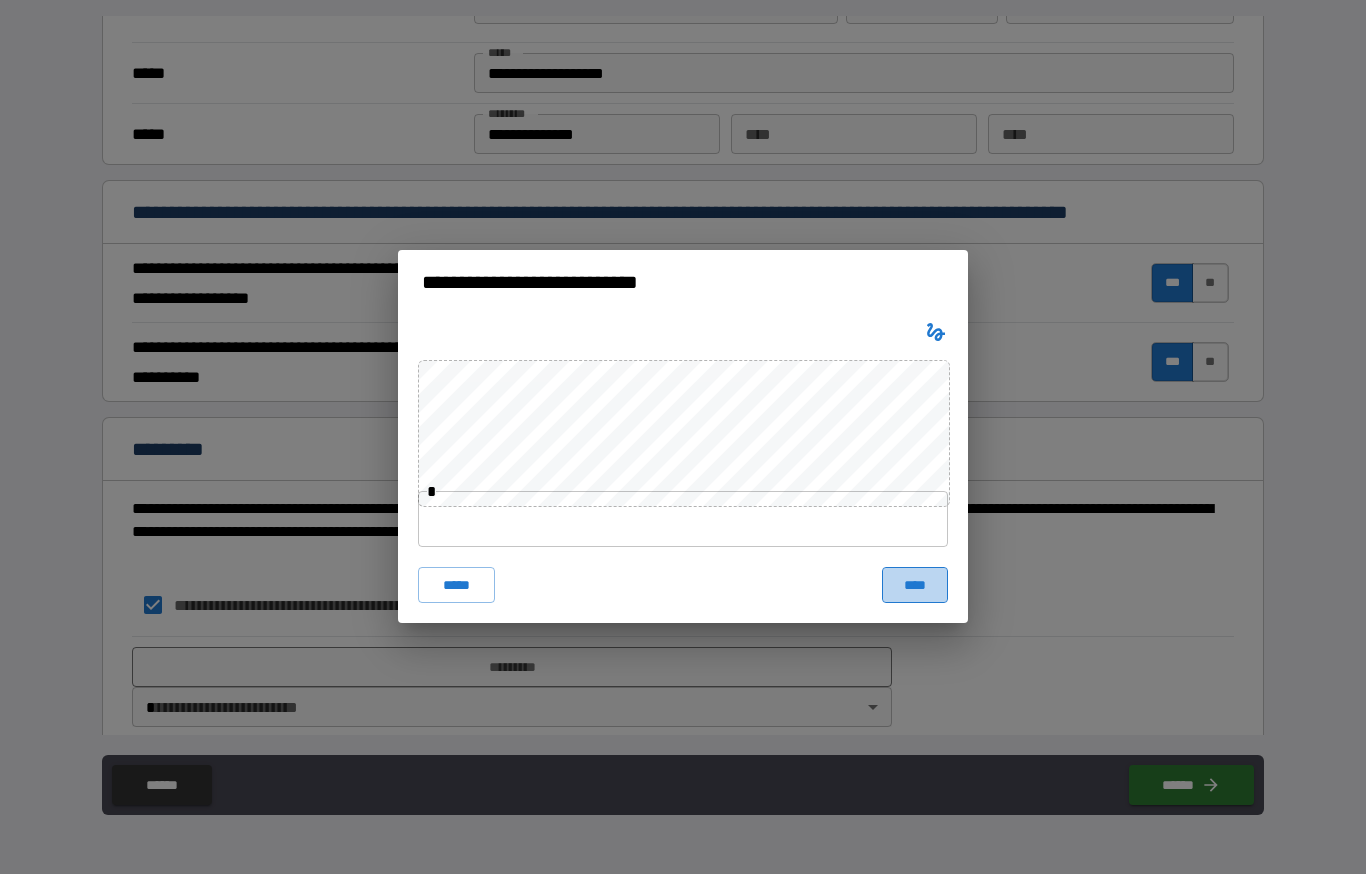 click on "****" at bounding box center [915, 586] 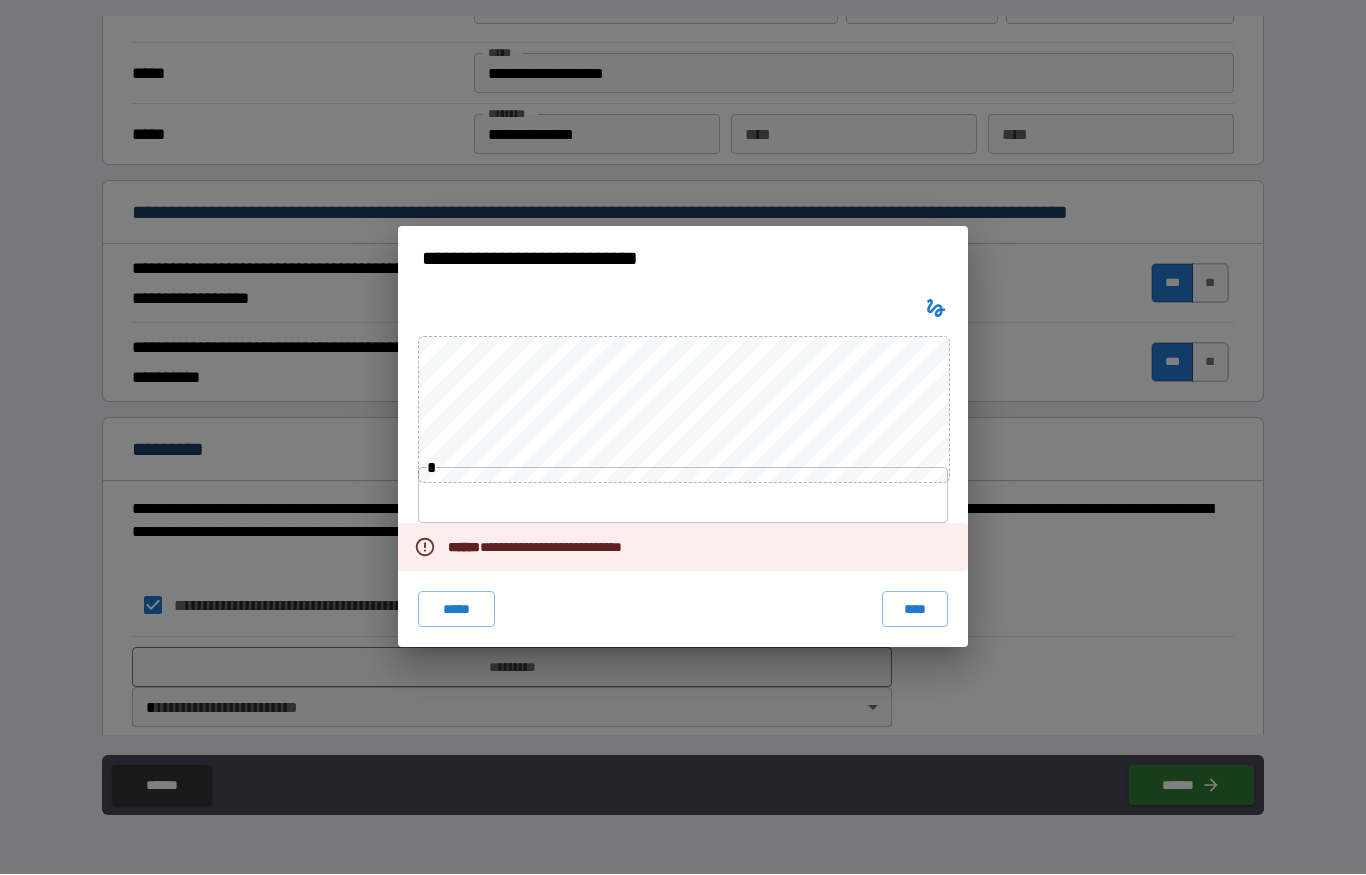 click 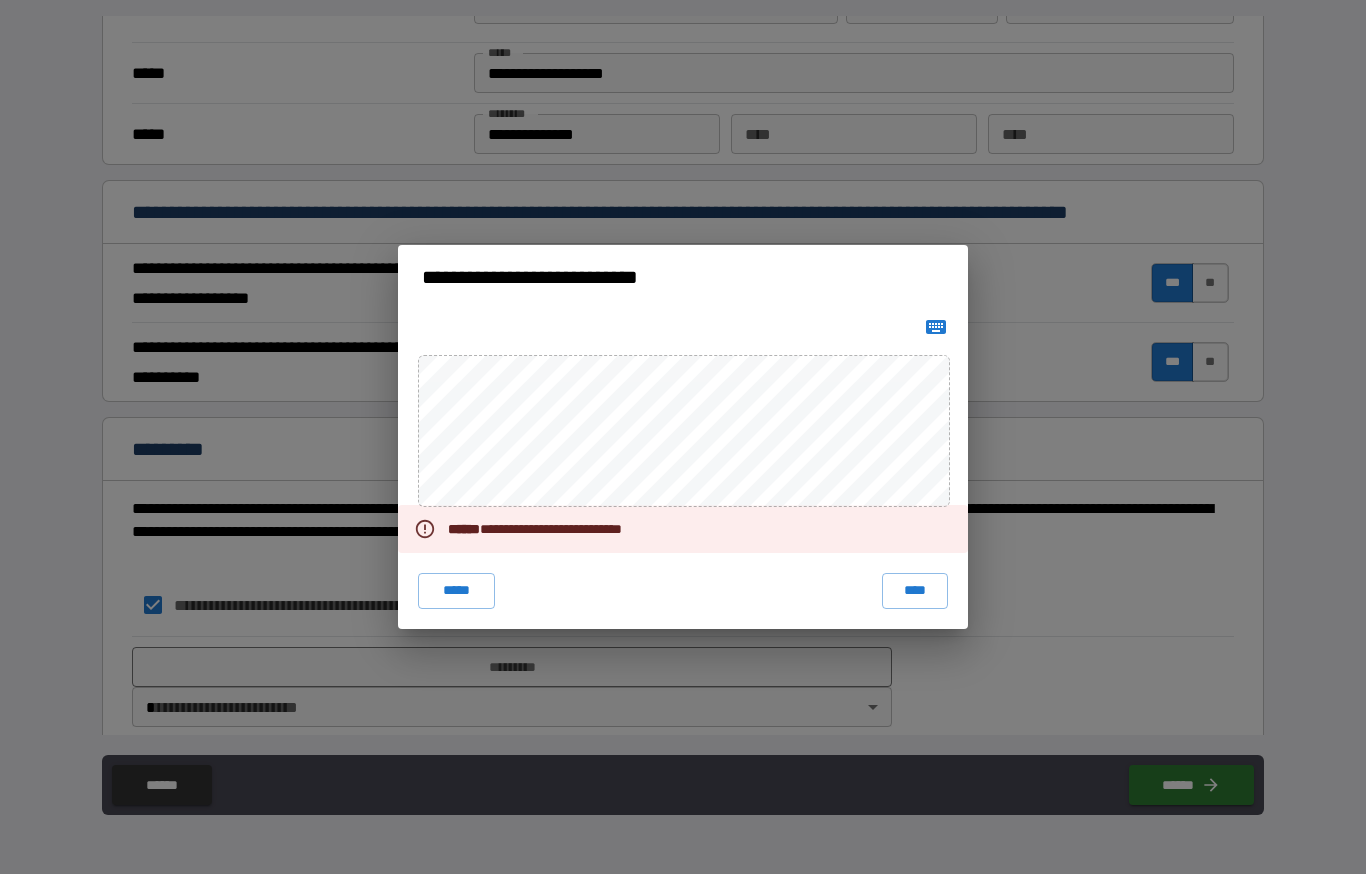 click on "***** ****" at bounding box center (683, 592) 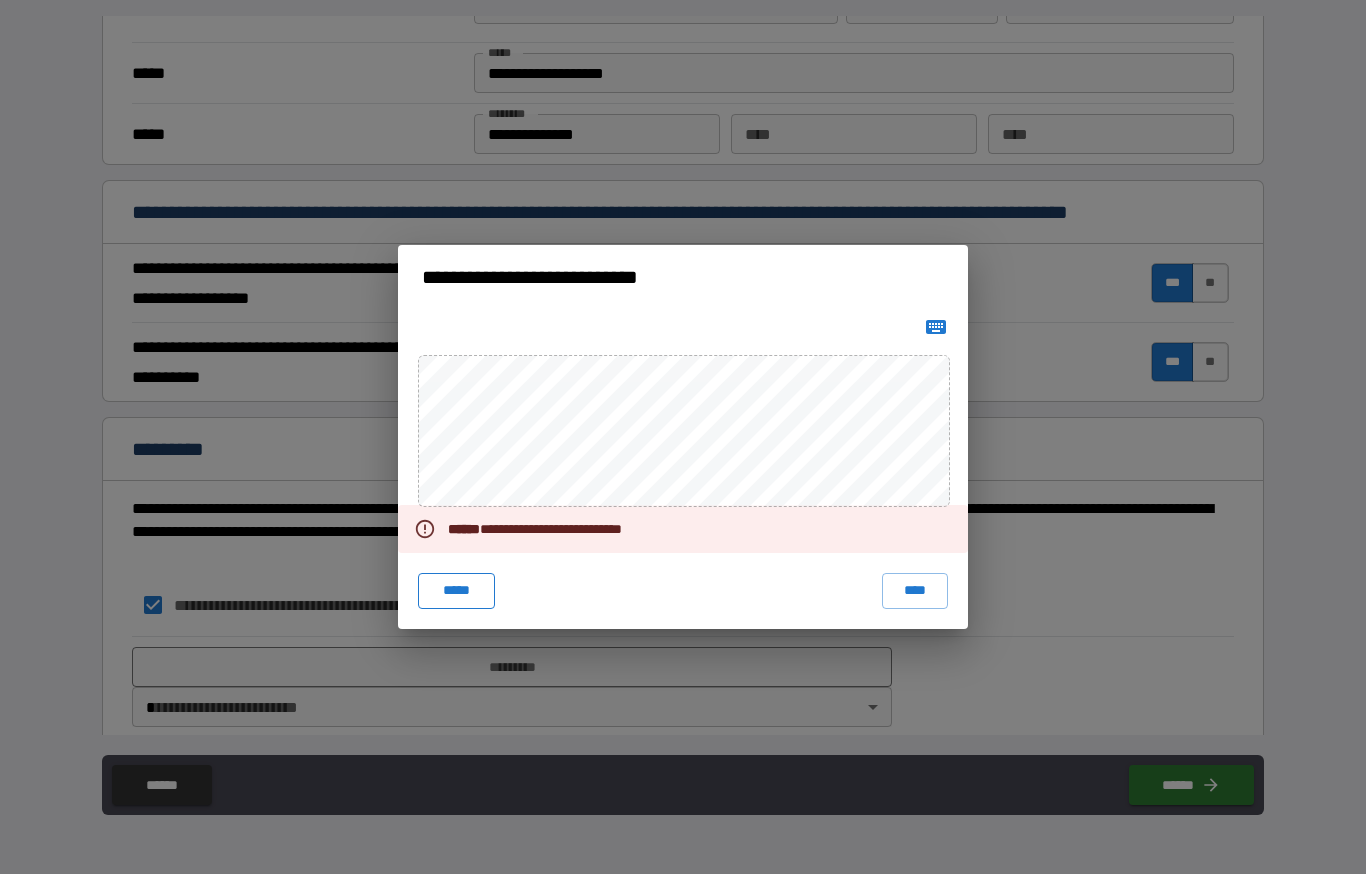 click on "*****" at bounding box center [456, 592] 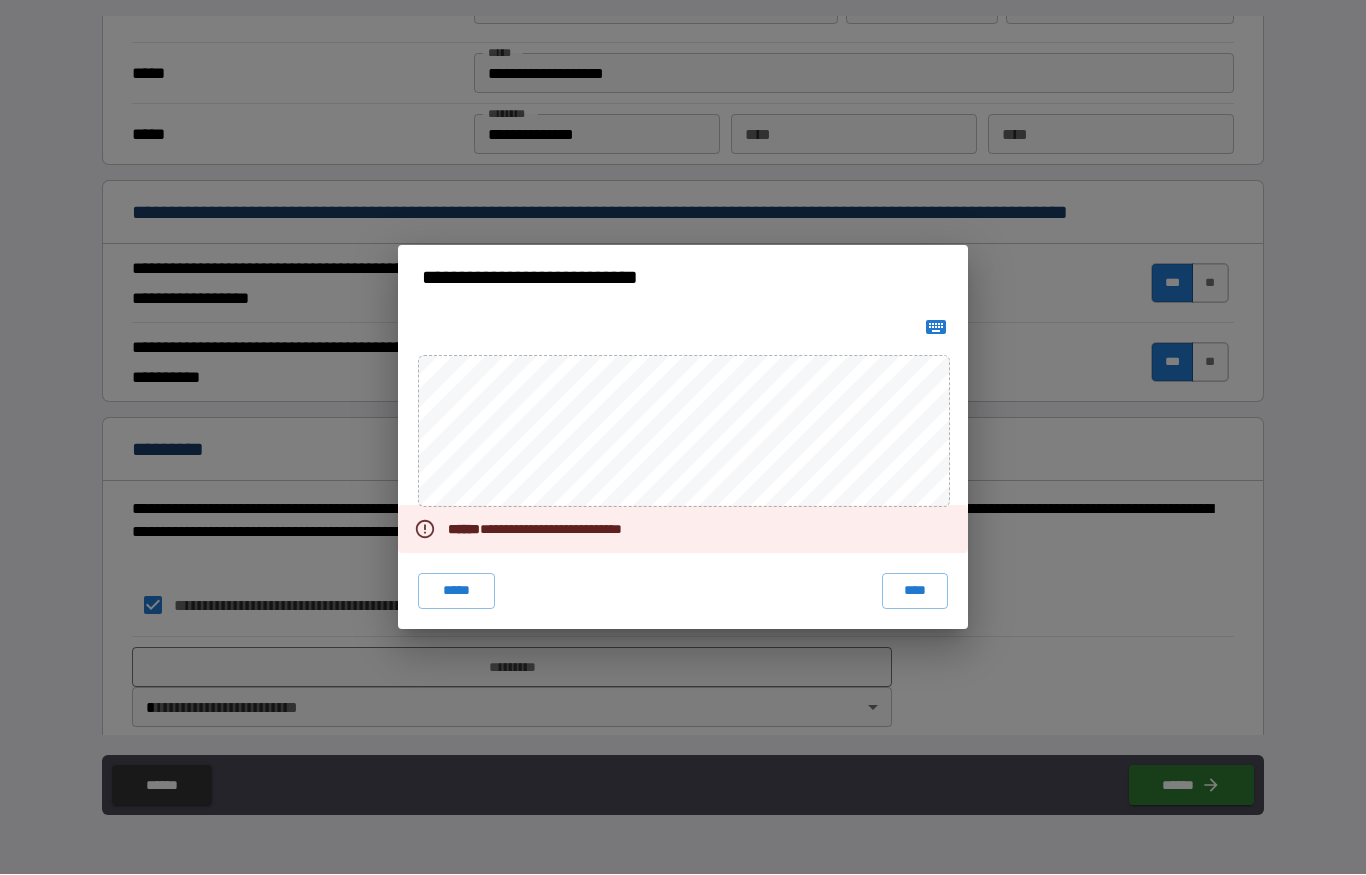 click 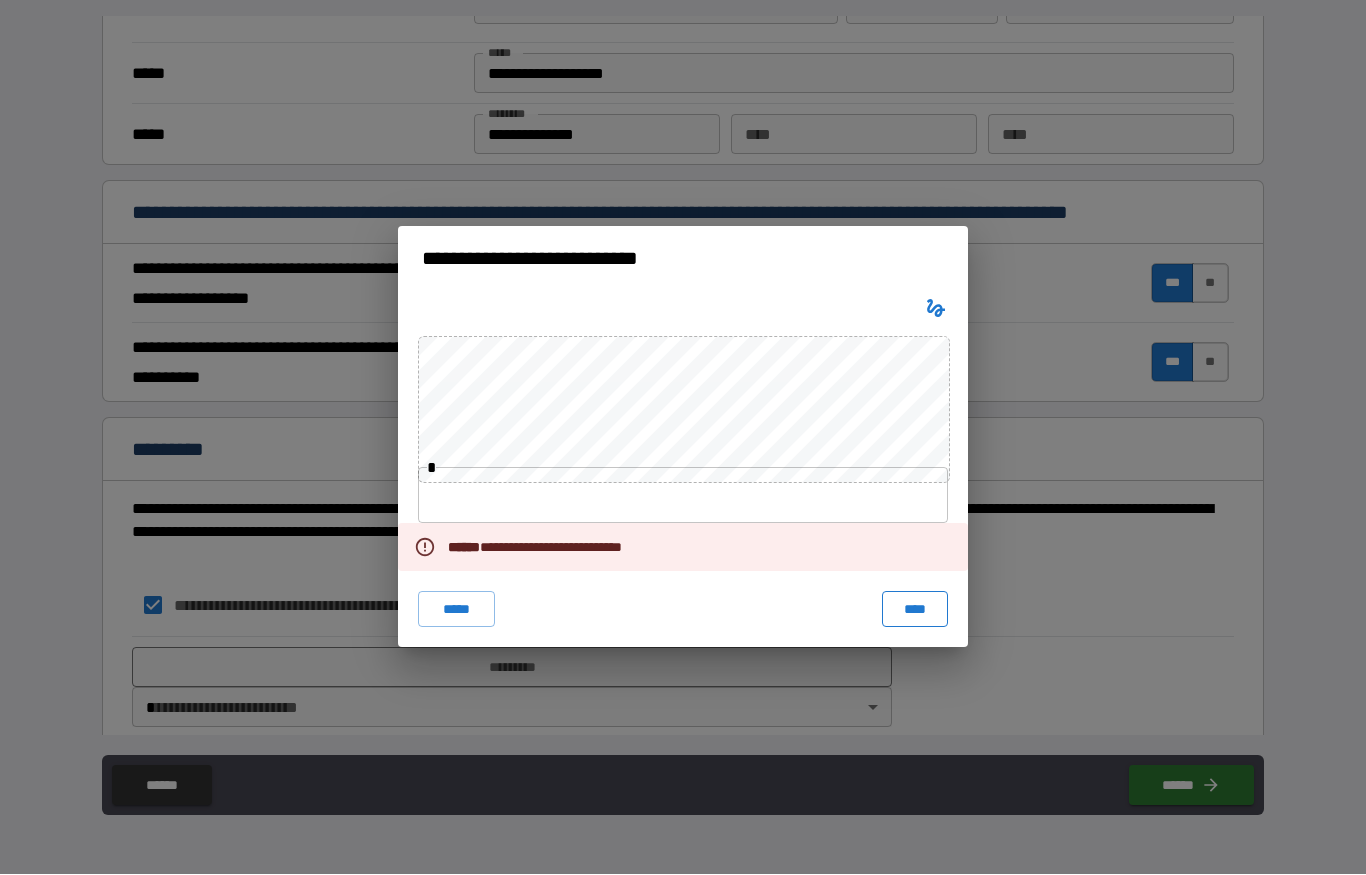 click on "****" at bounding box center [915, 610] 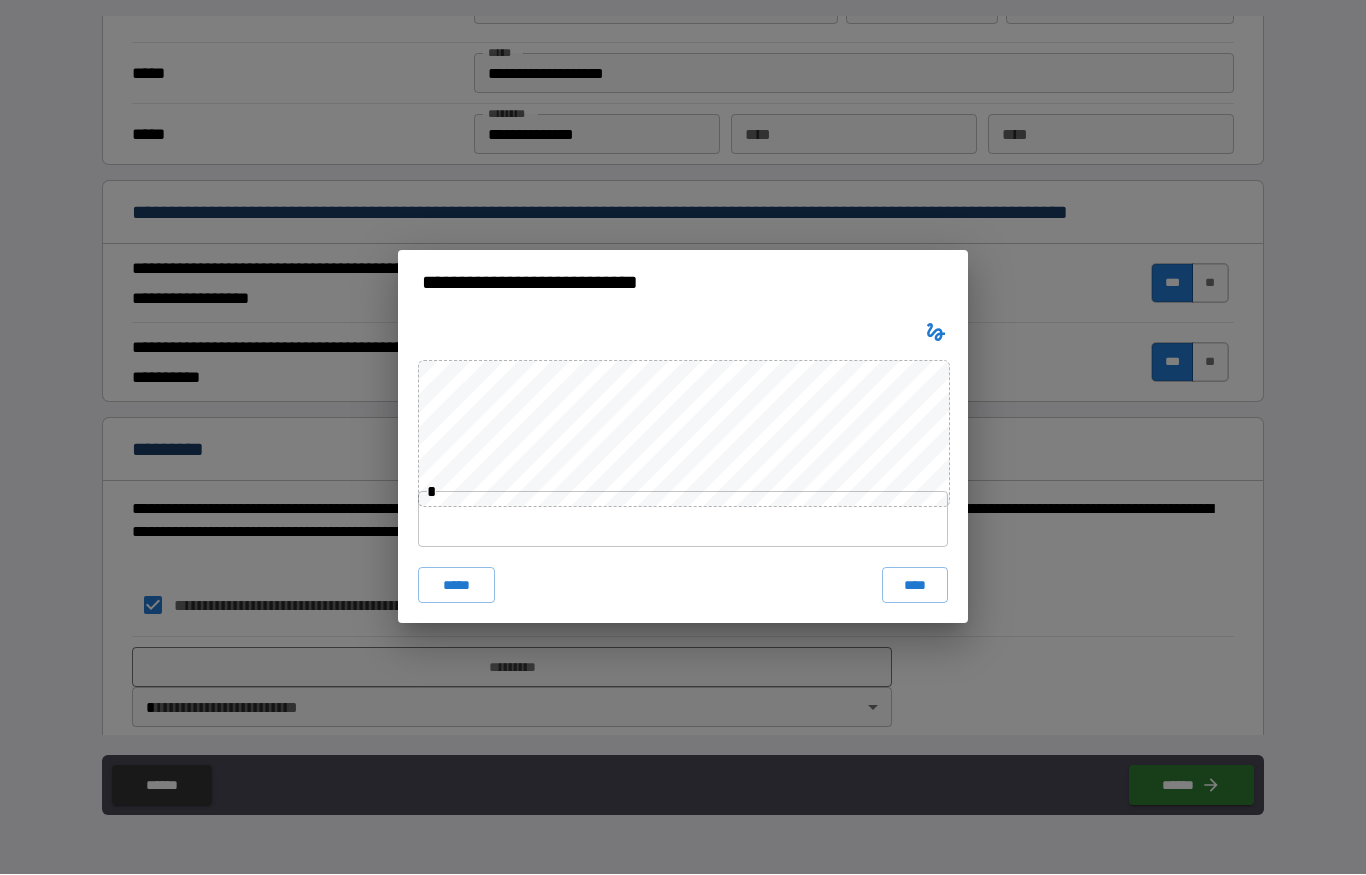 click at bounding box center (936, 333) 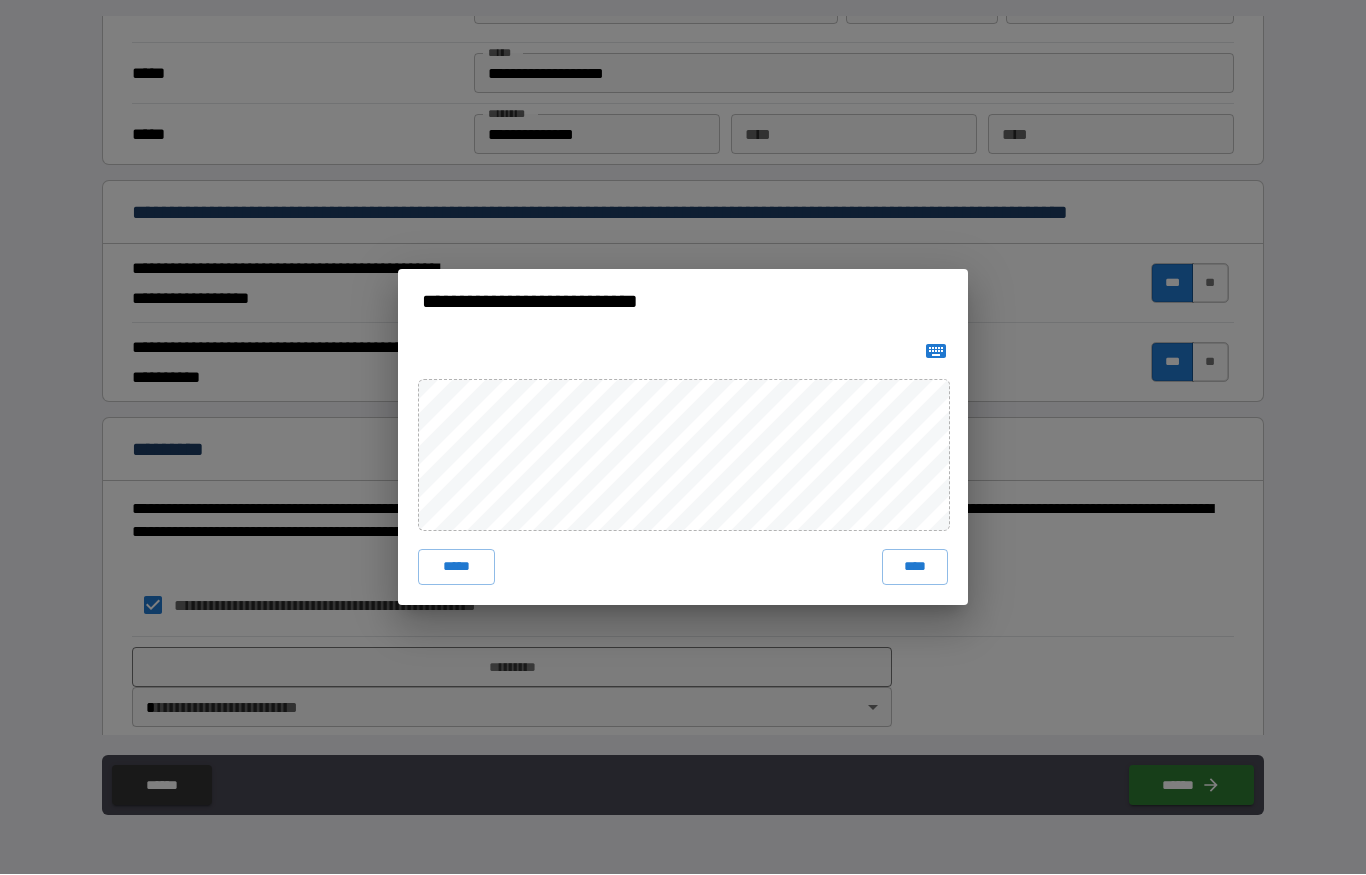 click on "**********" at bounding box center [683, 437] 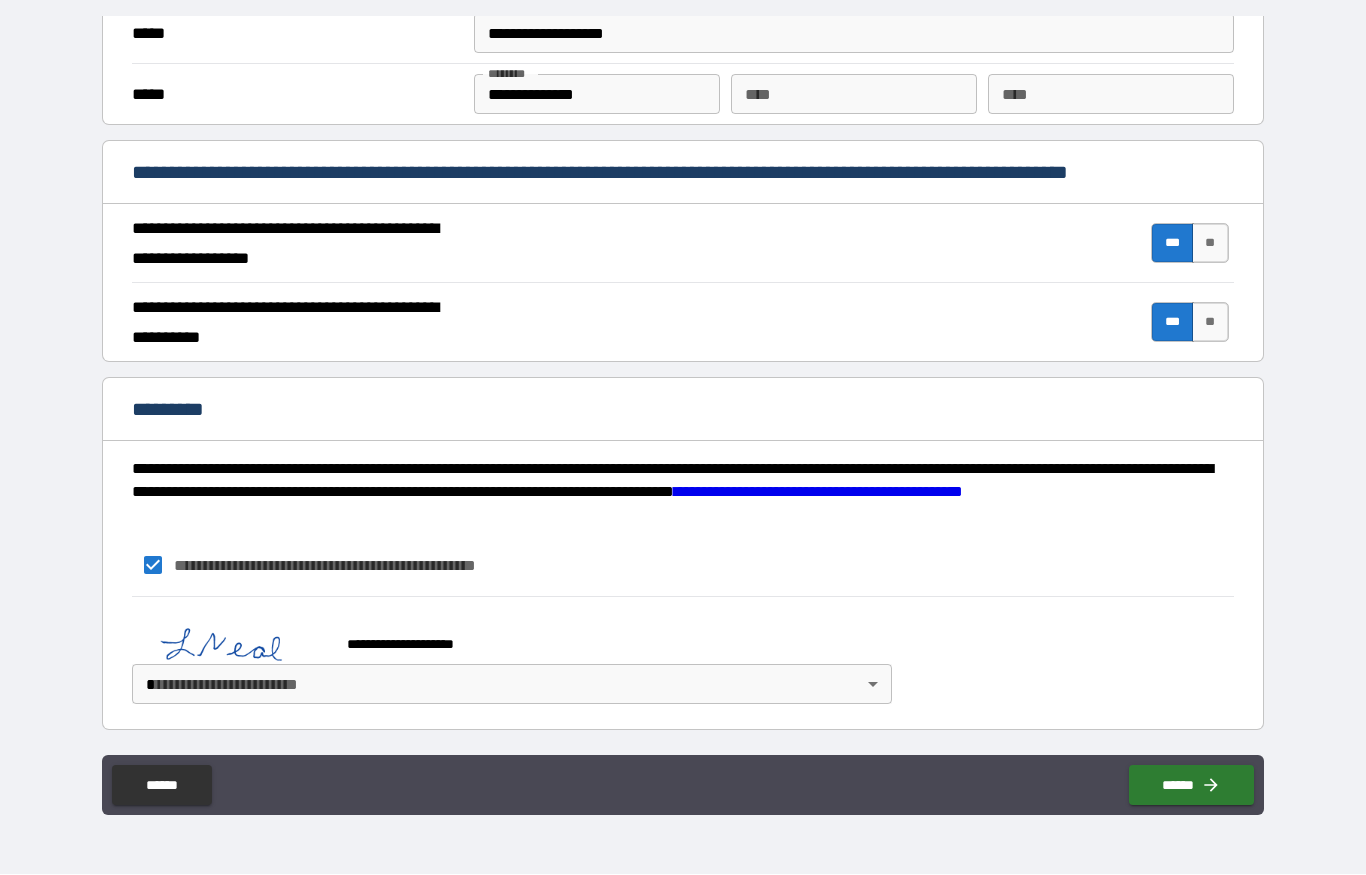 scroll, scrollTop: 1670, scrollLeft: 0, axis: vertical 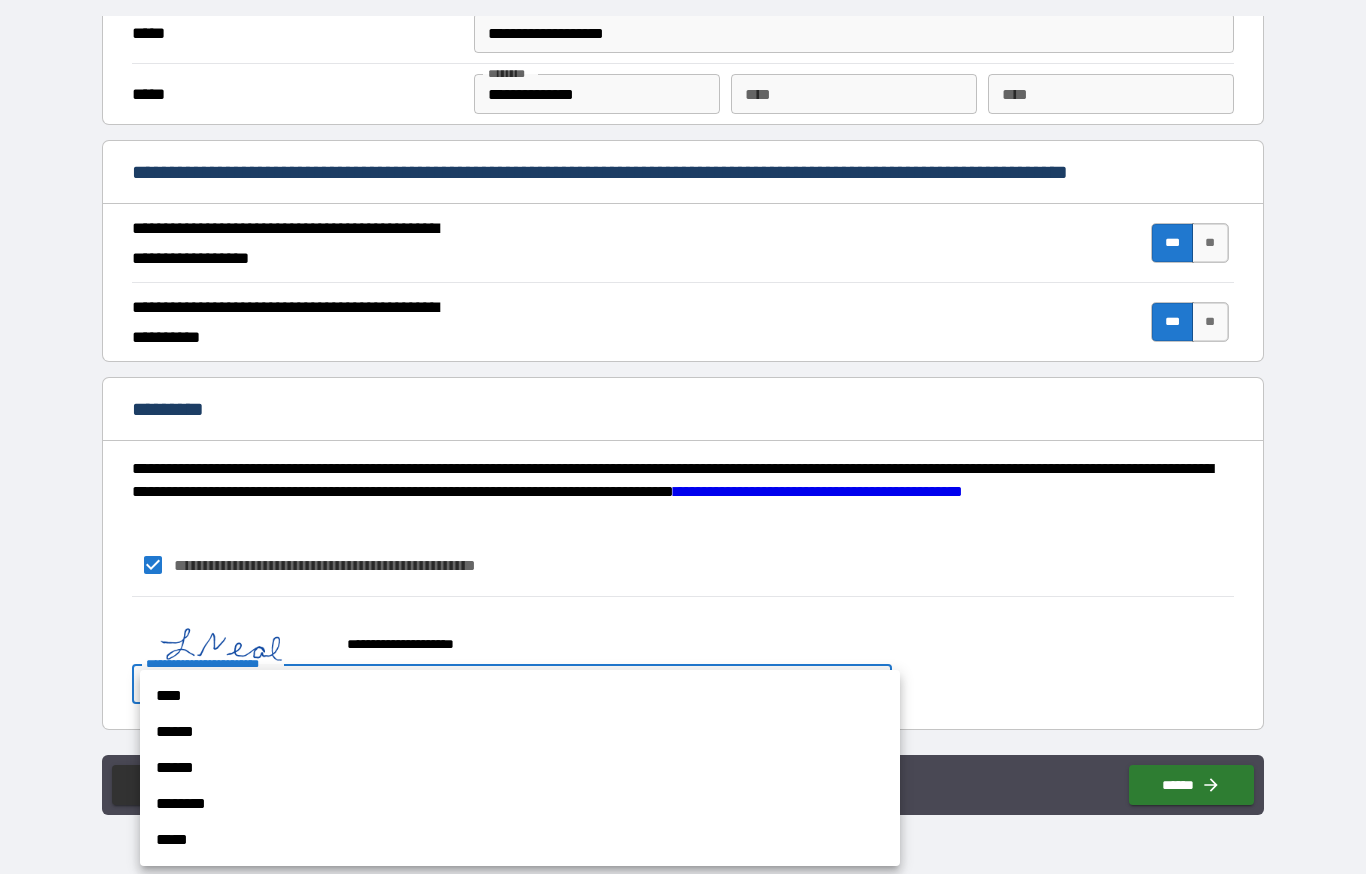 click on "****" at bounding box center [520, 697] 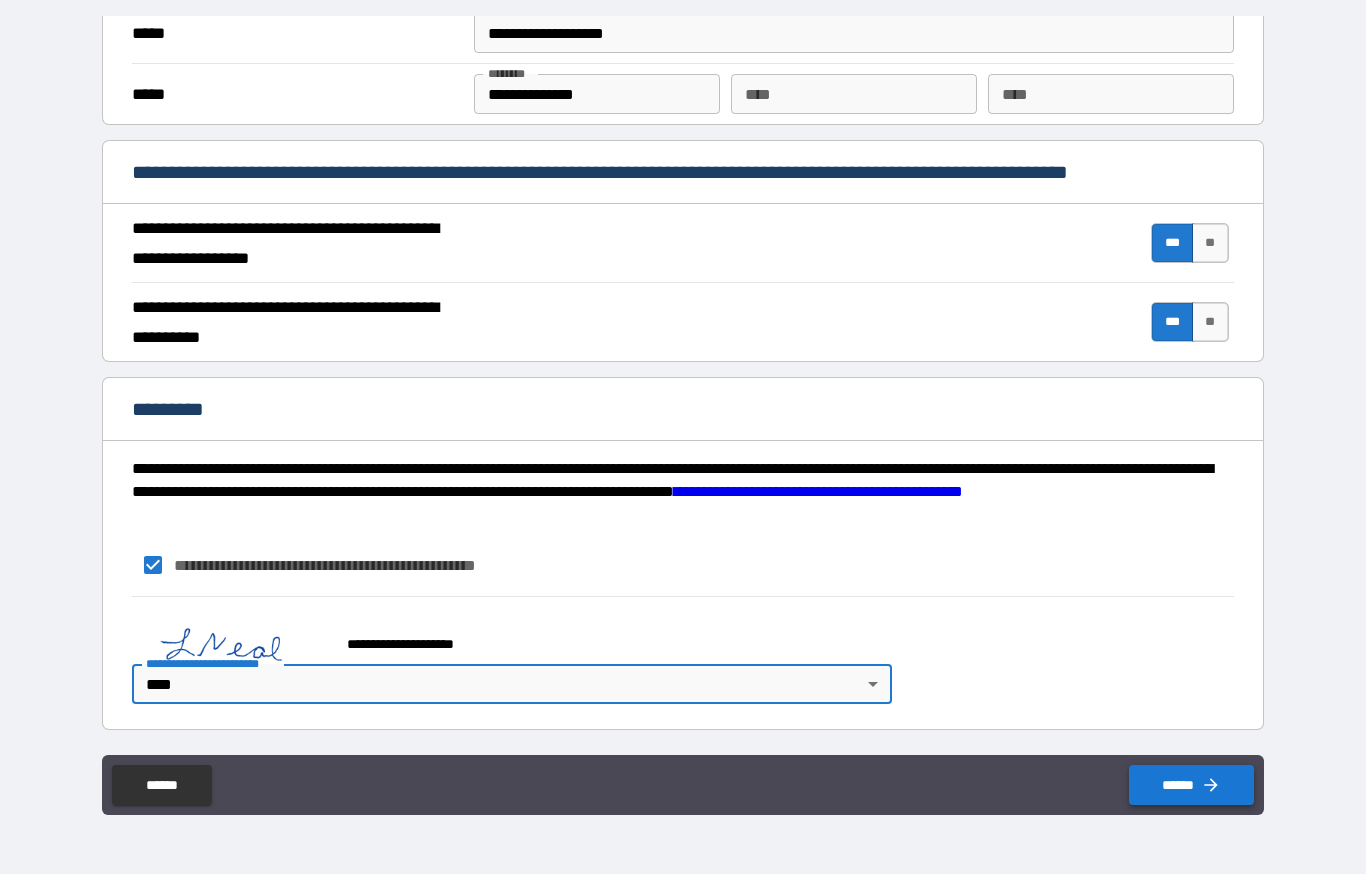 click on "******" at bounding box center [1191, 786] 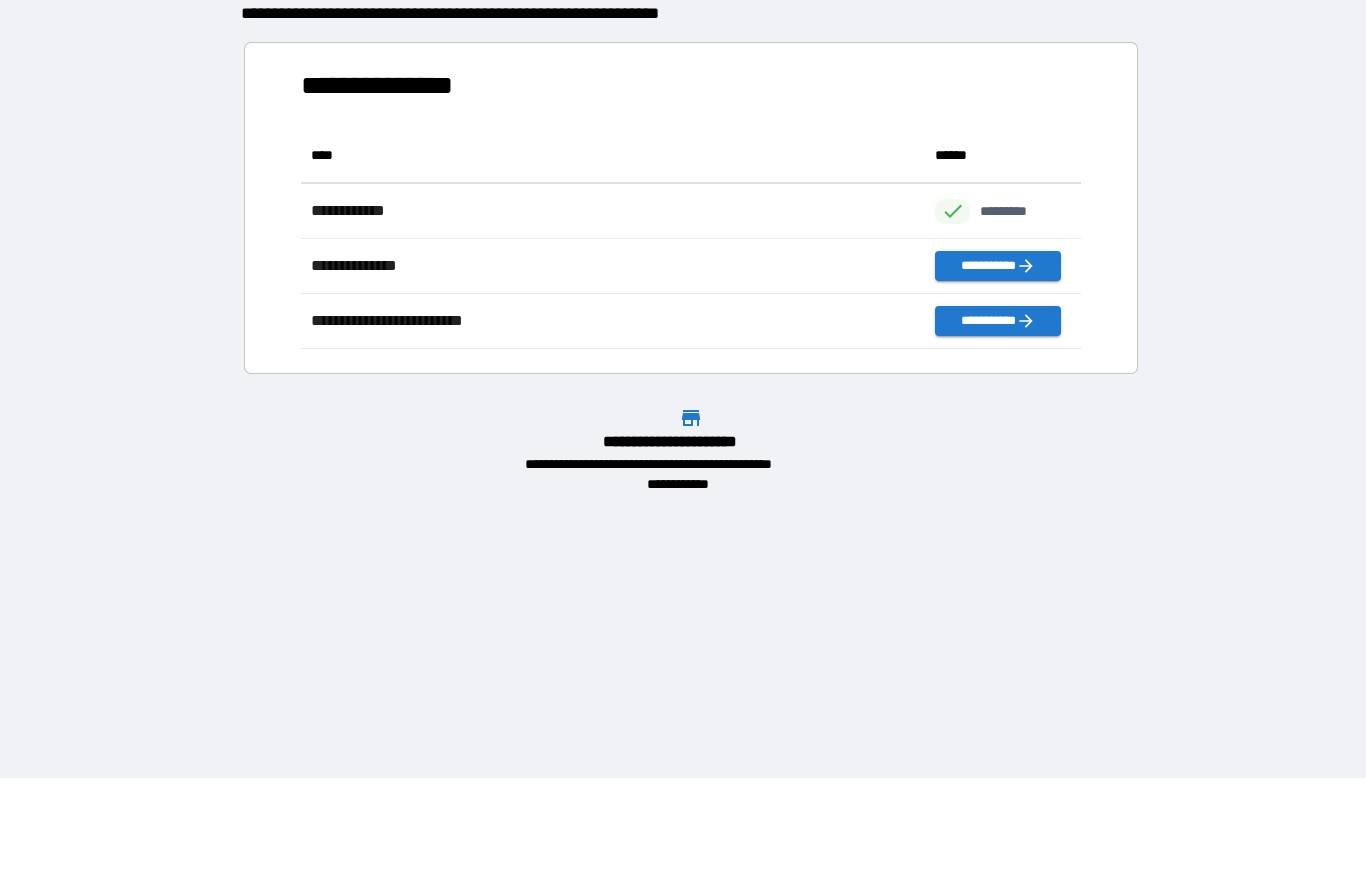 scroll, scrollTop: 1, scrollLeft: 1, axis: both 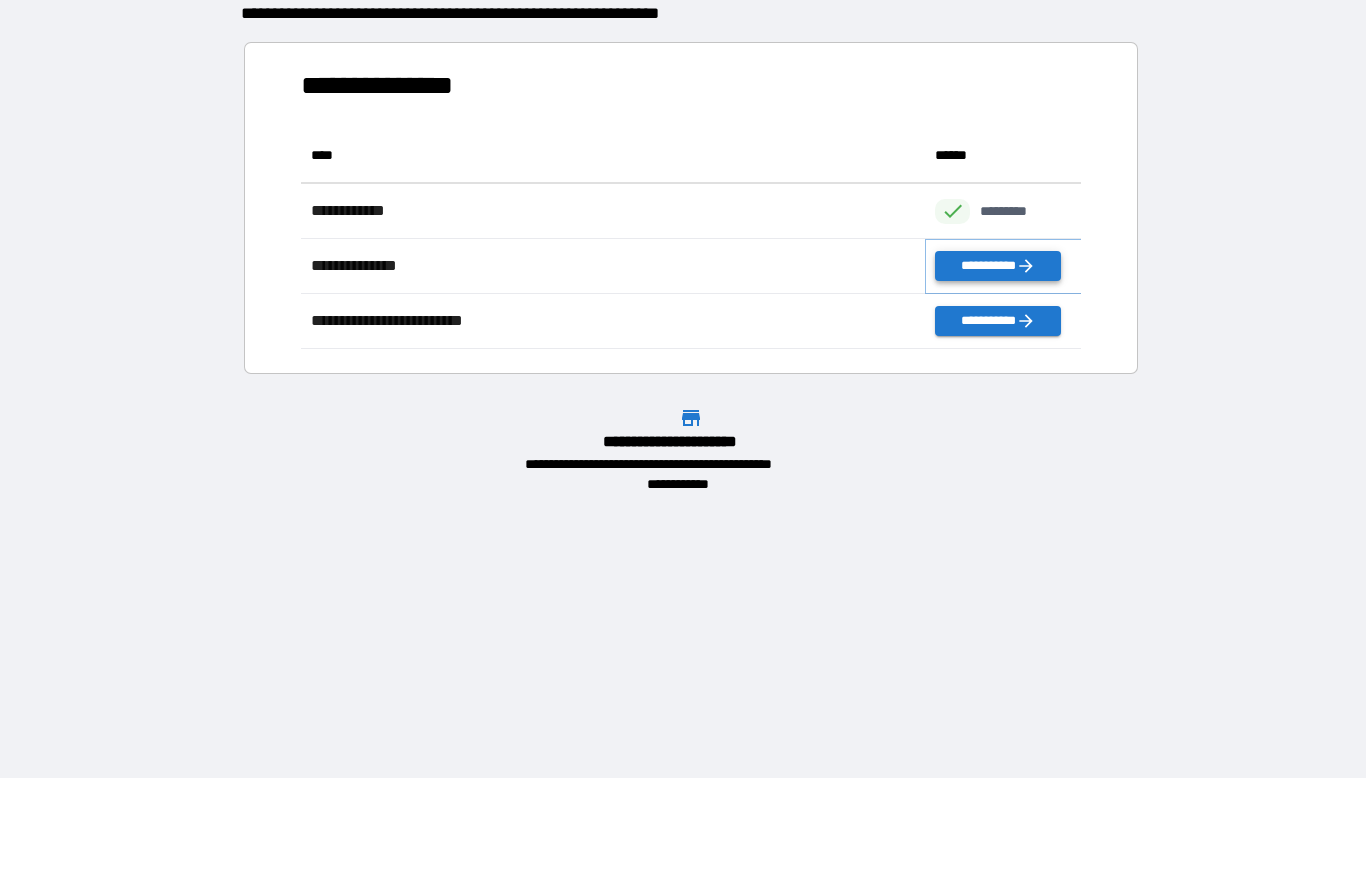 click 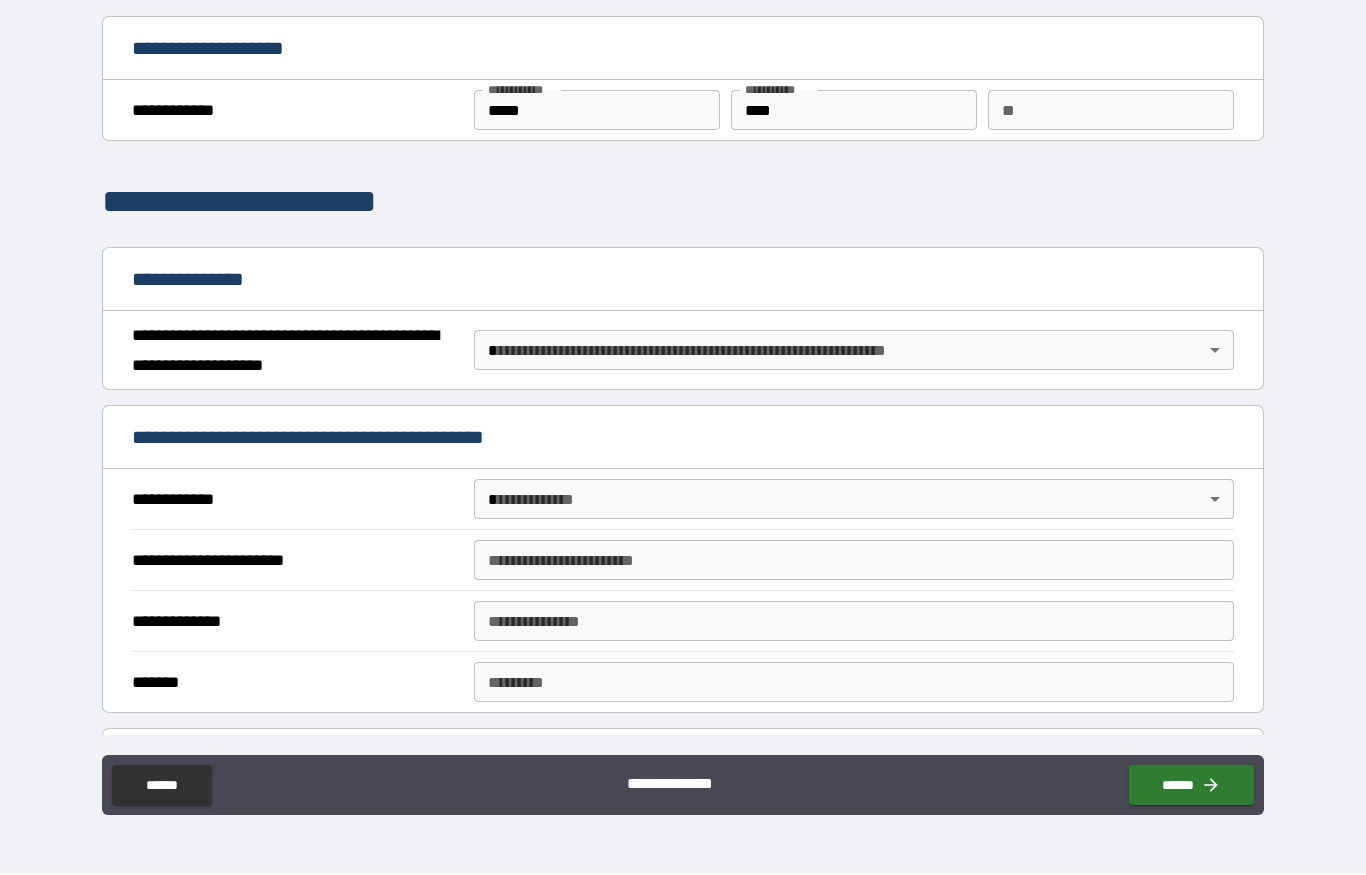 click on "**" at bounding box center (1111, 111) 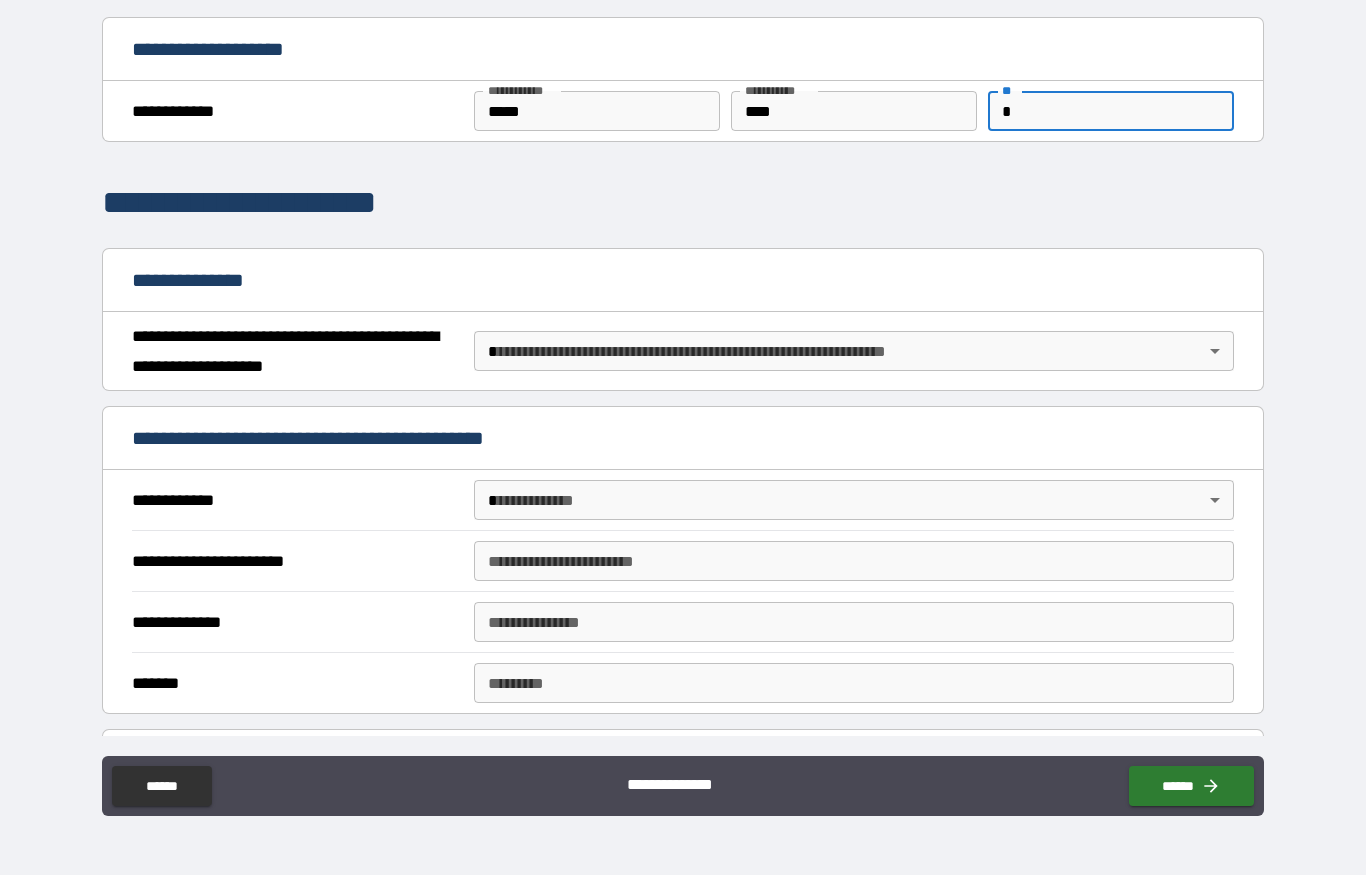 type on "*" 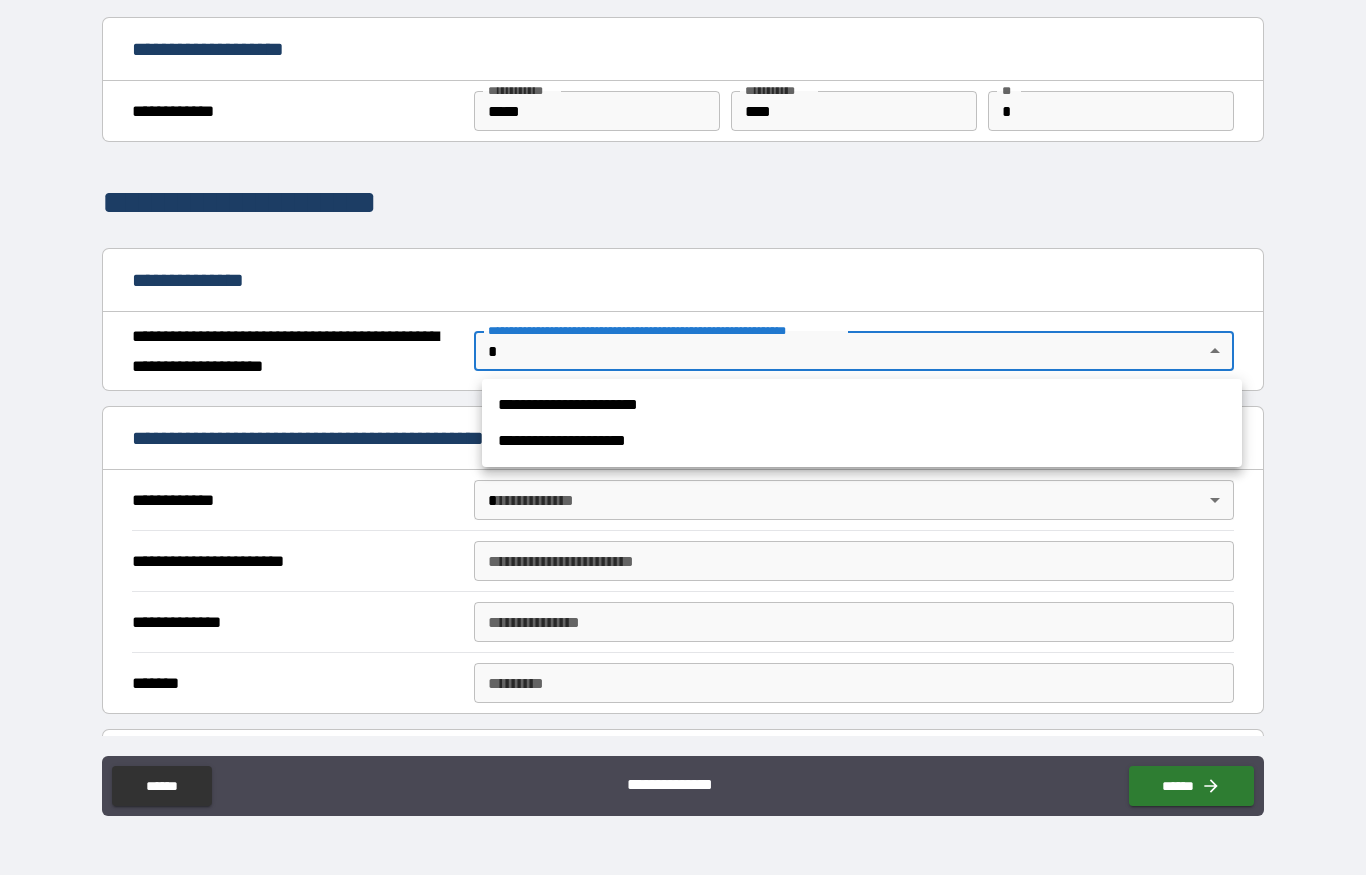click on "**********" at bounding box center (862, 405) 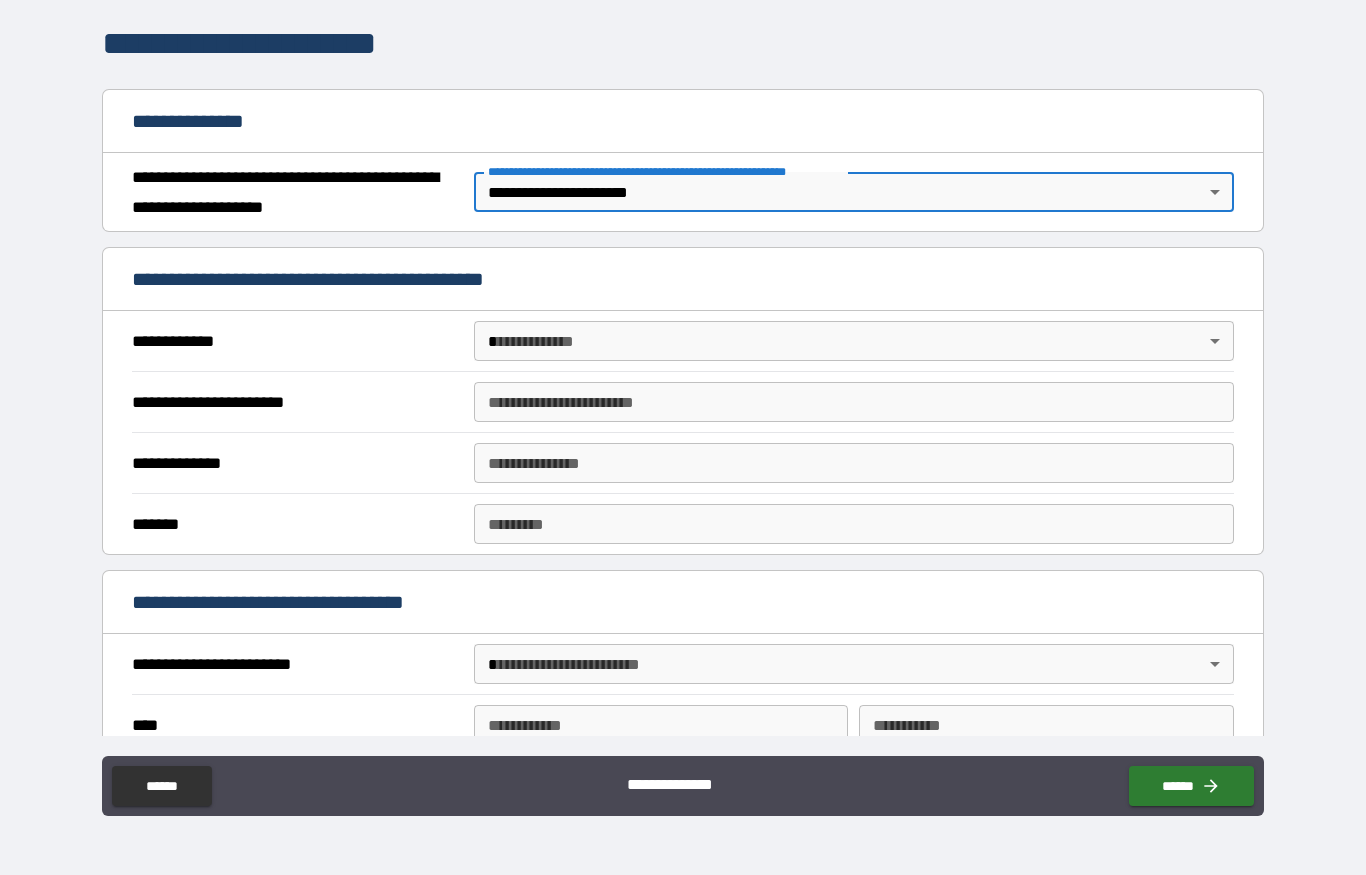 scroll, scrollTop: 157, scrollLeft: 0, axis: vertical 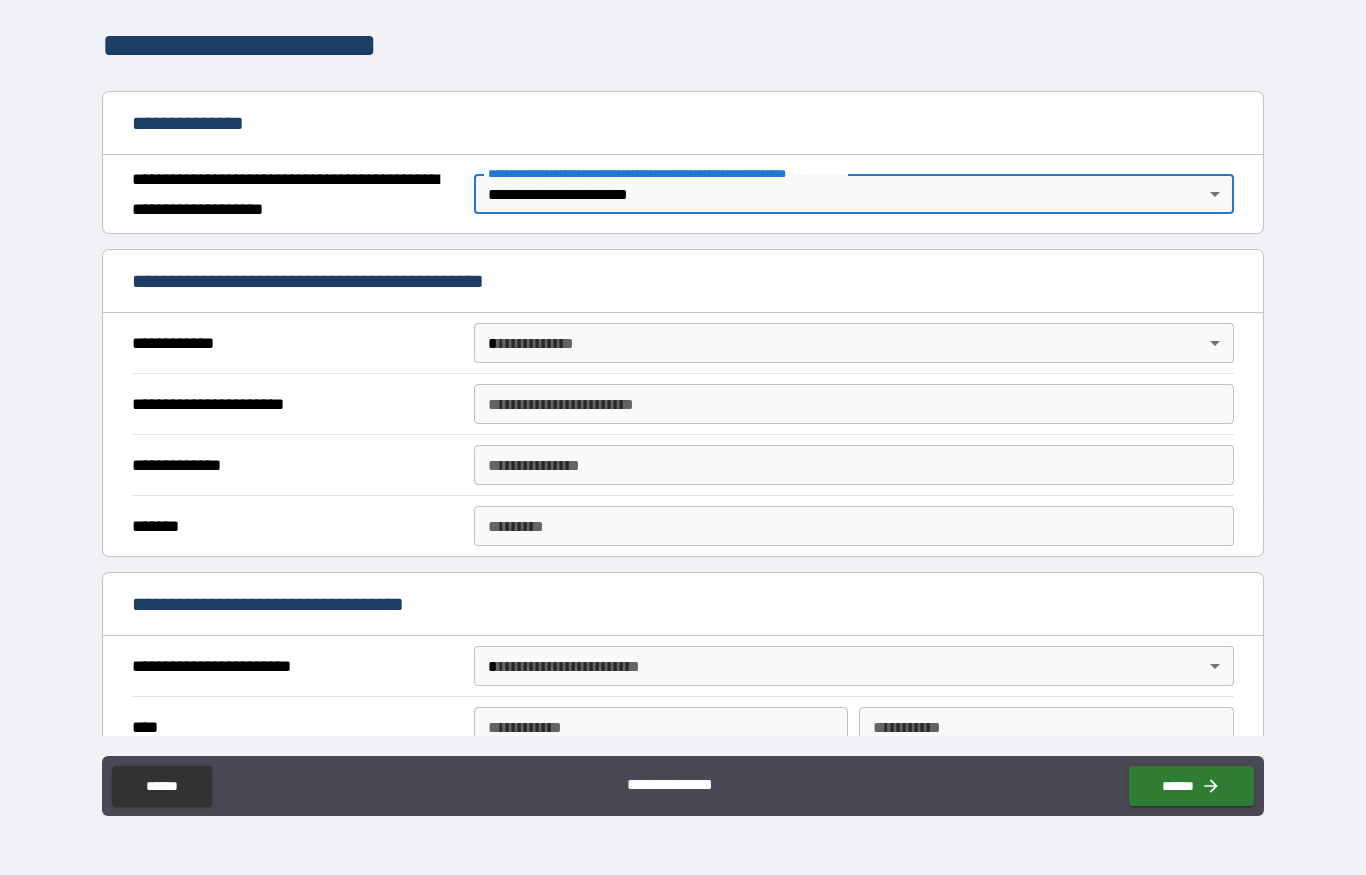 click on "**********" at bounding box center [683, 389] 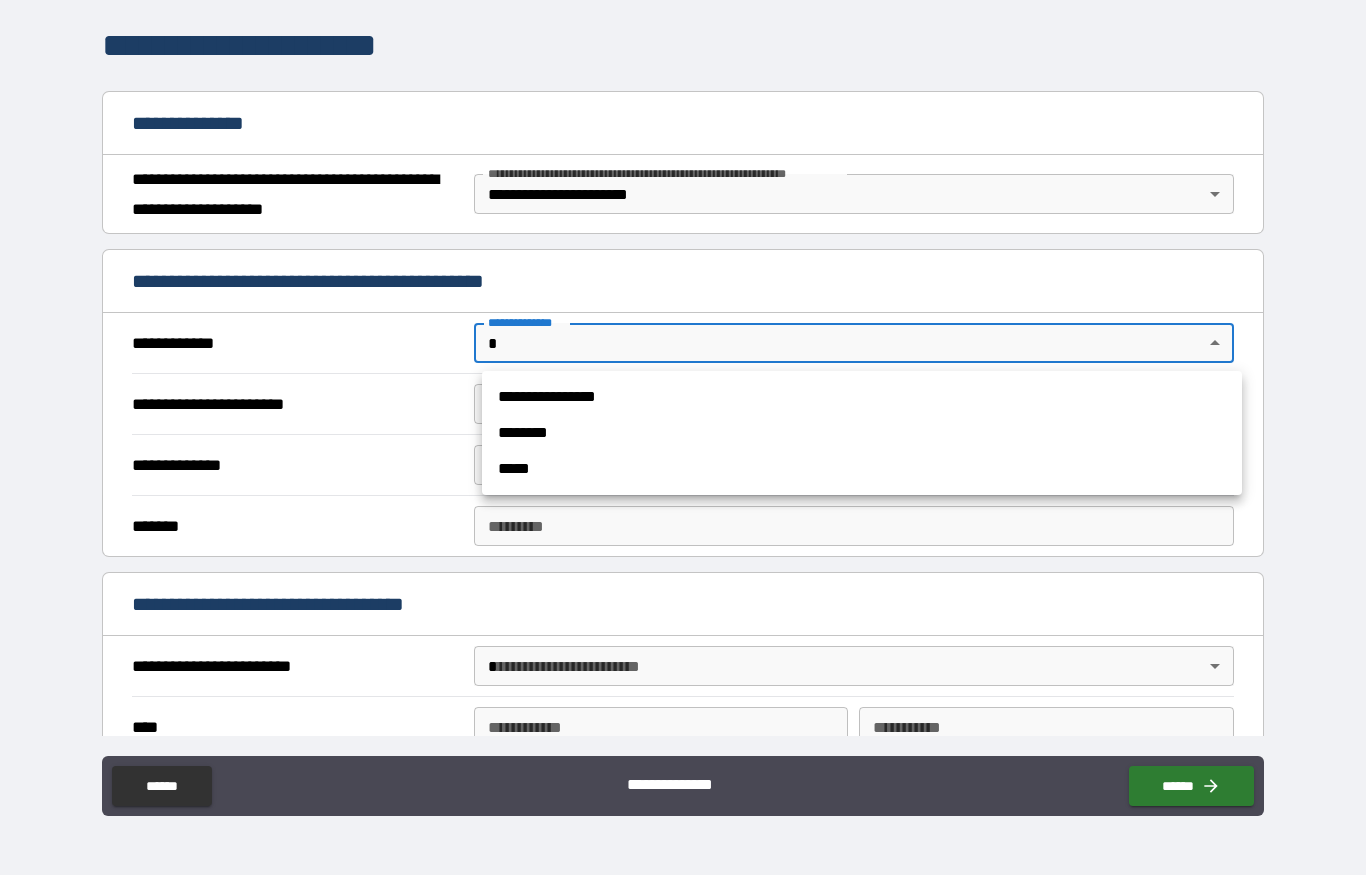 click on "**********" at bounding box center [862, 397] 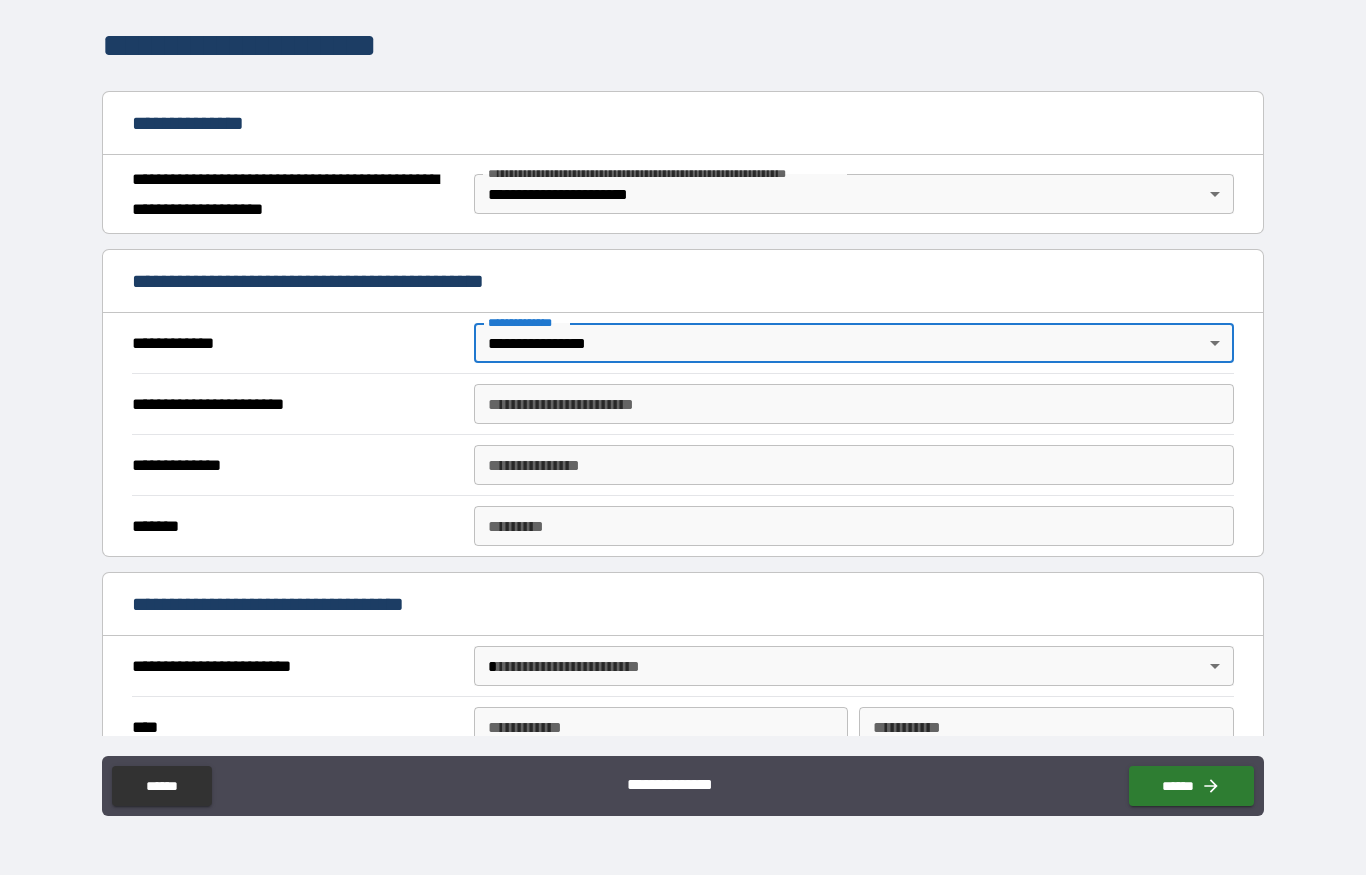 click on "**********" at bounding box center [854, 404] 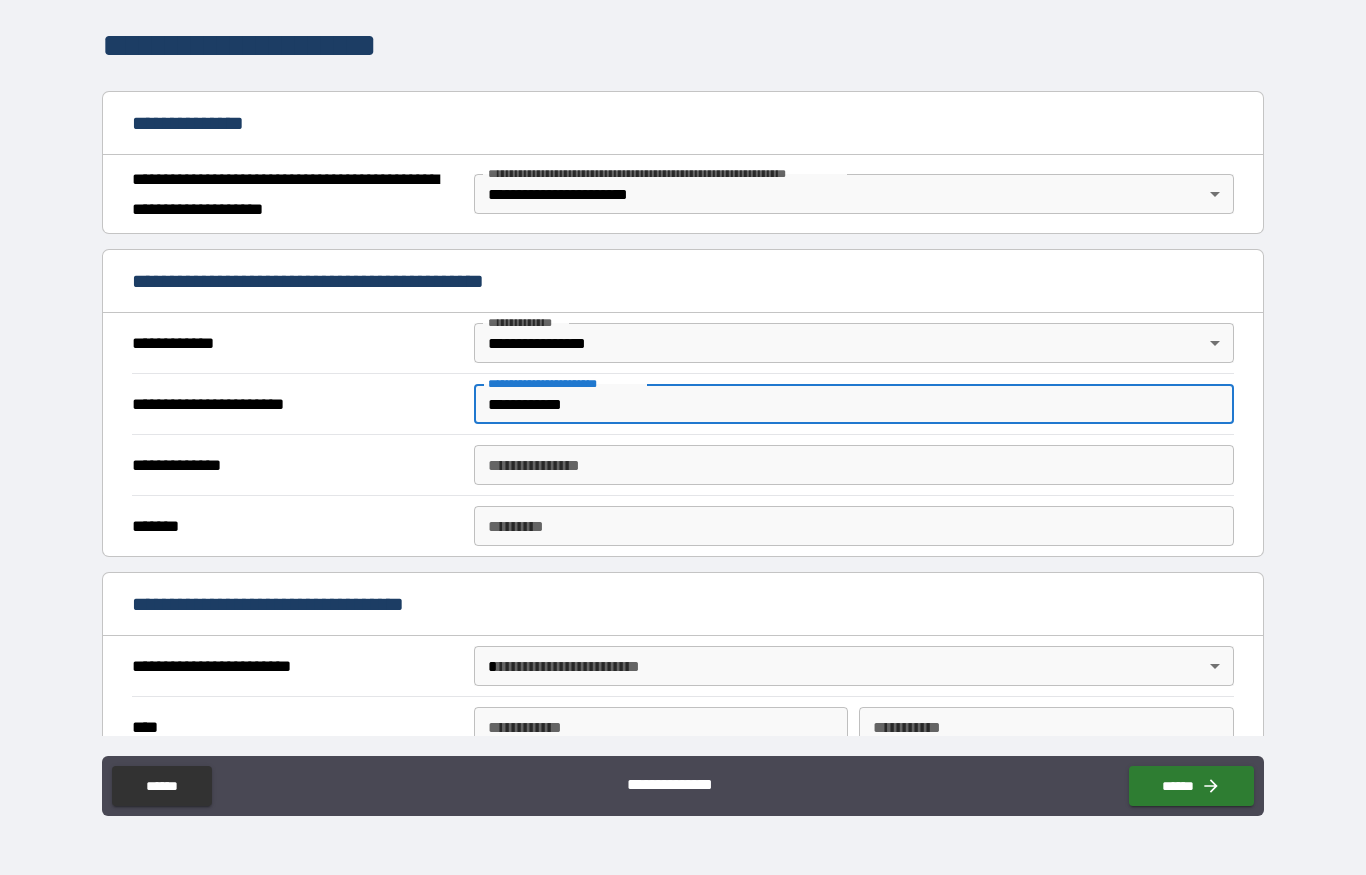 type on "**********" 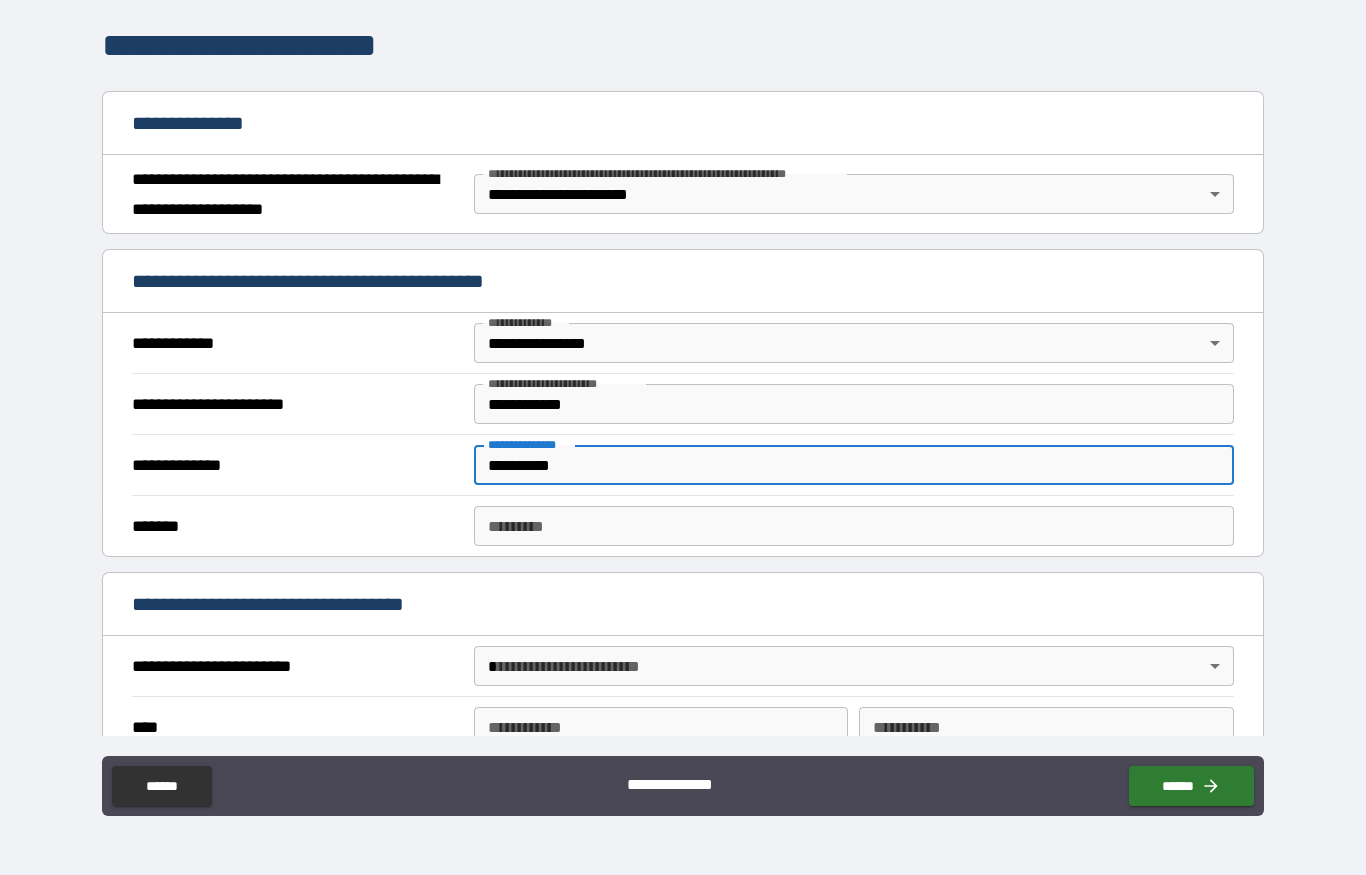 click on "*******   *" at bounding box center (854, 526) 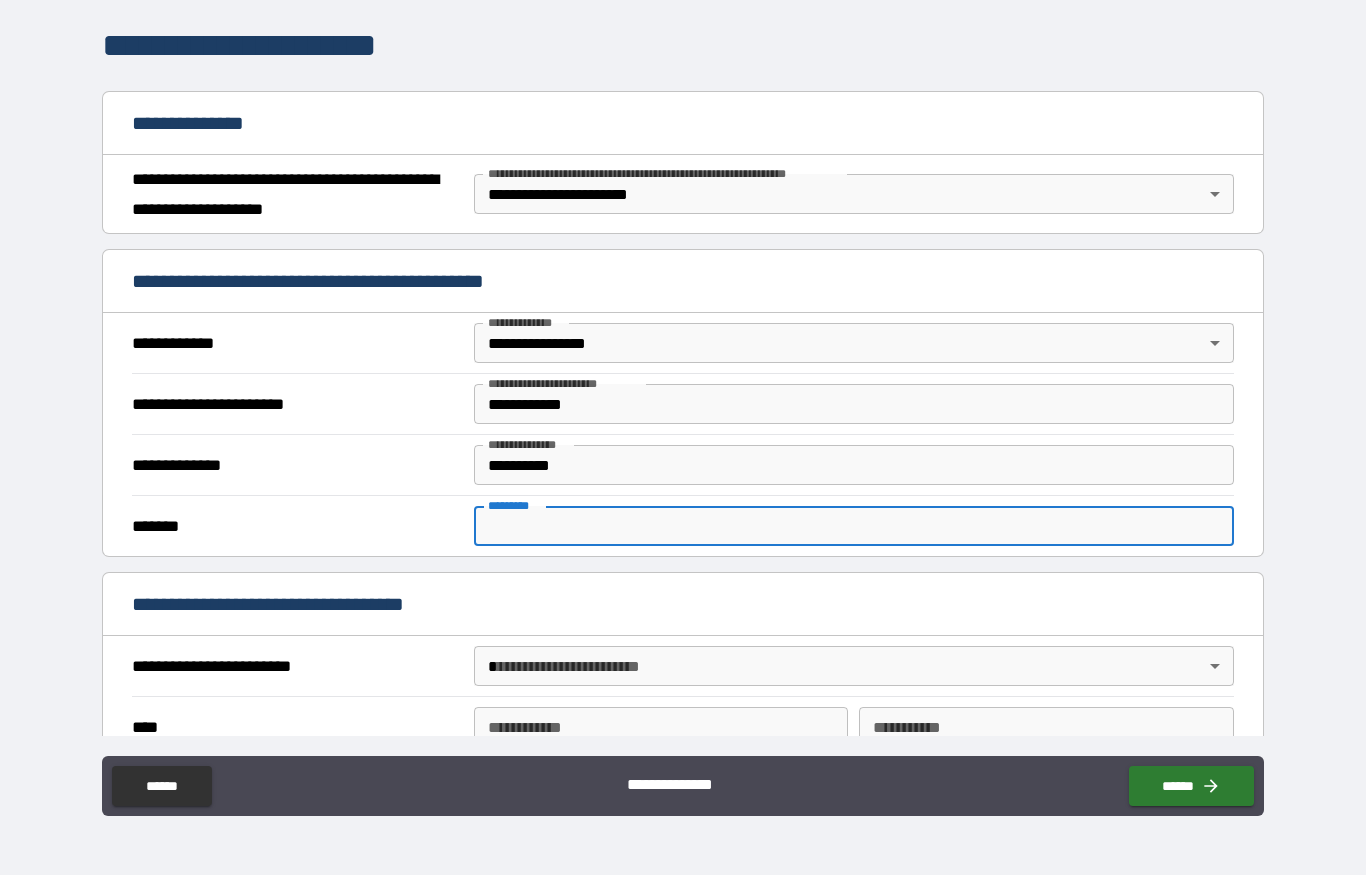 click on "**********" at bounding box center [854, 465] 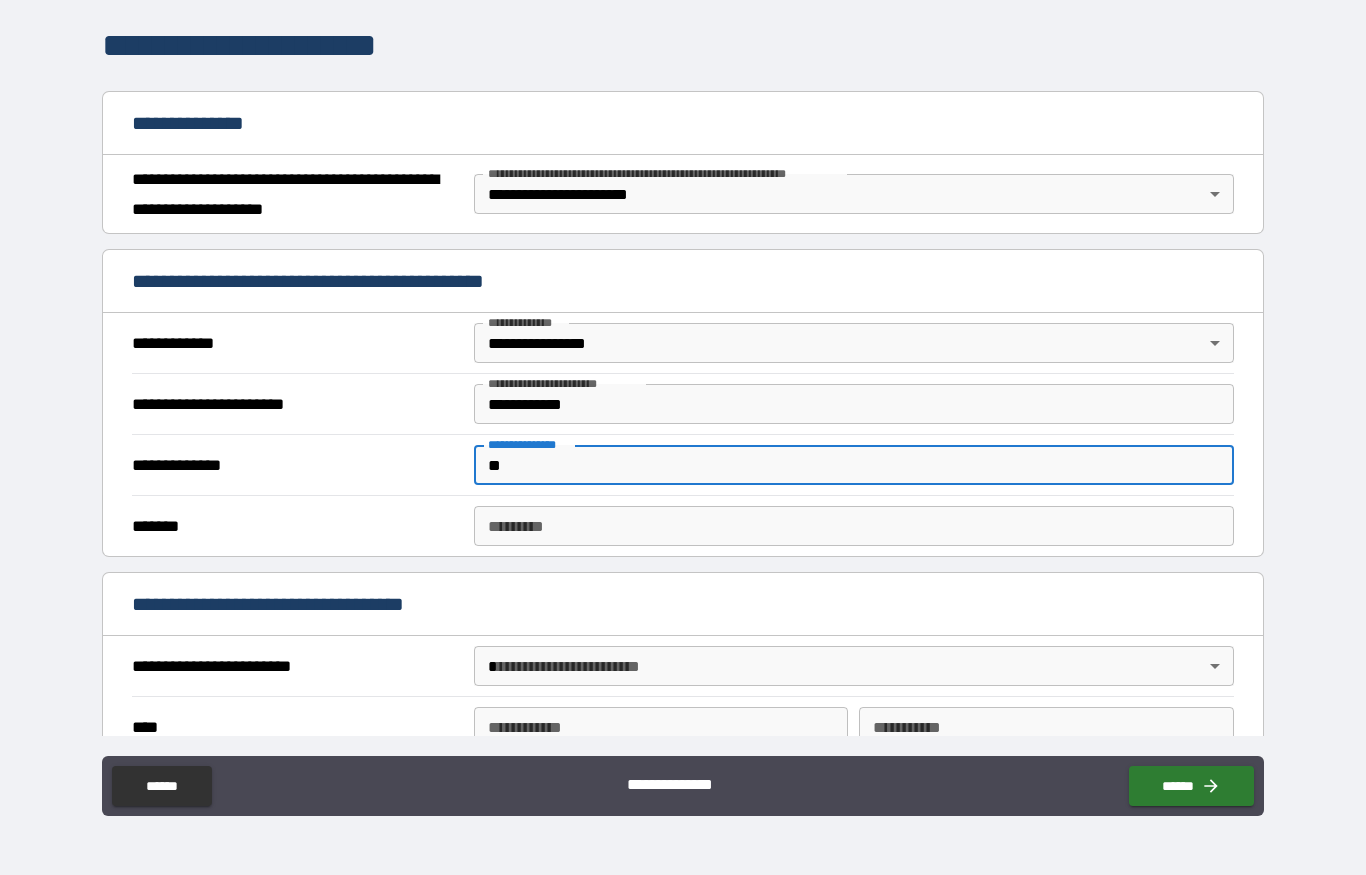 type on "*" 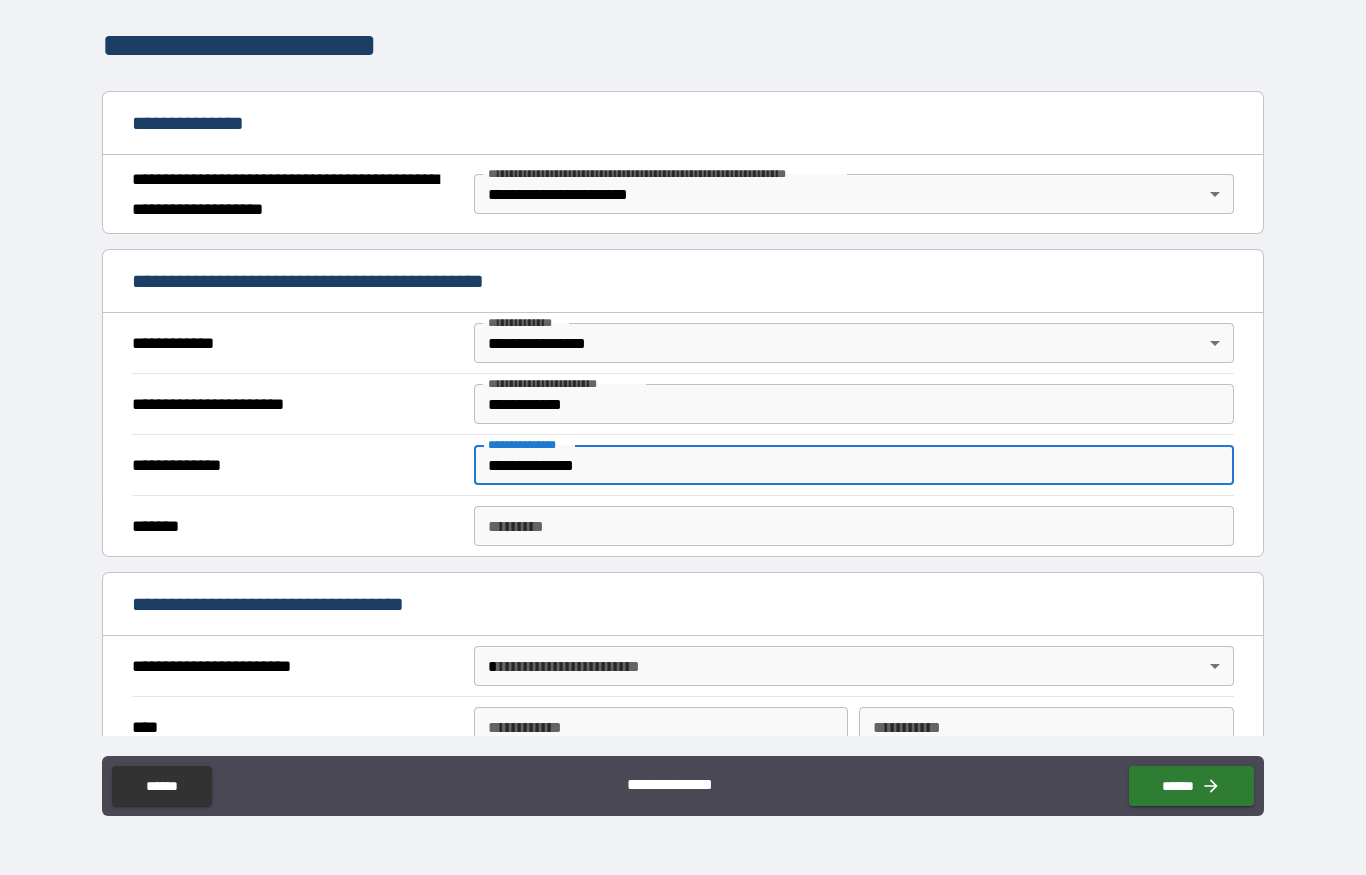 type on "**********" 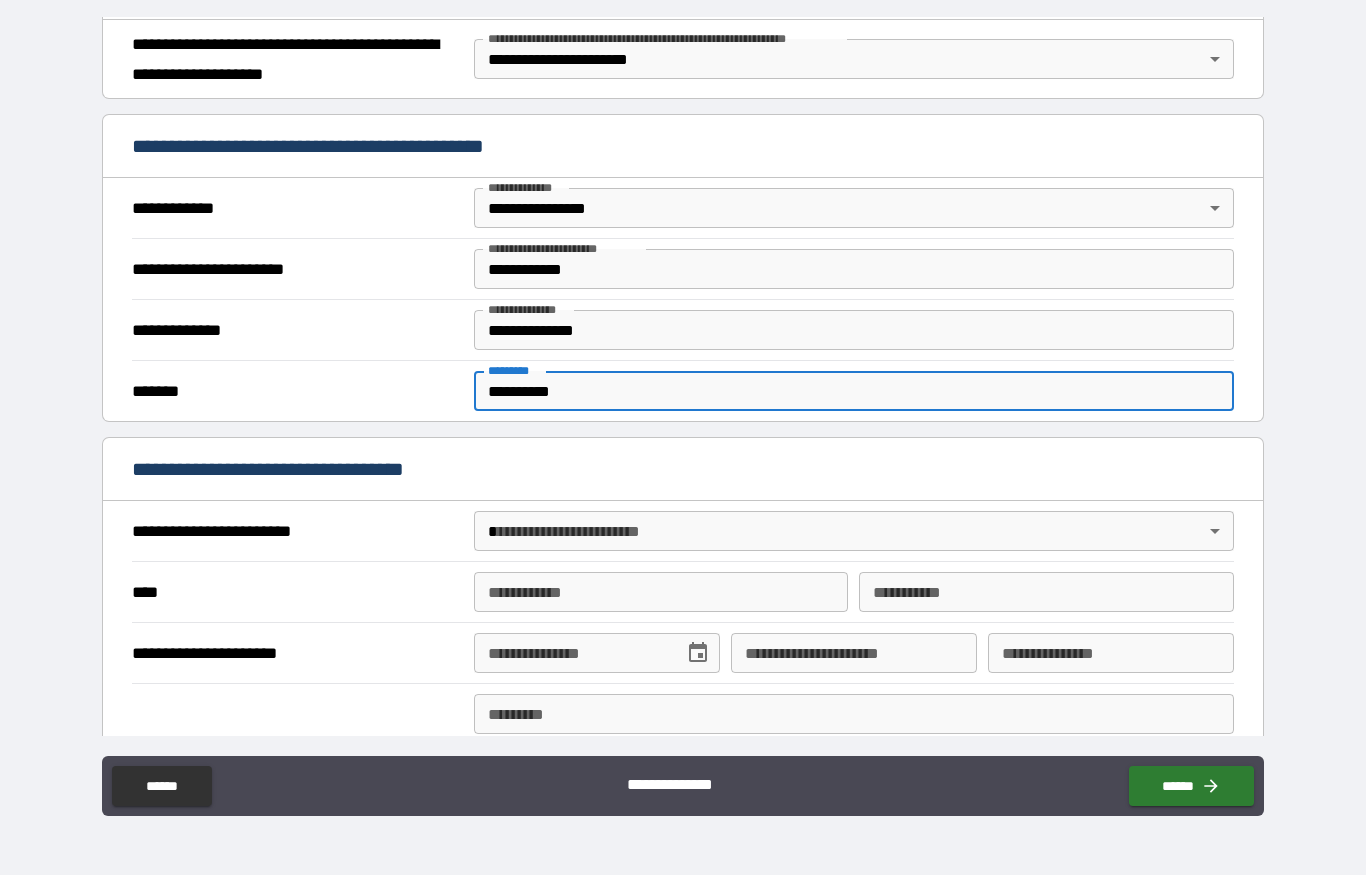 scroll, scrollTop: 298, scrollLeft: 0, axis: vertical 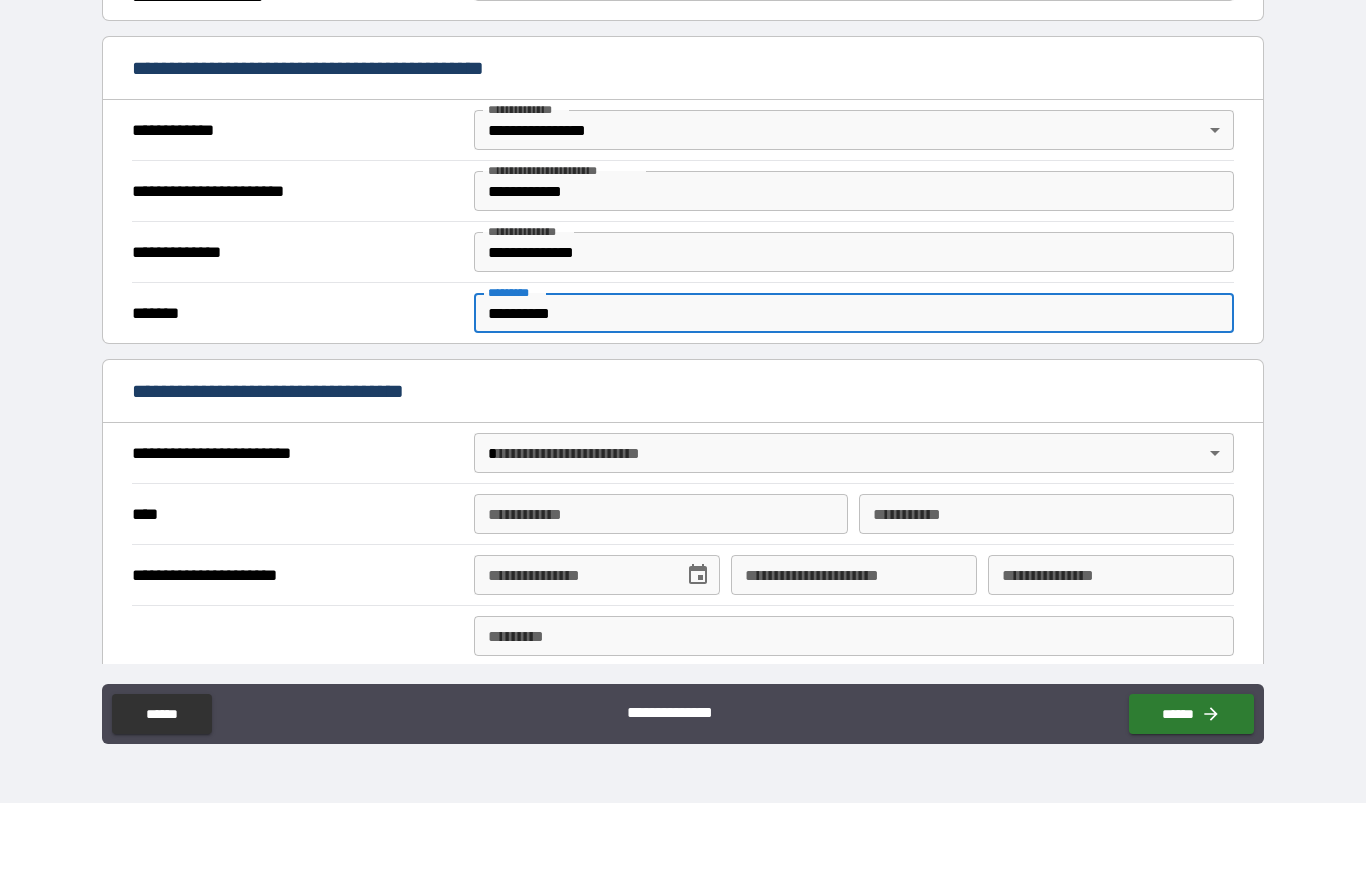 type on "**********" 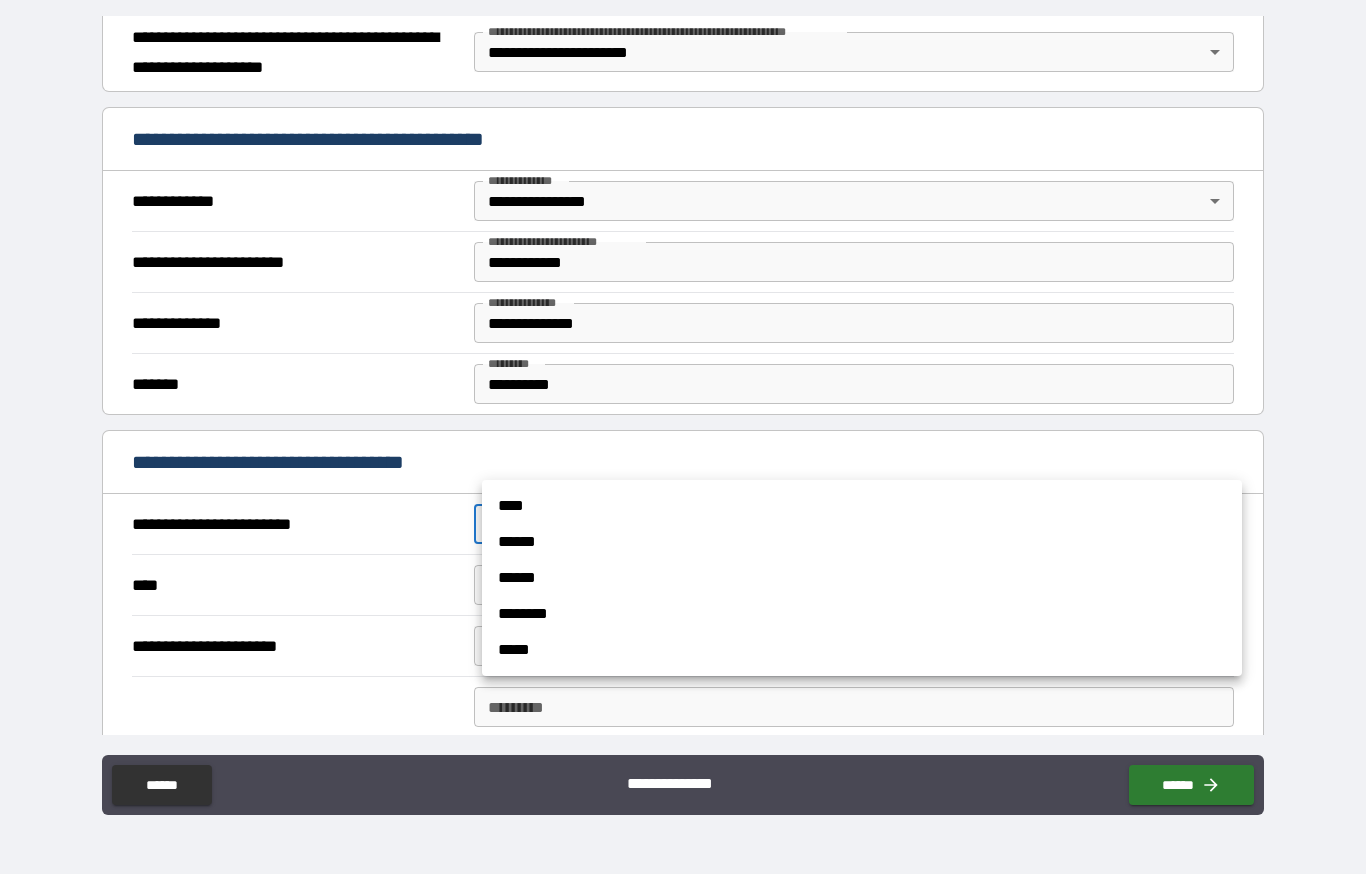 click on "****" at bounding box center (862, 507) 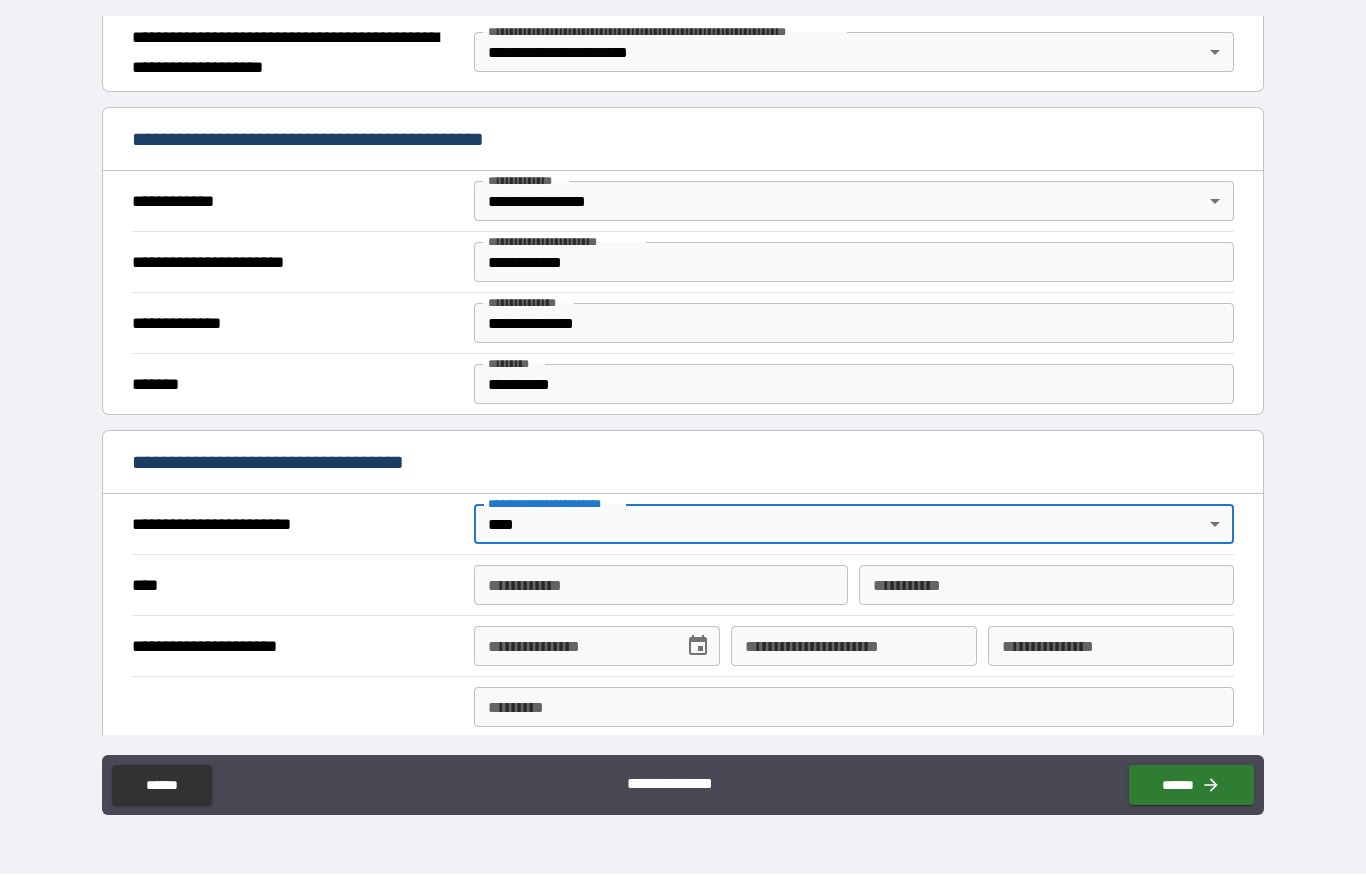 click on "**********" at bounding box center (661, 586) 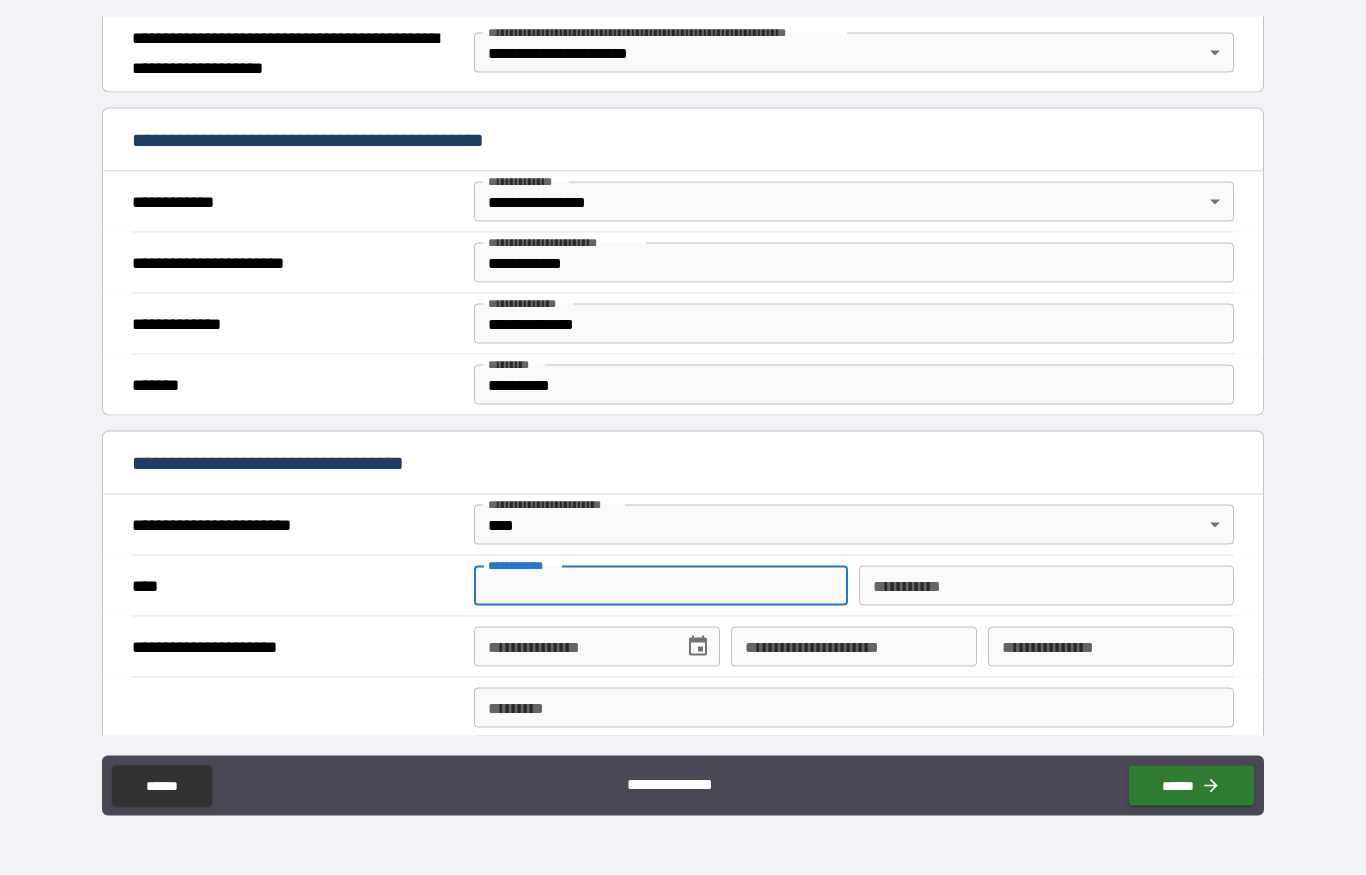 click on "**********" at bounding box center [666, 781] 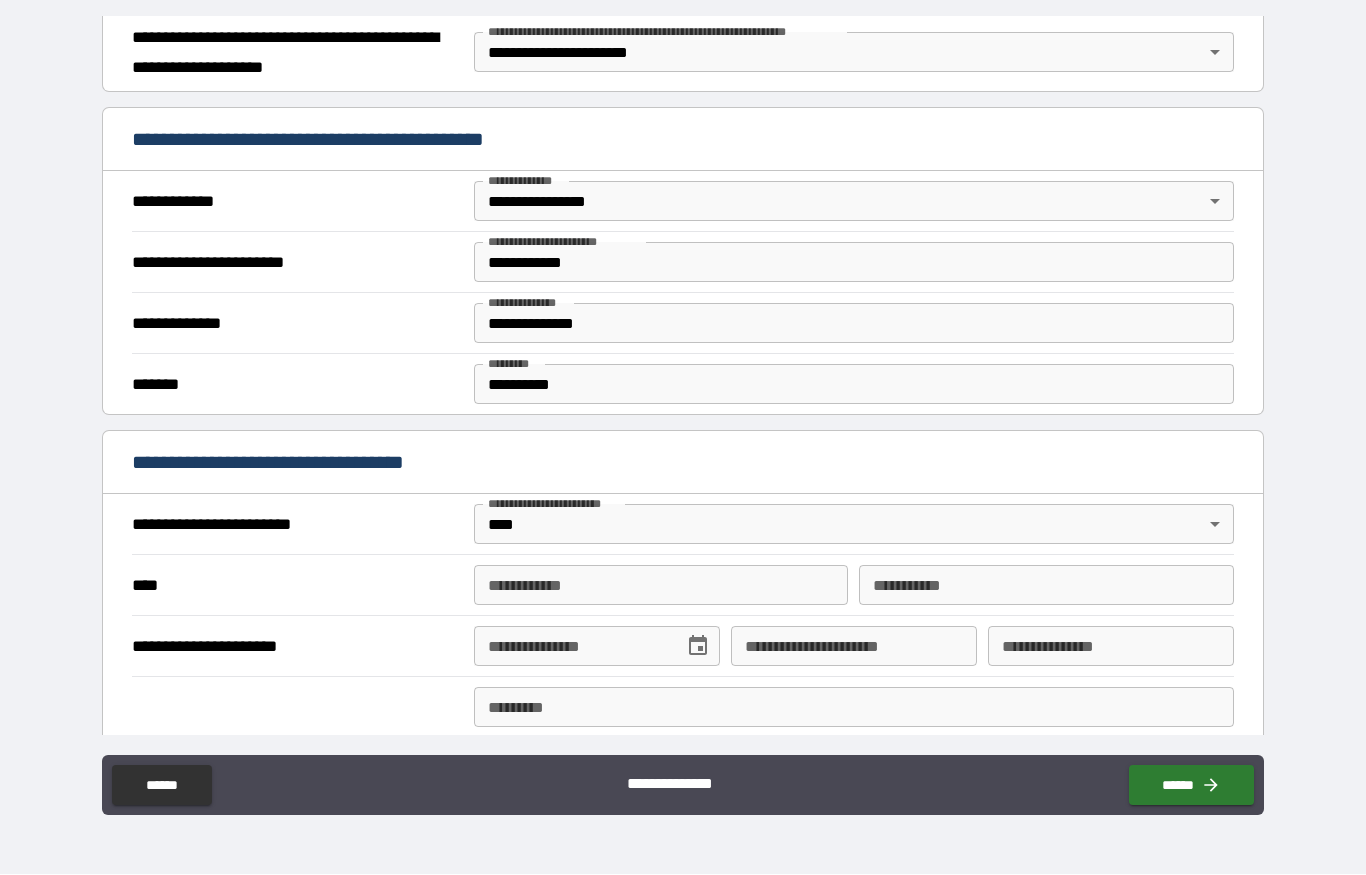 click on "**********" at bounding box center [661, 586] 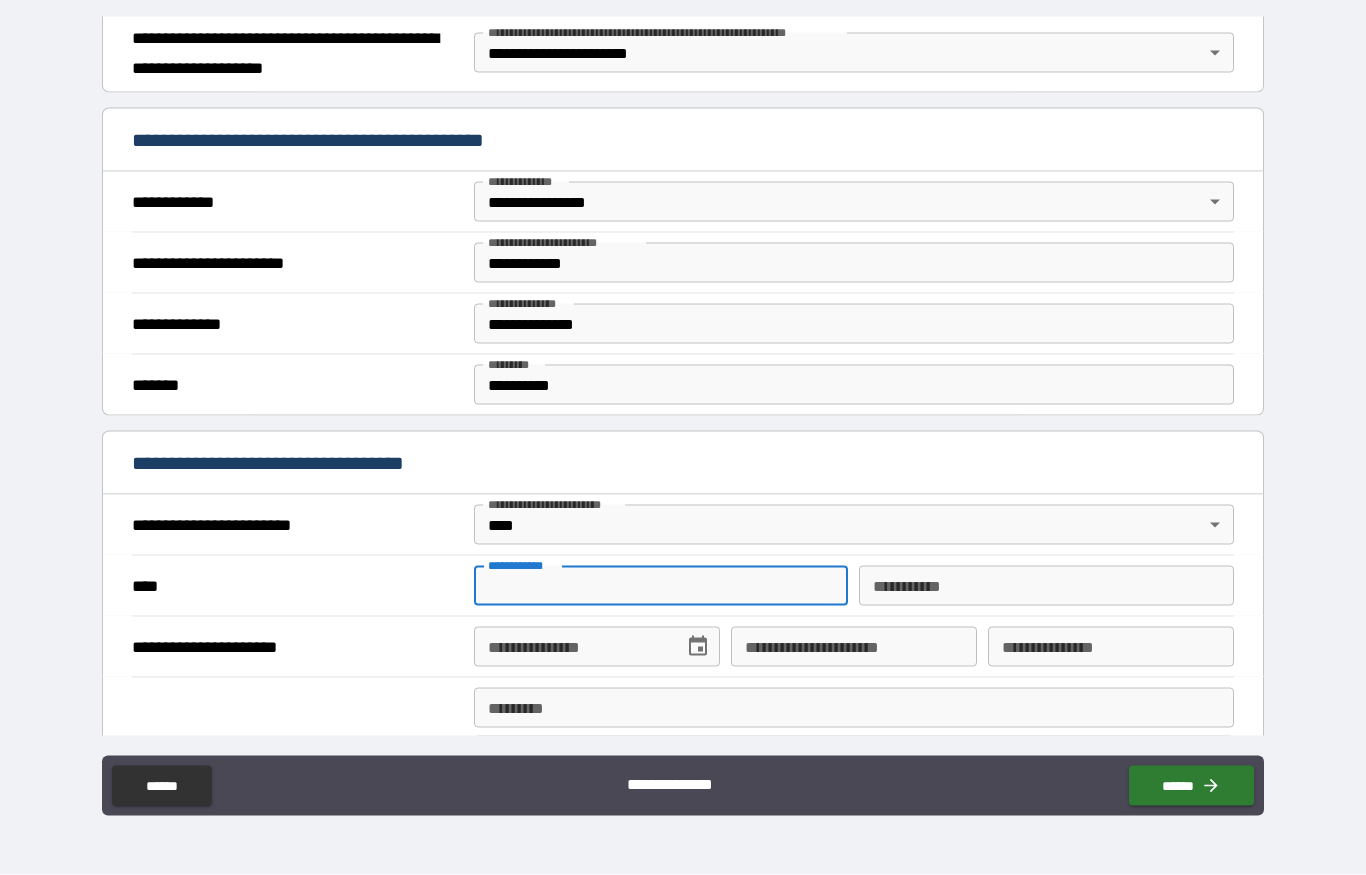type on "*****" 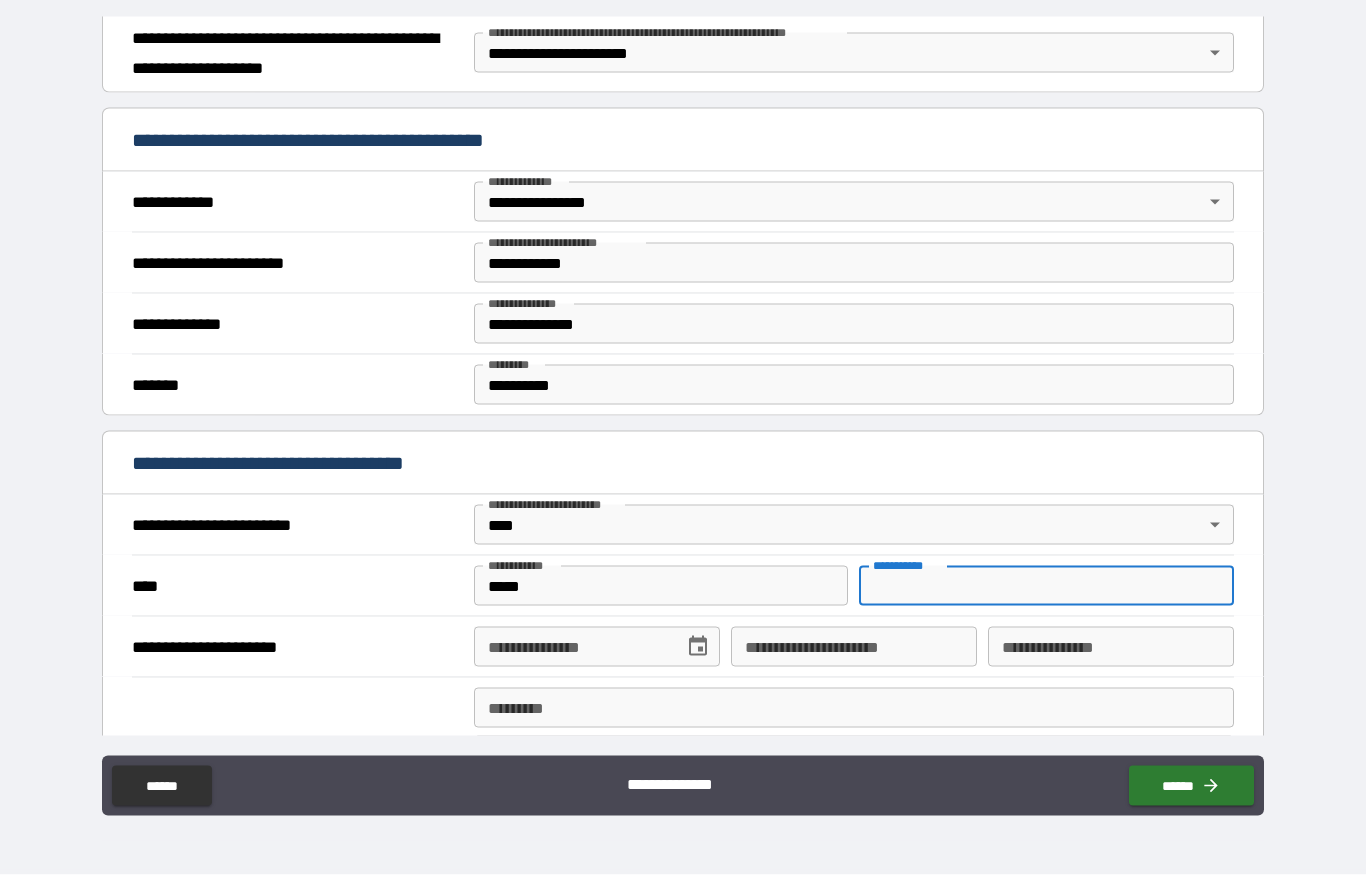 type on "****" 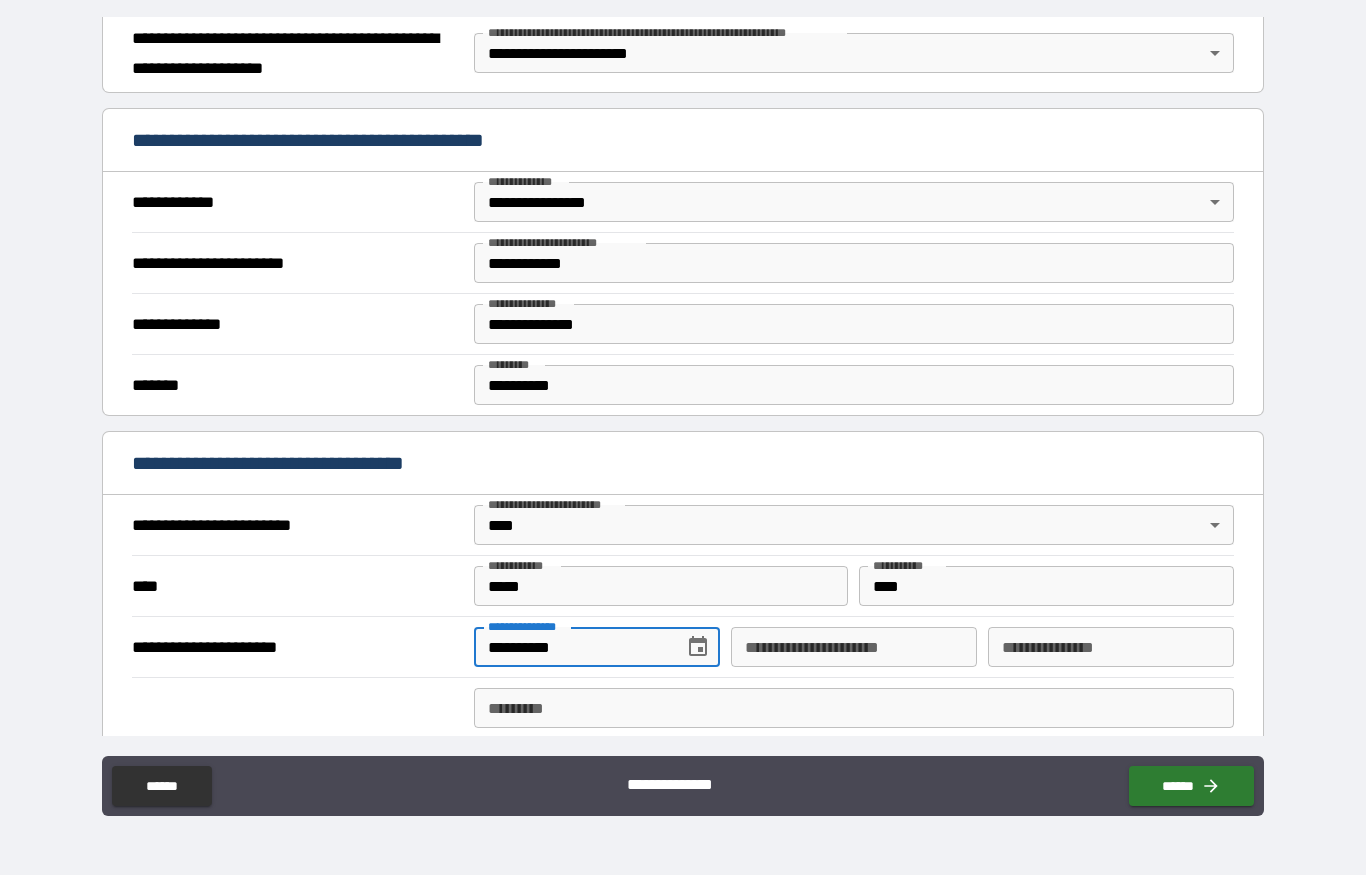 type on "**********" 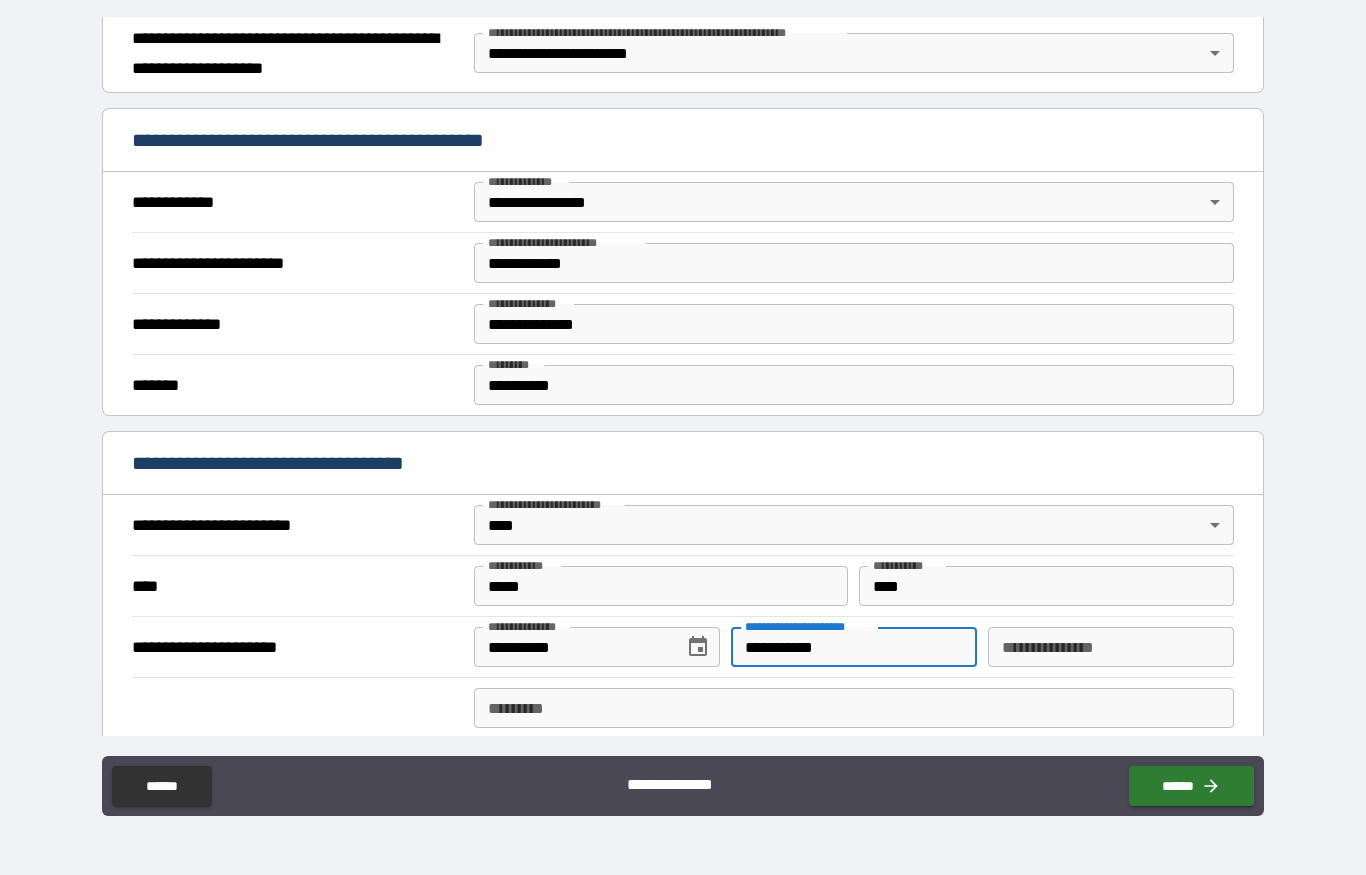type on "**********" 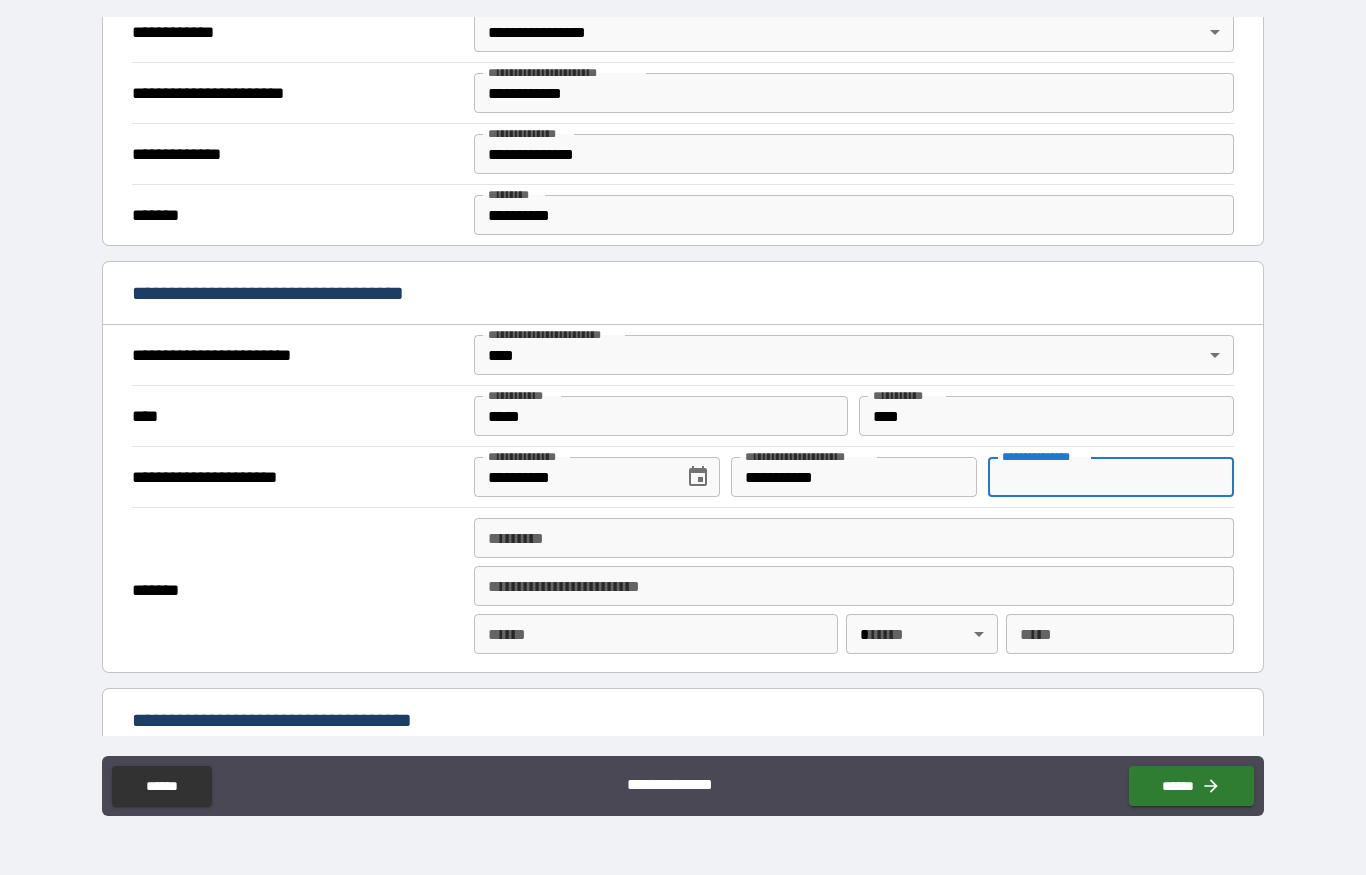 scroll, scrollTop: 466, scrollLeft: 0, axis: vertical 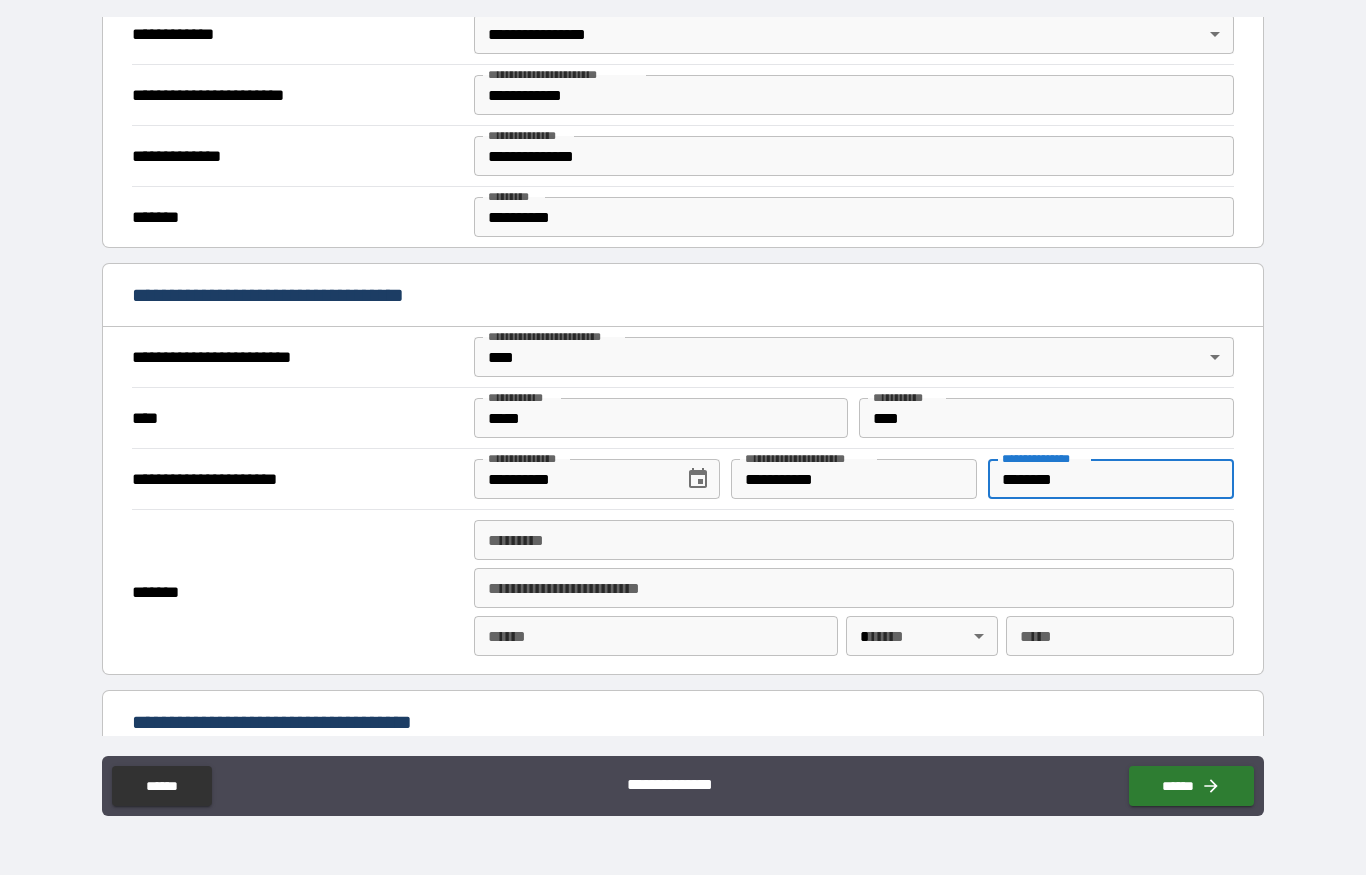 type on "********" 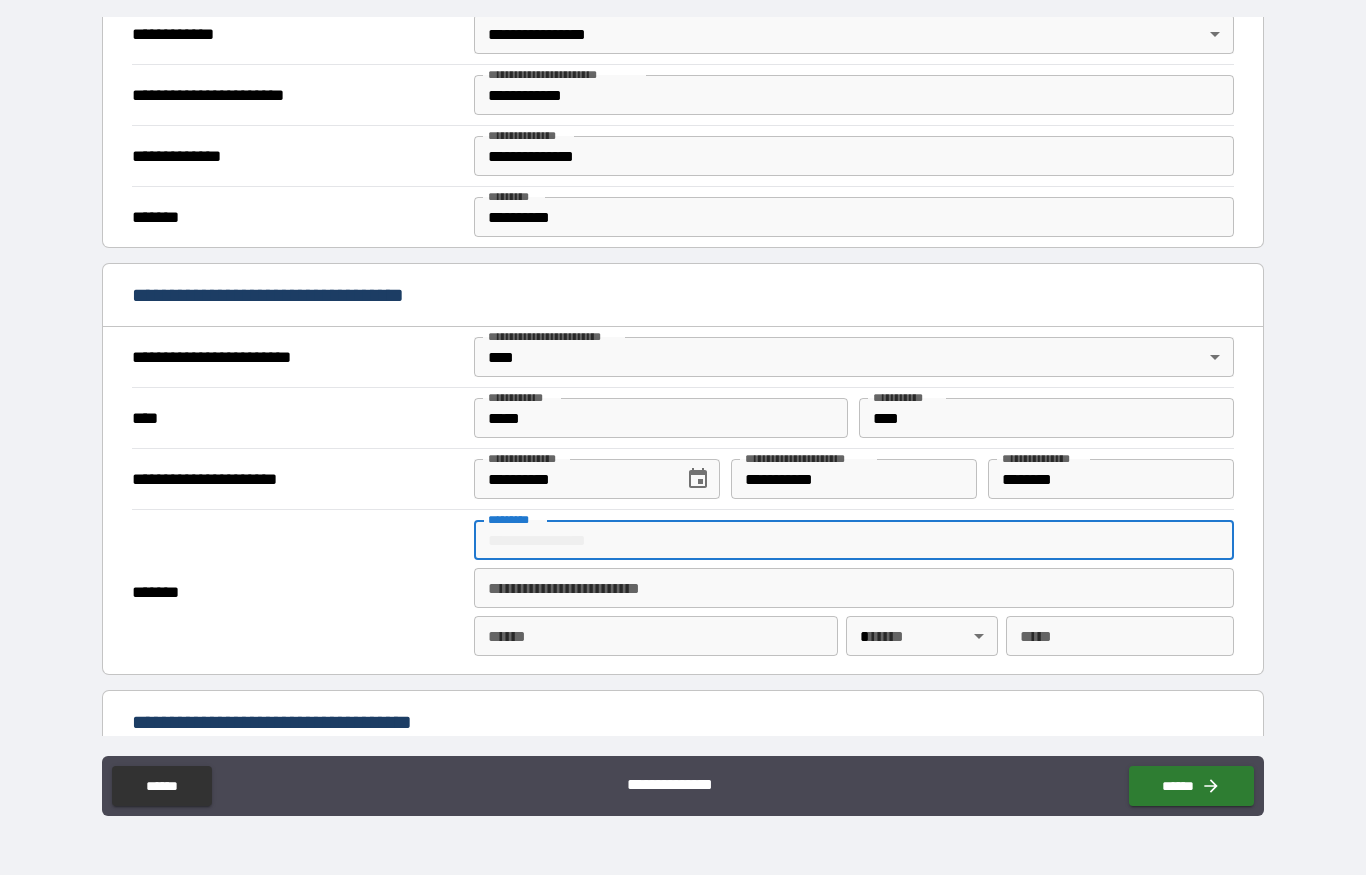 type on "**********" 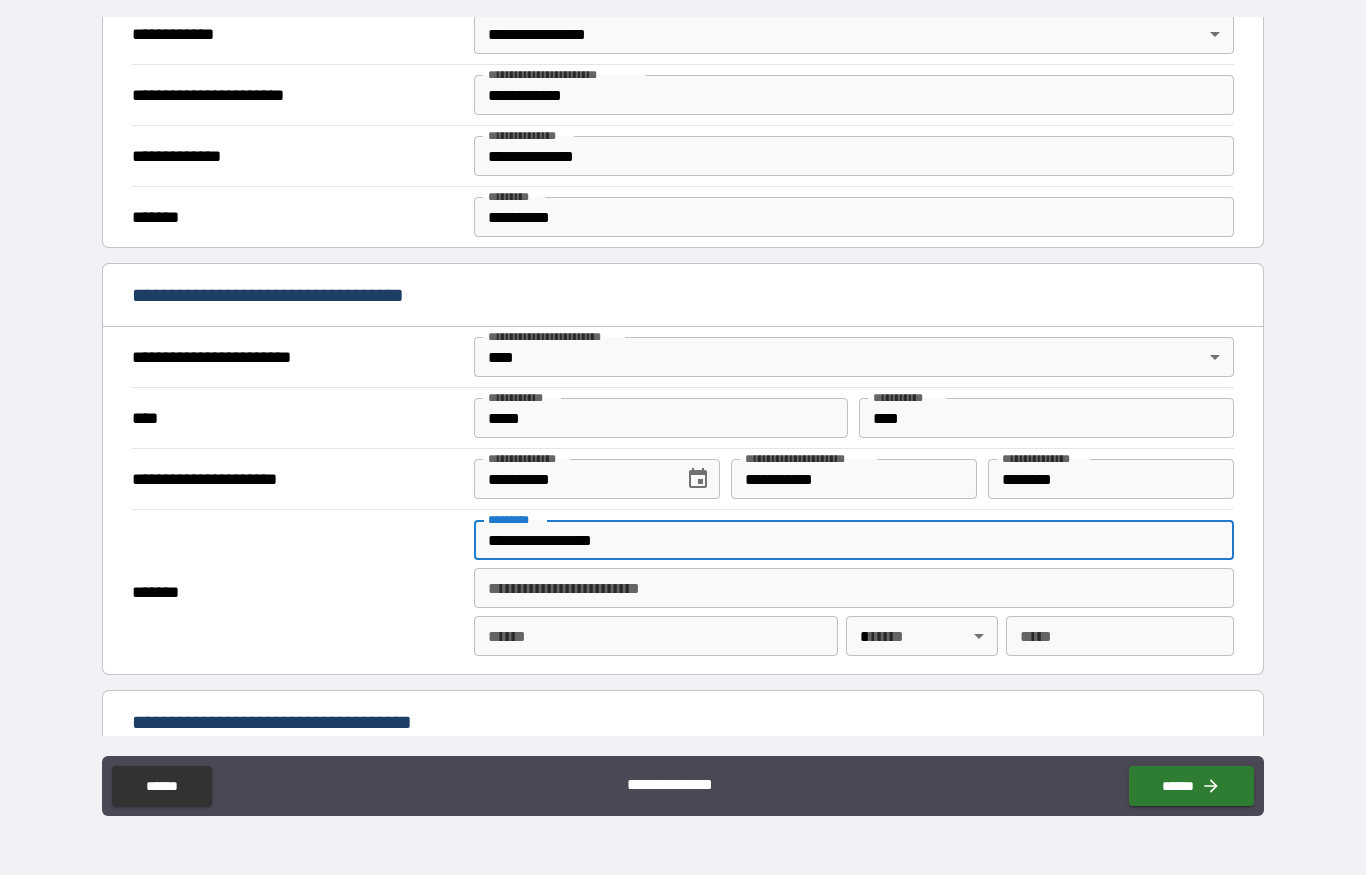 type on "**********" 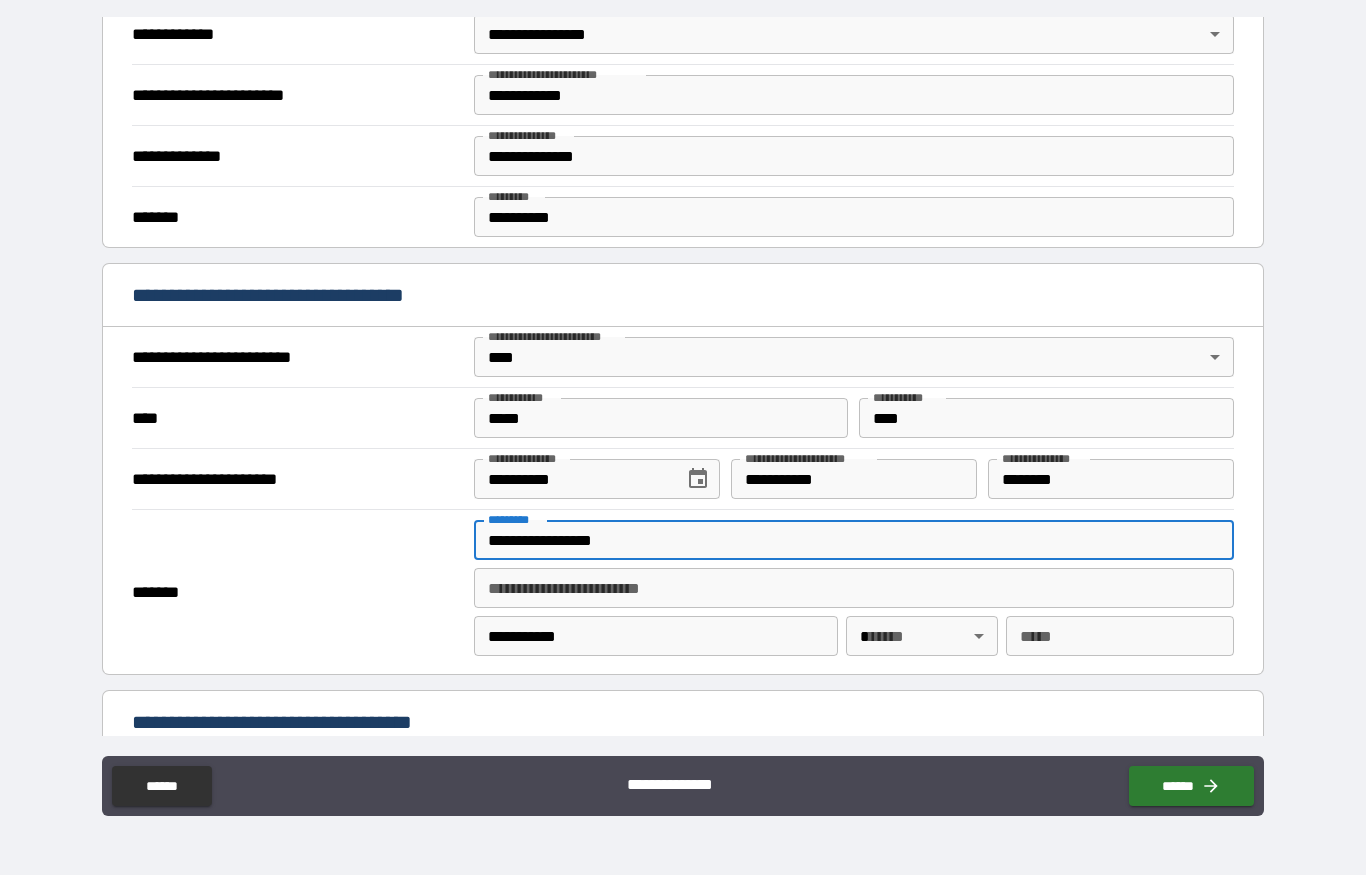 type on "**" 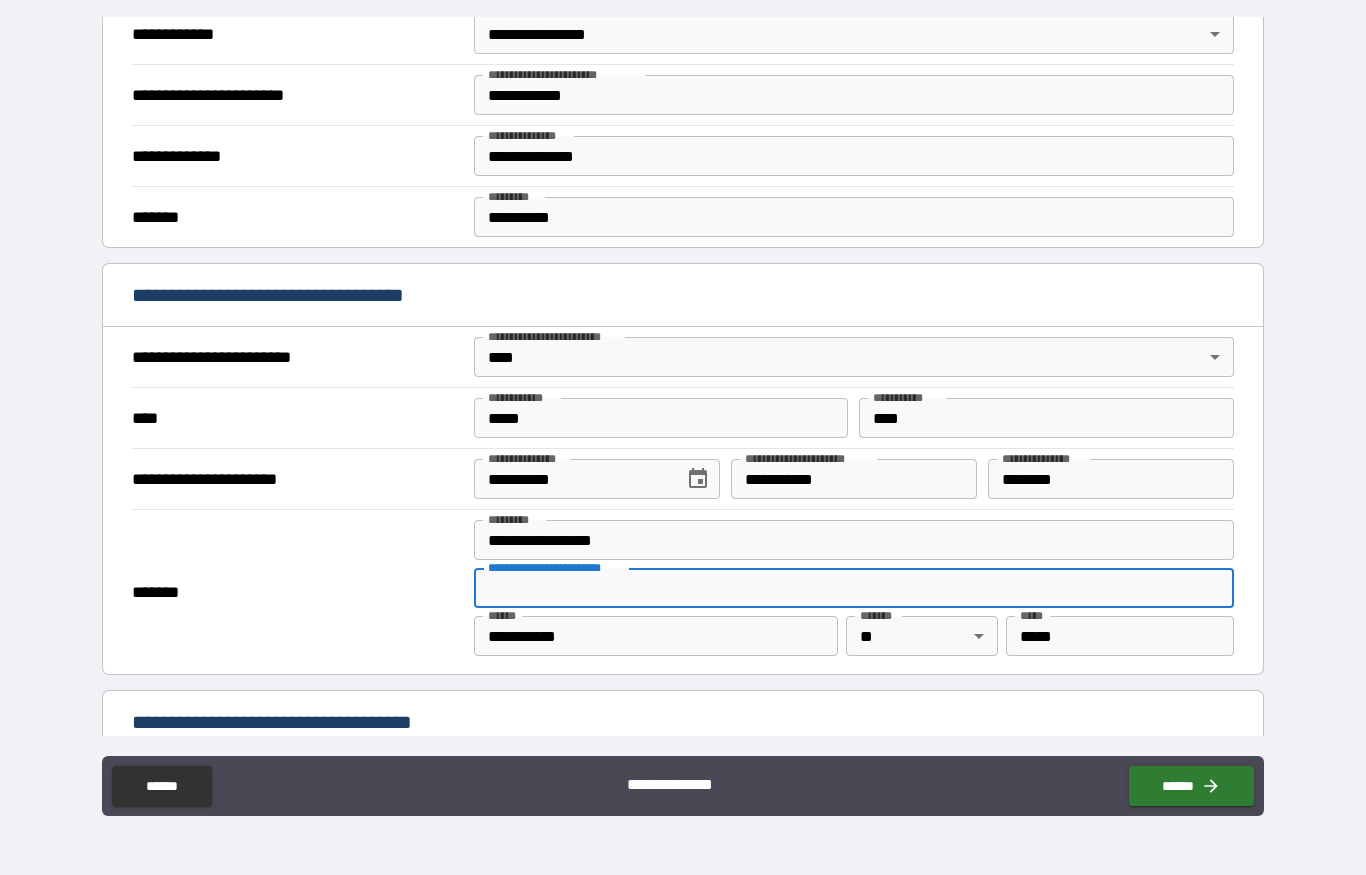 click on "**********" at bounding box center (854, 540) 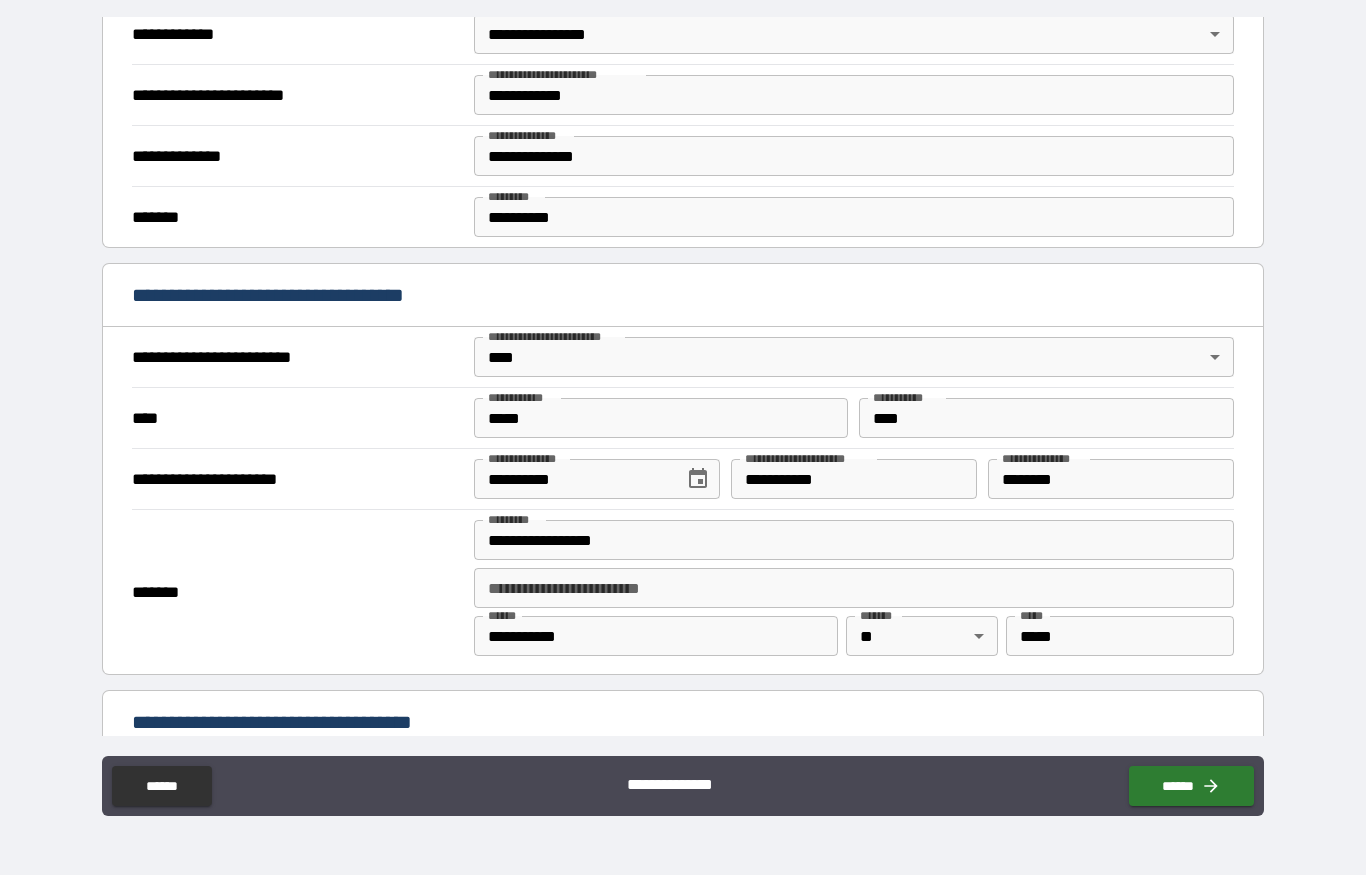 type on "**********" 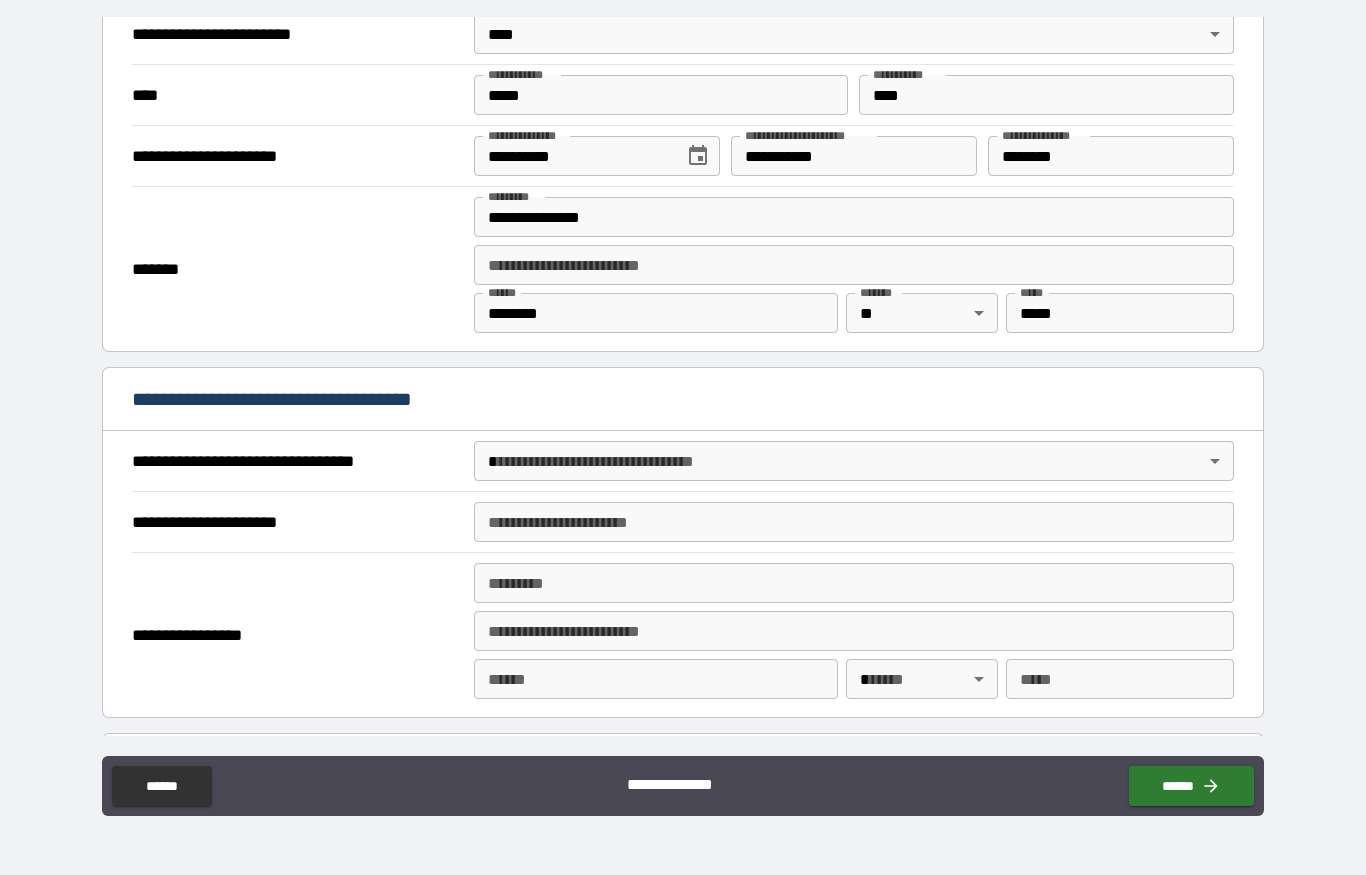 scroll, scrollTop: 792, scrollLeft: 0, axis: vertical 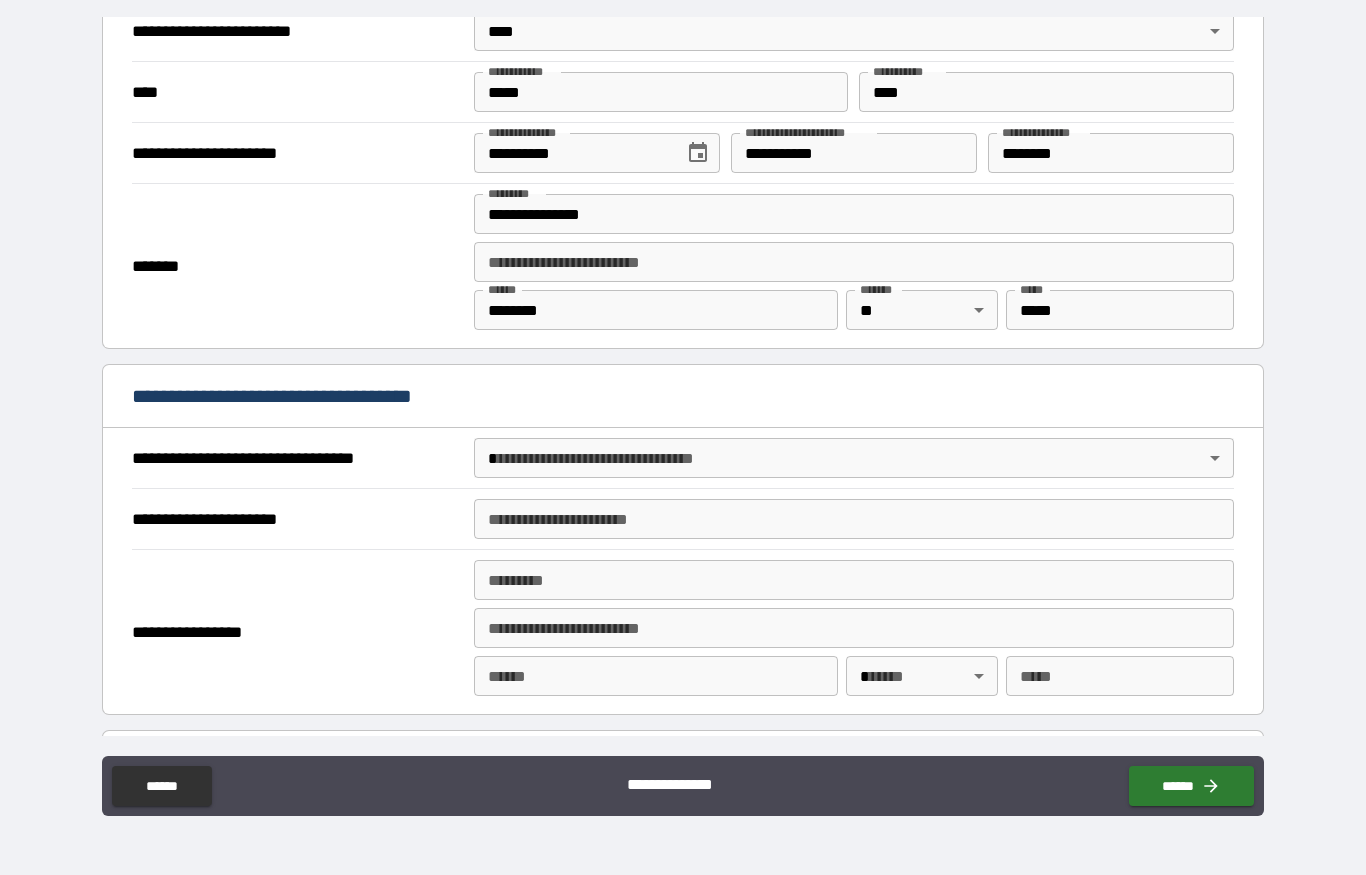 click on "**********" at bounding box center [683, 389] 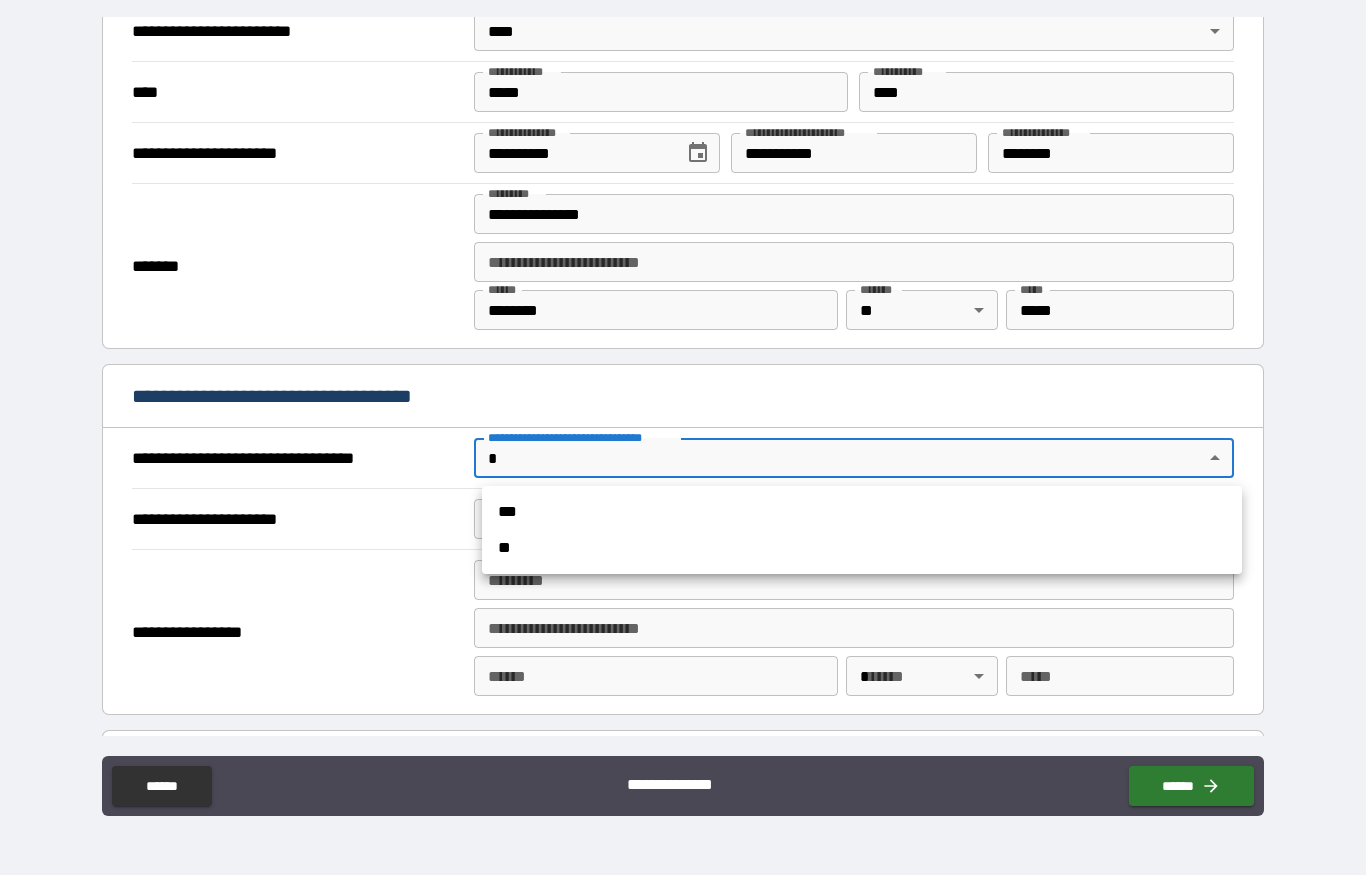 click on "**" at bounding box center (862, 548) 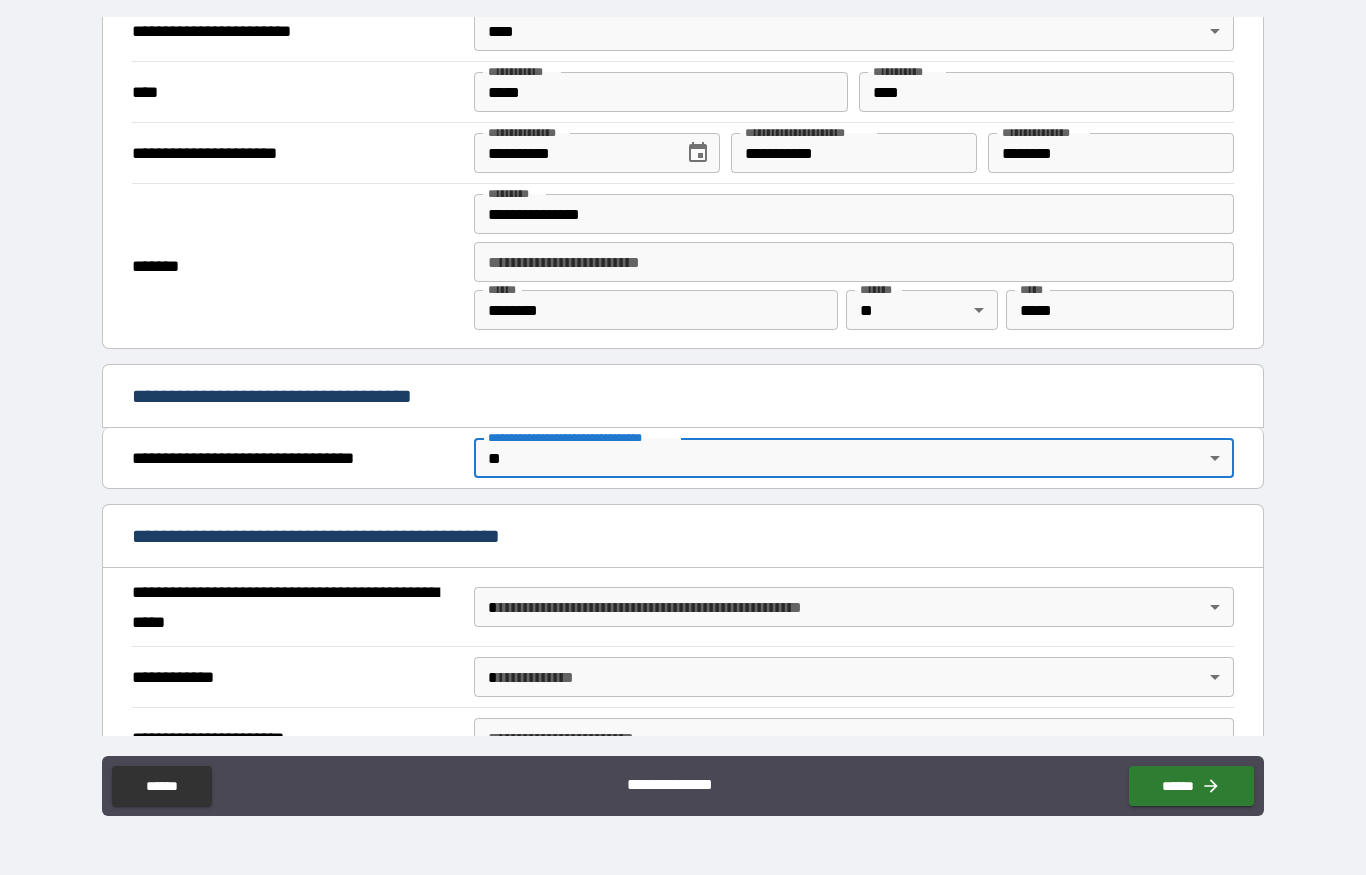 type on "*" 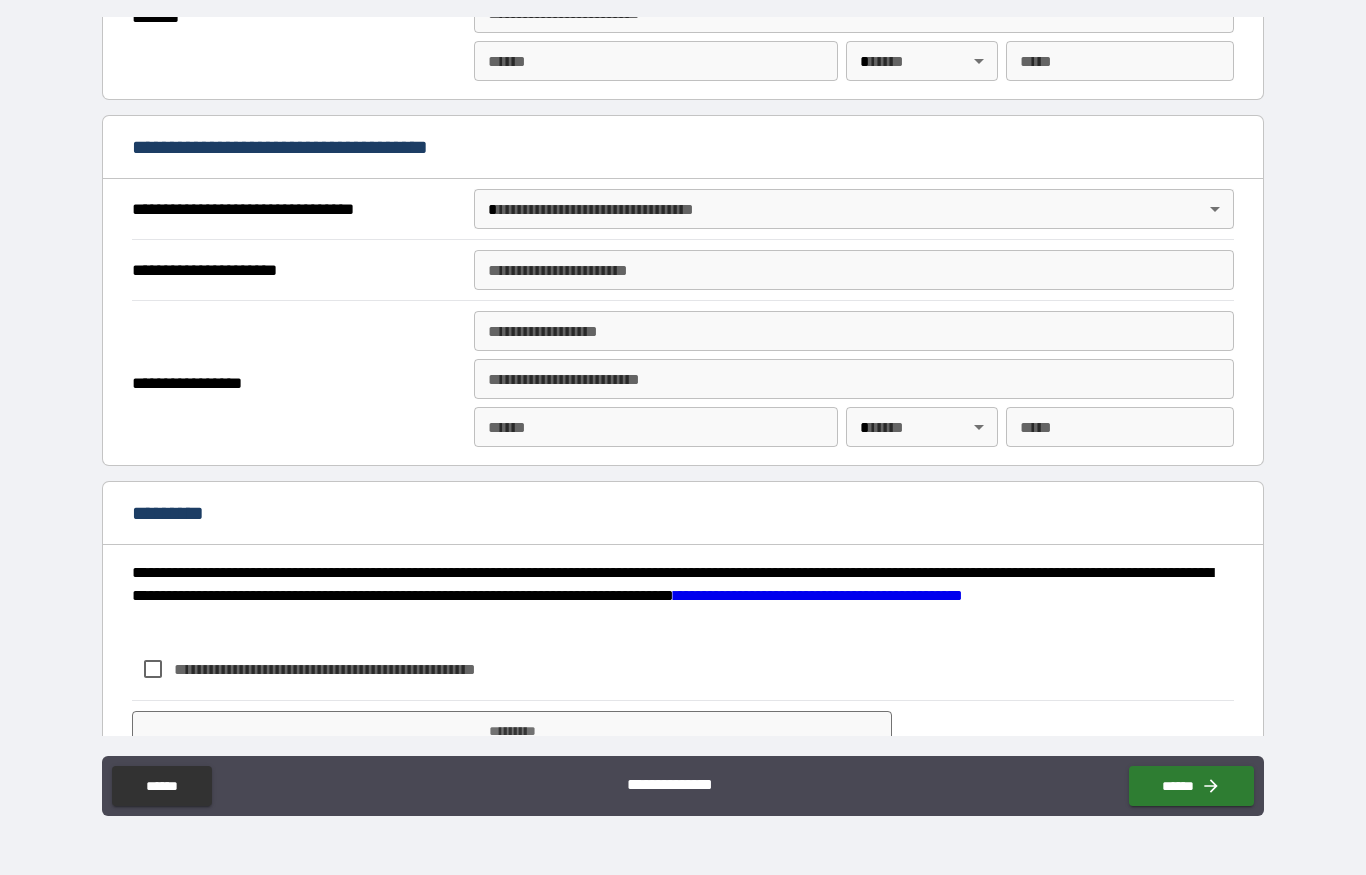 scroll, scrollTop: 2012, scrollLeft: 0, axis: vertical 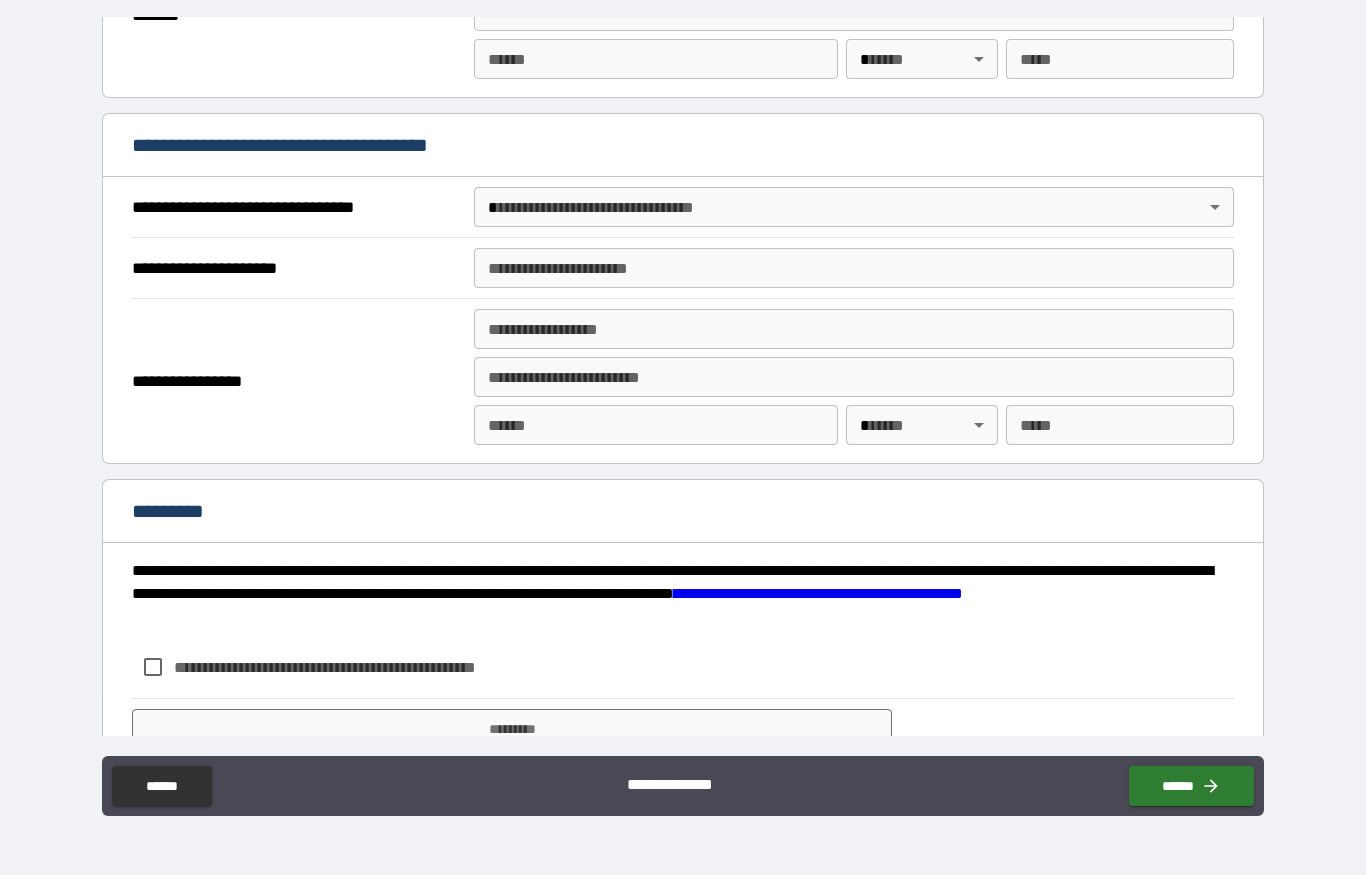 click on "***   *" at bounding box center [1120, 425] 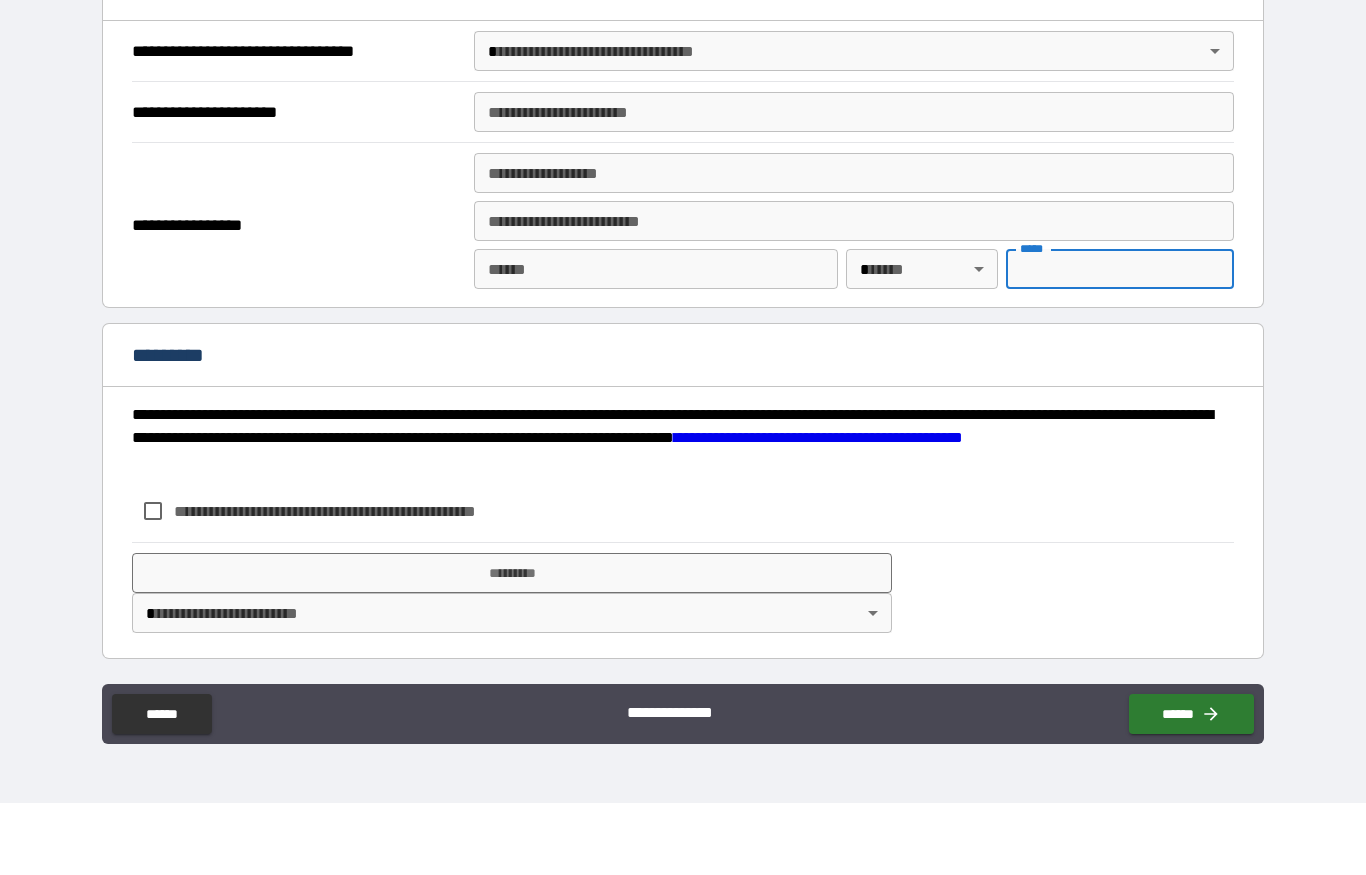 scroll, scrollTop: 2096, scrollLeft: 0, axis: vertical 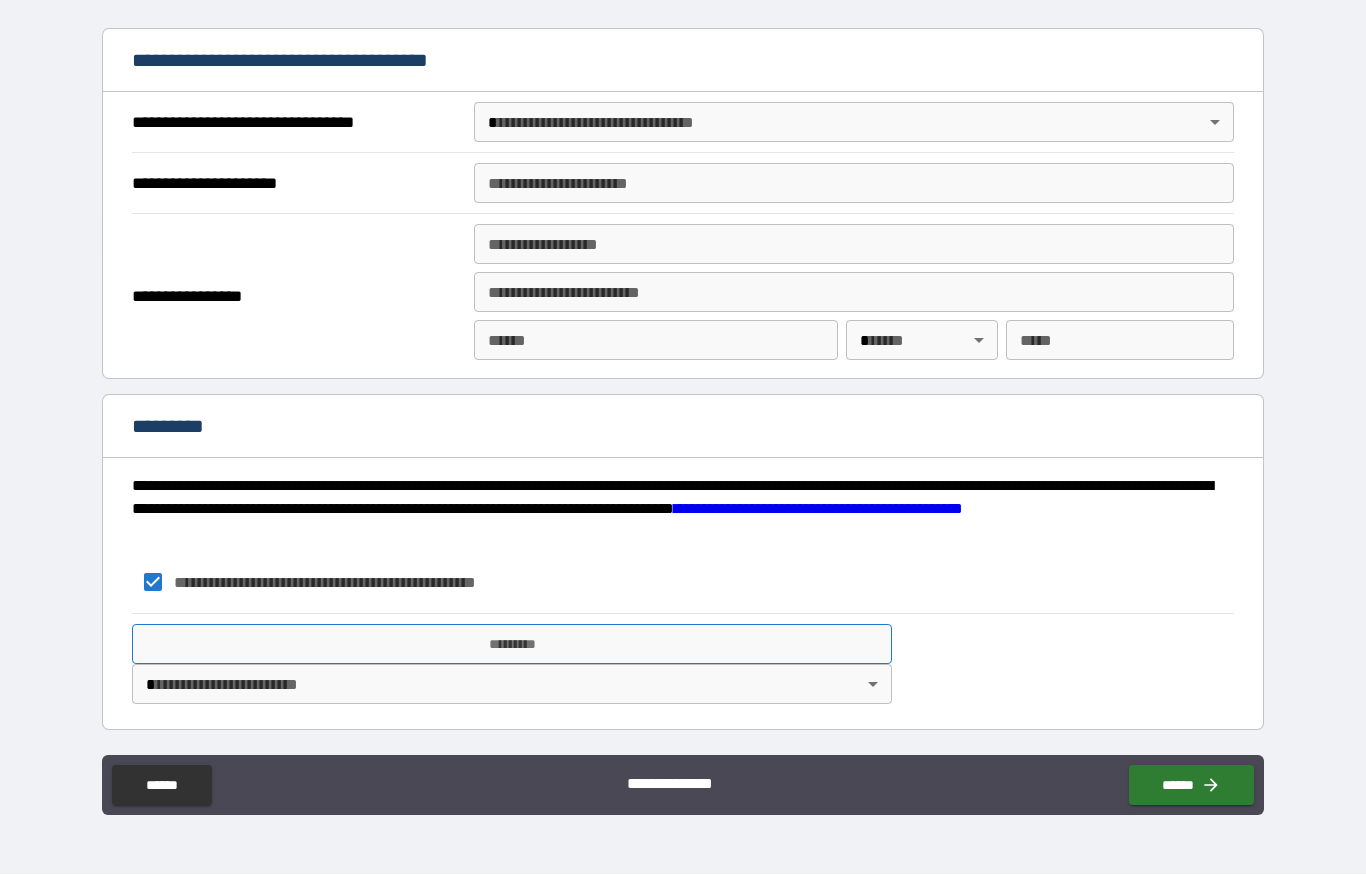 click on "*********" at bounding box center (512, 645) 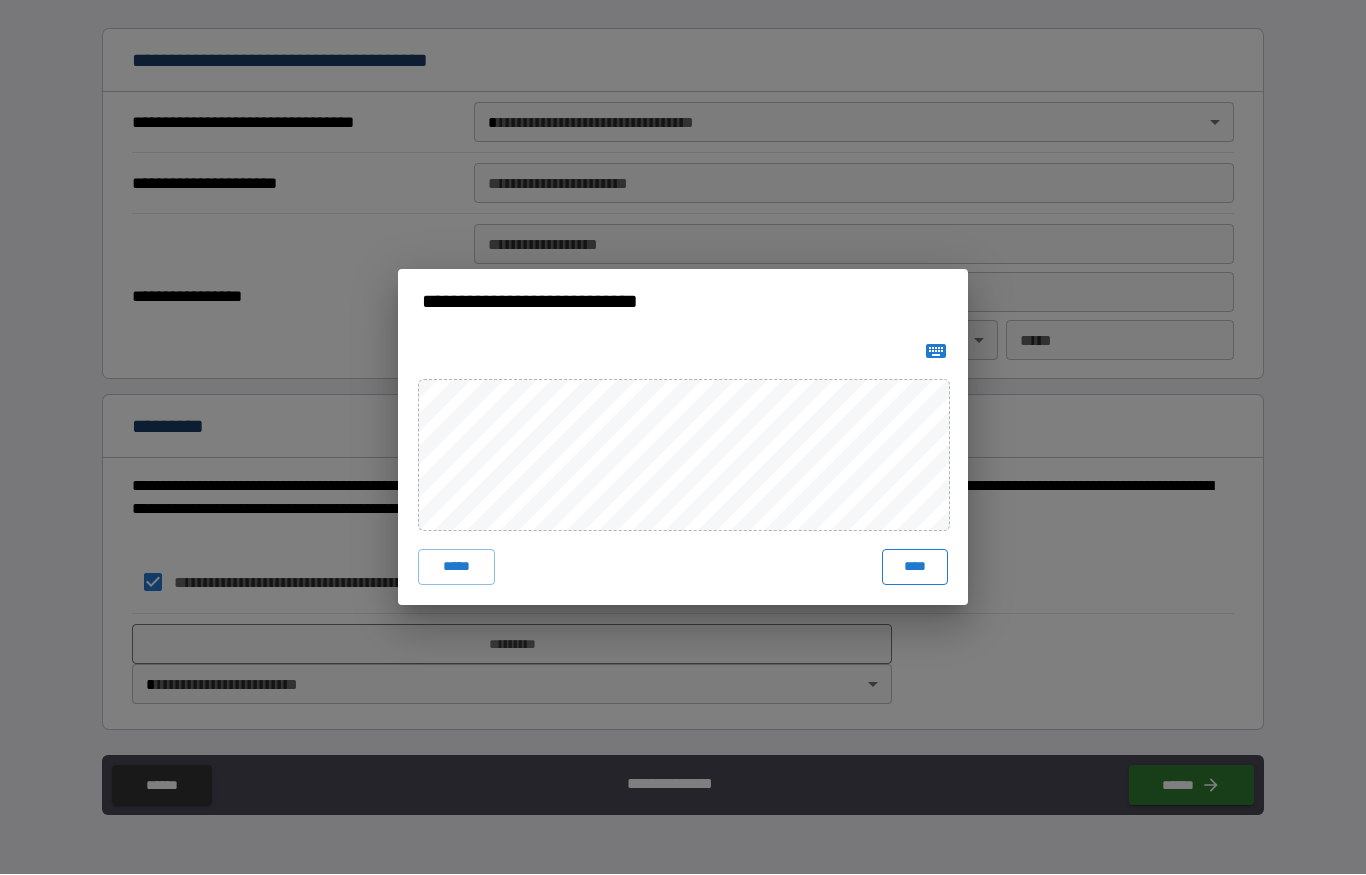 click on "****" at bounding box center (915, 568) 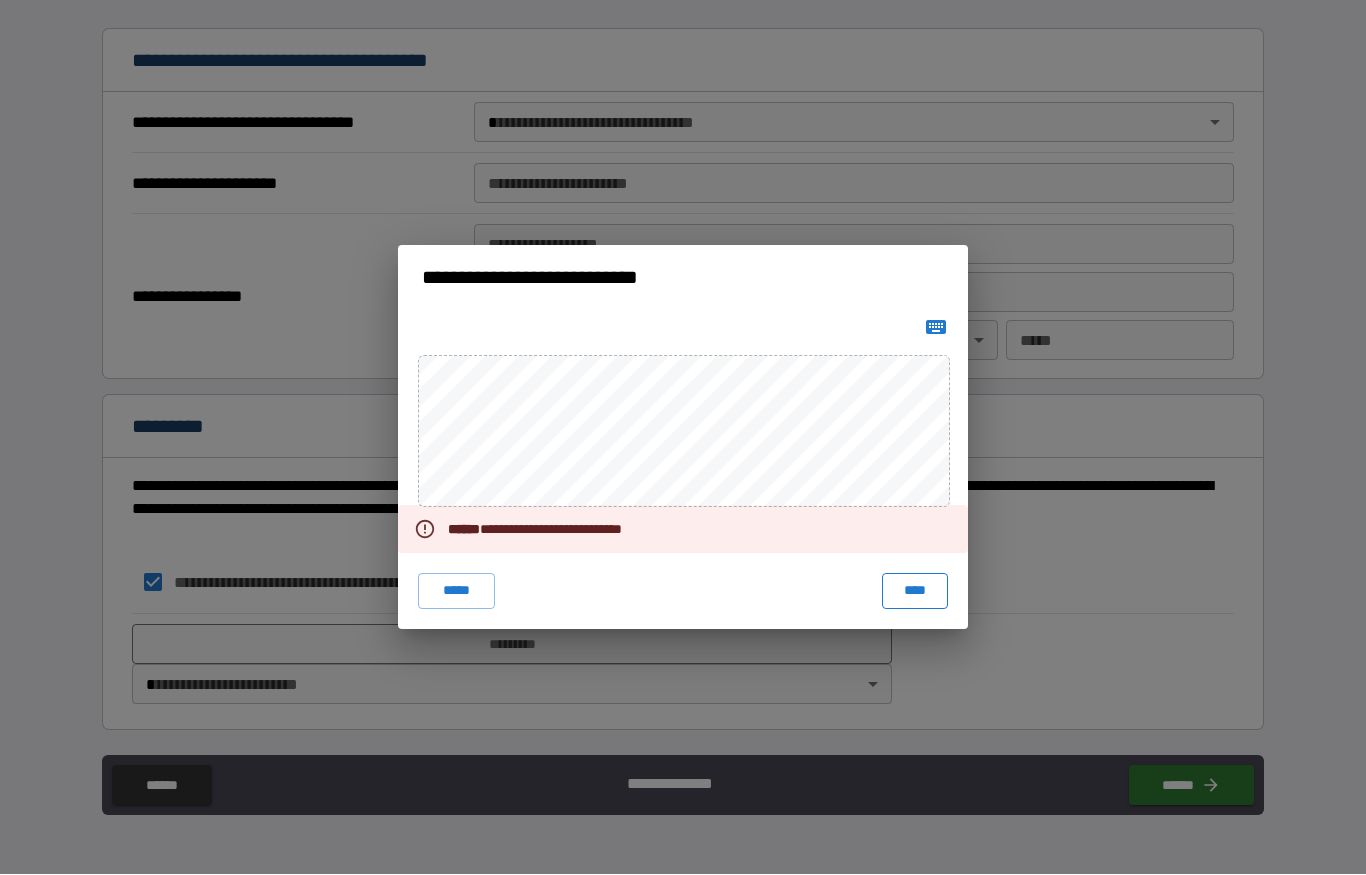 click on "****" at bounding box center (915, 592) 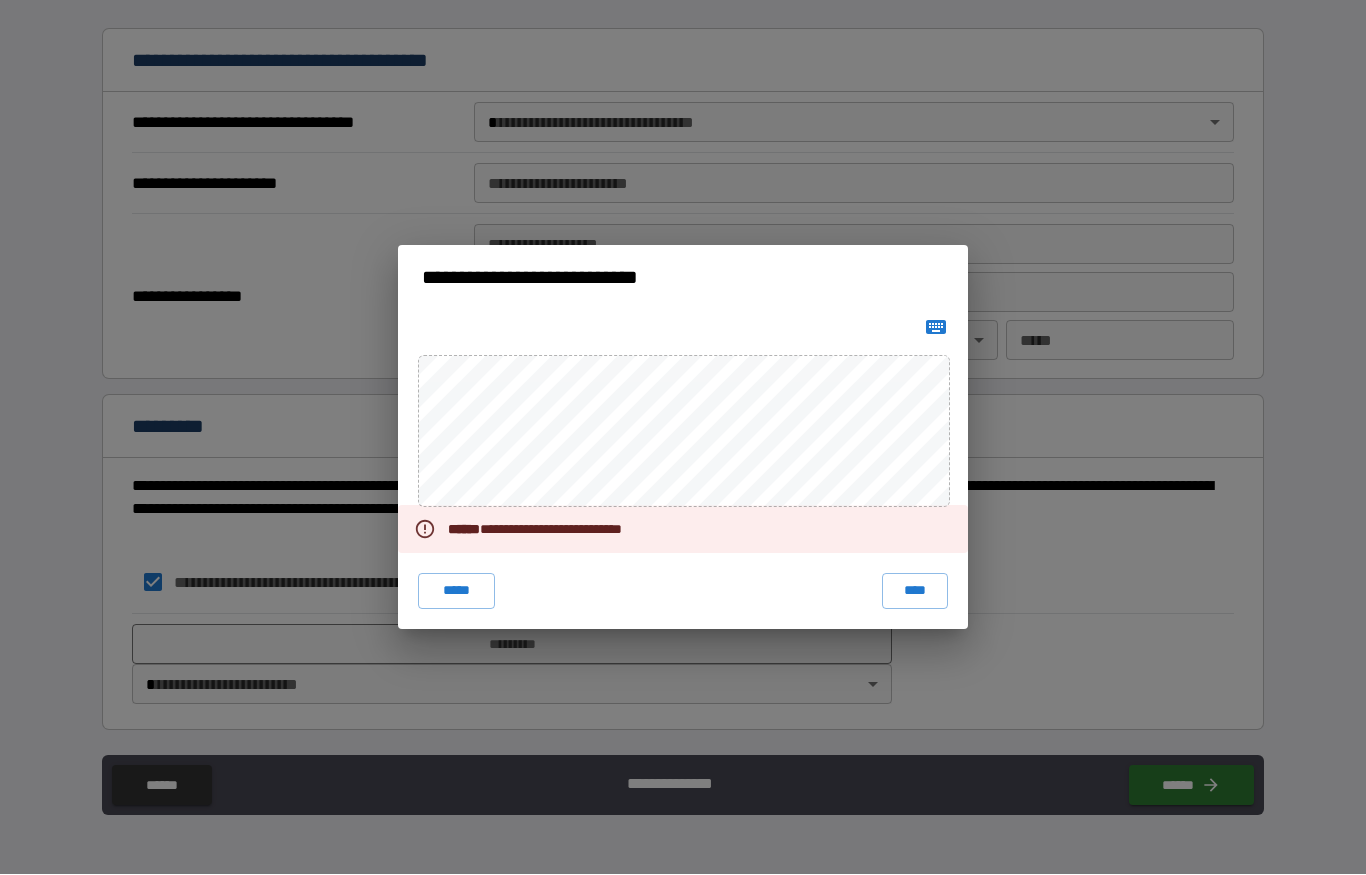 click on "**********" at bounding box center [683, 278] 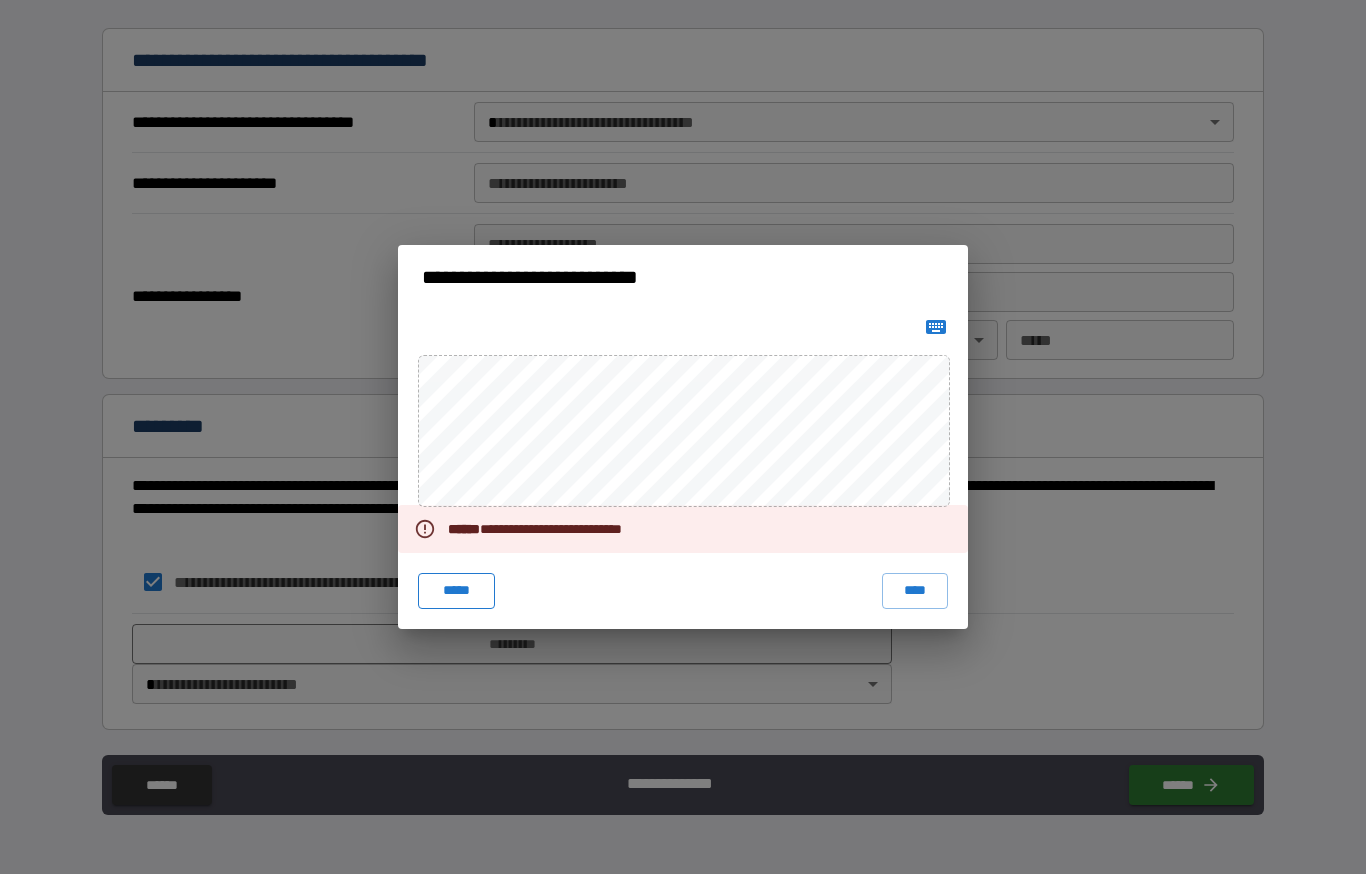click on "*****" at bounding box center (456, 592) 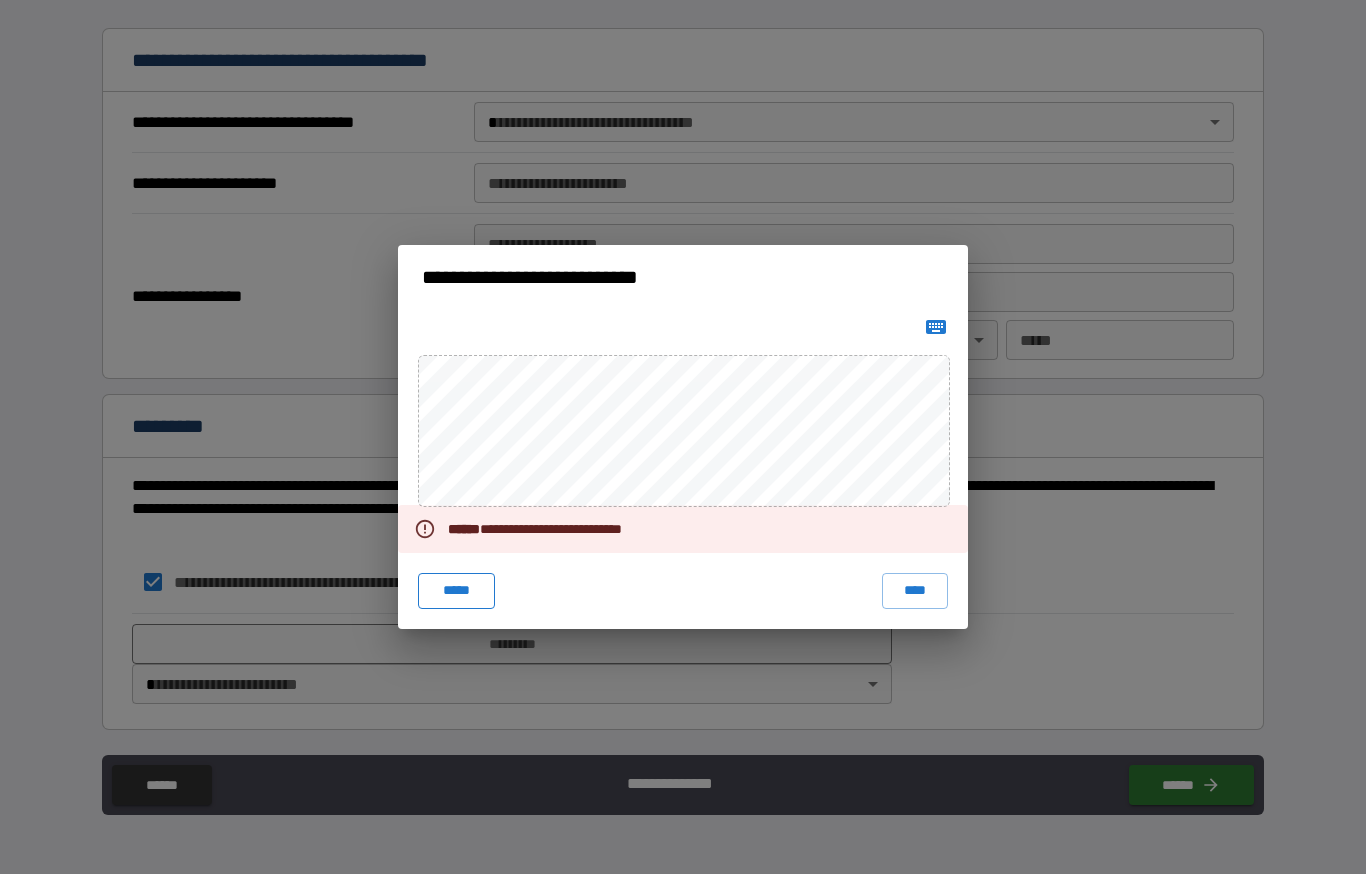 click on "*****" at bounding box center (456, 592) 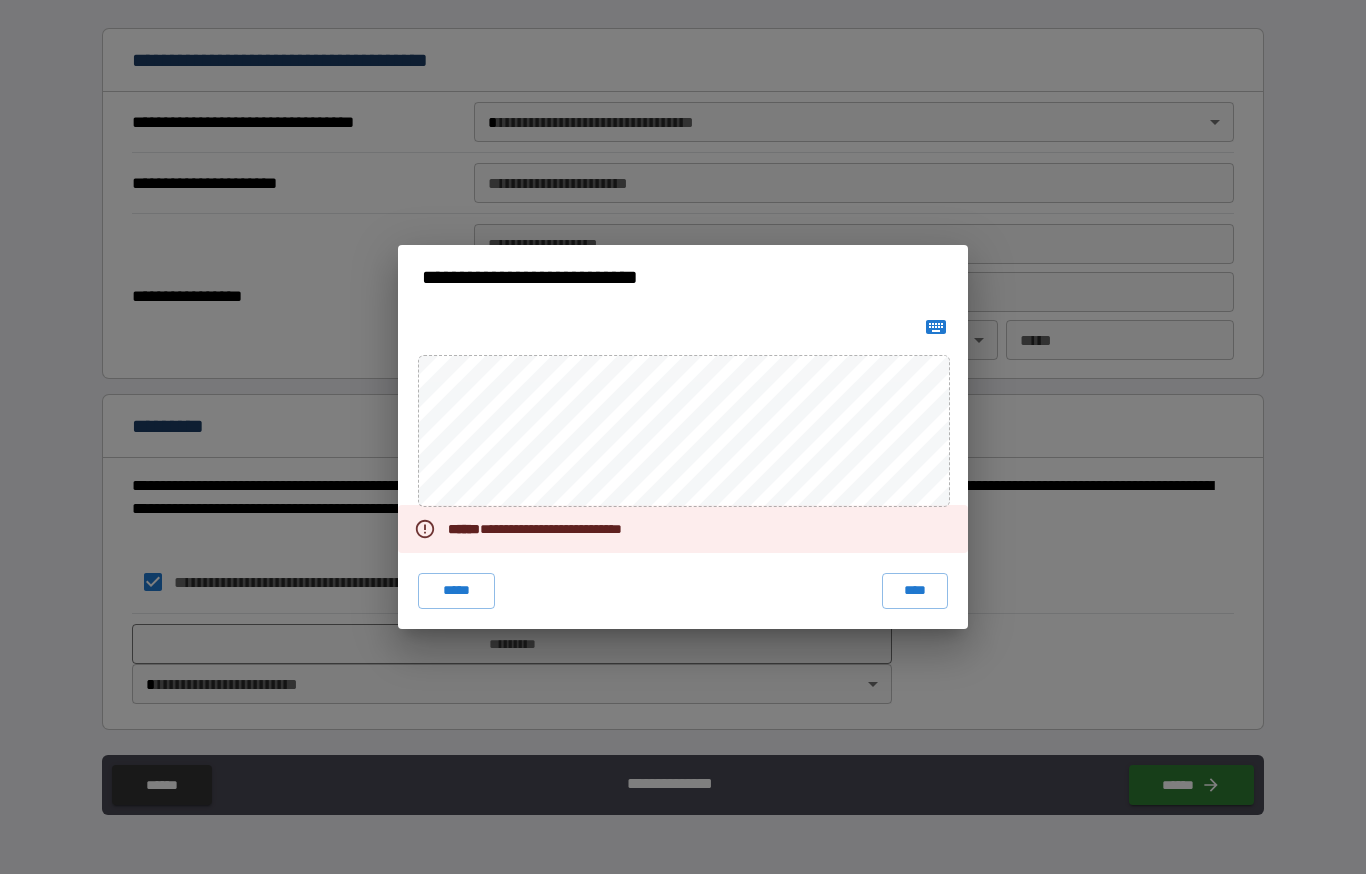click 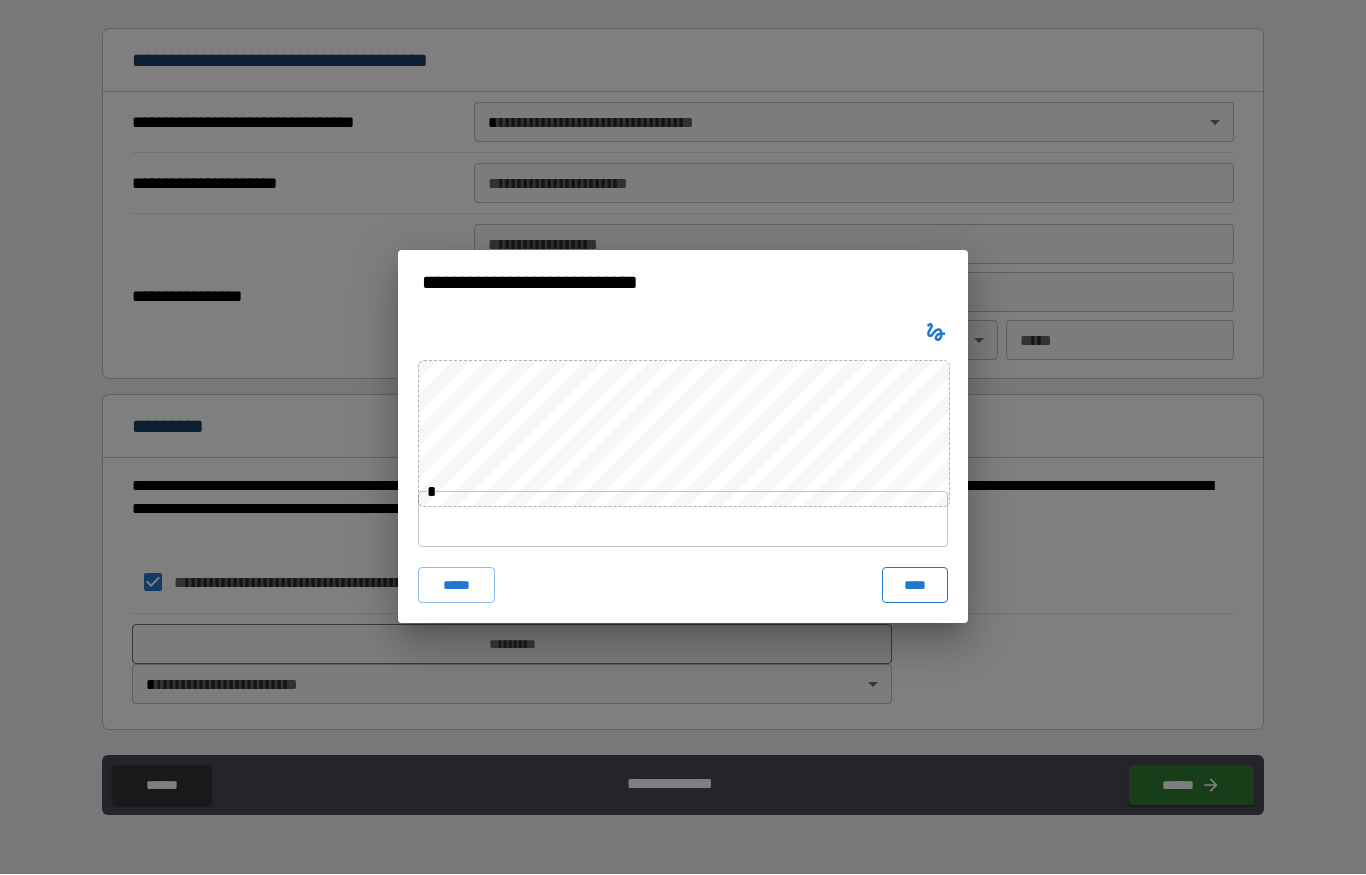 click on "****" at bounding box center [915, 586] 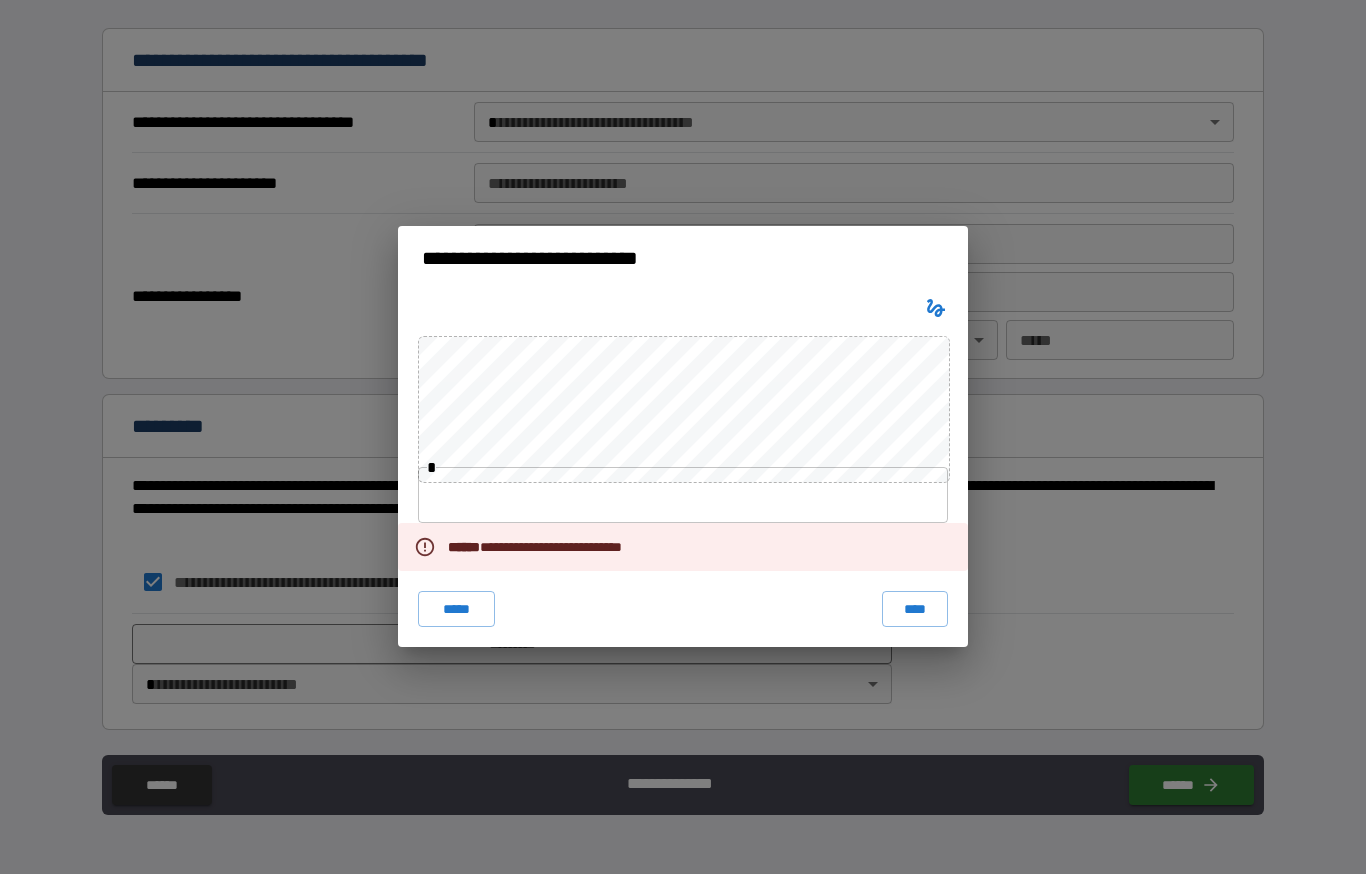 click on "**********" at bounding box center (683, 437) 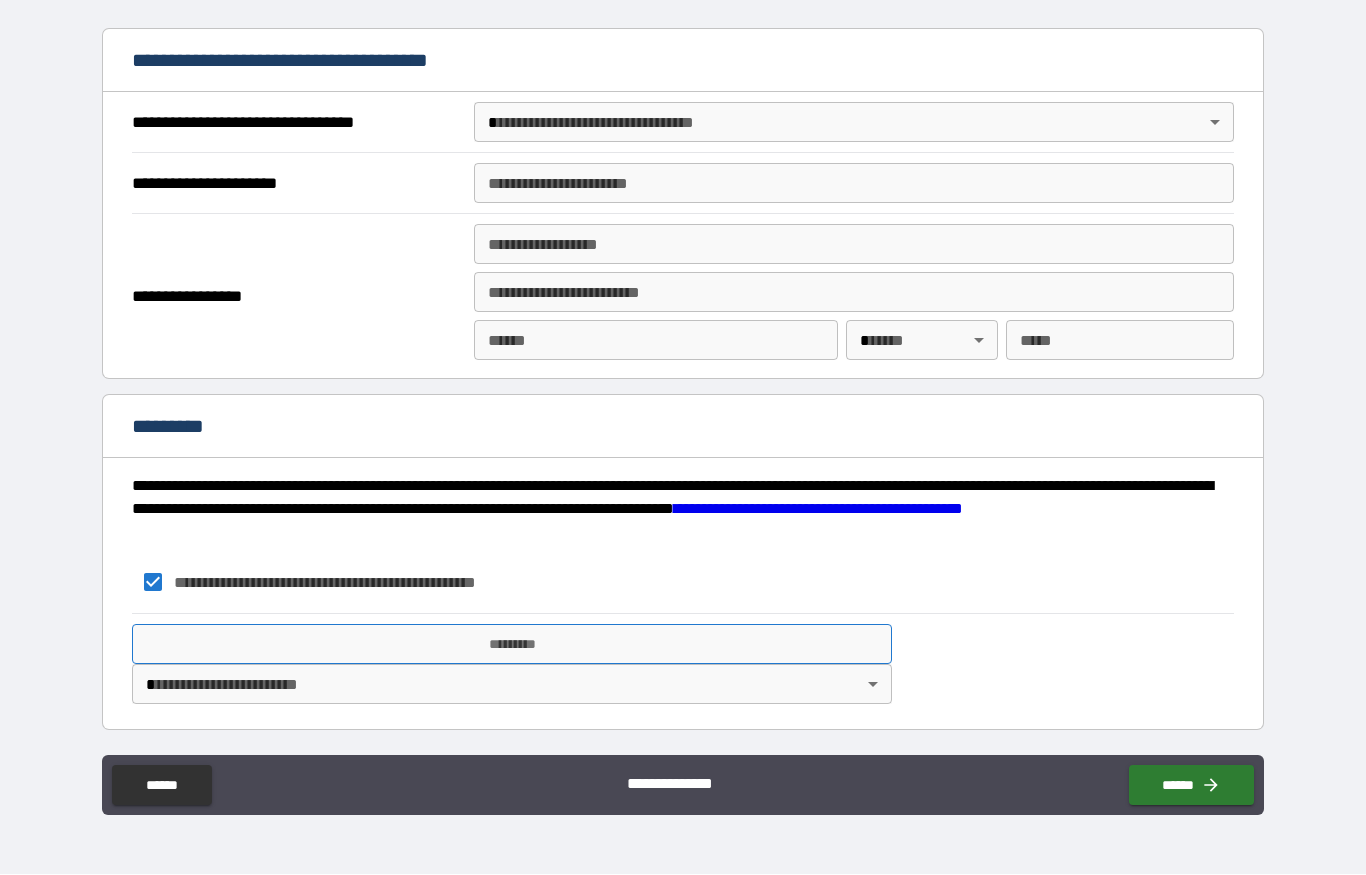 click on "*********" at bounding box center [512, 645] 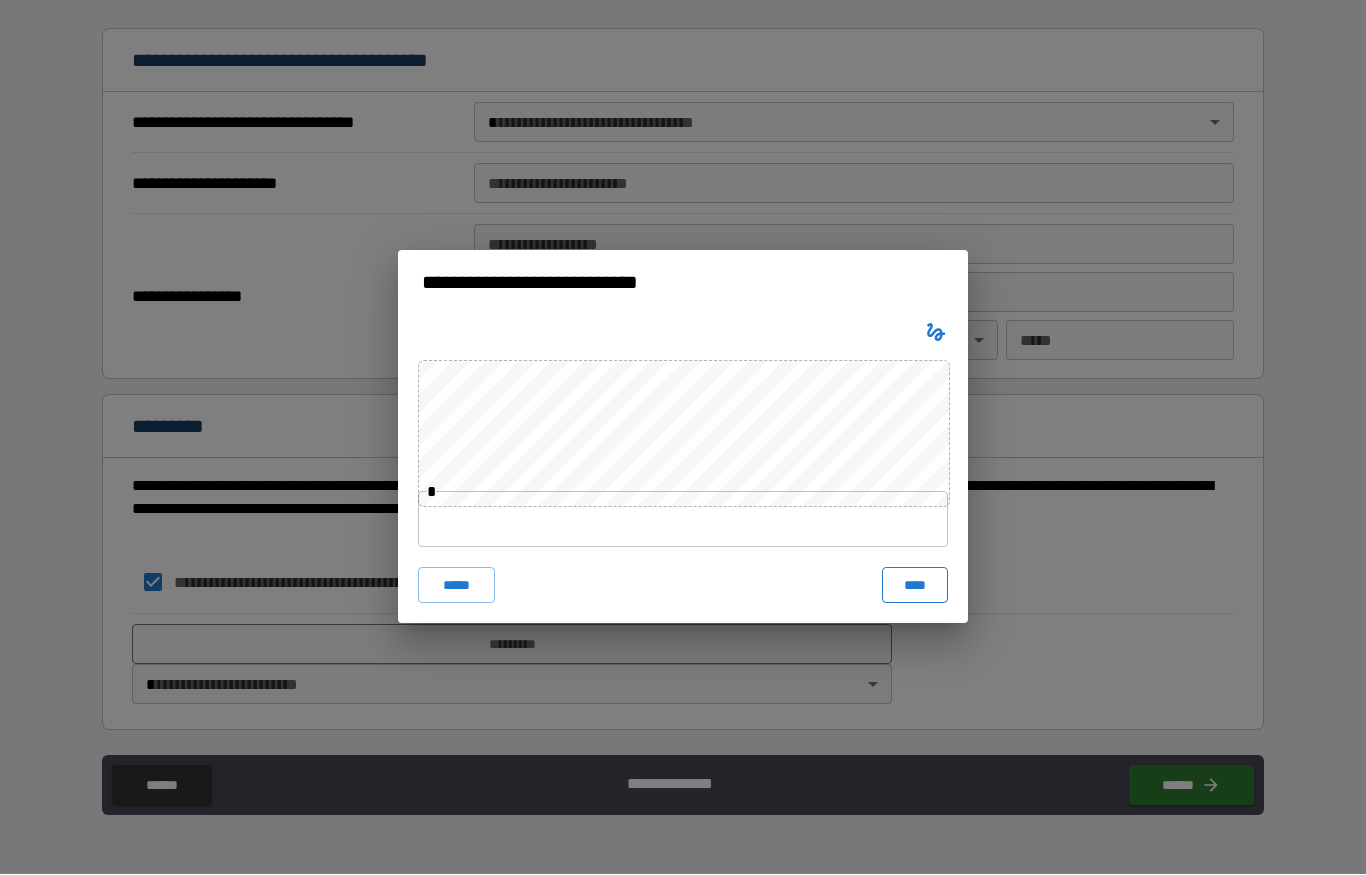 click on "****" at bounding box center (915, 586) 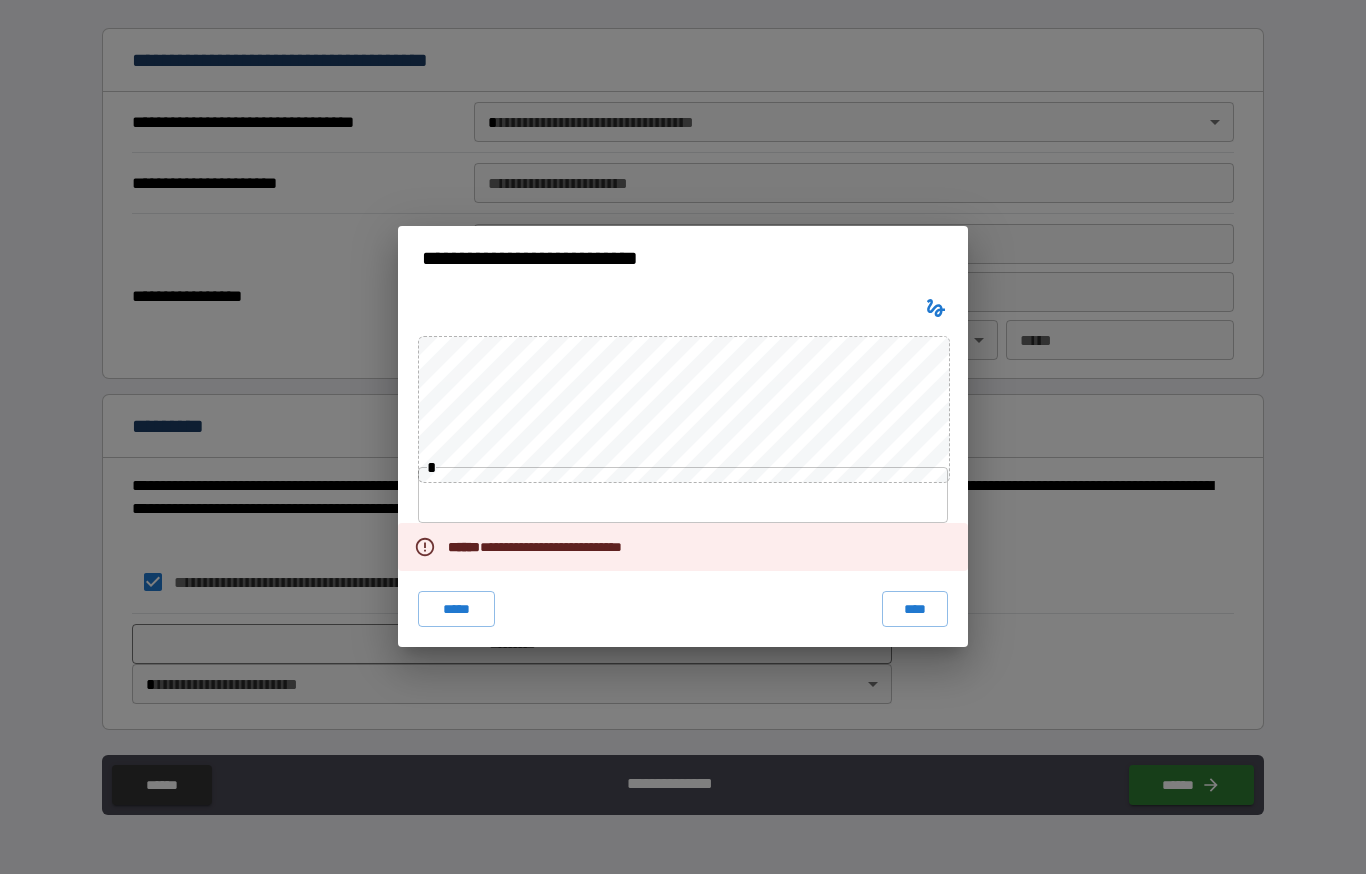 click on "**********" at bounding box center (683, 469) 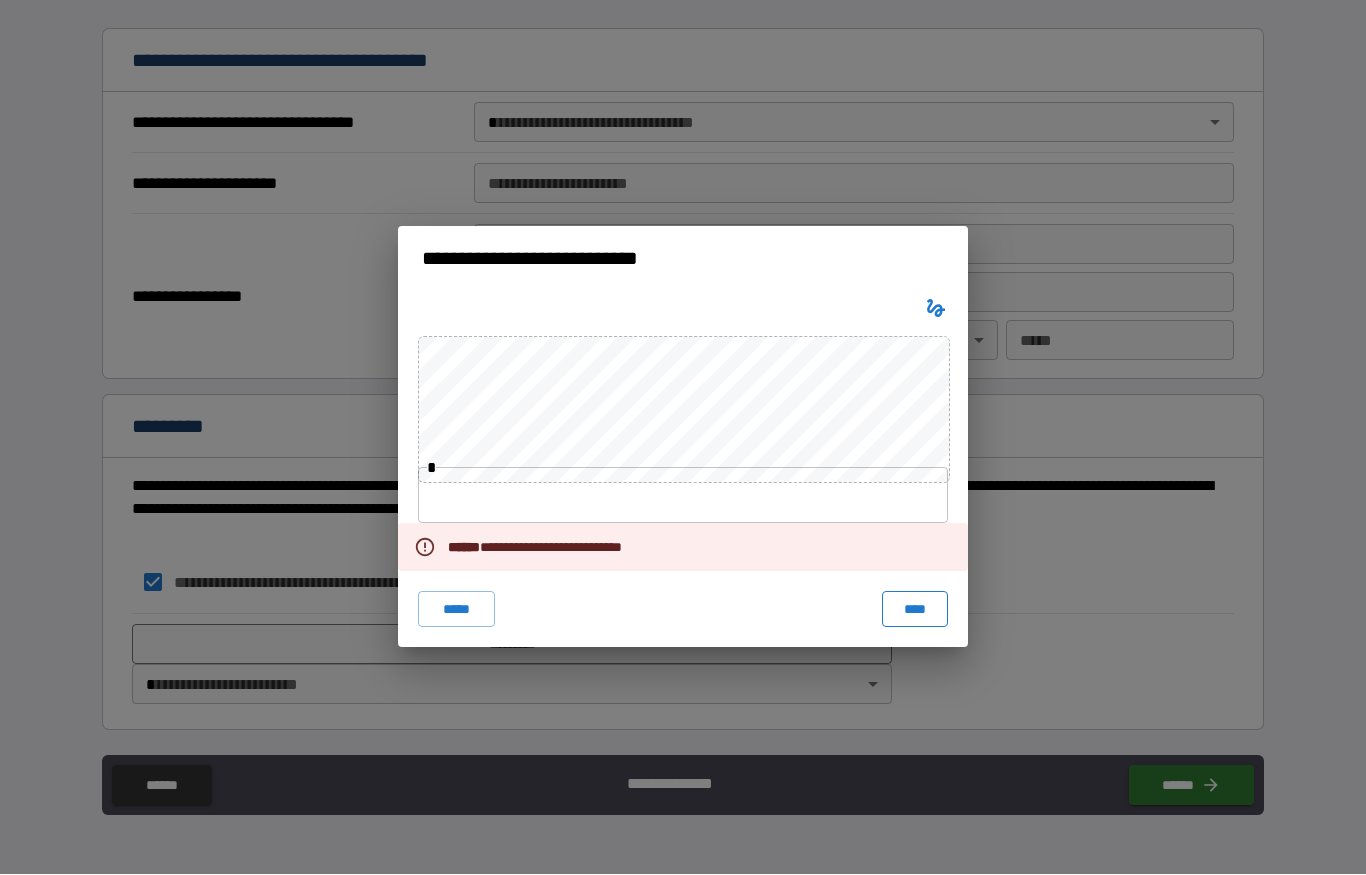 click on "****" at bounding box center (915, 610) 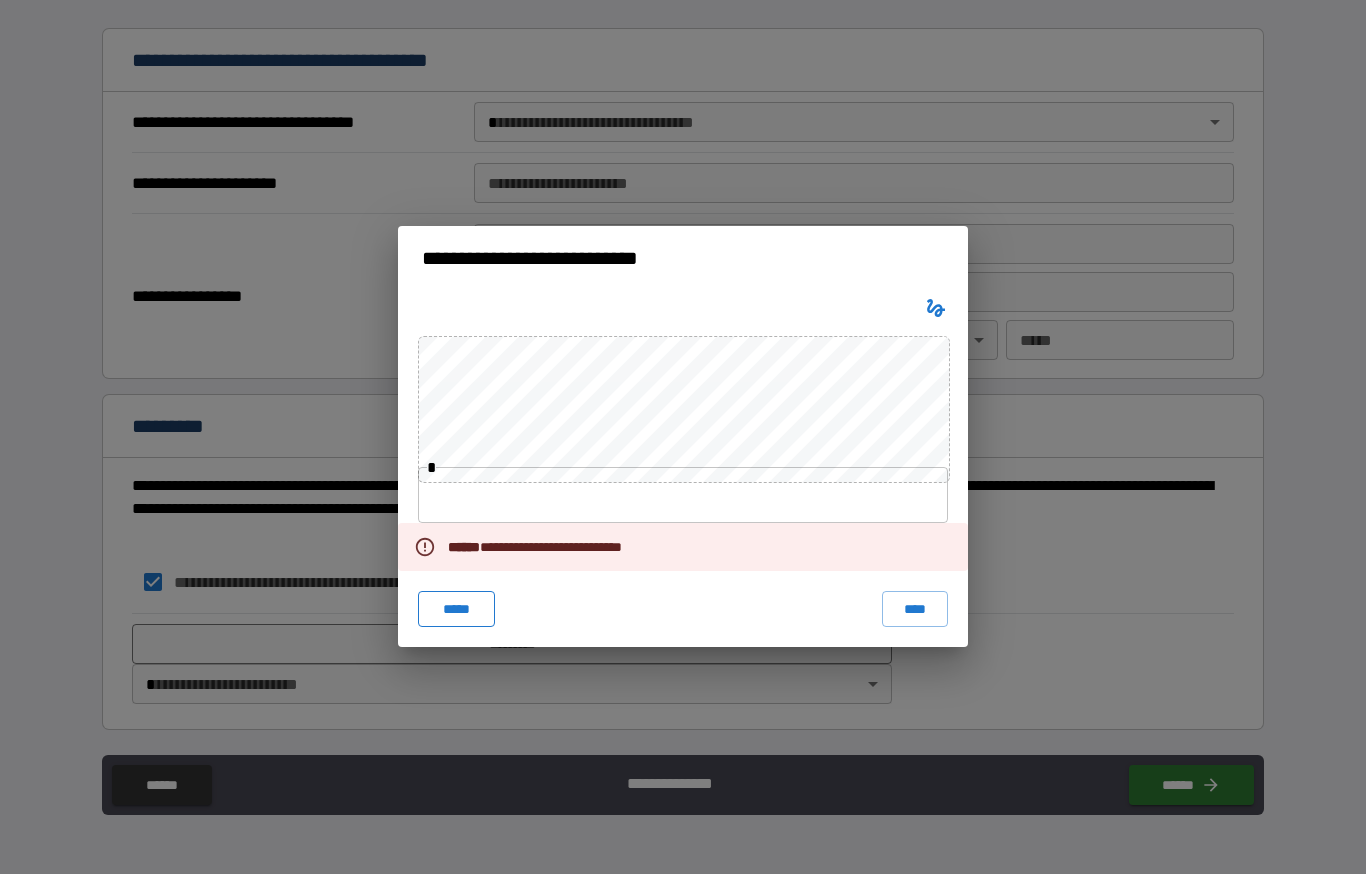 click on "*****" at bounding box center (456, 610) 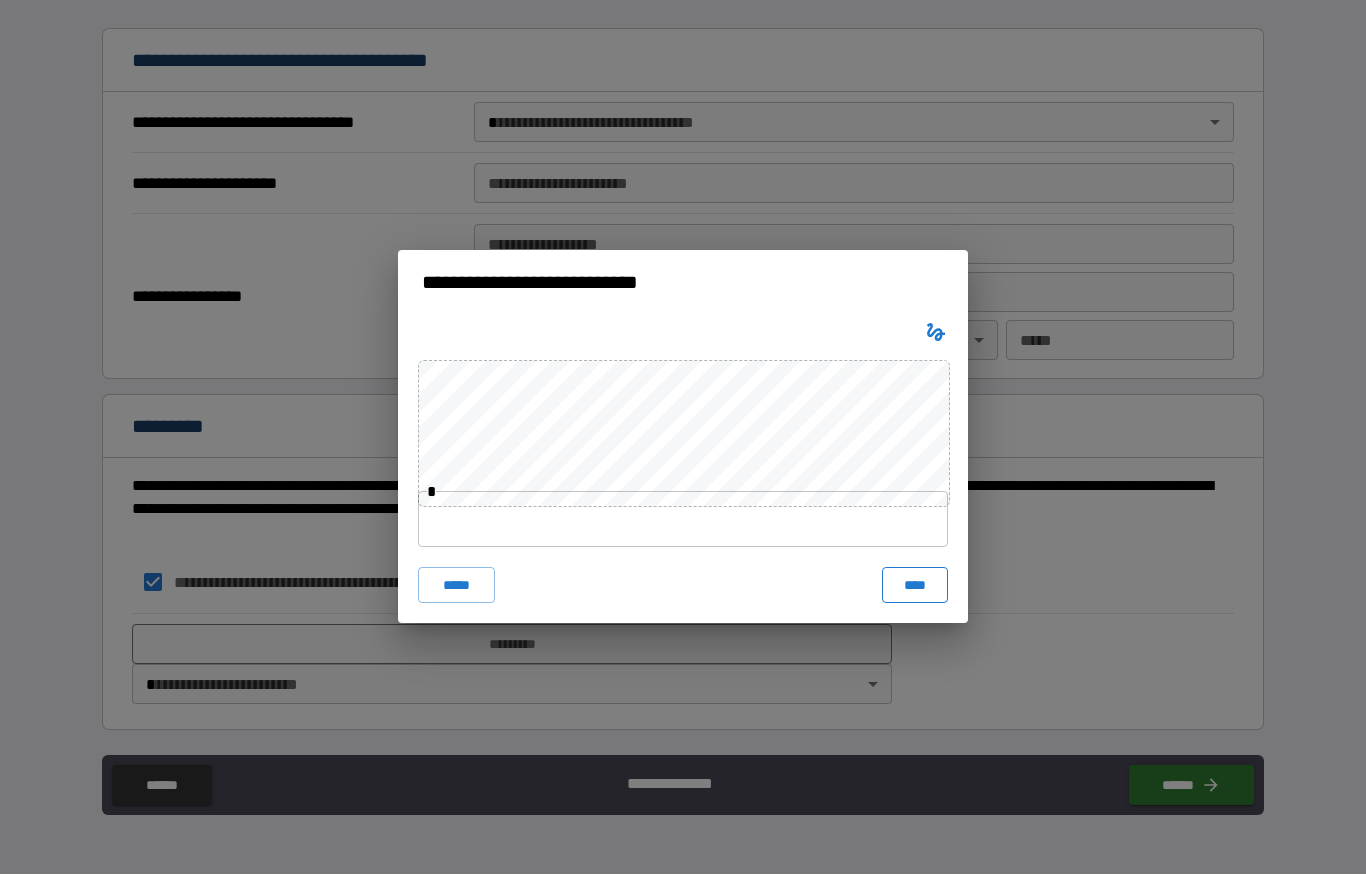 click on "****" at bounding box center [915, 586] 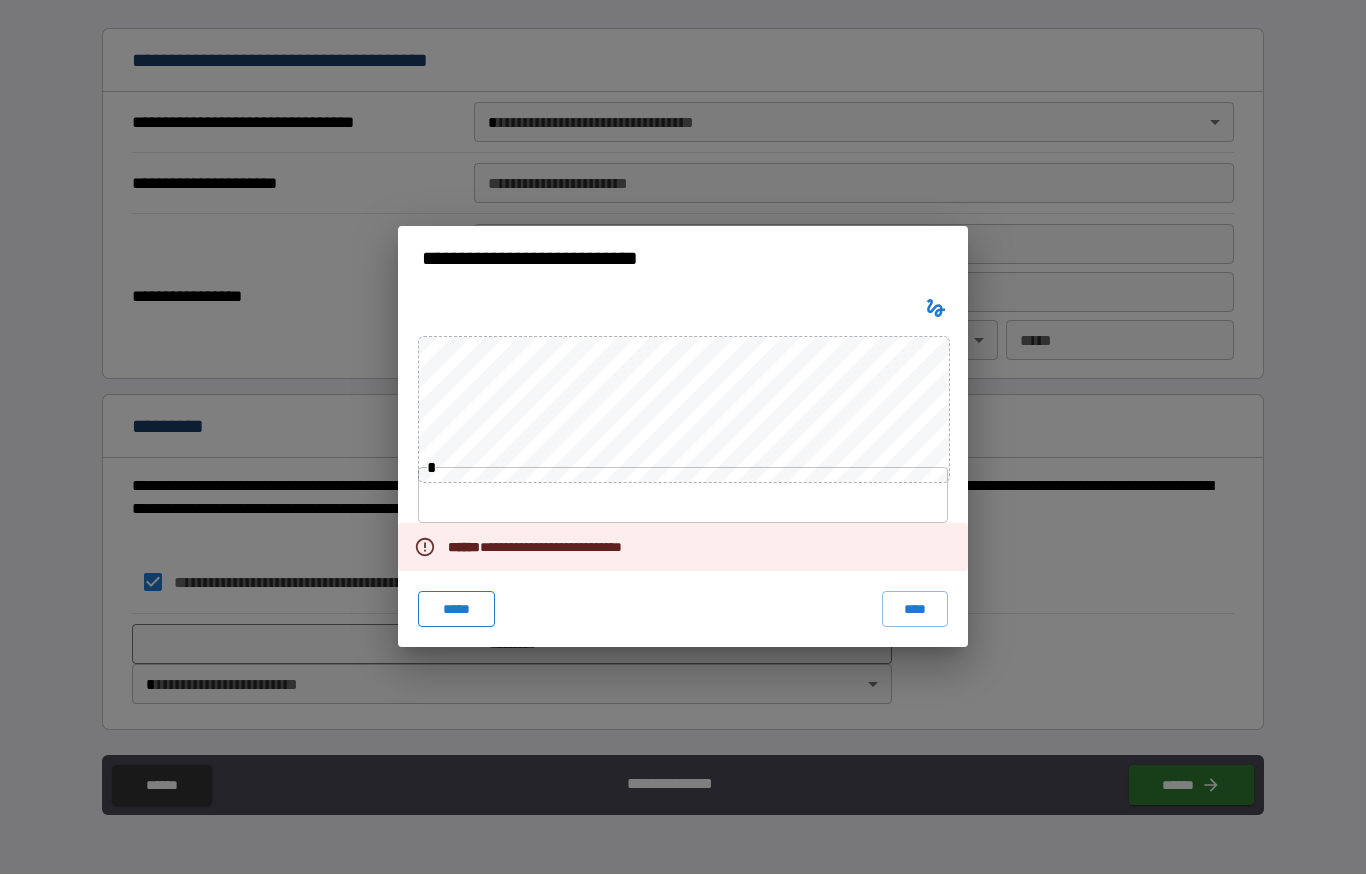 click on "*****" at bounding box center [456, 610] 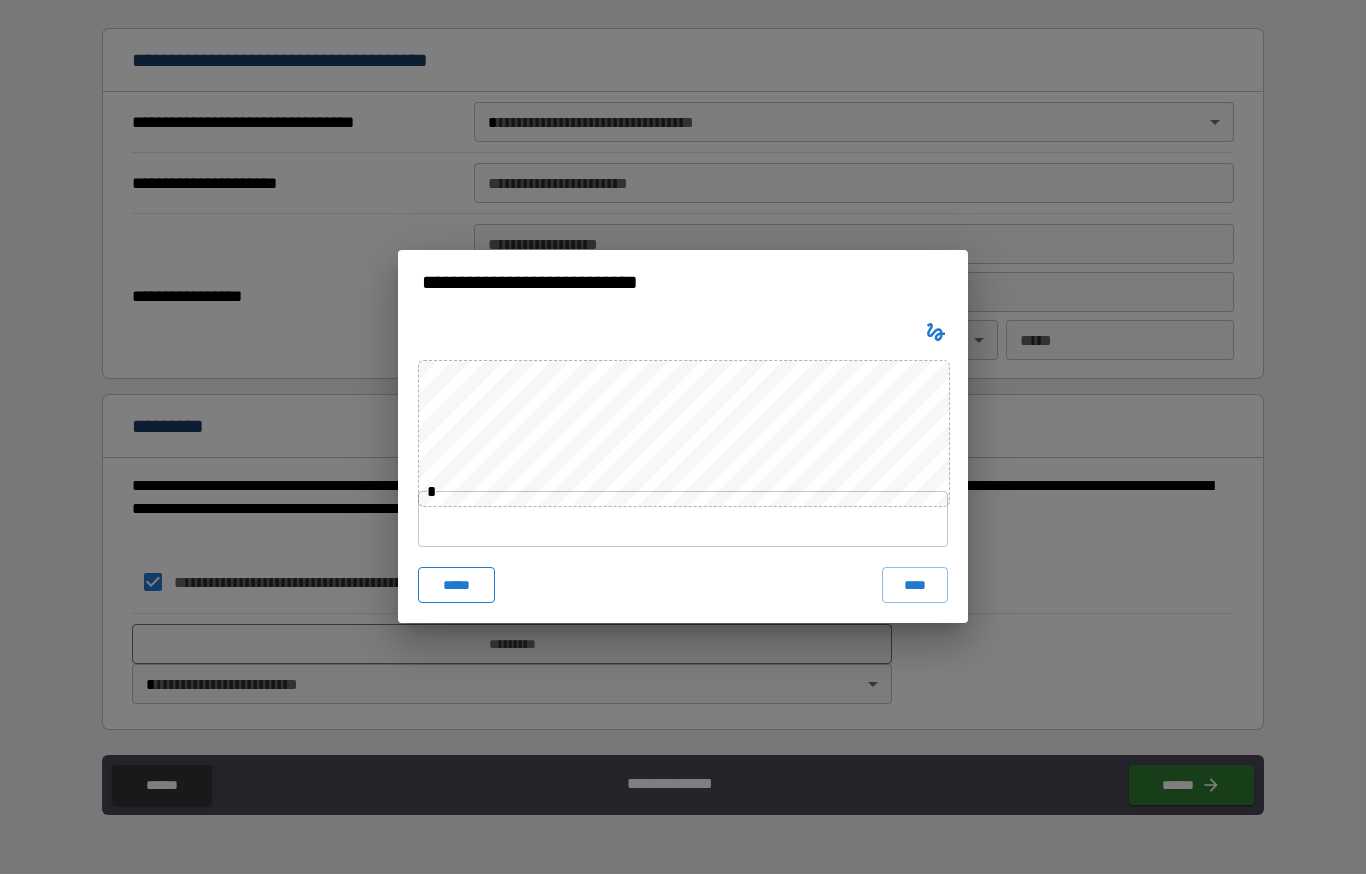 type 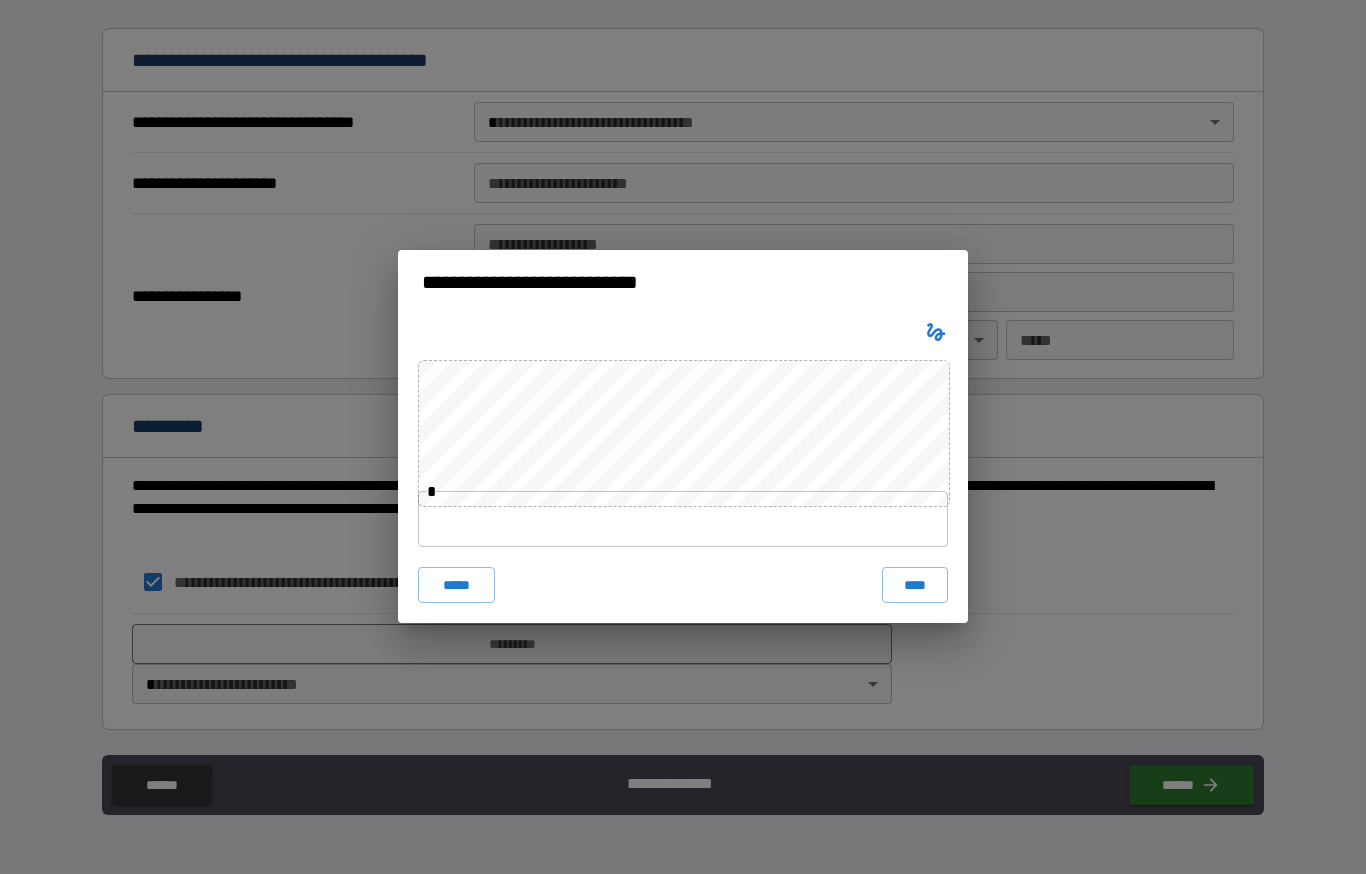 click at bounding box center [683, 520] 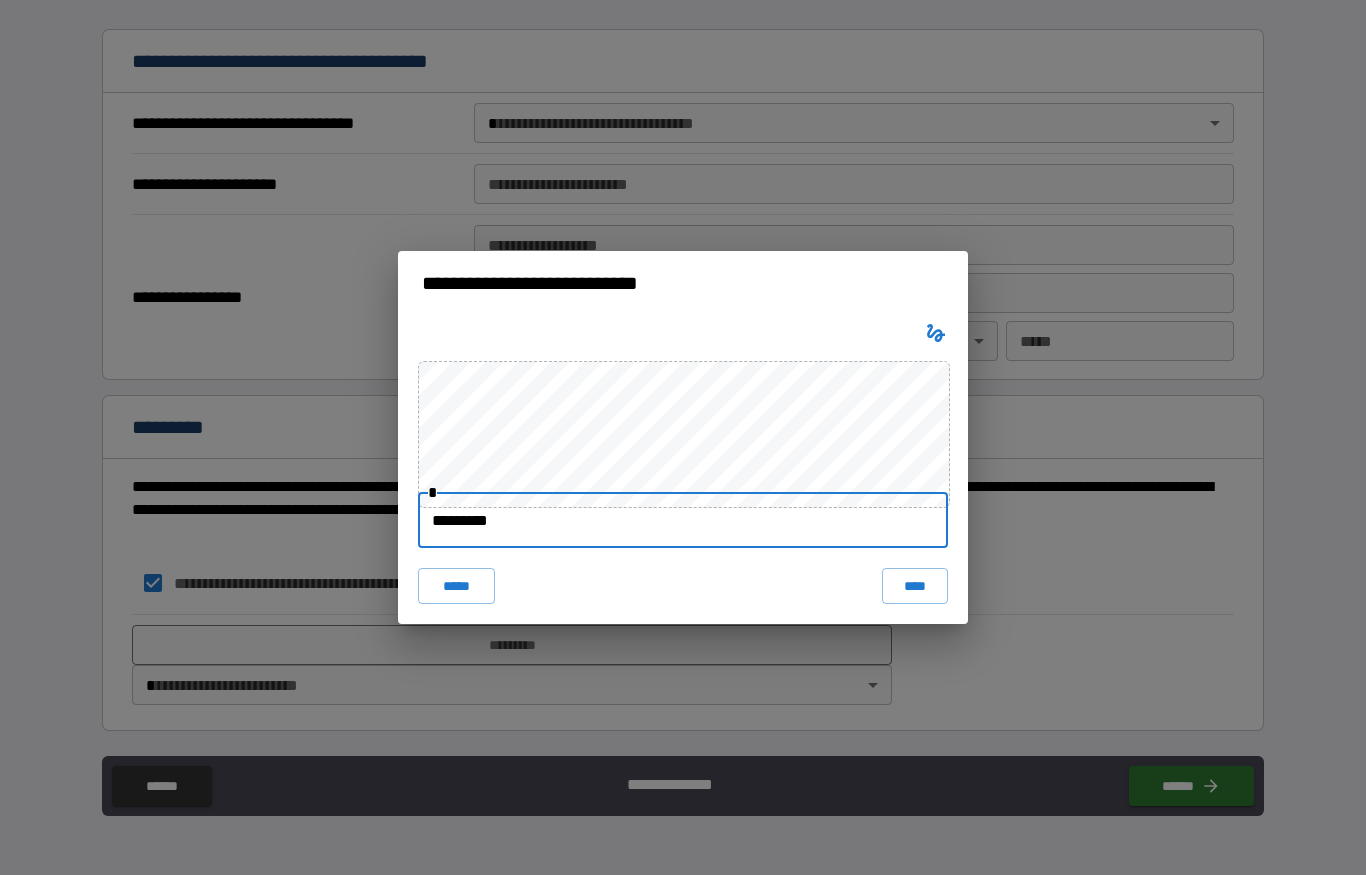 type on "**********" 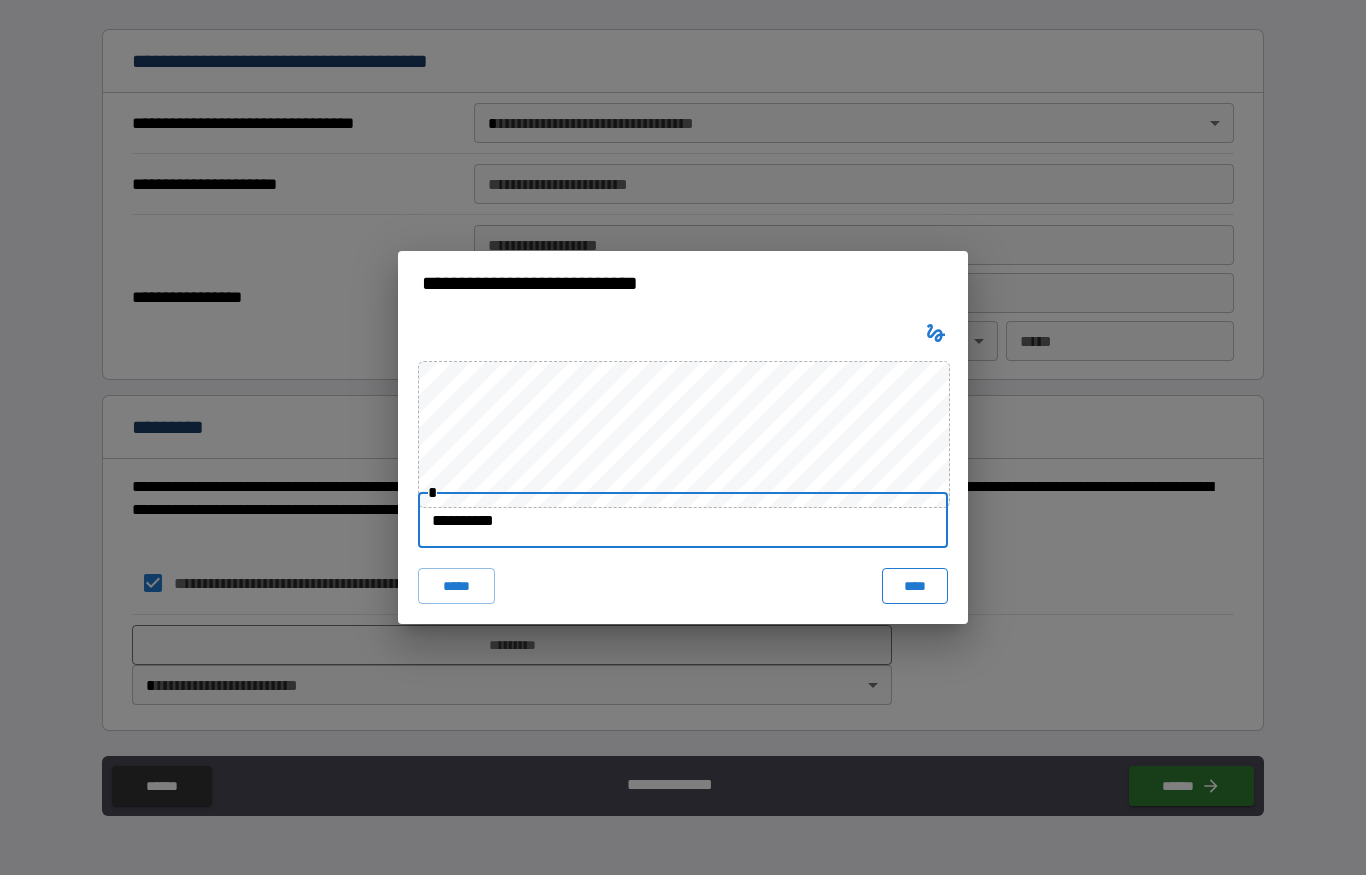click on "****" at bounding box center (915, 586) 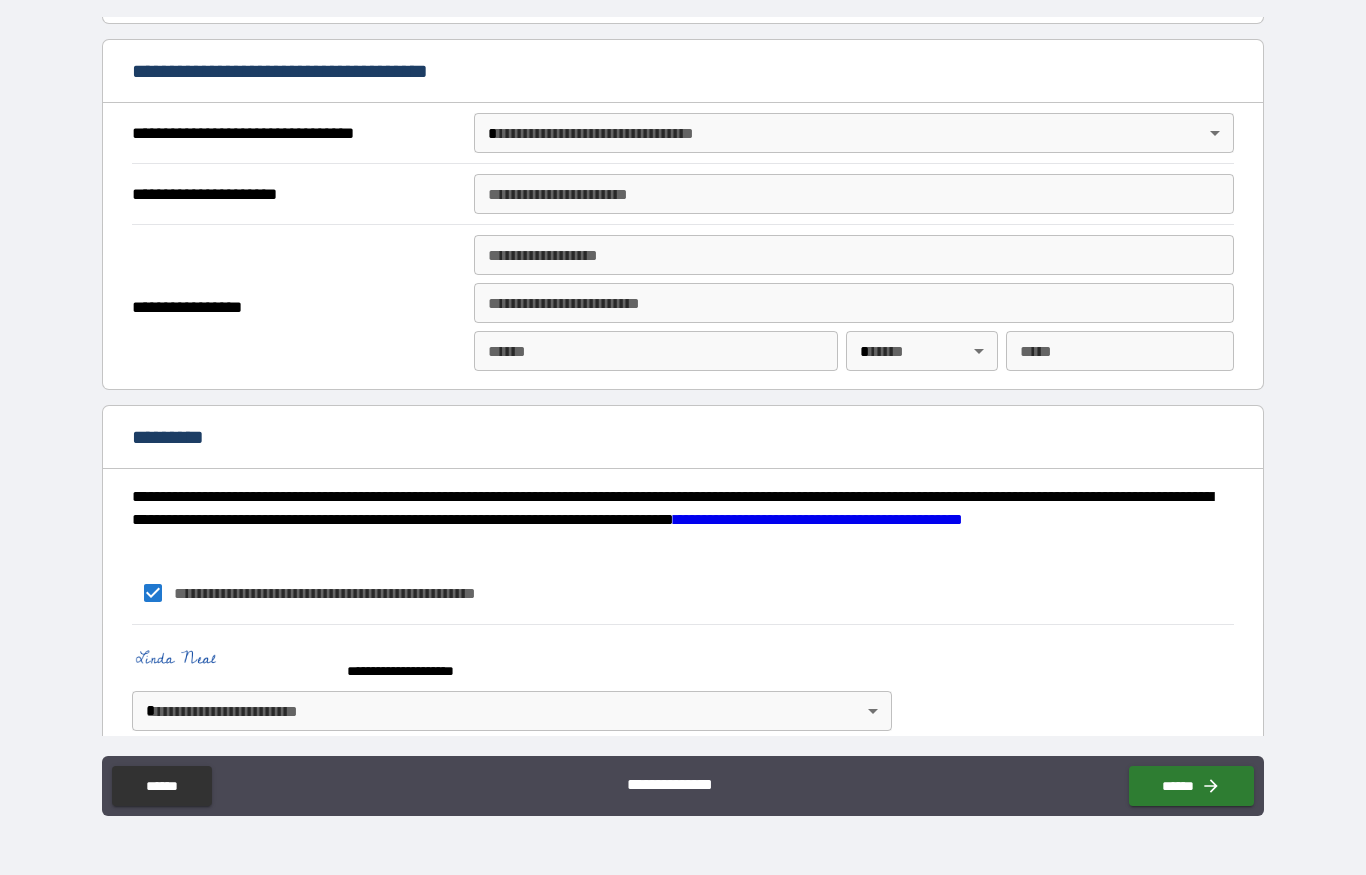 click on "**********" at bounding box center [297, 194] 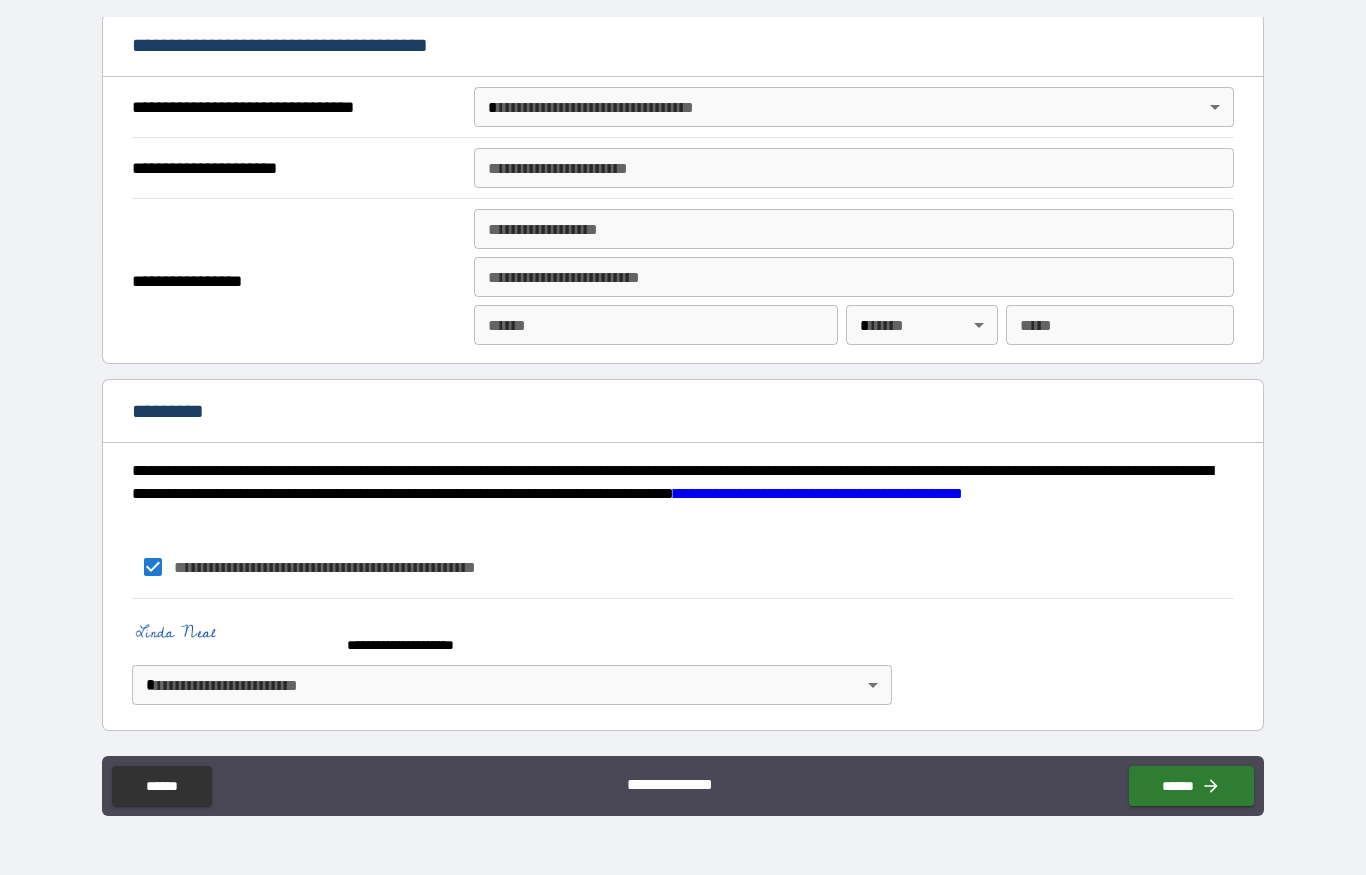 scroll, scrollTop: 2112, scrollLeft: 0, axis: vertical 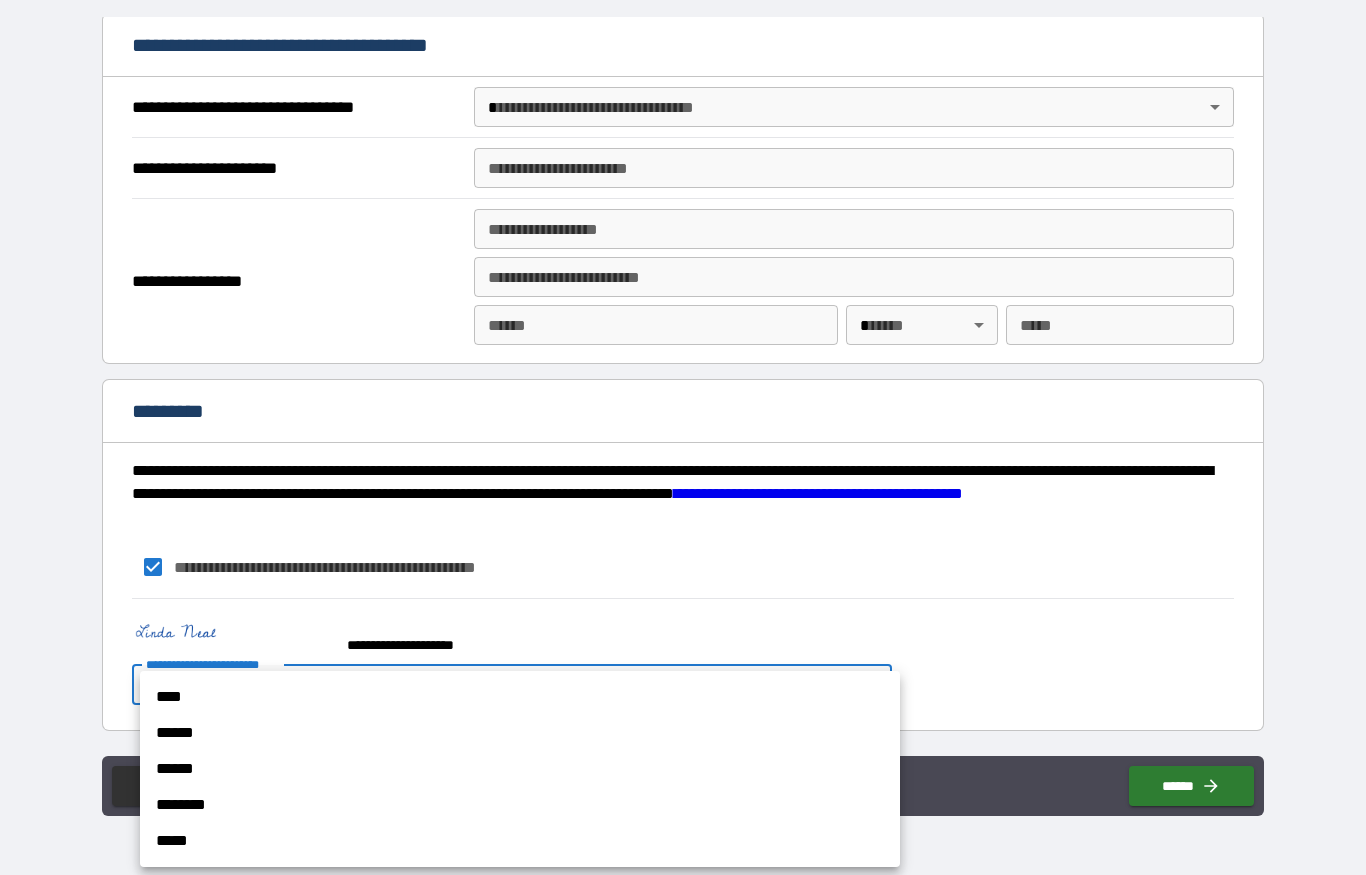 click on "****" at bounding box center (520, 697) 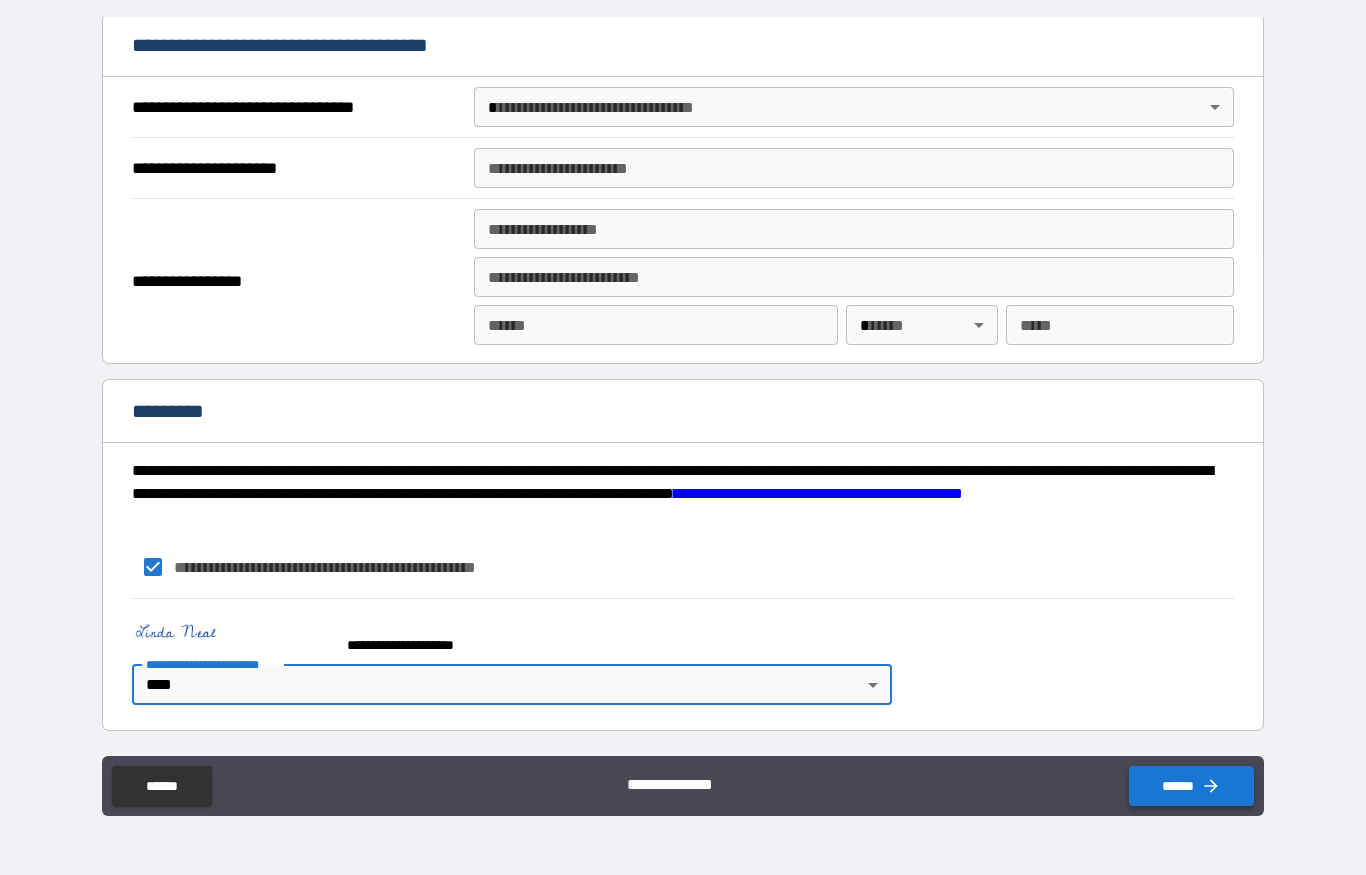 click on "******" at bounding box center [1191, 786] 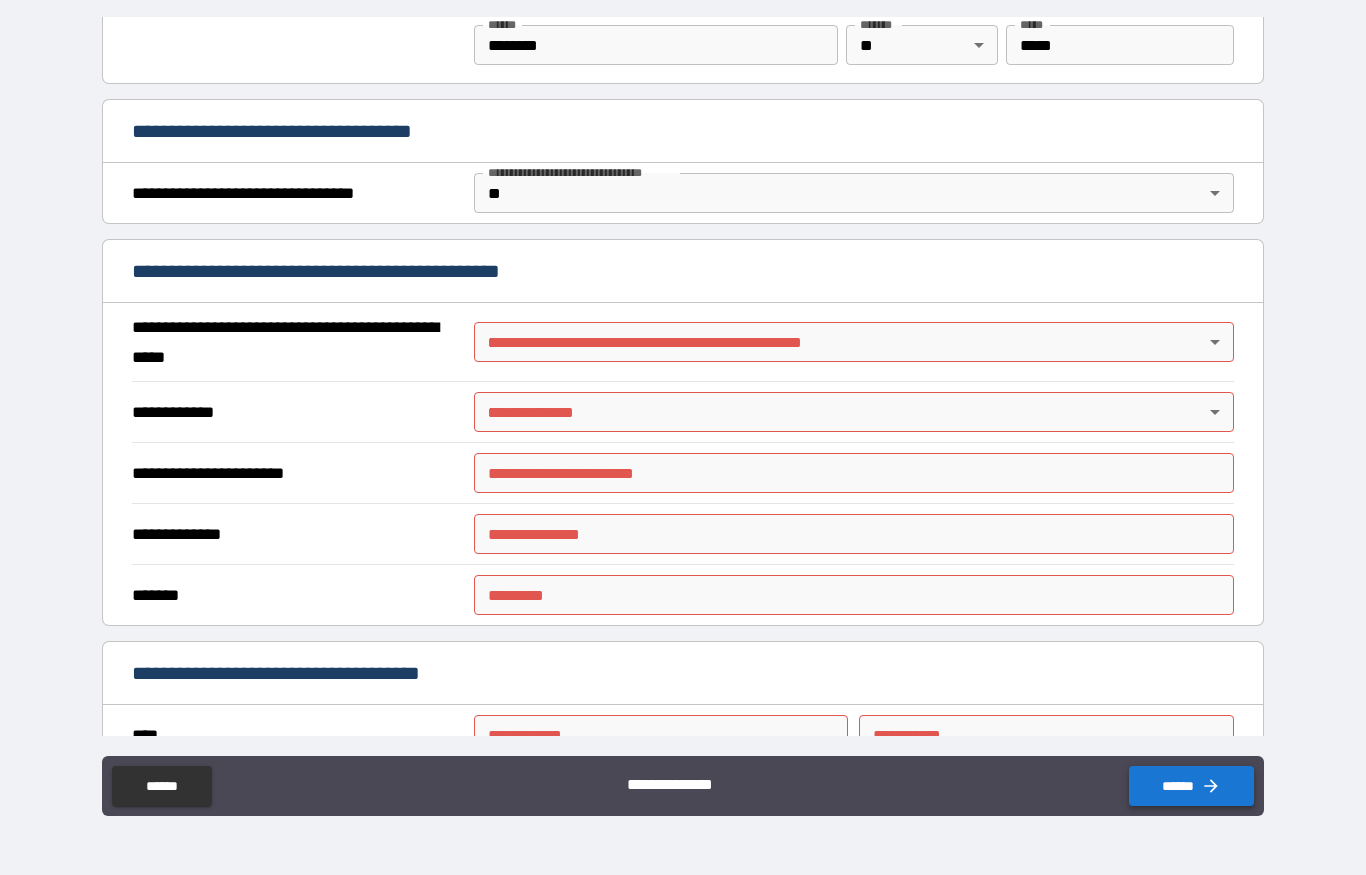 scroll, scrollTop: 1059, scrollLeft: 0, axis: vertical 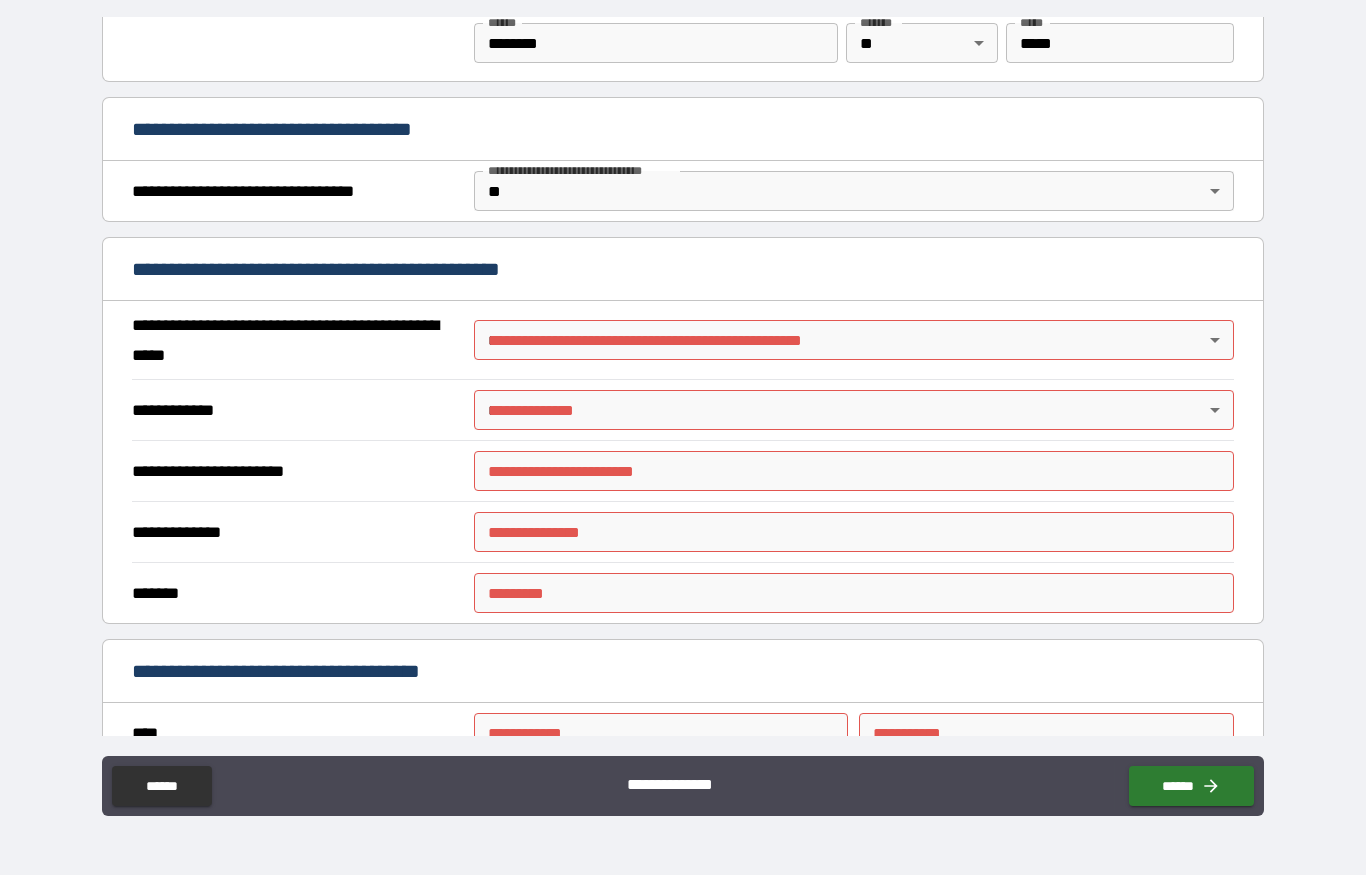 click on "**********" at bounding box center [683, 389] 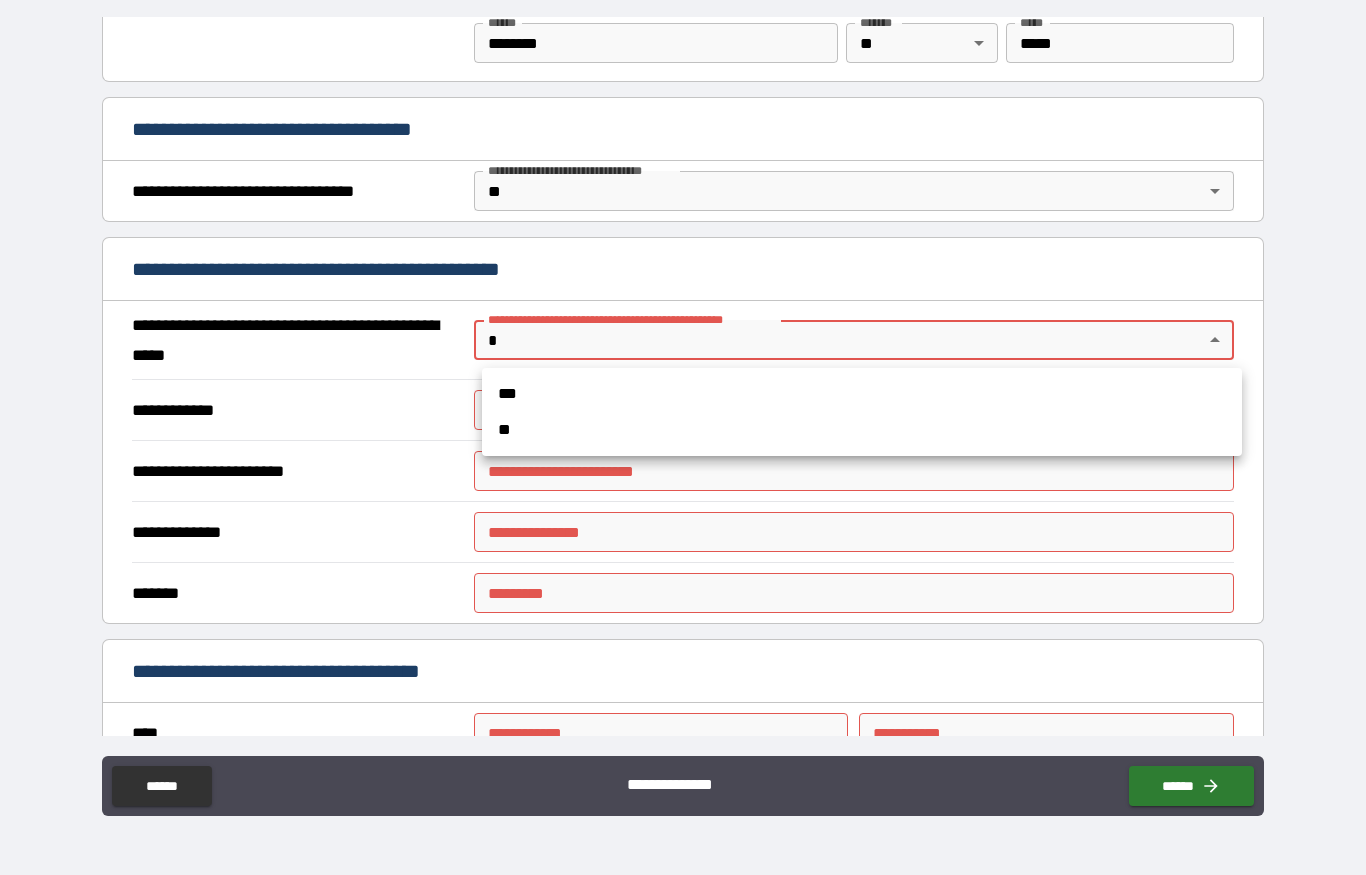 click on "**" at bounding box center (862, 430) 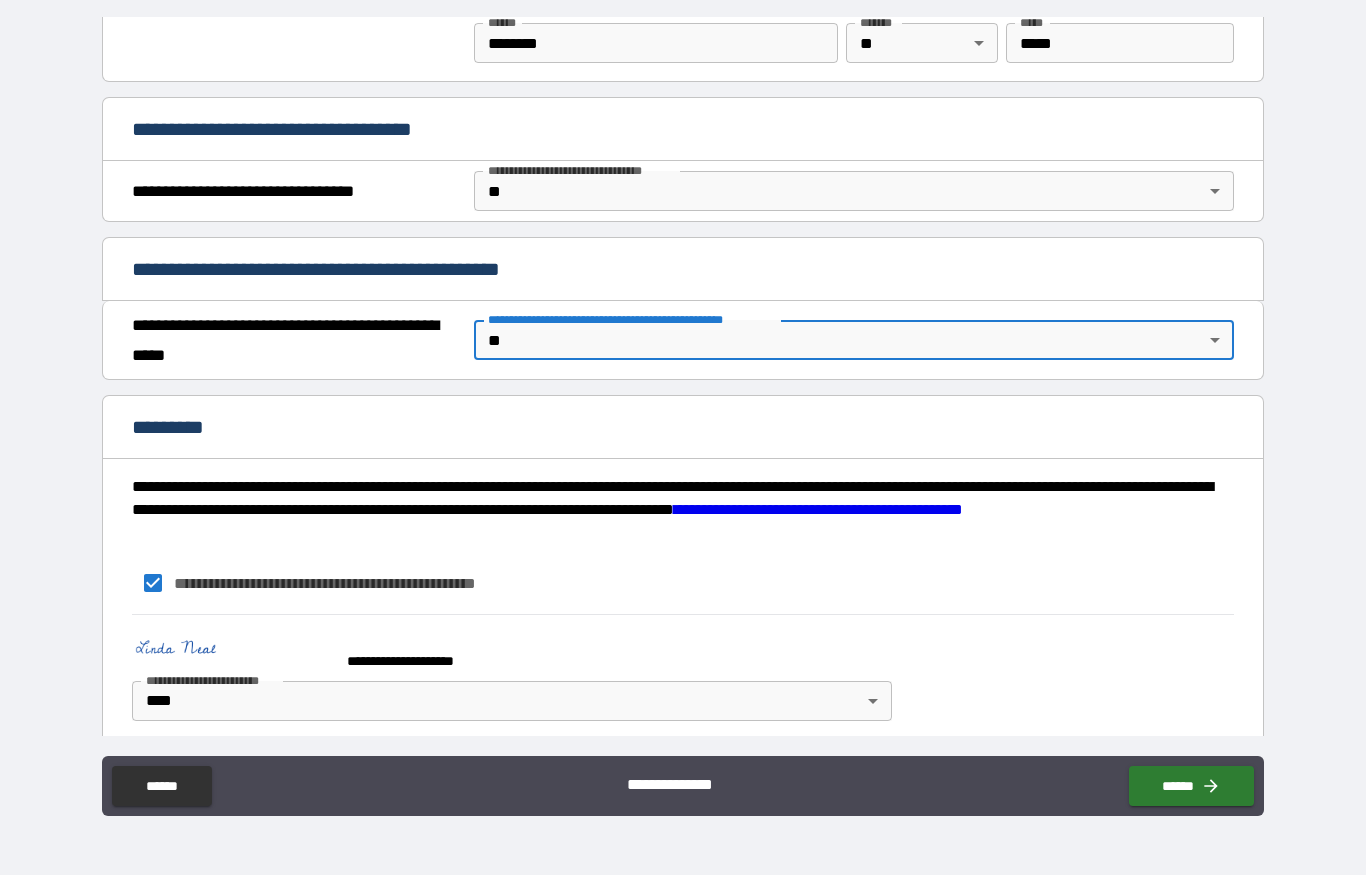 type on "*" 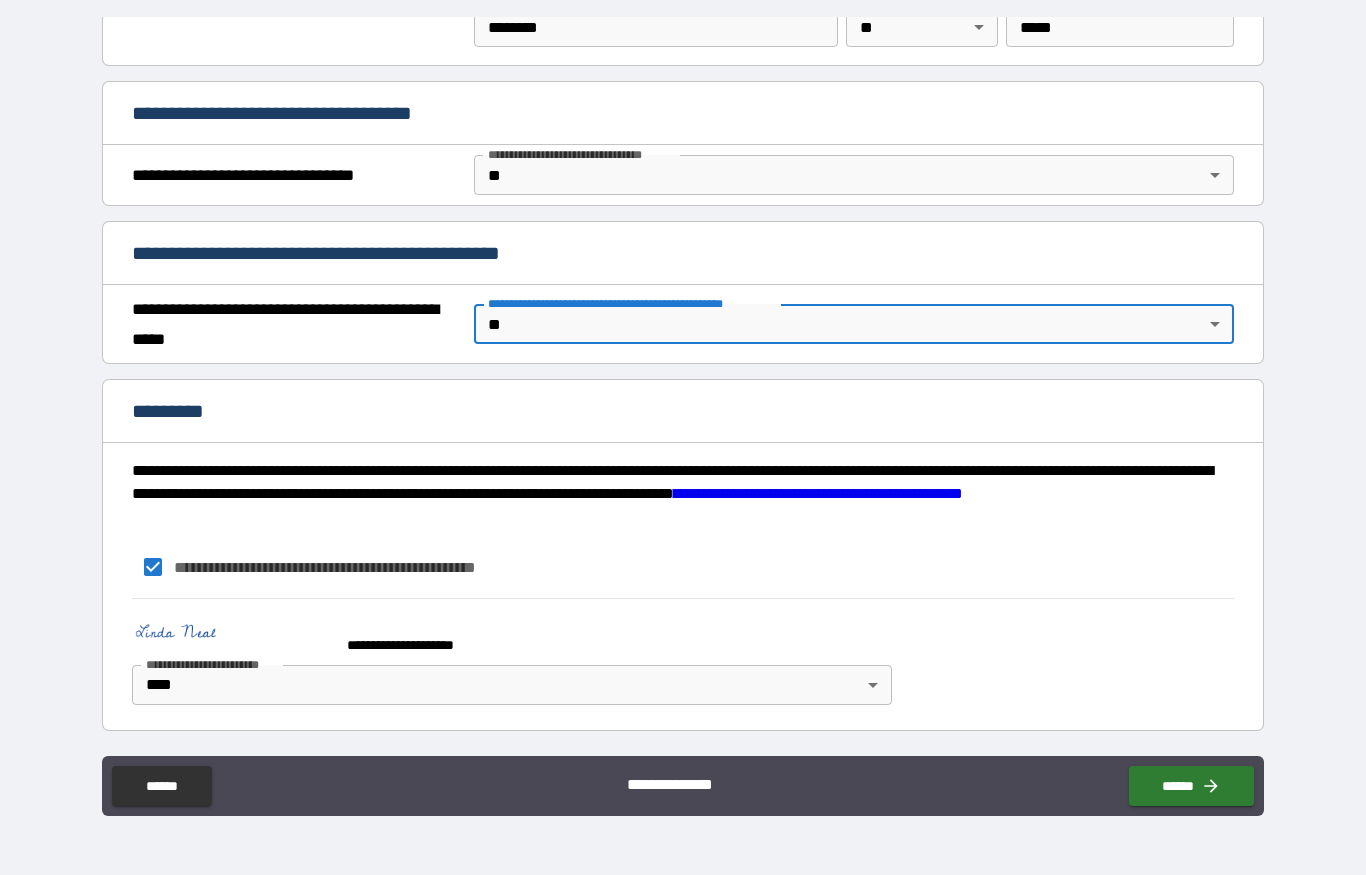 scroll, scrollTop: 1075, scrollLeft: 0, axis: vertical 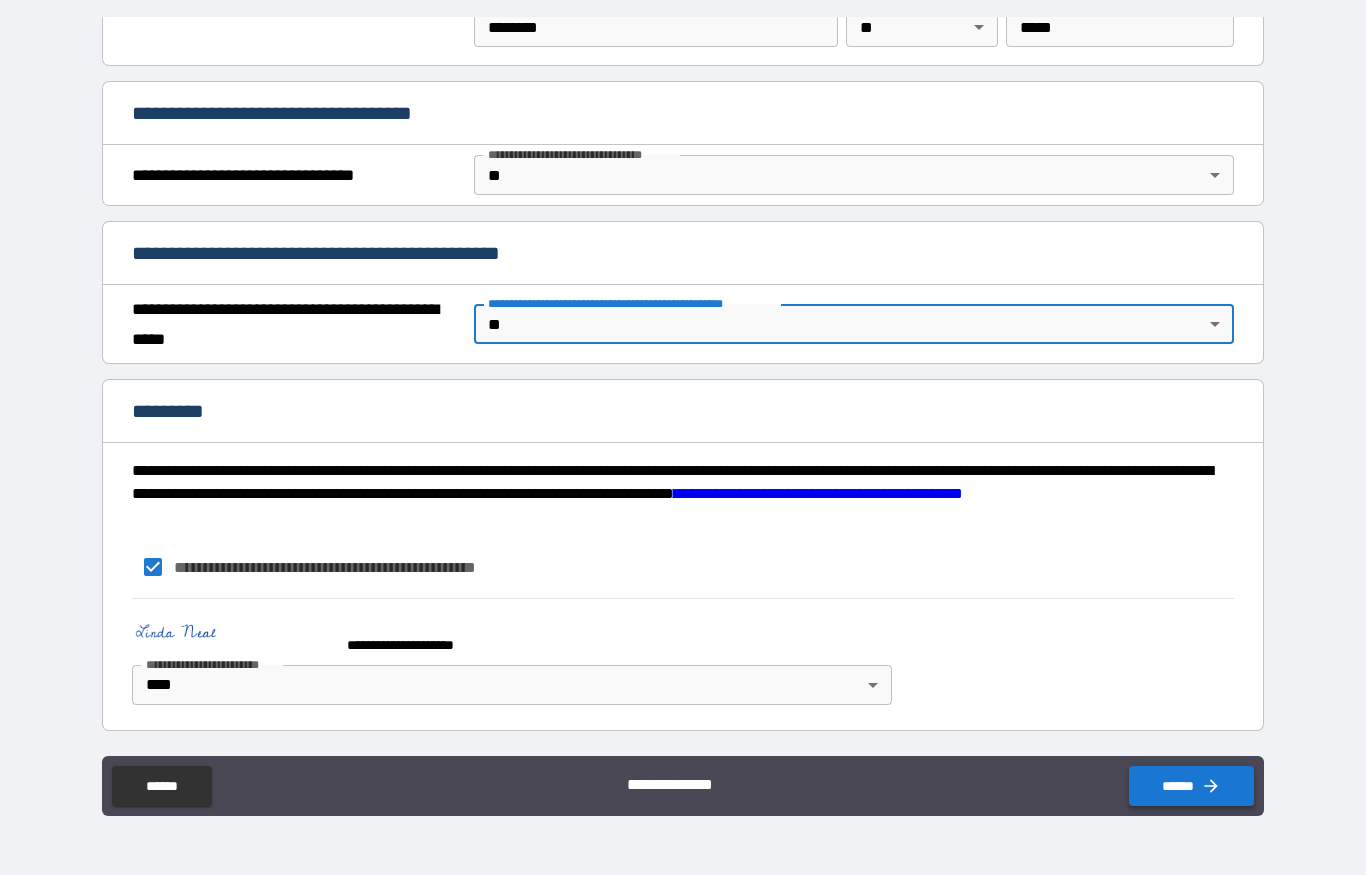 click 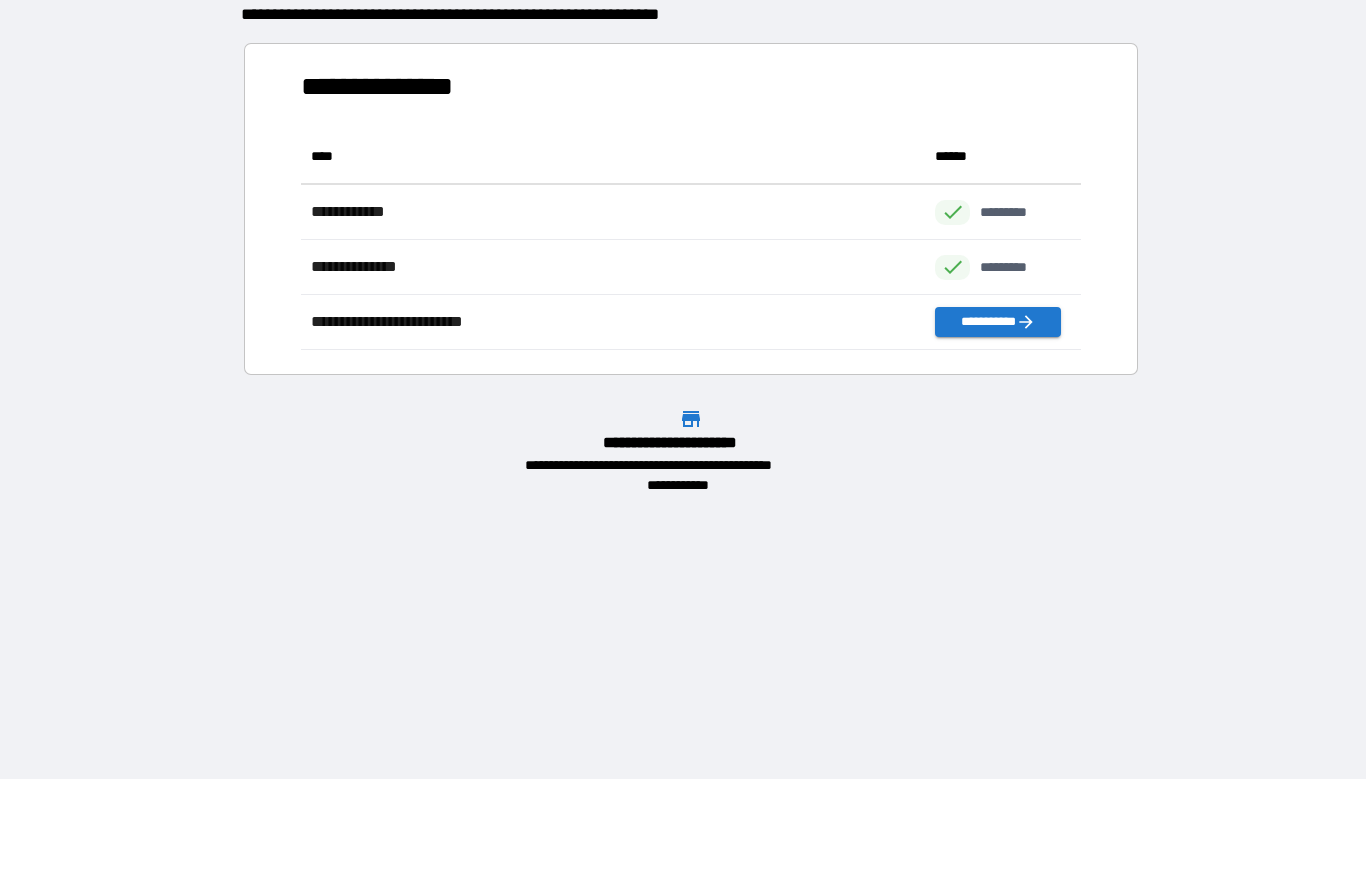 scroll, scrollTop: 1, scrollLeft: 1, axis: both 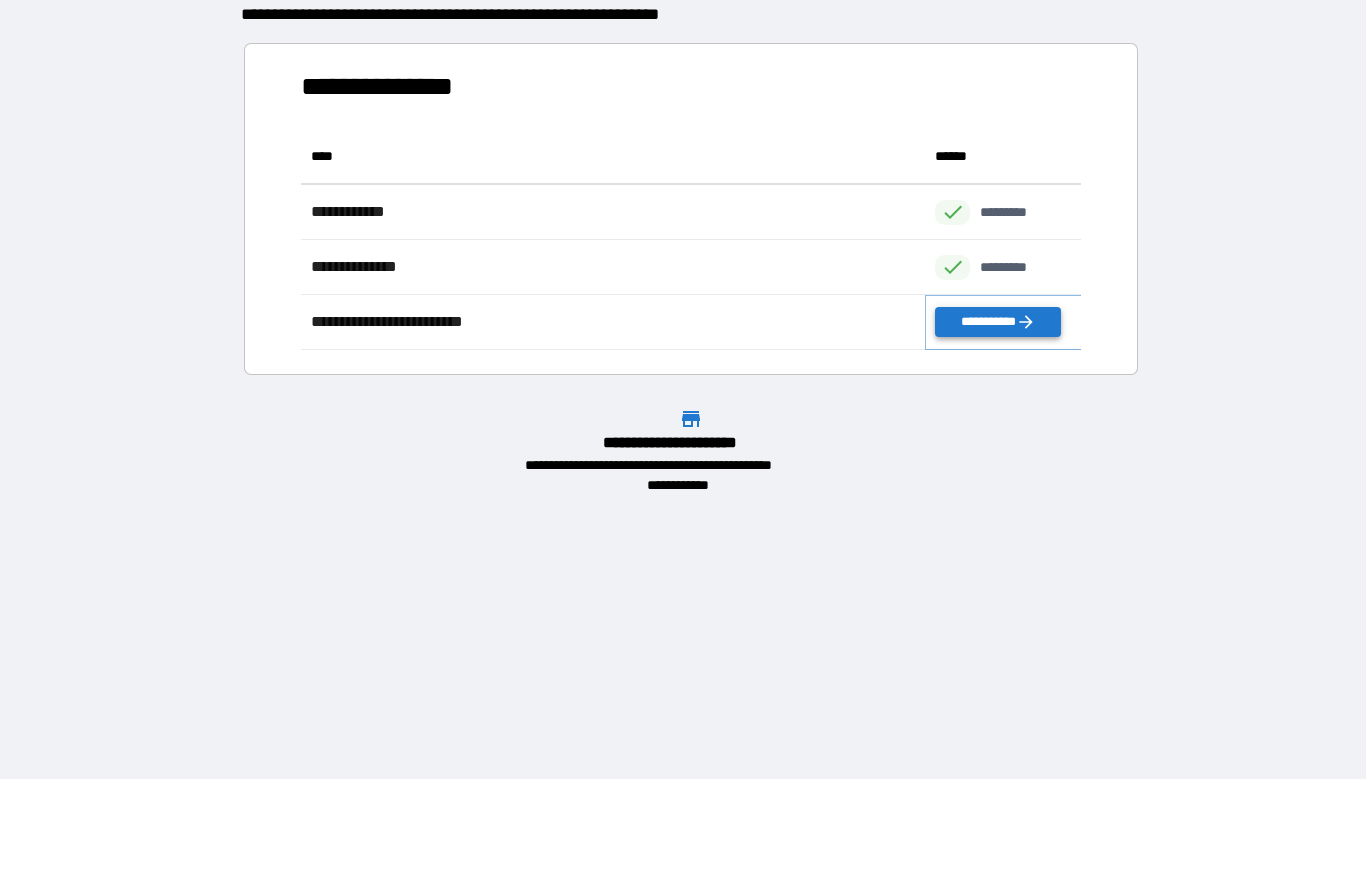 click on "**********" at bounding box center (997, 322) 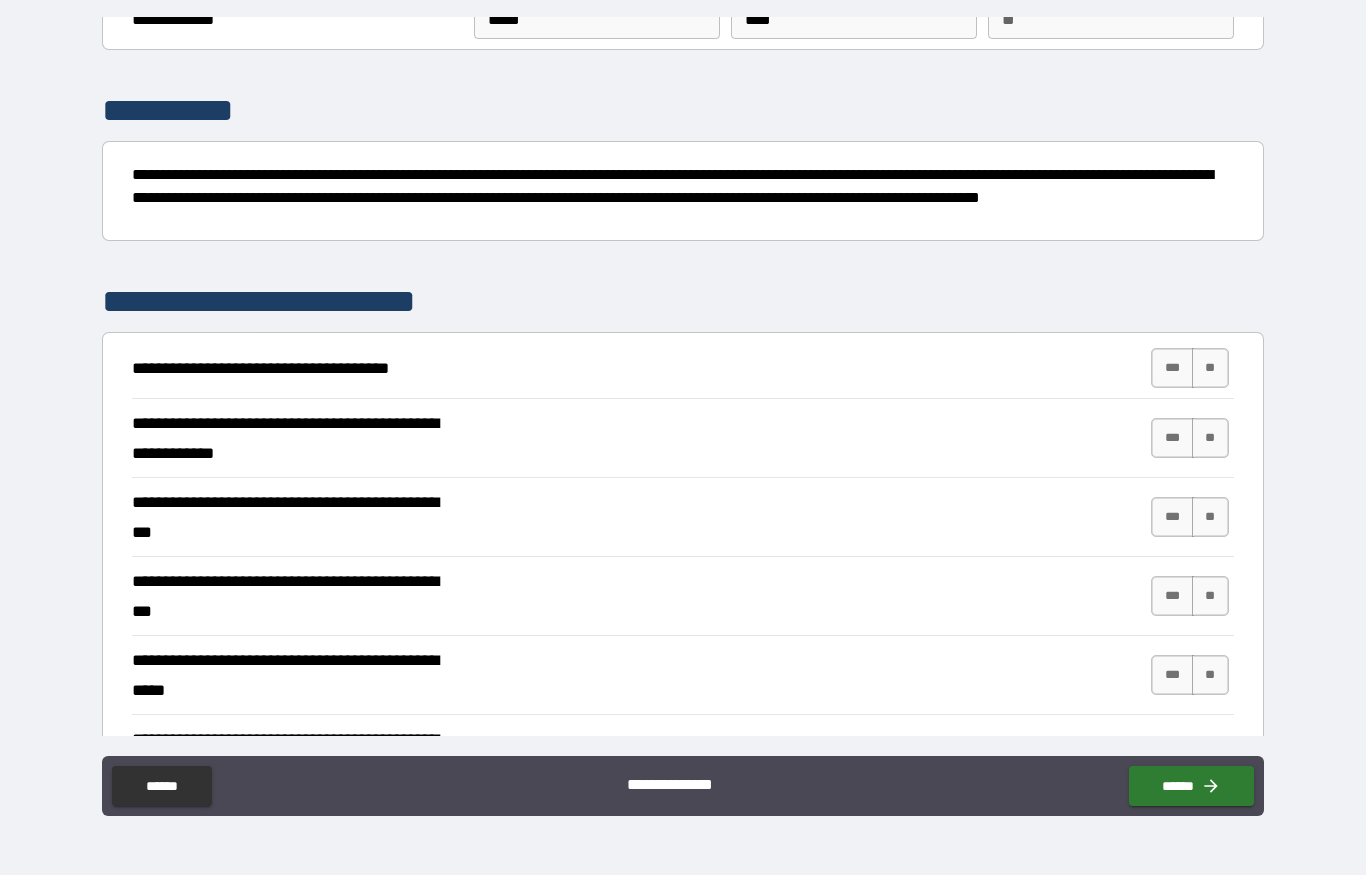scroll, scrollTop: 124, scrollLeft: 0, axis: vertical 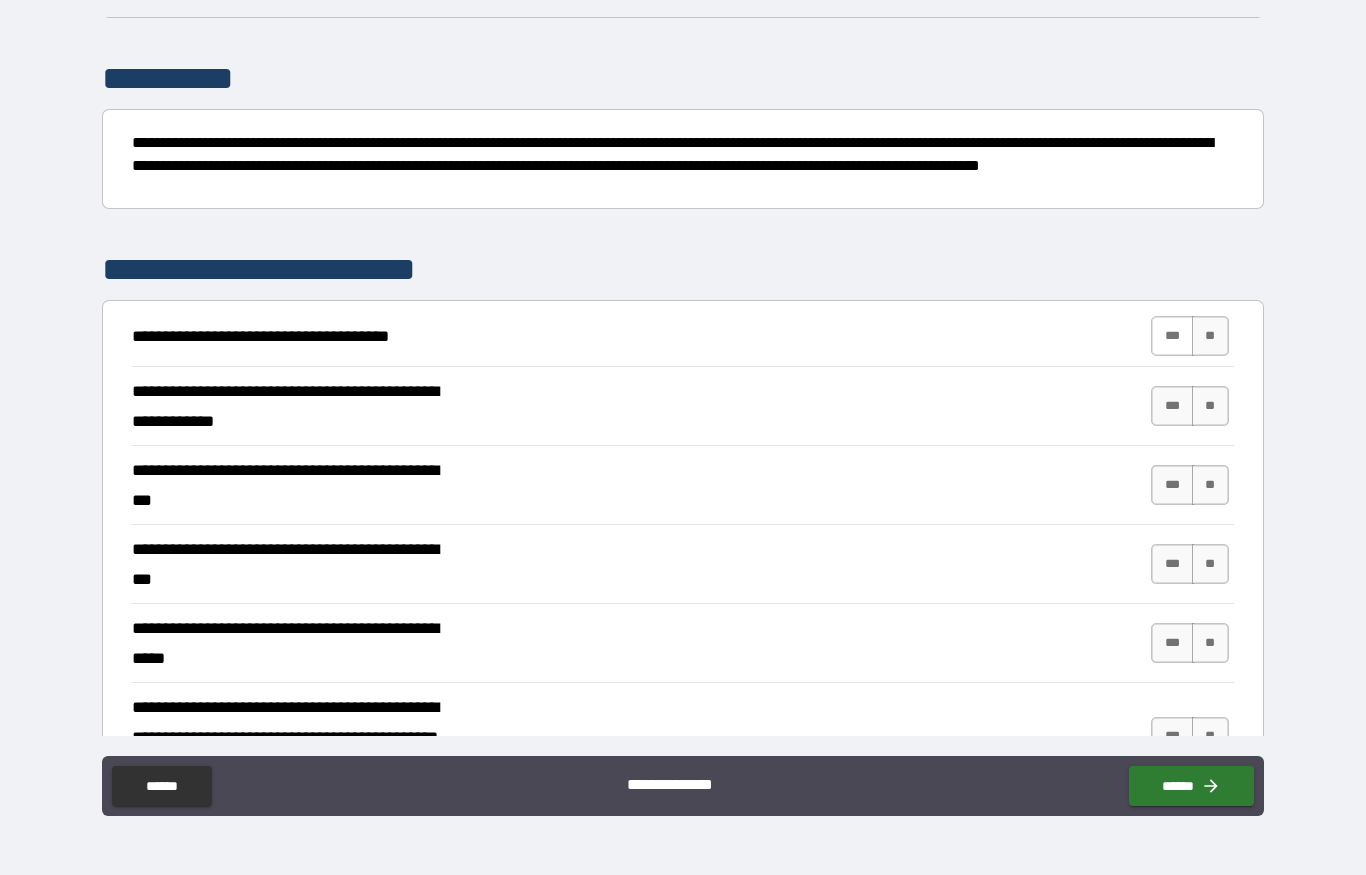 click on "***" at bounding box center (1172, 336) 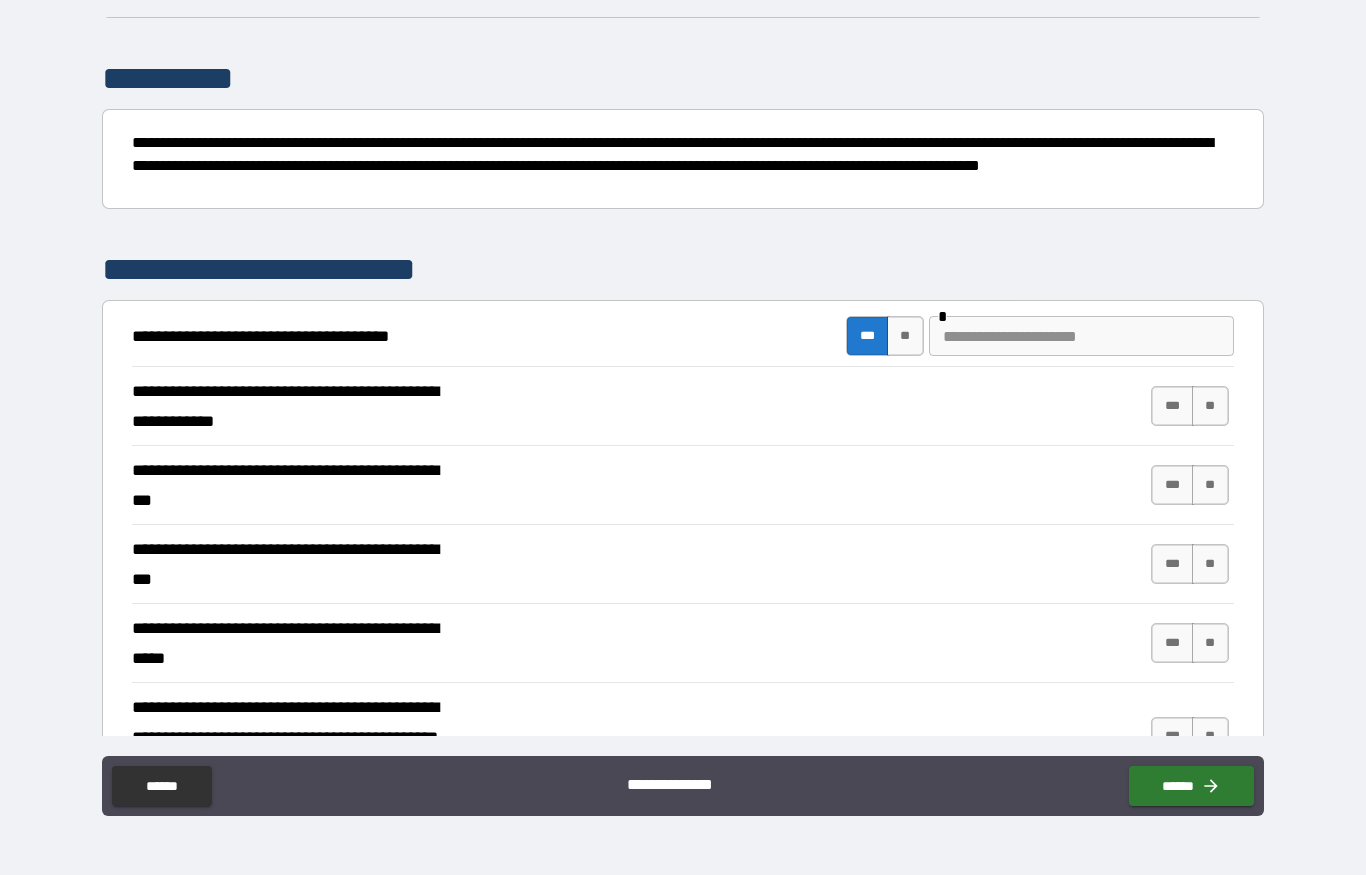 click at bounding box center [1081, 336] 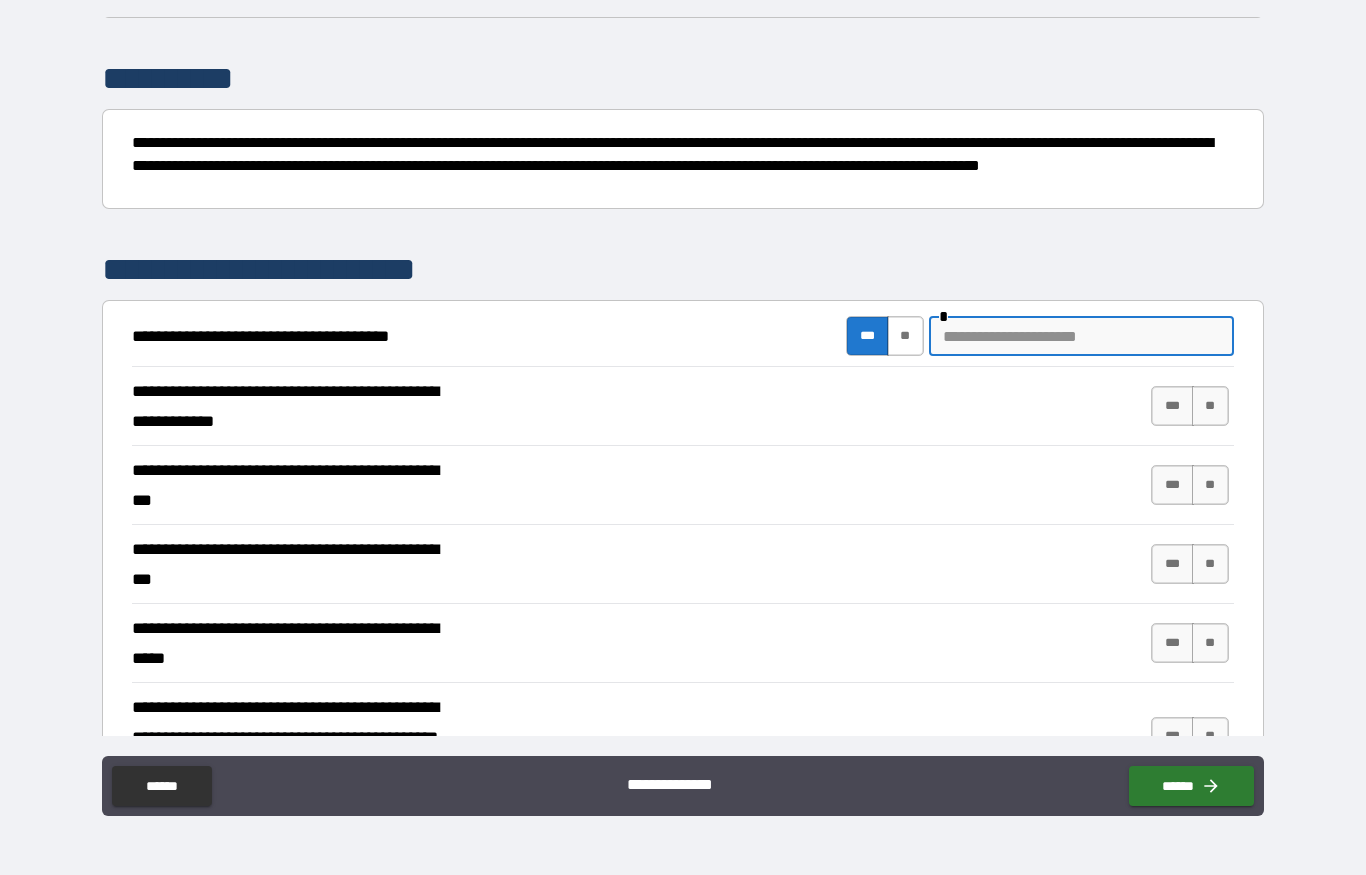 click on "**" at bounding box center (905, 336) 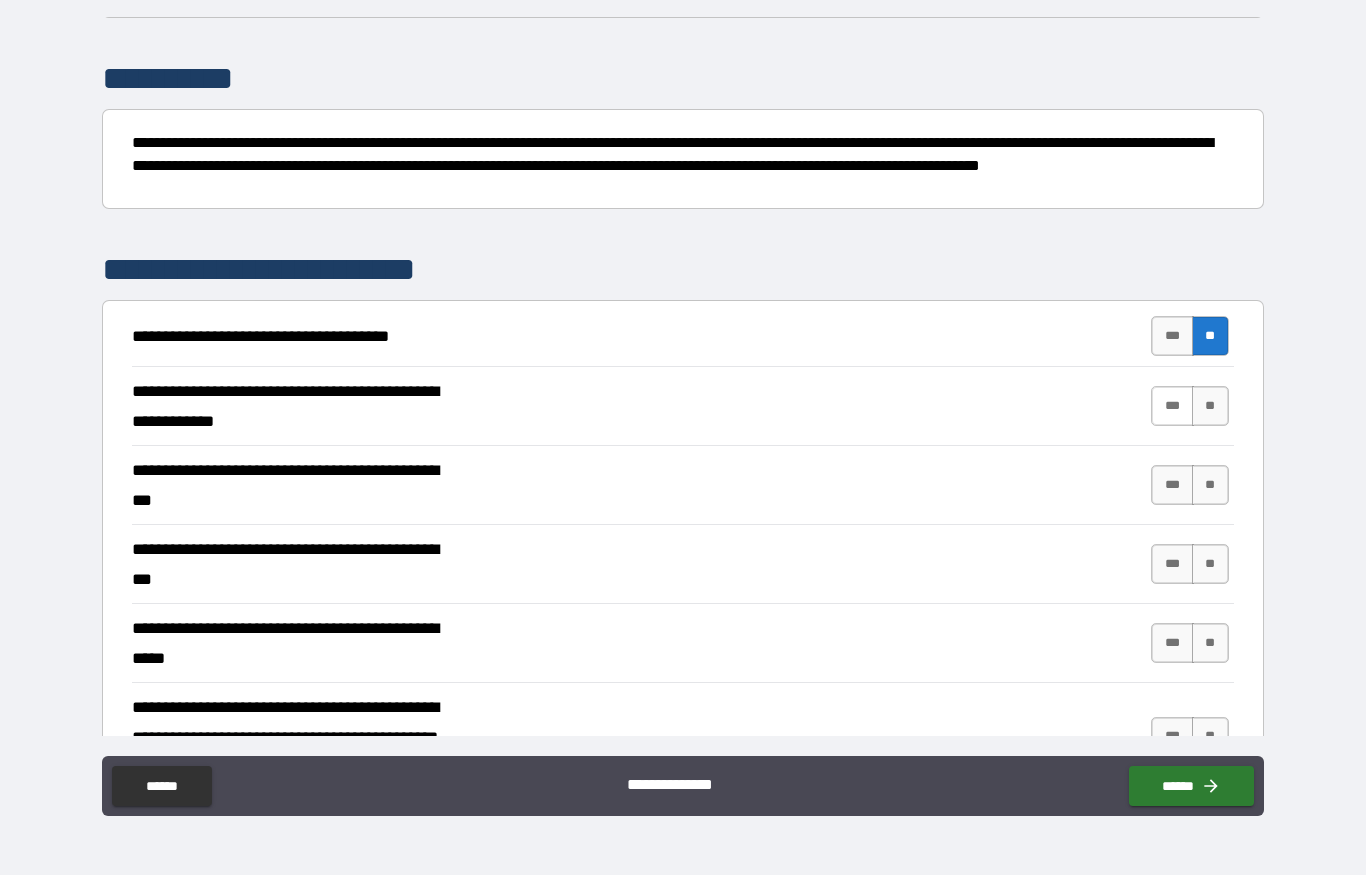 click on "***" at bounding box center (1172, 406) 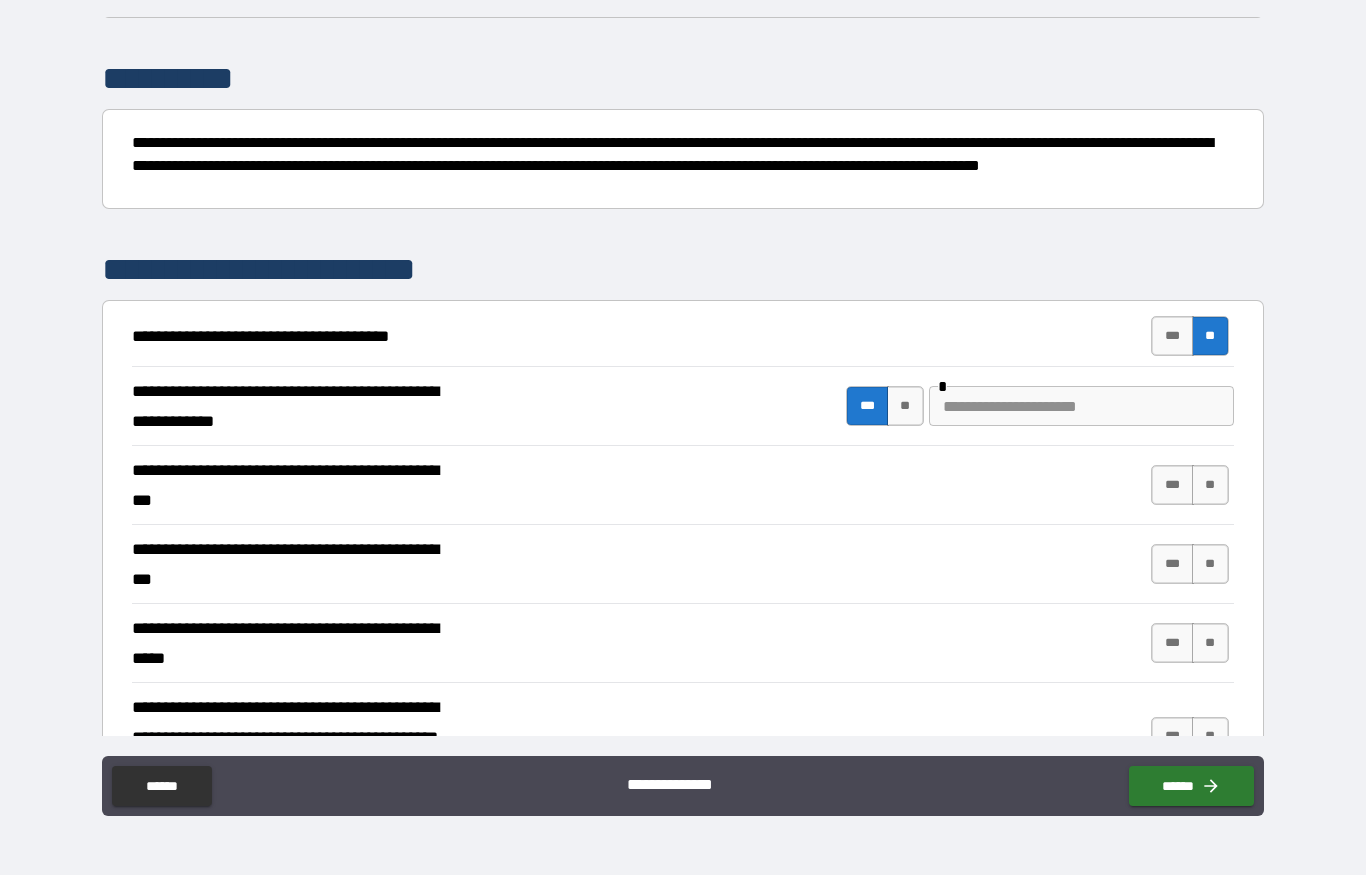 click at bounding box center [1081, 406] 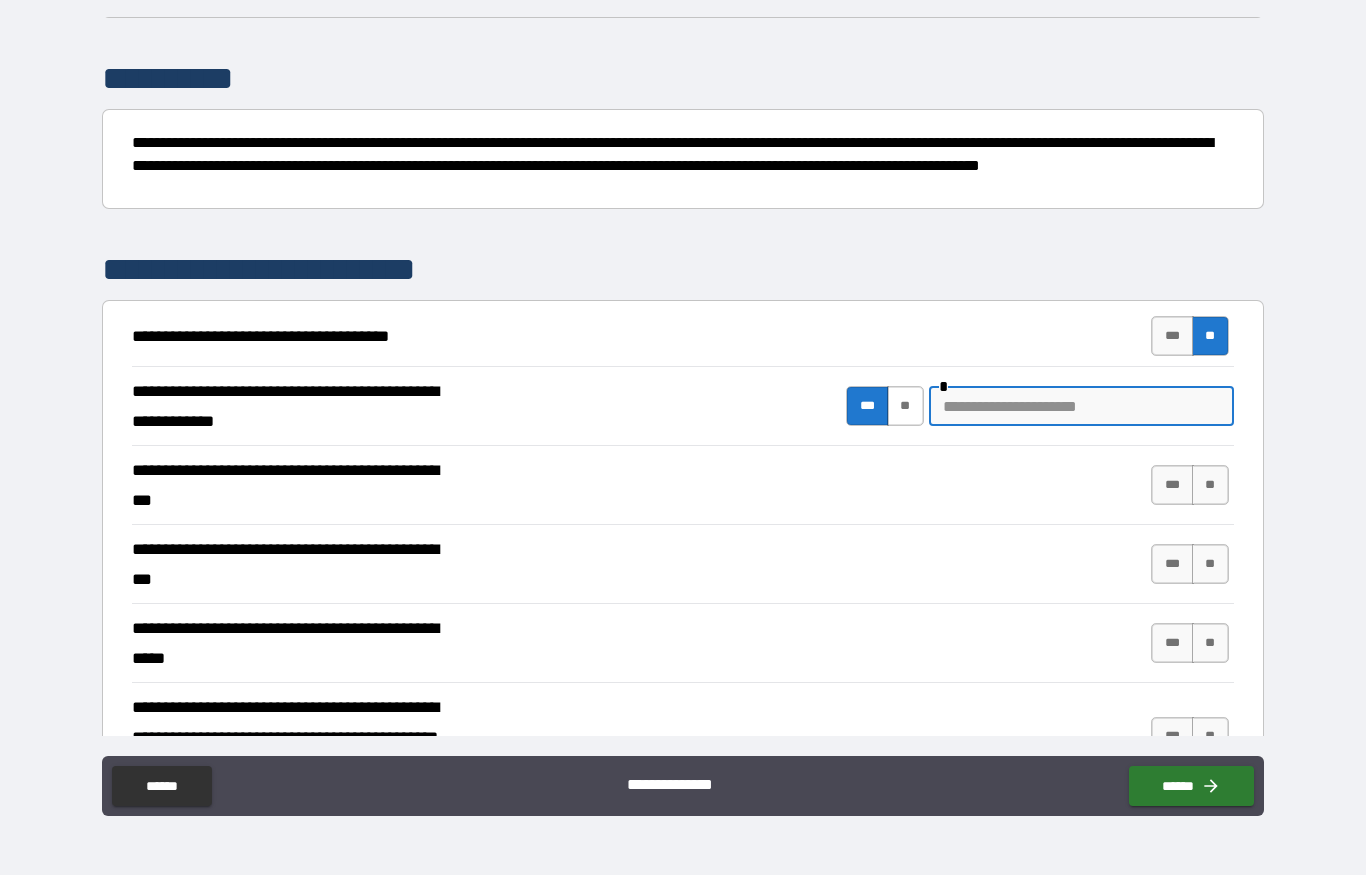 click on "**" at bounding box center [905, 406] 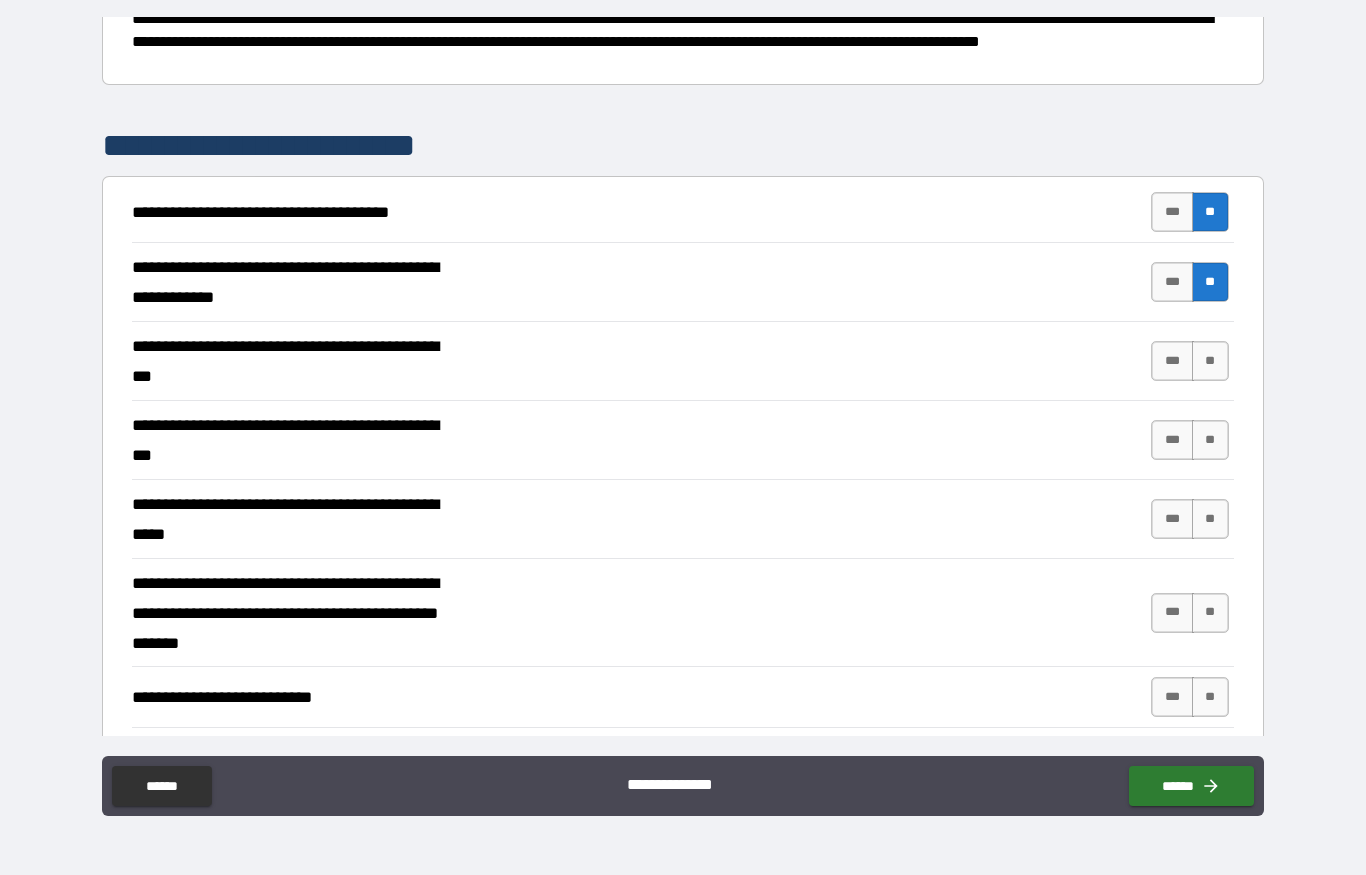 scroll, scrollTop: 257, scrollLeft: 0, axis: vertical 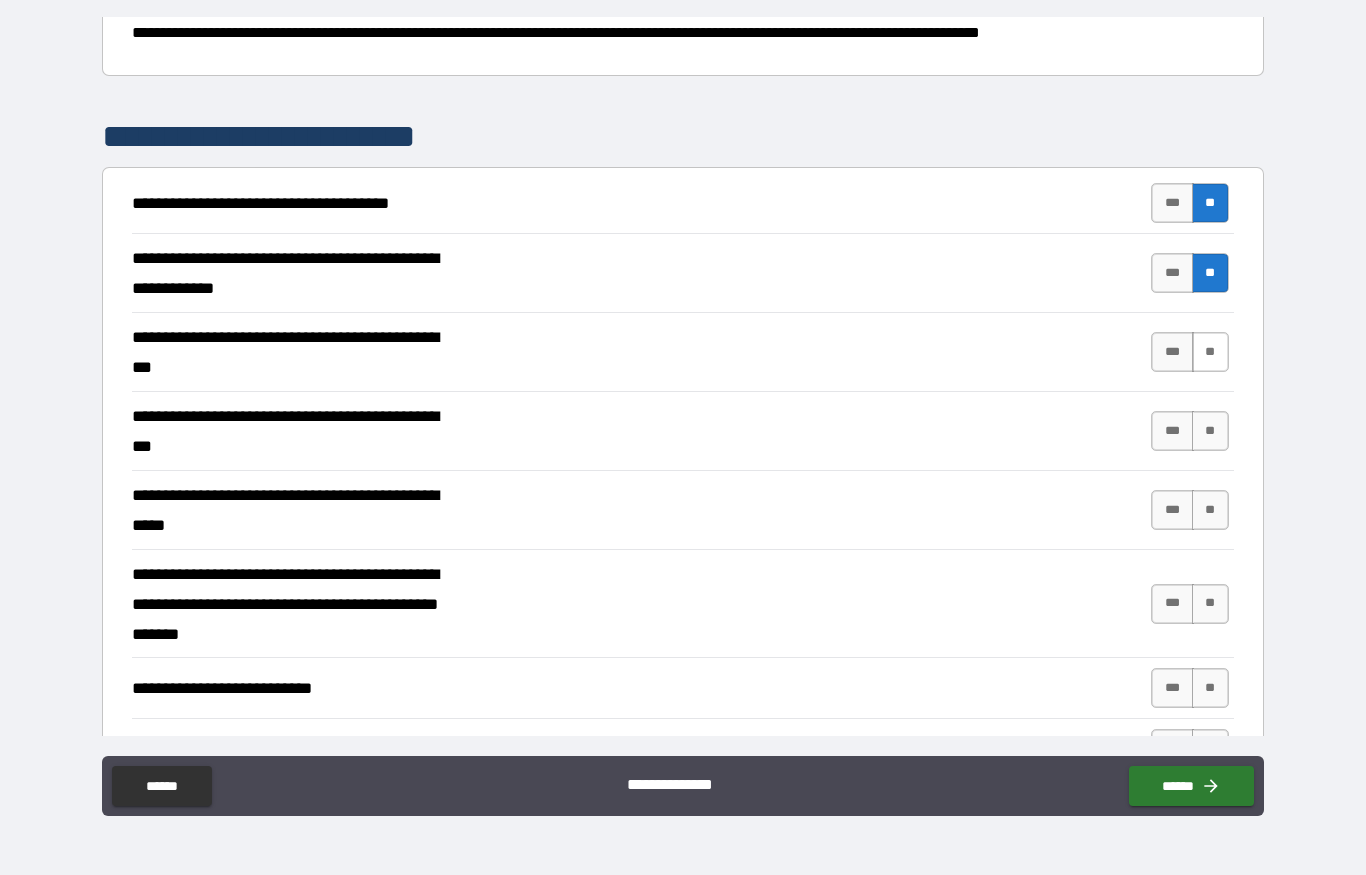 click on "**" at bounding box center [1210, 352] 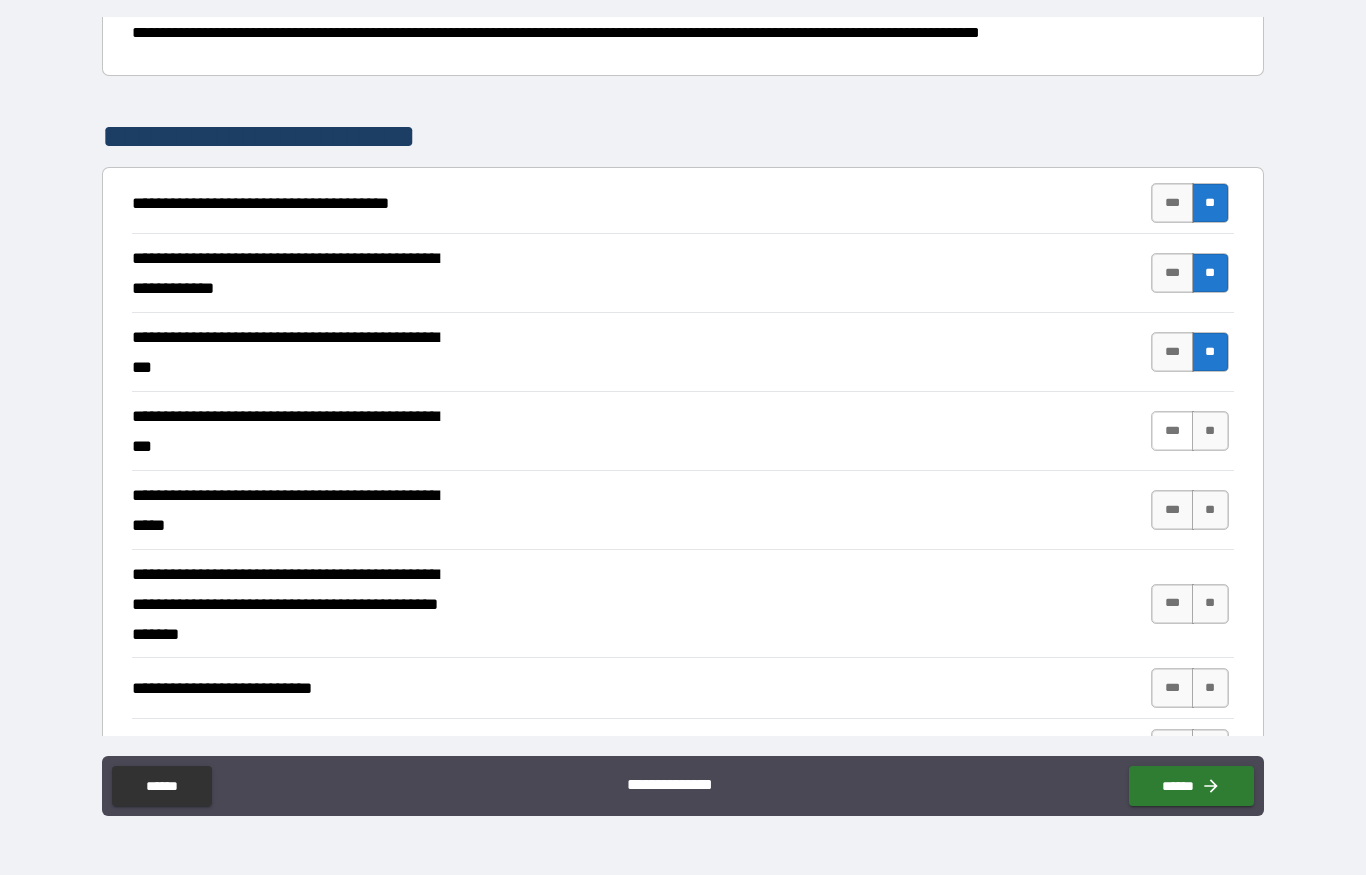 click on "***" at bounding box center [1172, 431] 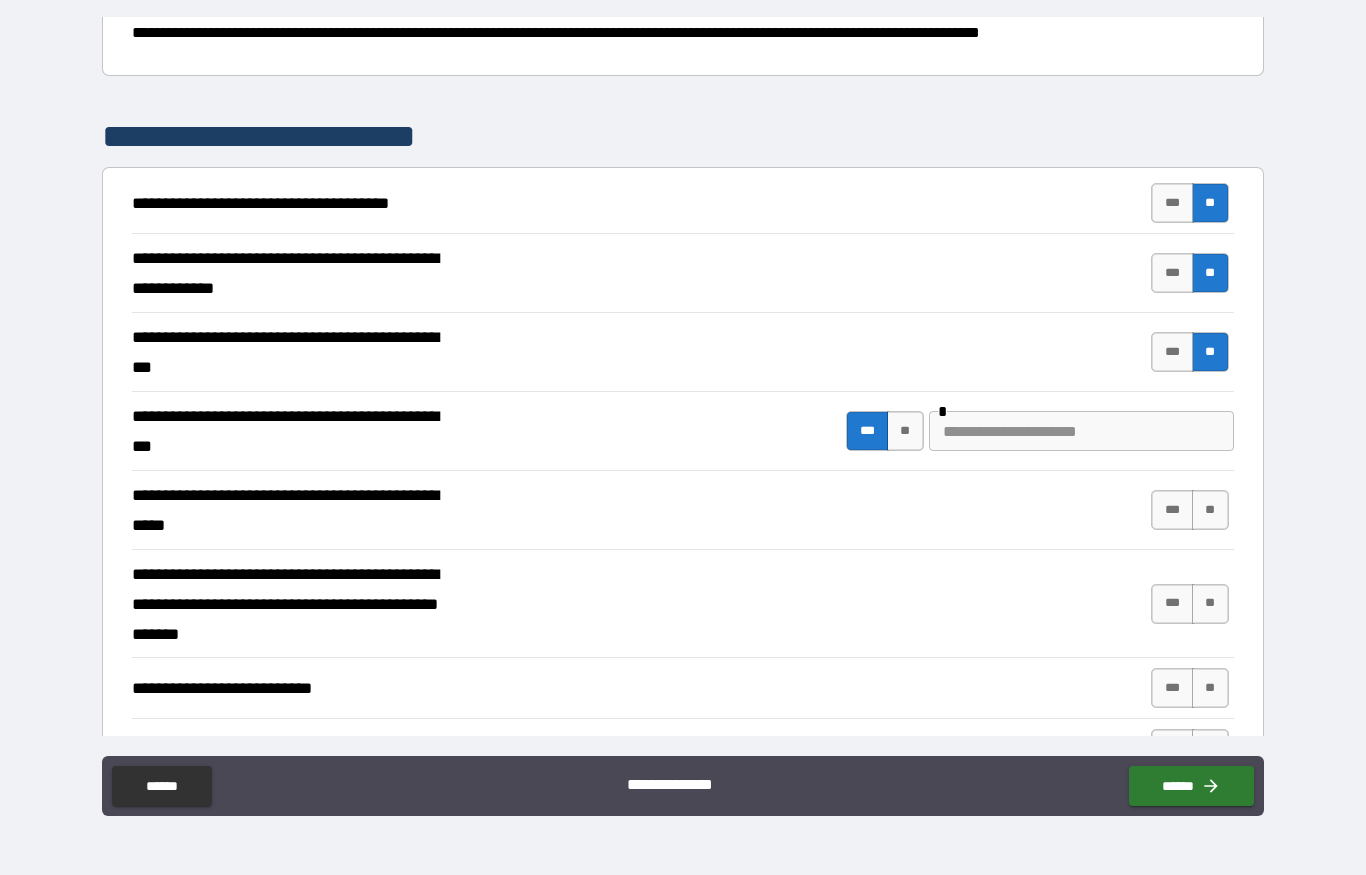 click at bounding box center [1081, 431] 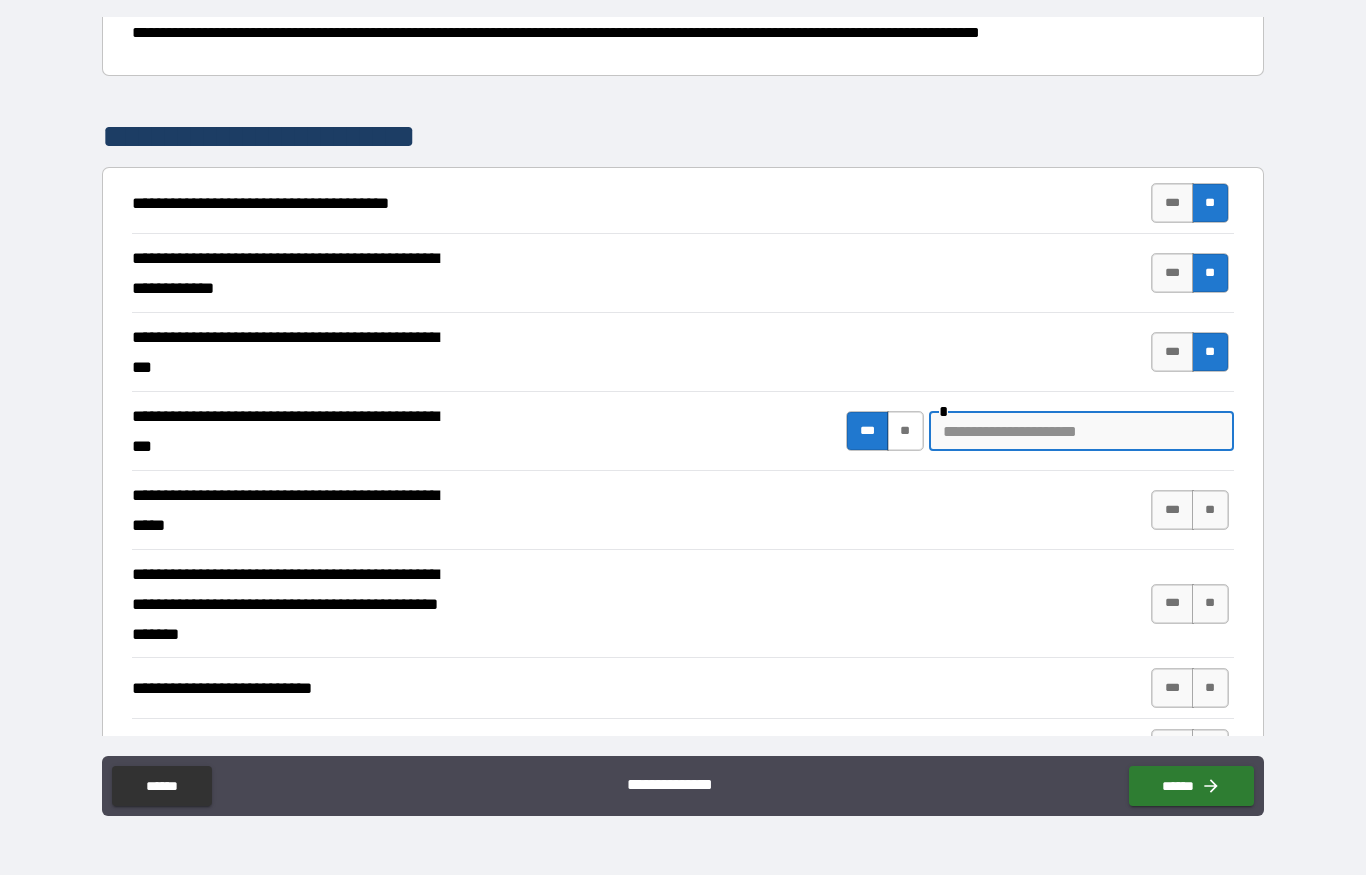 click on "**" at bounding box center [905, 431] 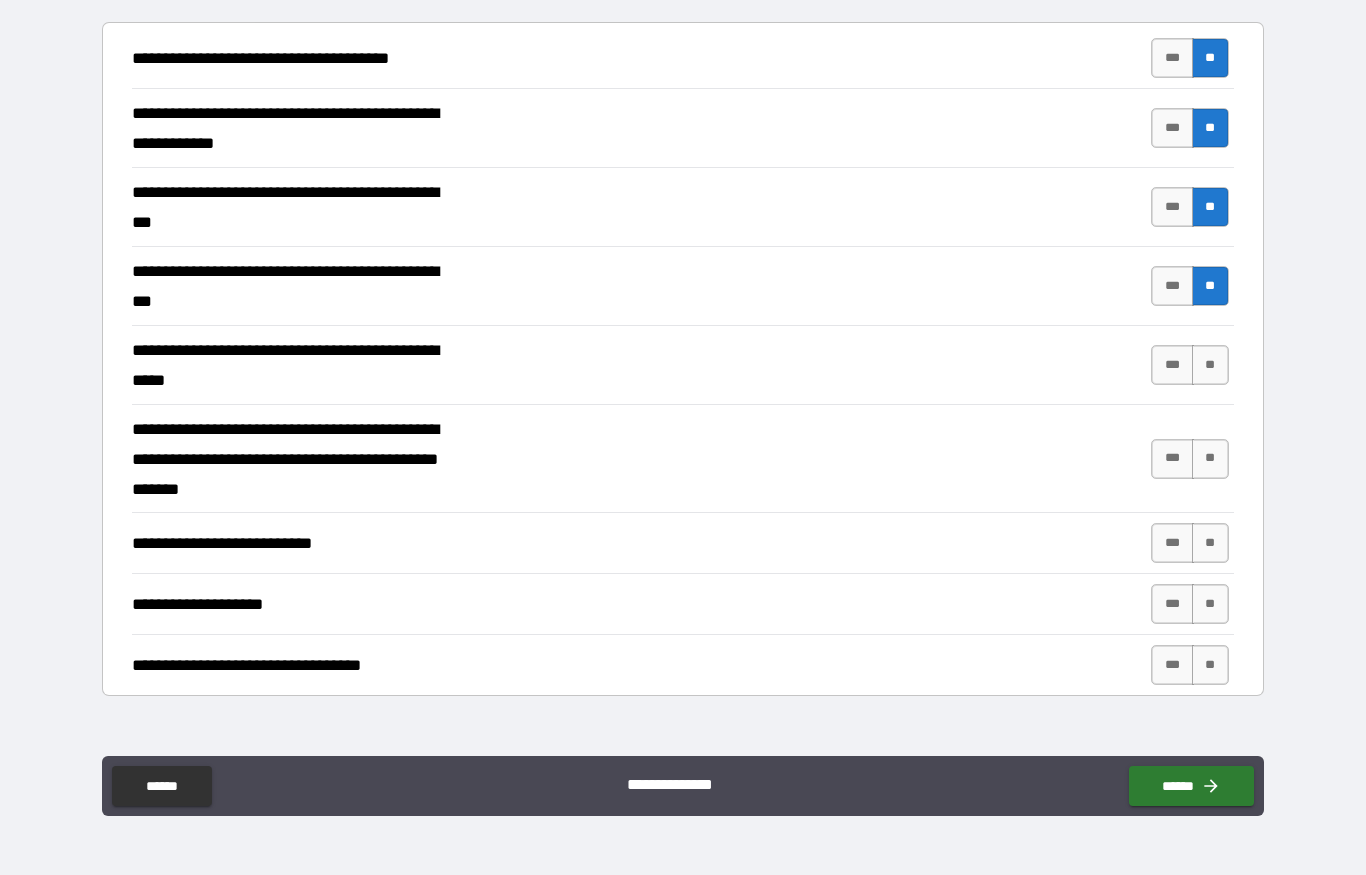 scroll, scrollTop: 408, scrollLeft: 0, axis: vertical 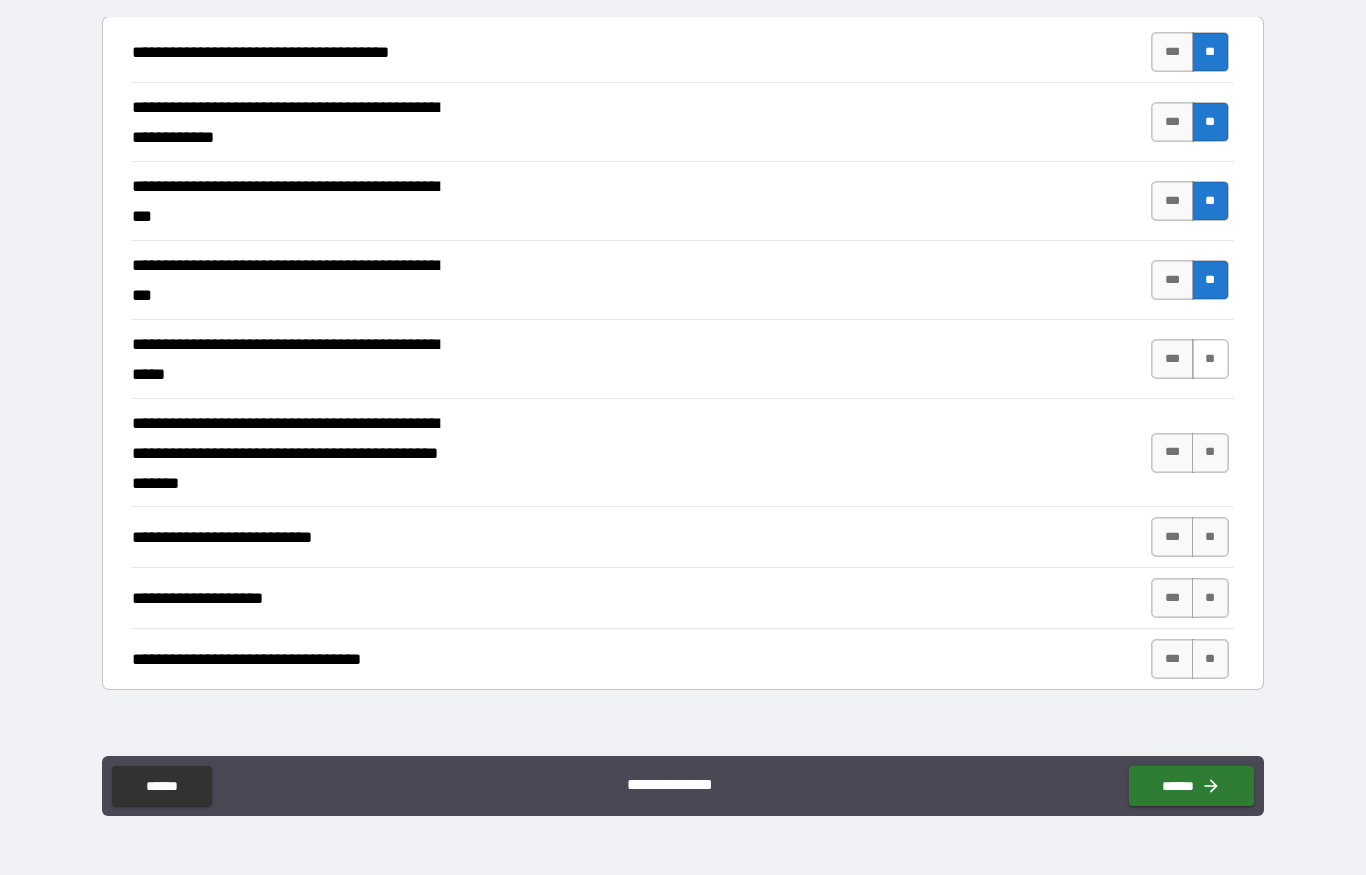 click on "**" at bounding box center [1210, 359] 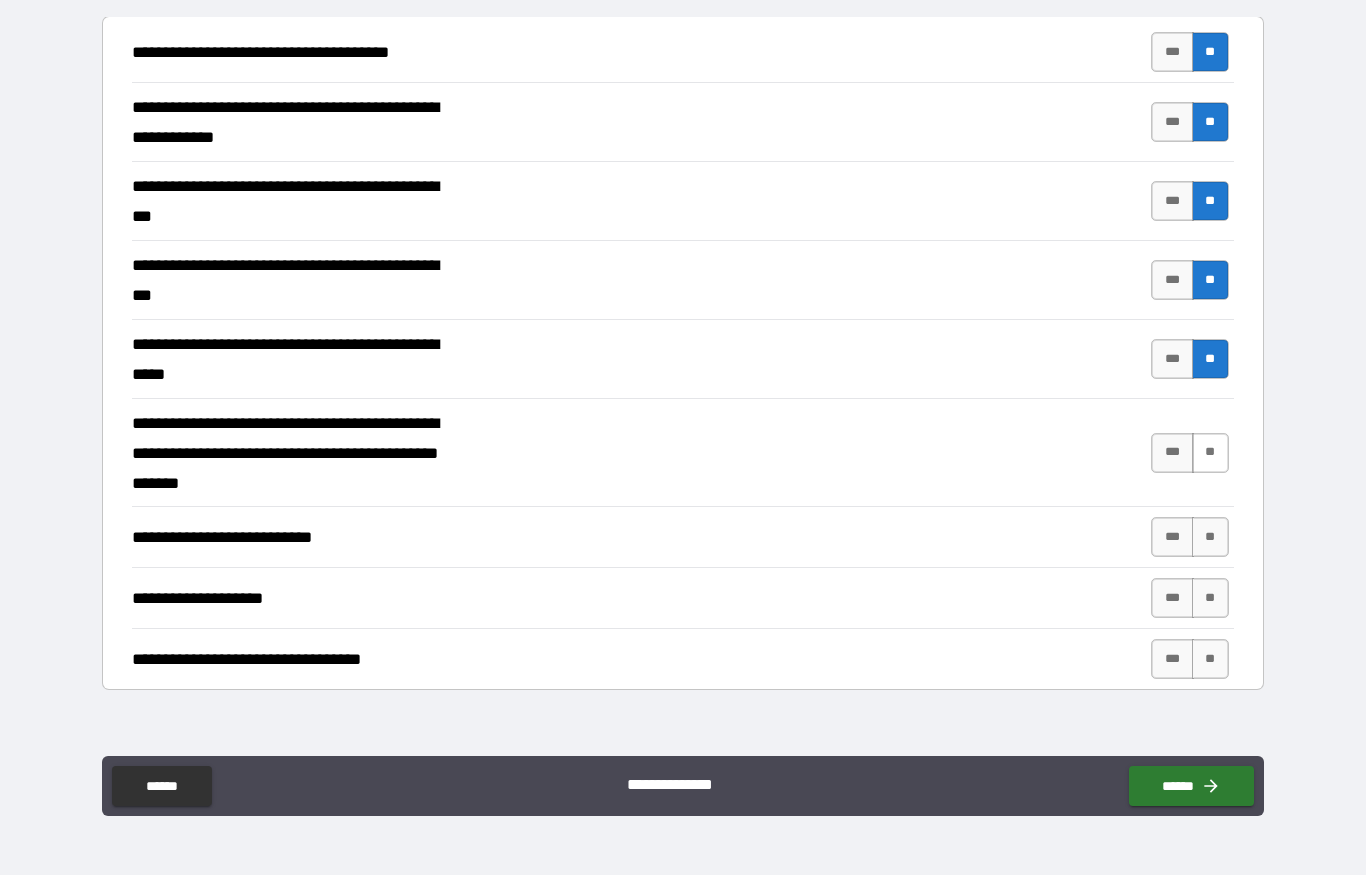 click on "**" at bounding box center [1210, 453] 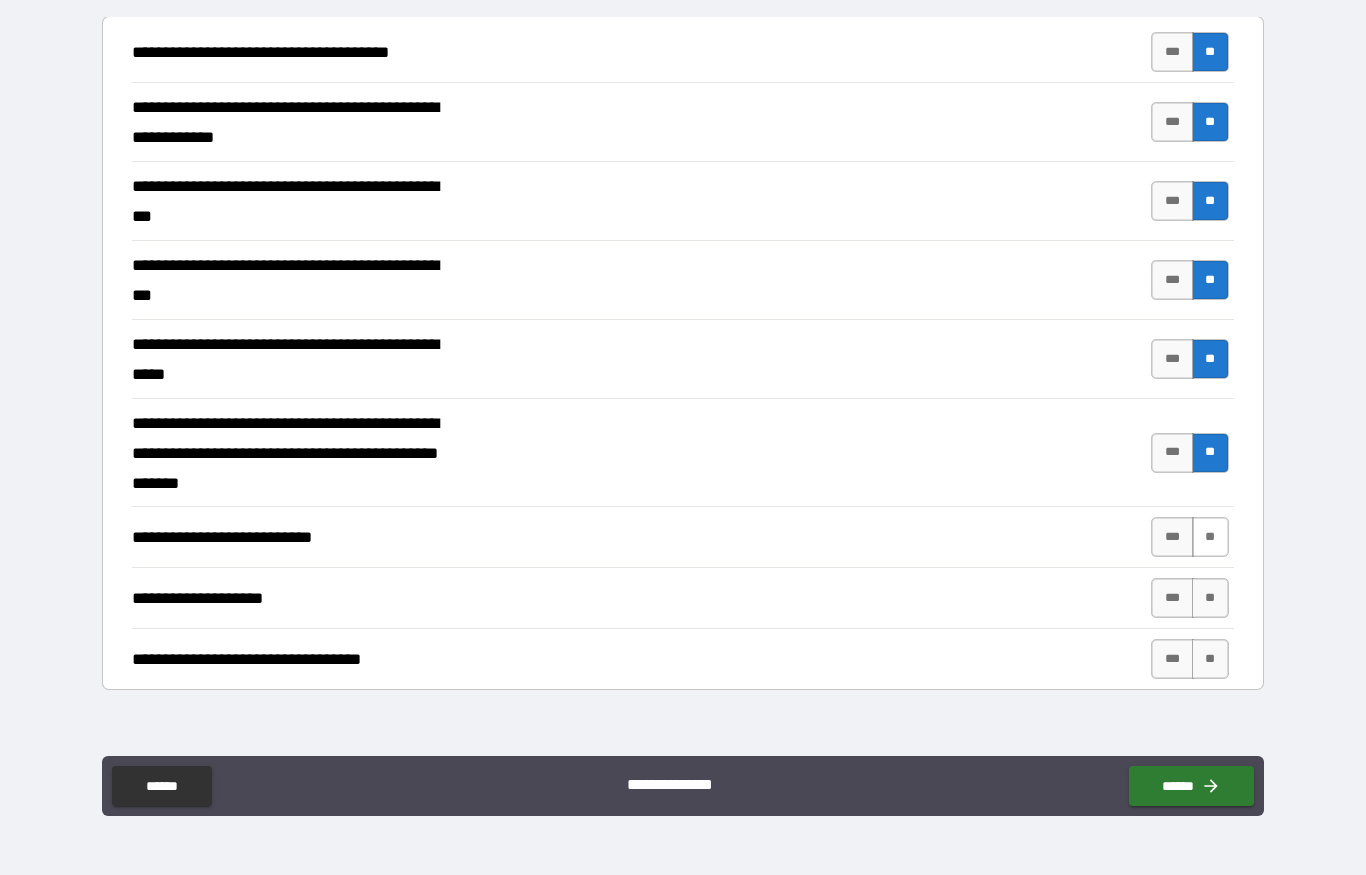 click on "**" at bounding box center [1210, 537] 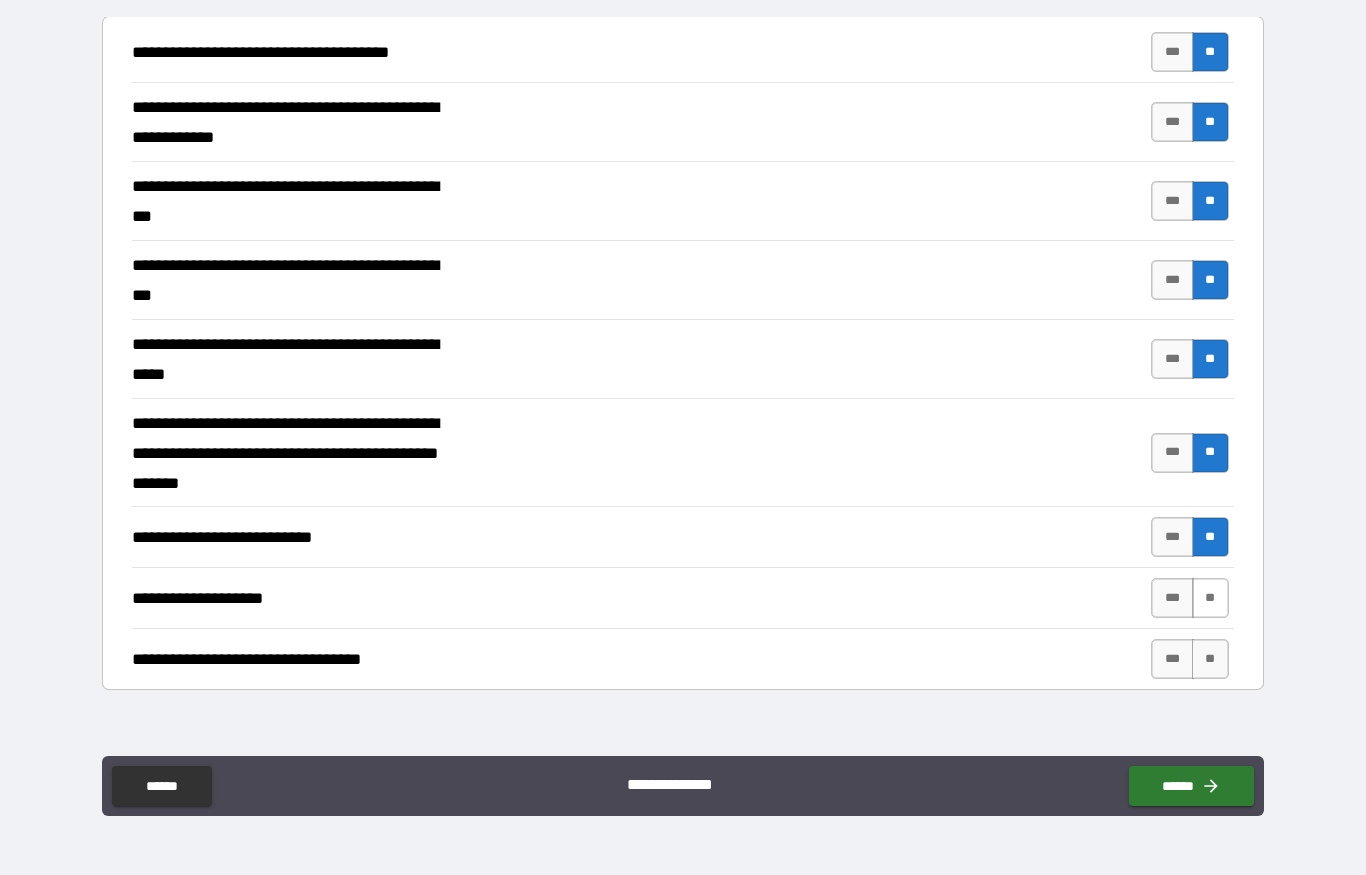 click on "**" at bounding box center (1210, 598) 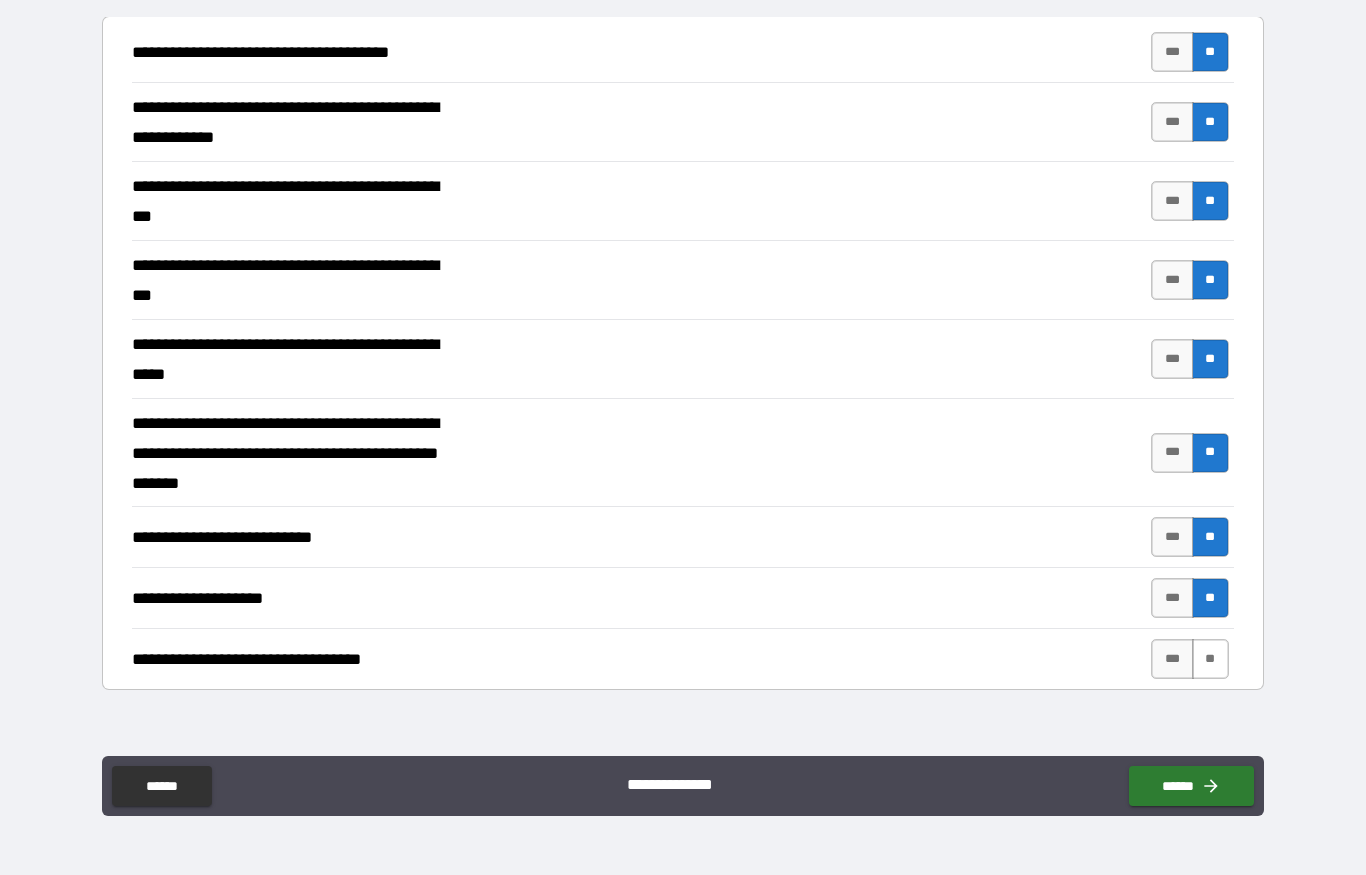 click on "**" at bounding box center (1210, 659) 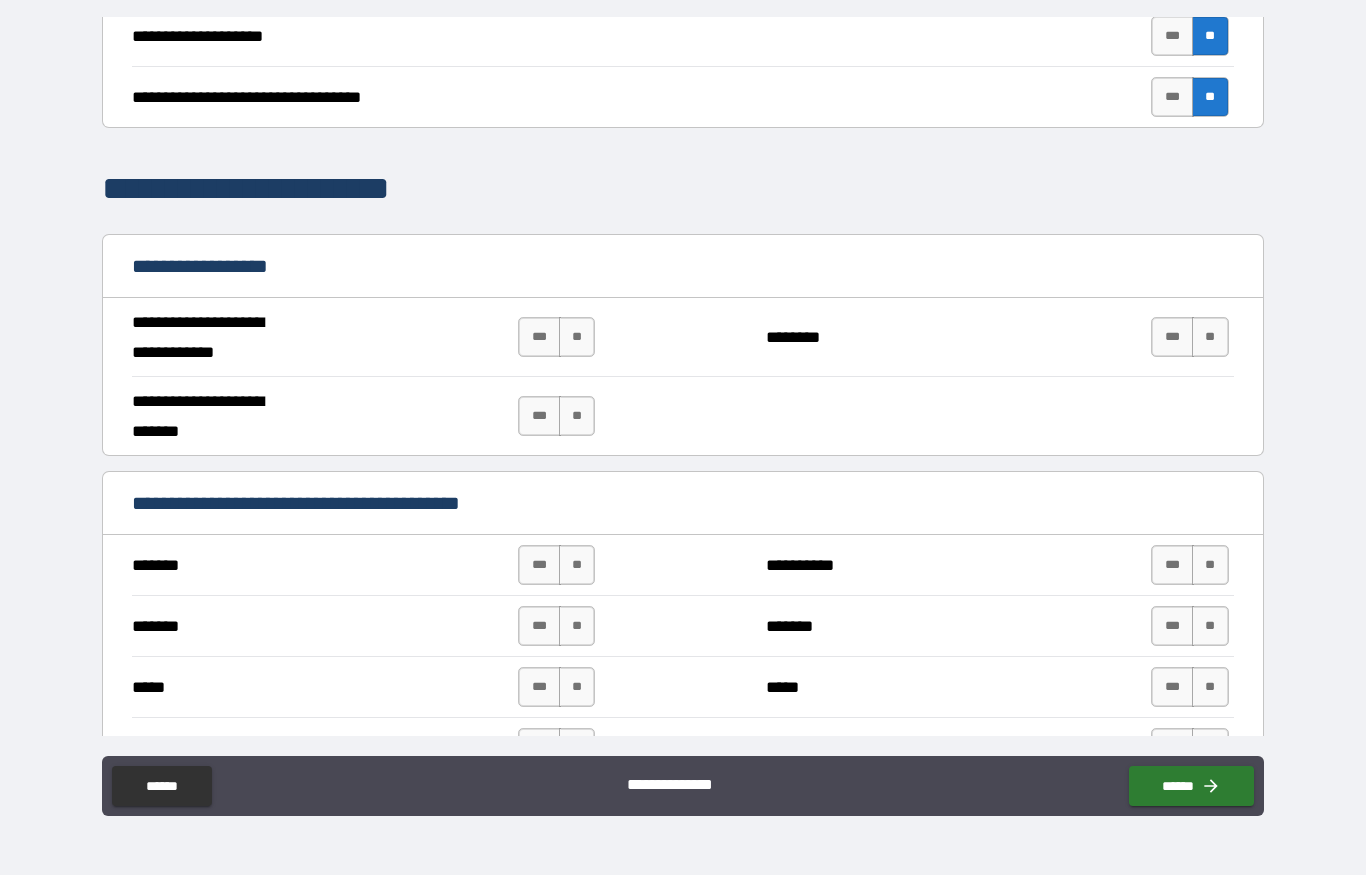 scroll, scrollTop: 969, scrollLeft: 0, axis: vertical 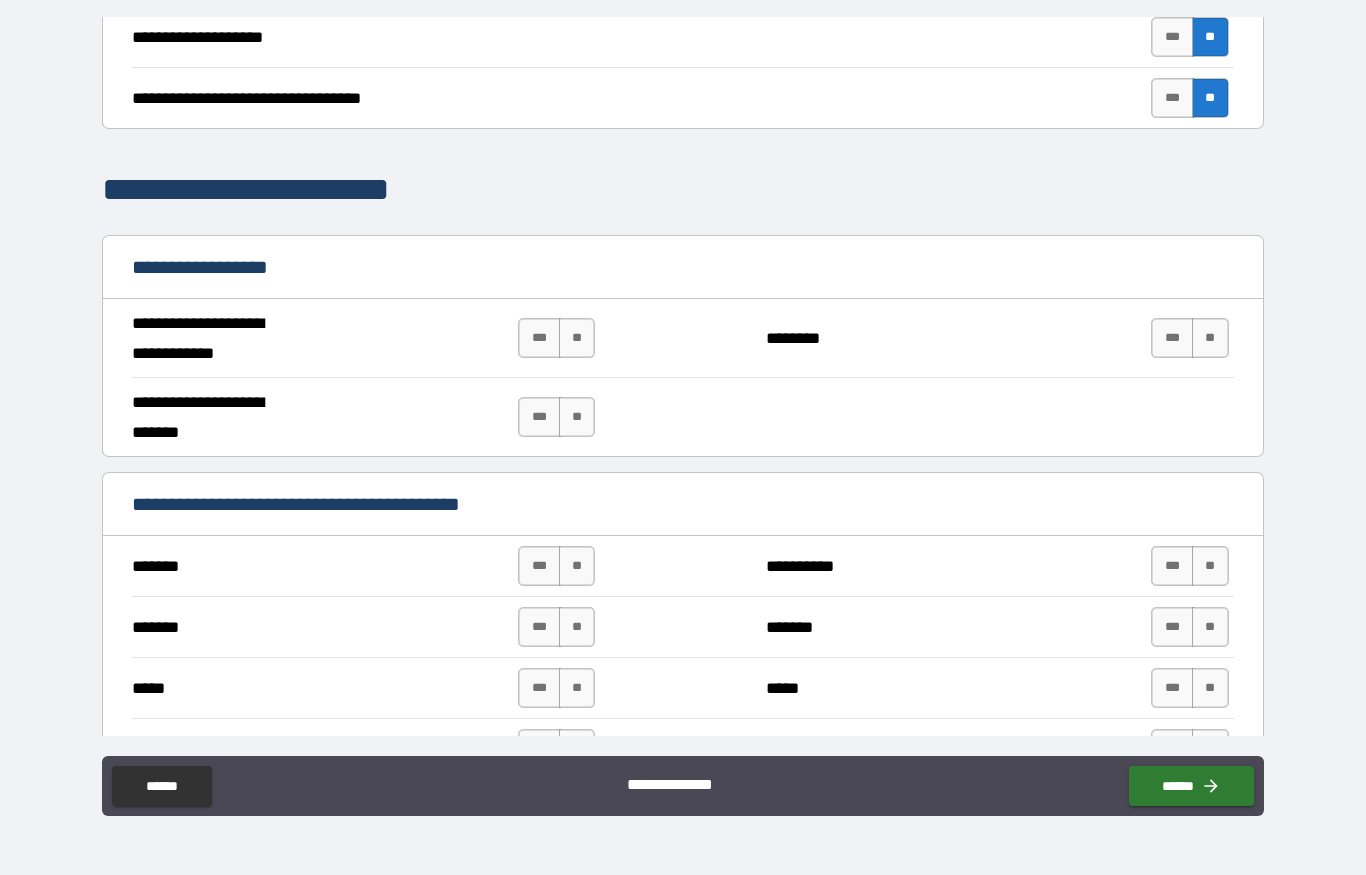 click on "**********" at bounding box center (682, 343) 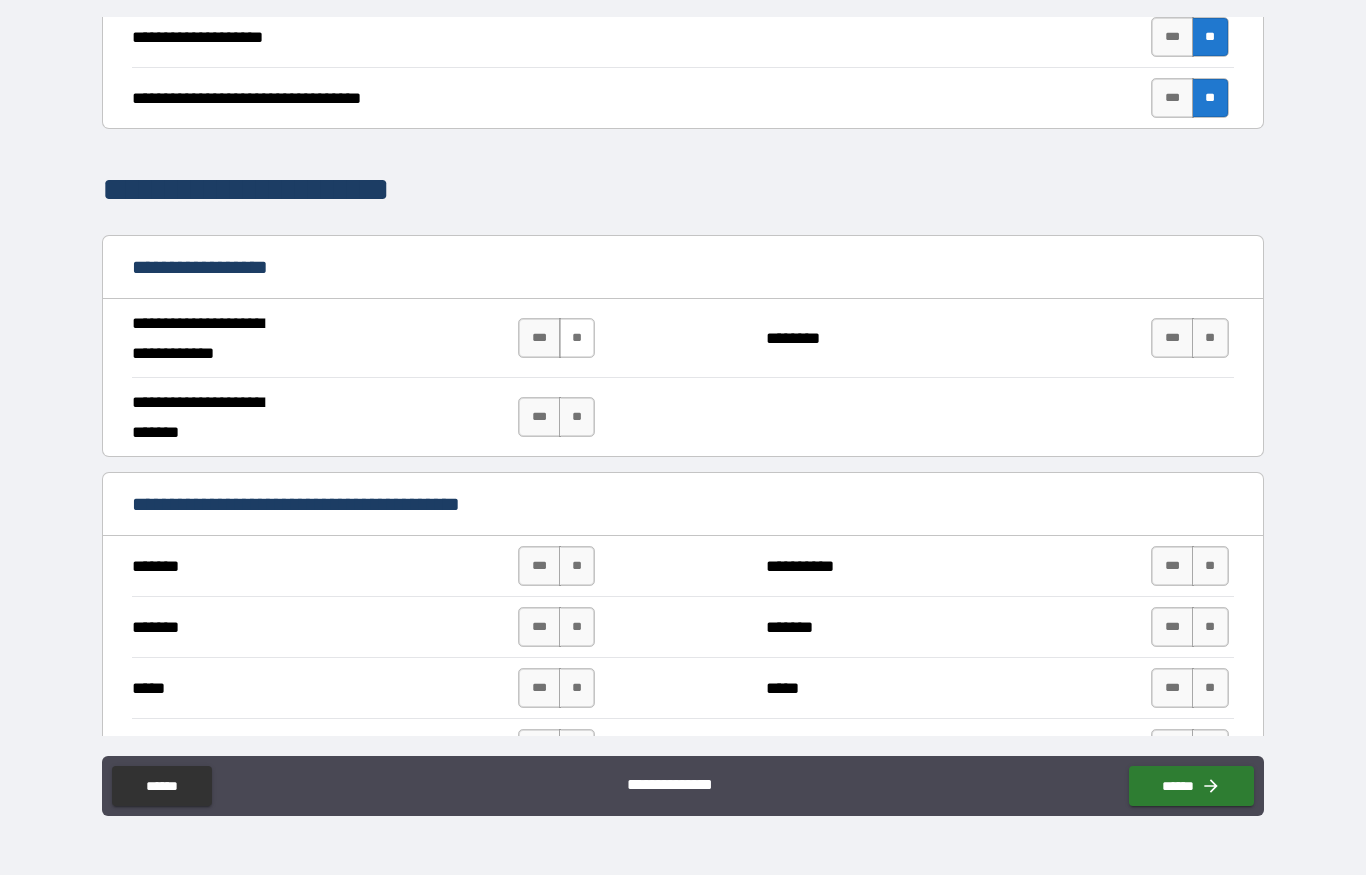 click on "**" at bounding box center [577, 338] 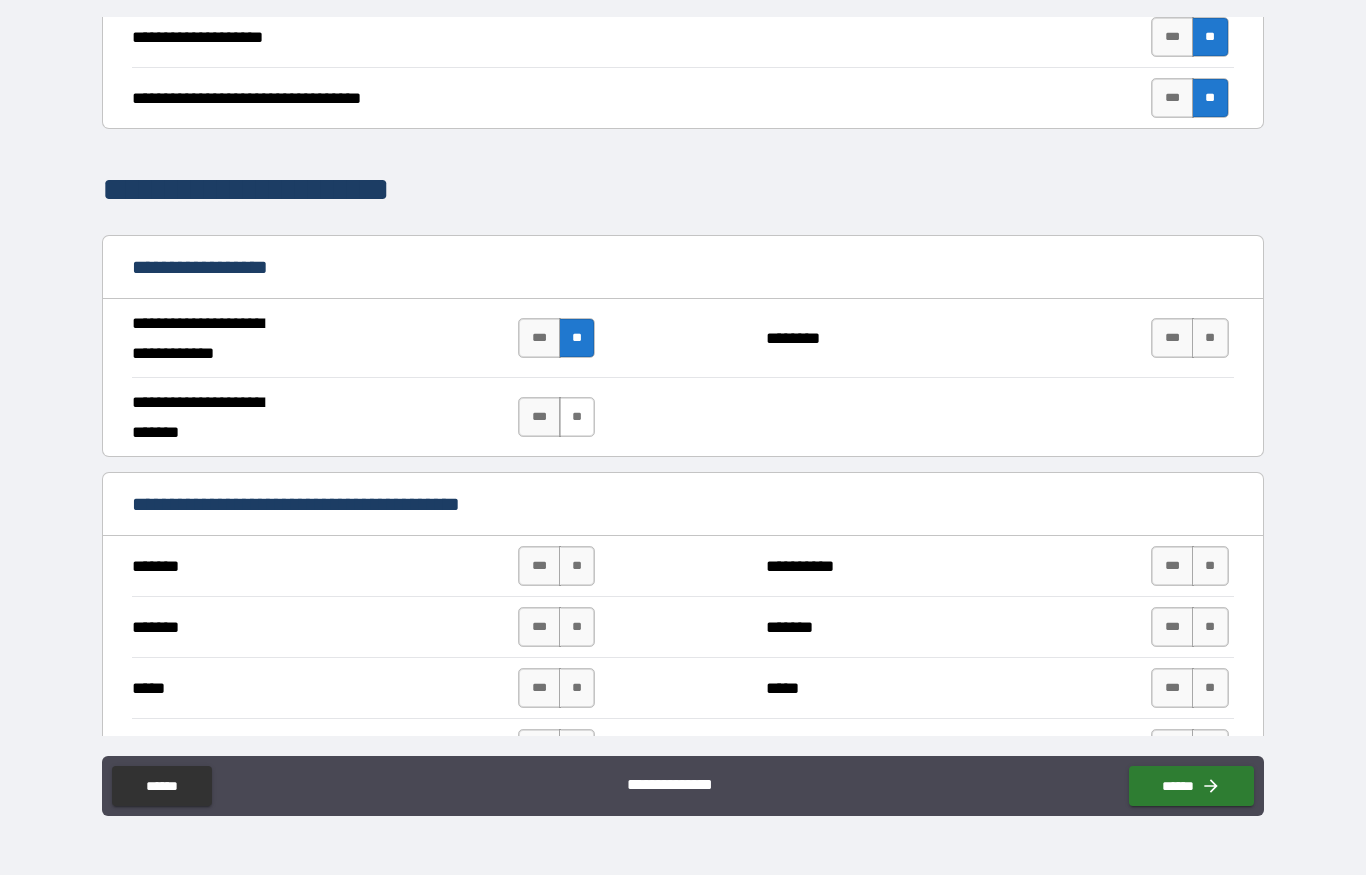 click on "**" at bounding box center [577, 417] 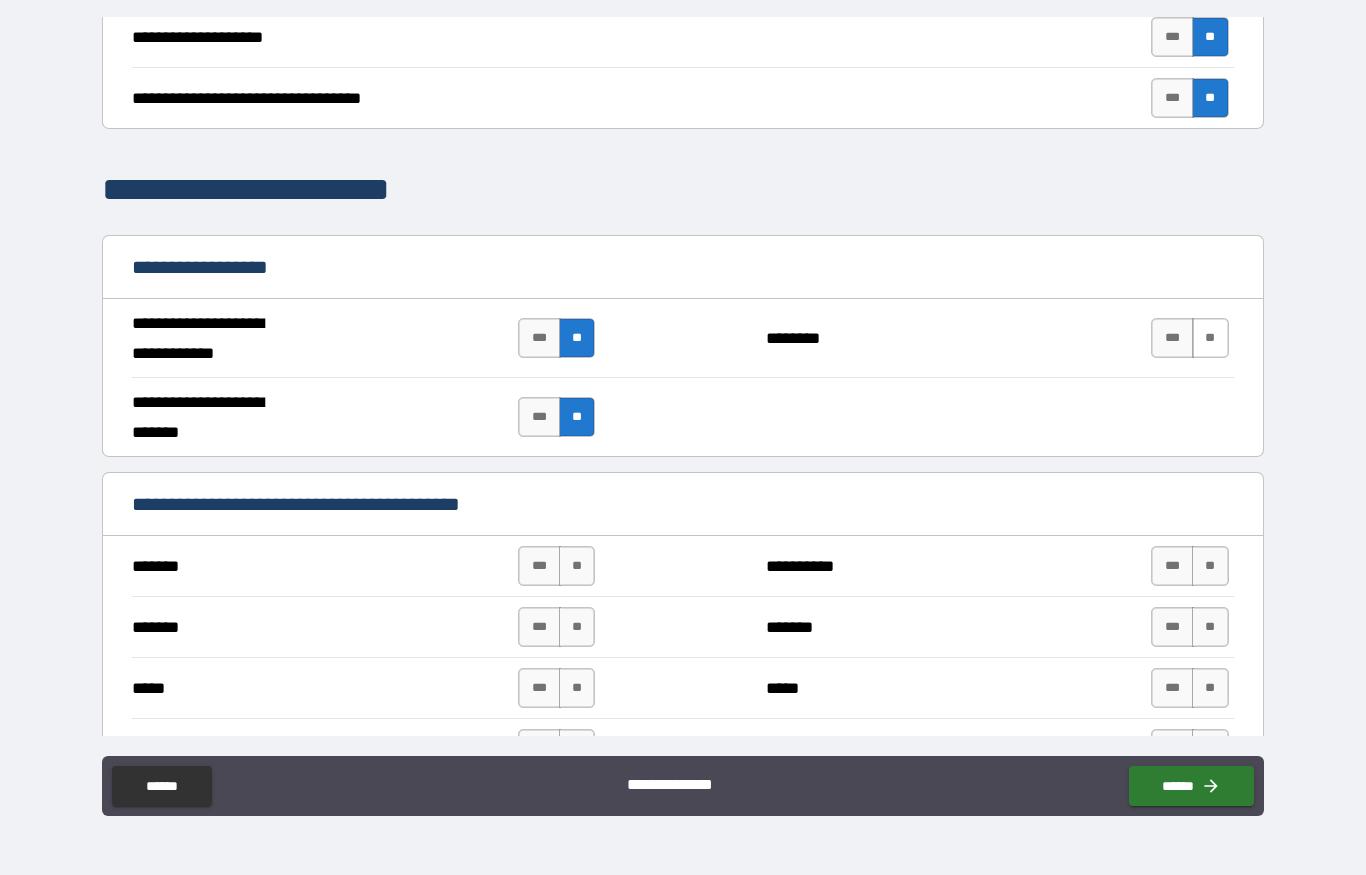 click on "**" at bounding box center (1210, 338) 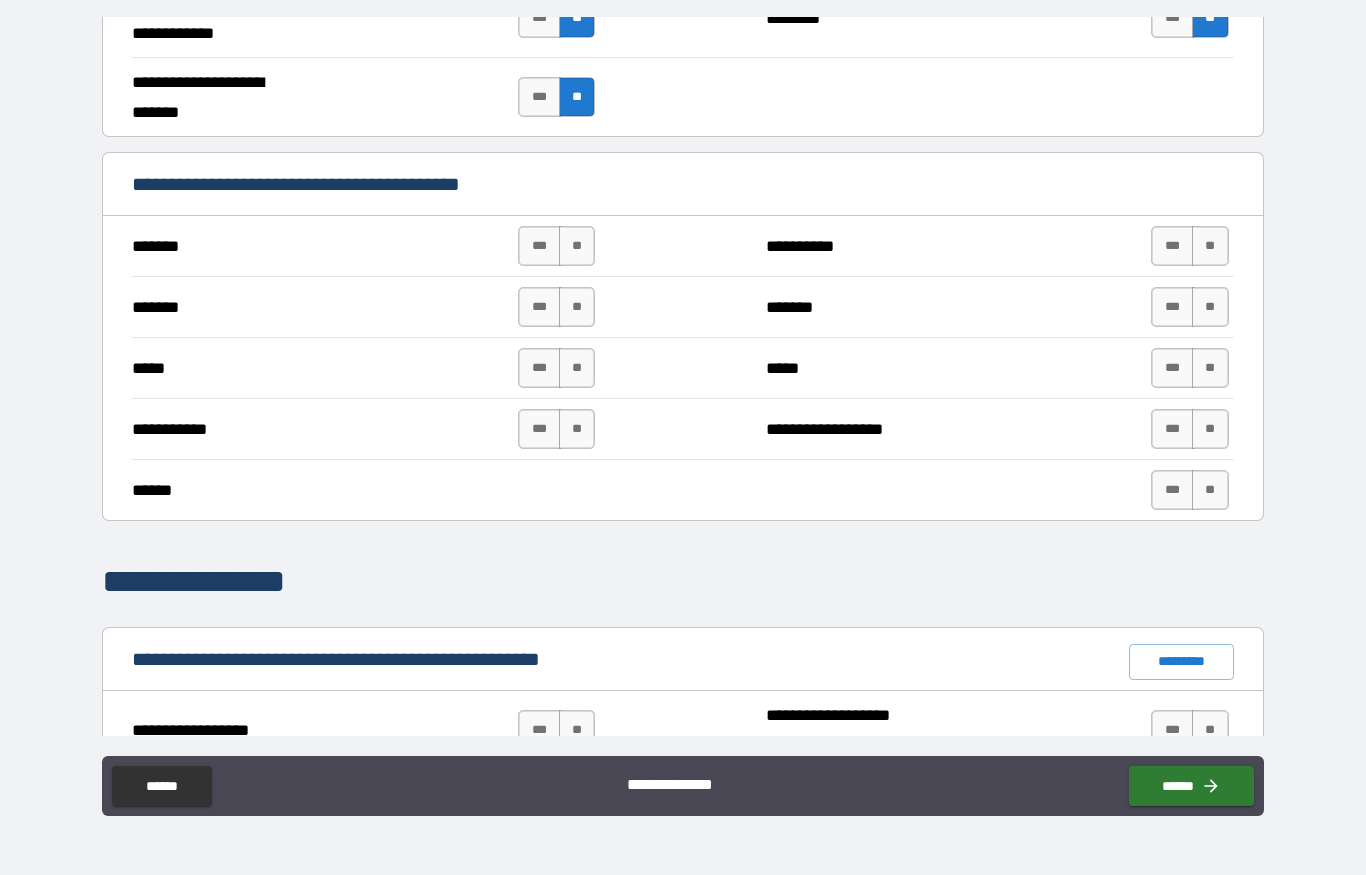 scroll, scrollTop: 1290, scrollLeft: 0, axis: vertical 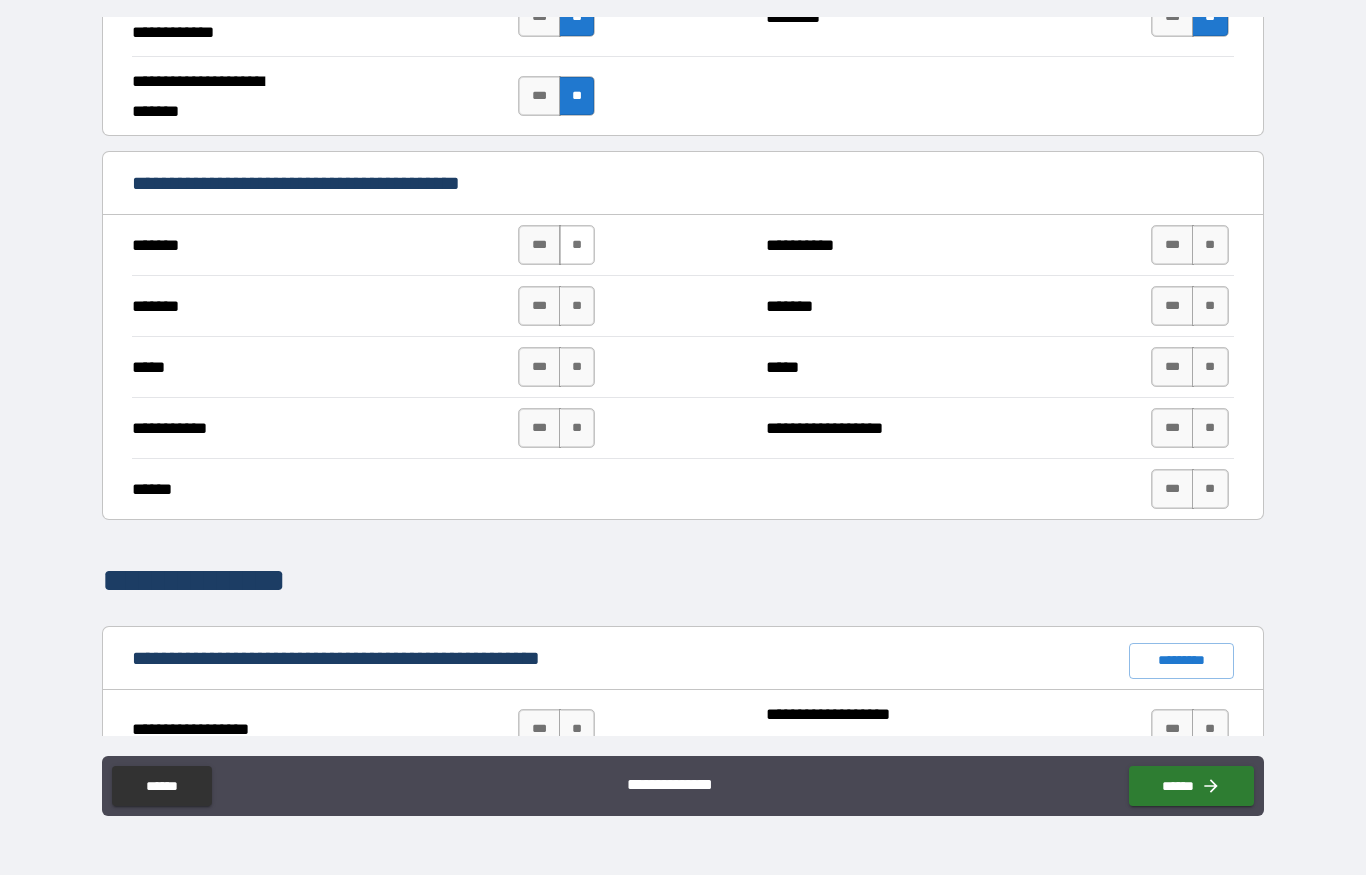 click on "**" at bounding box center (577, 245) 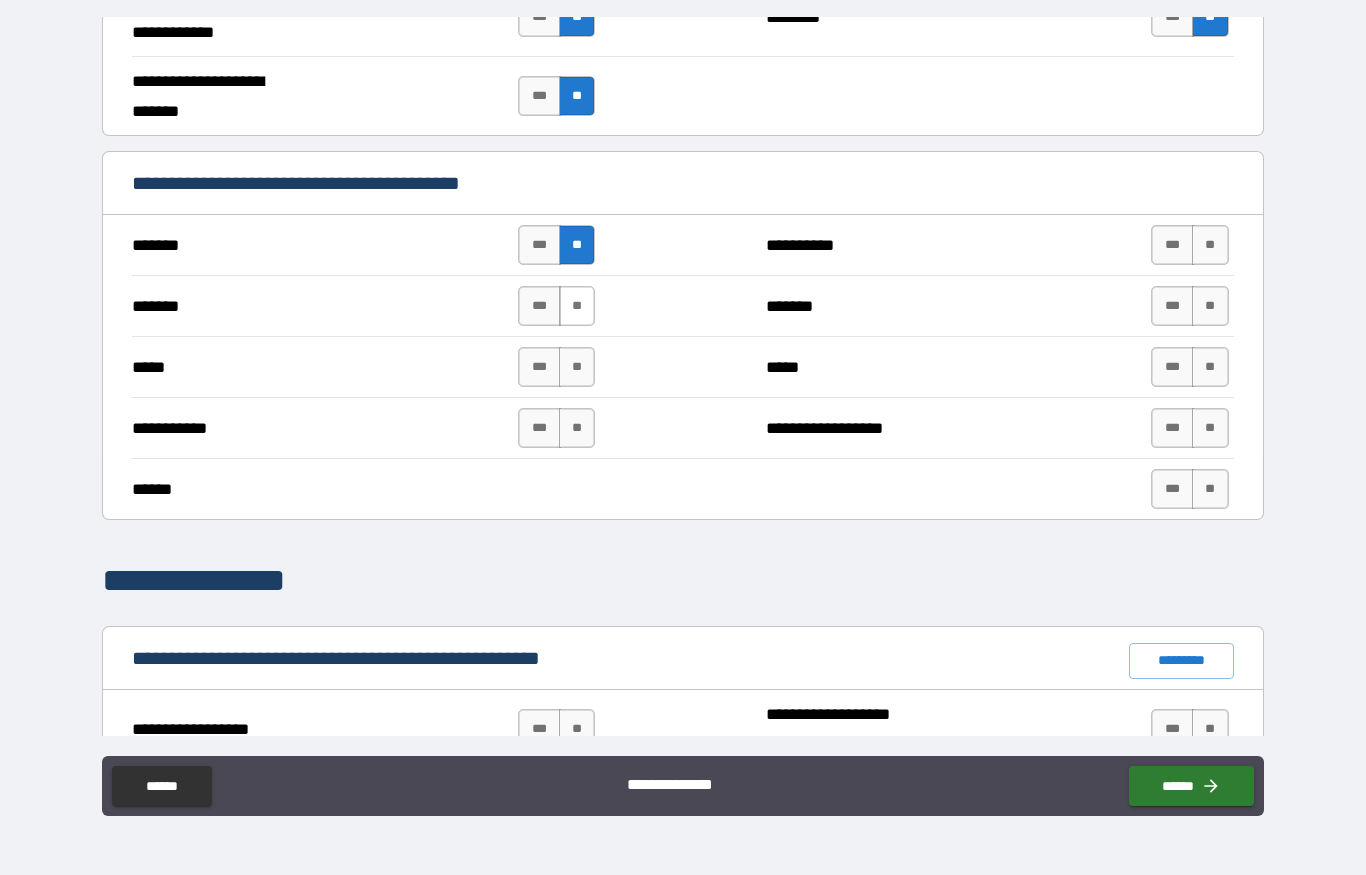 click on "**" at bounding box center (577, 306) 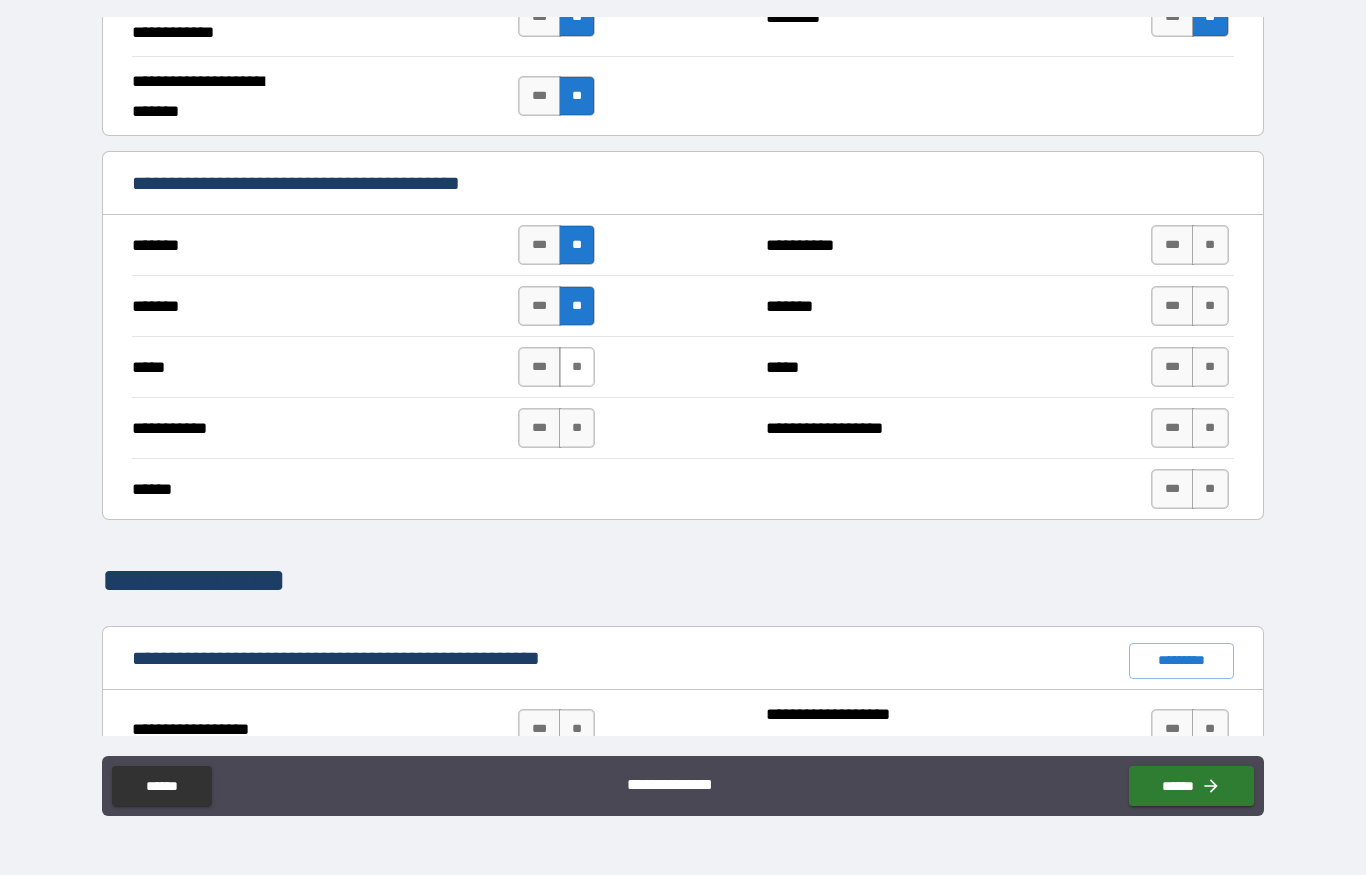 click on "**" at bounding box center (577, 367) 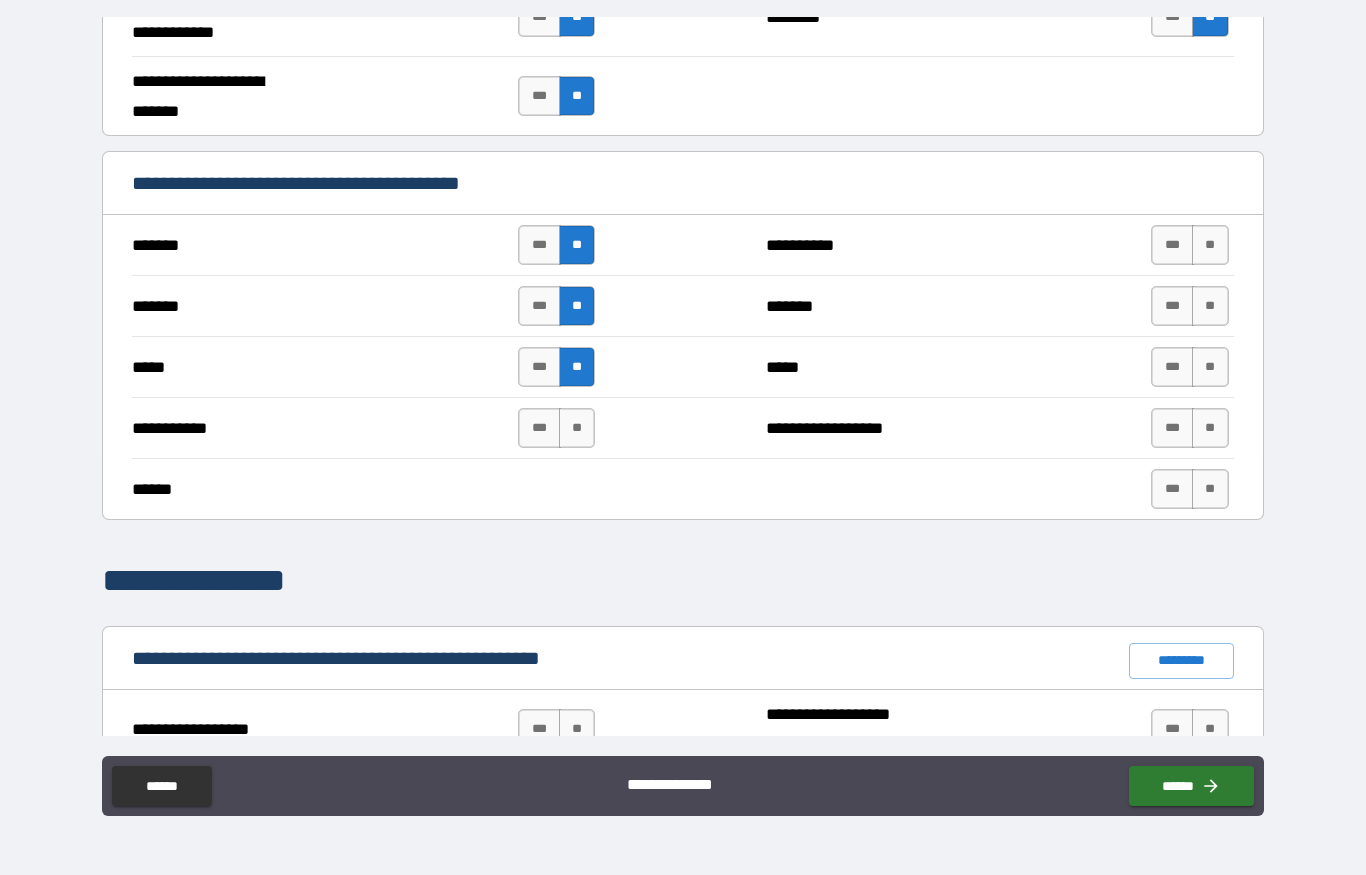 click on "**********" at bounding box center (682, 245) 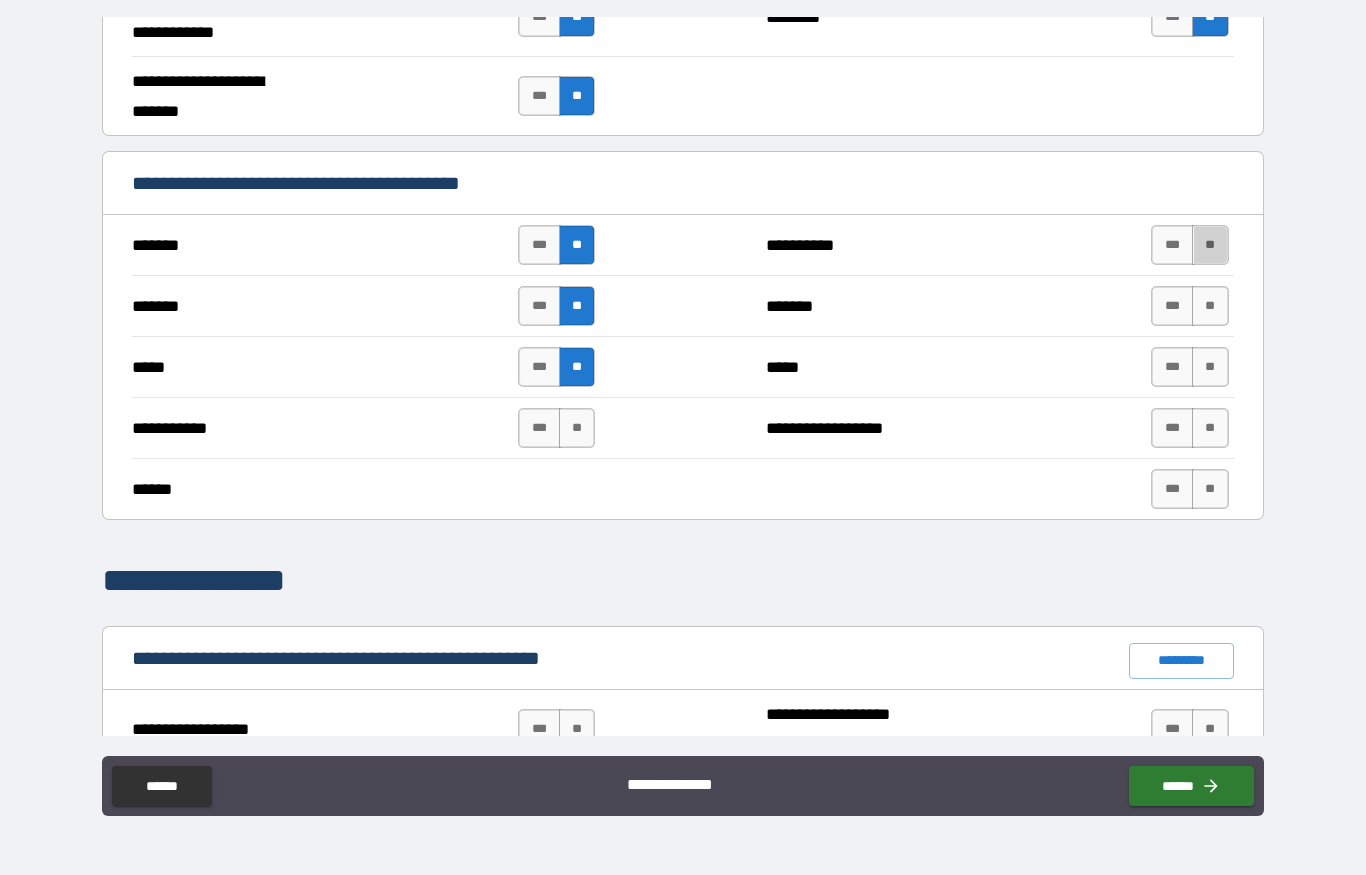 click on "**********" at bounding box center [682, 245] 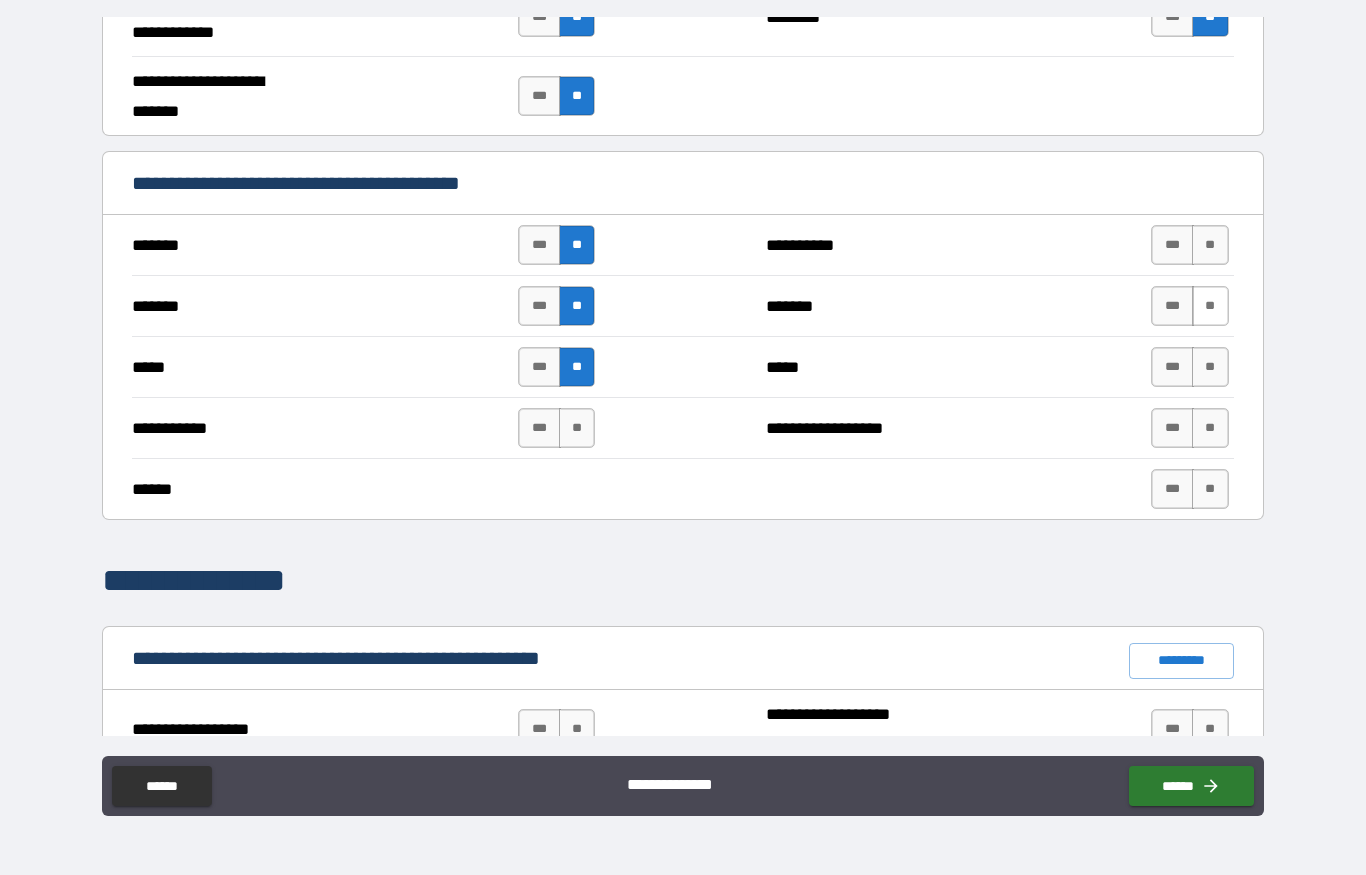 click on "**" at bounding box center (1210, 306) 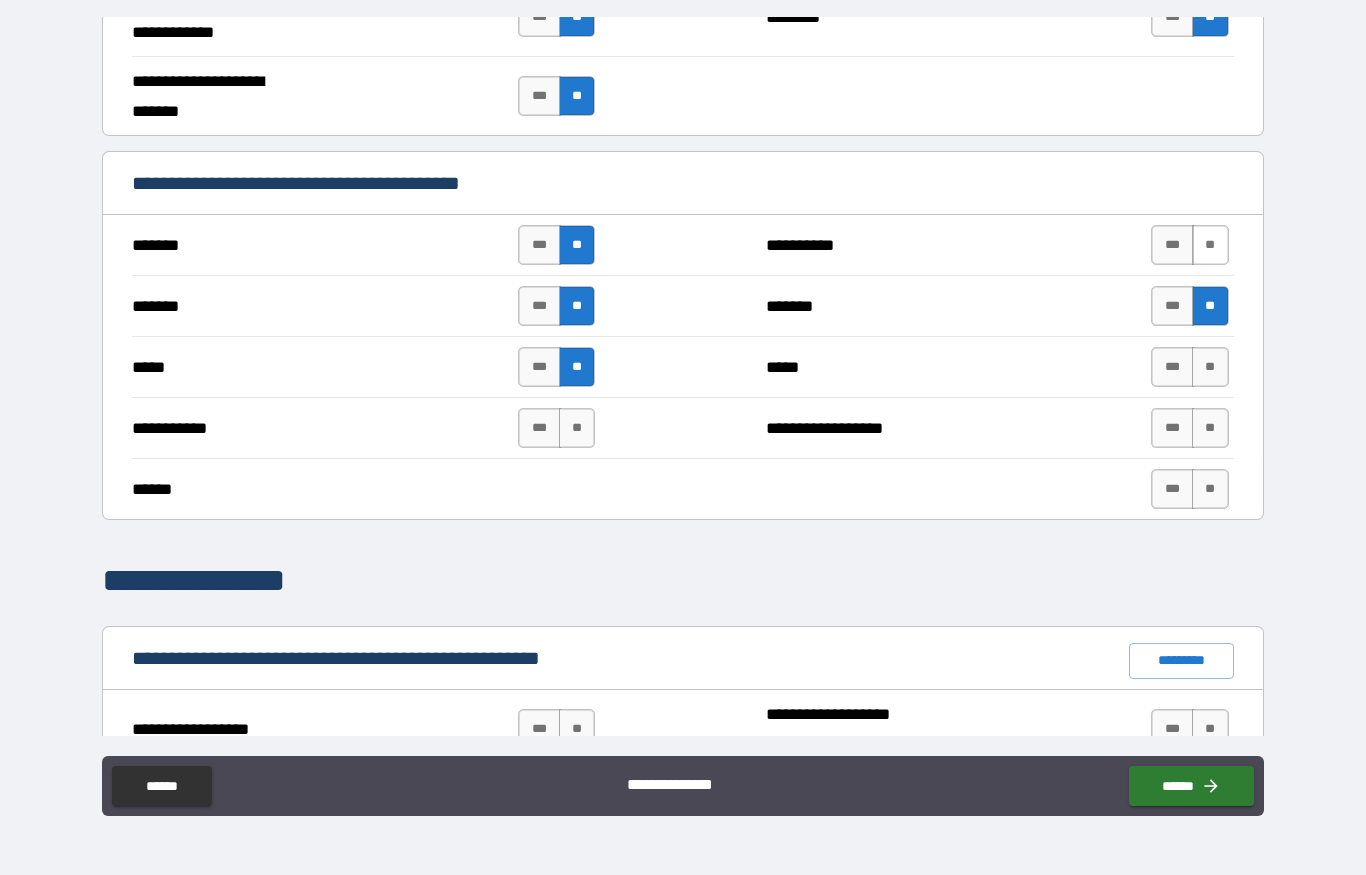click on "**" at bounding box center [1210, 245] 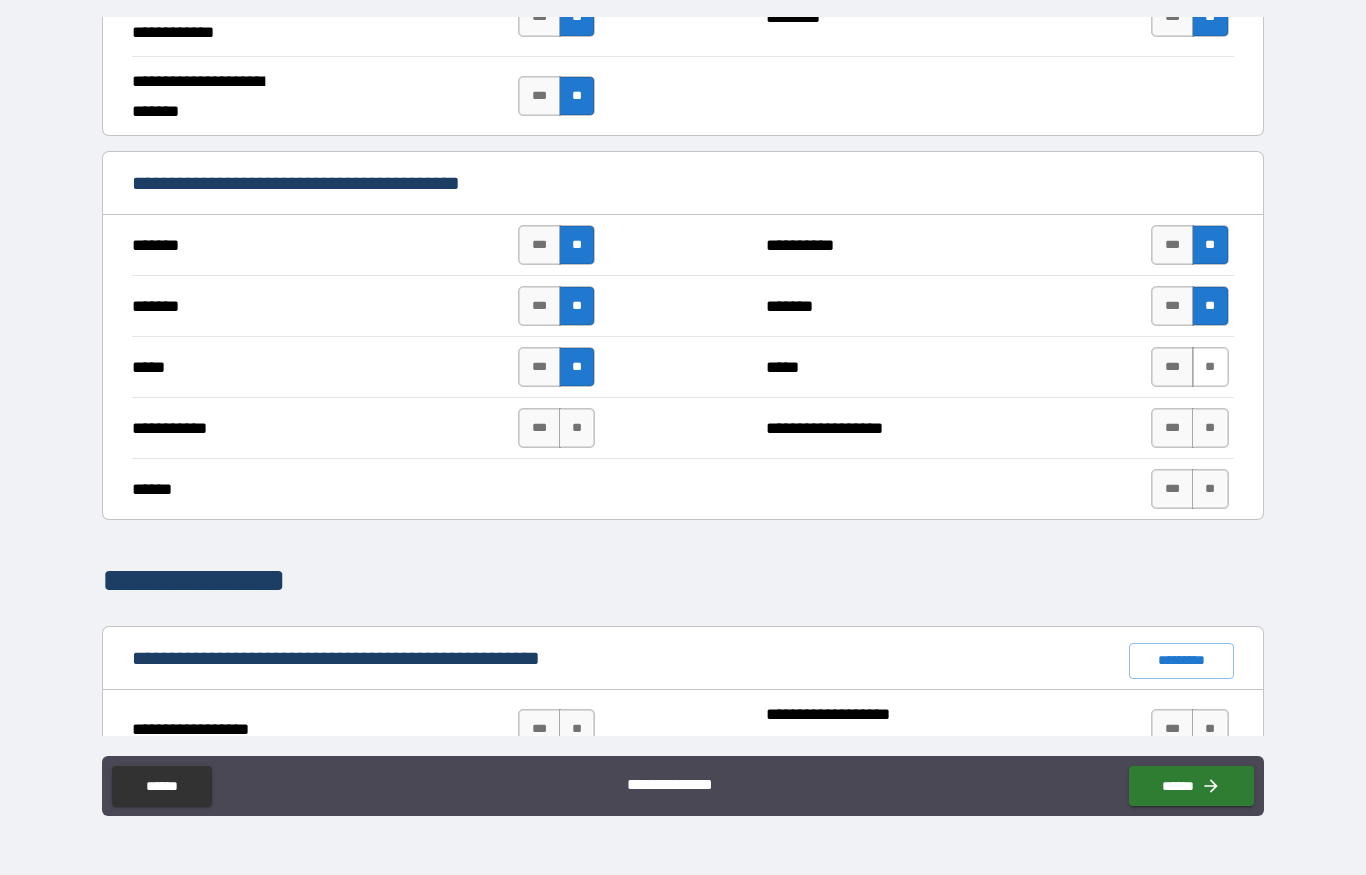 click on "**" at bounding box center [1210, 367] 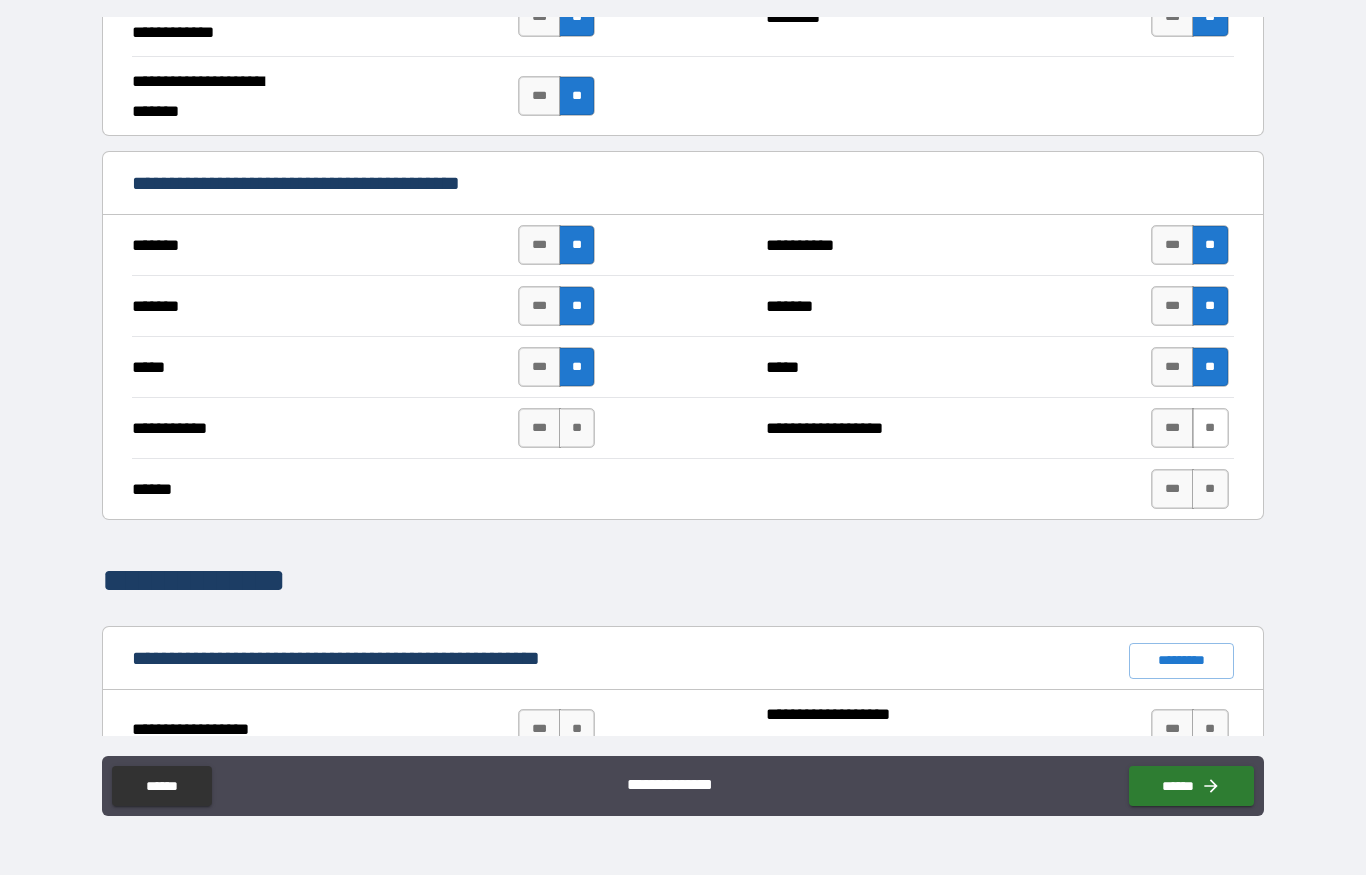 click on "**" at bounding box center [1210, 428] 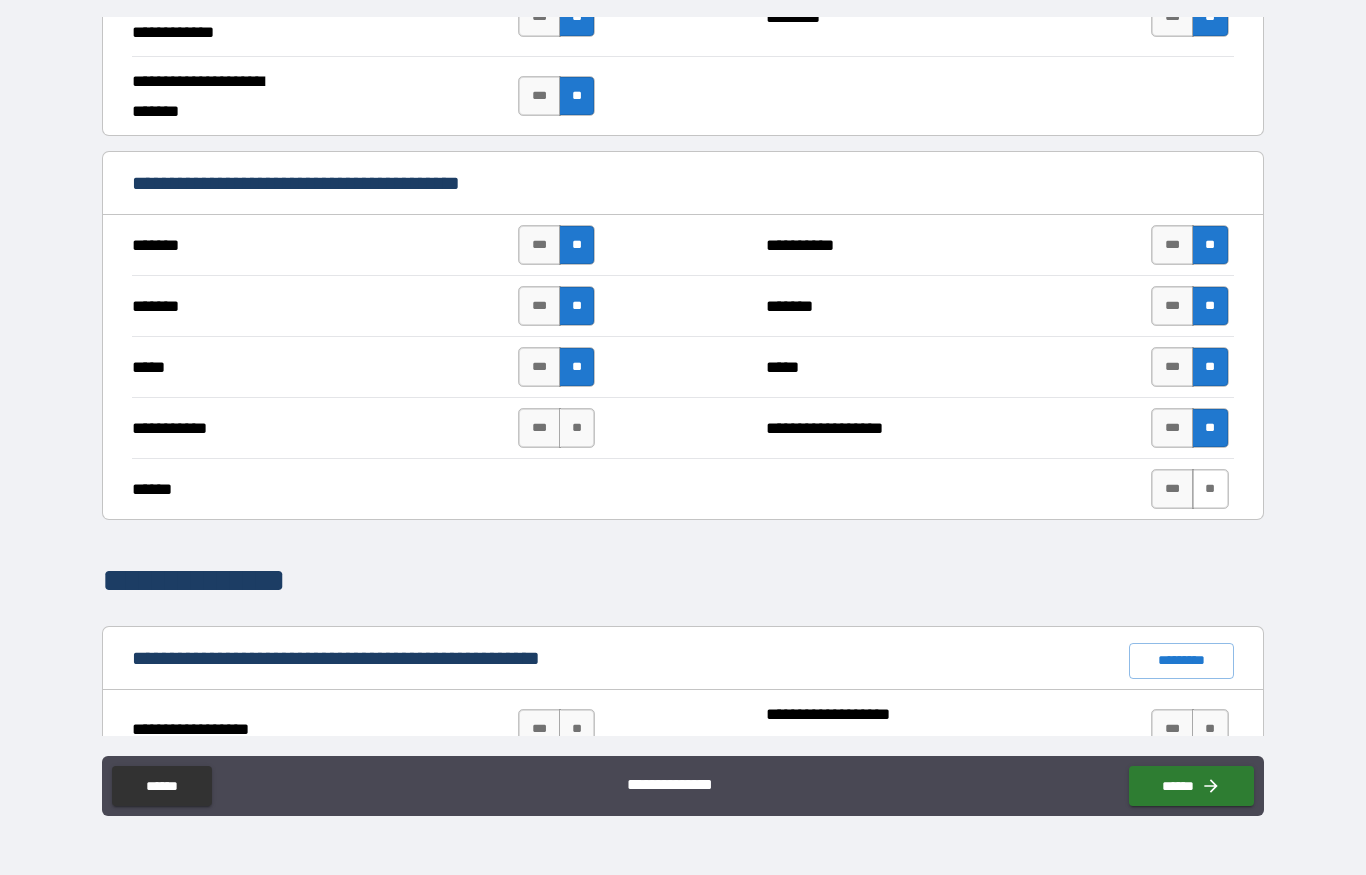 click on "**" at bounding box center [1210, 489] 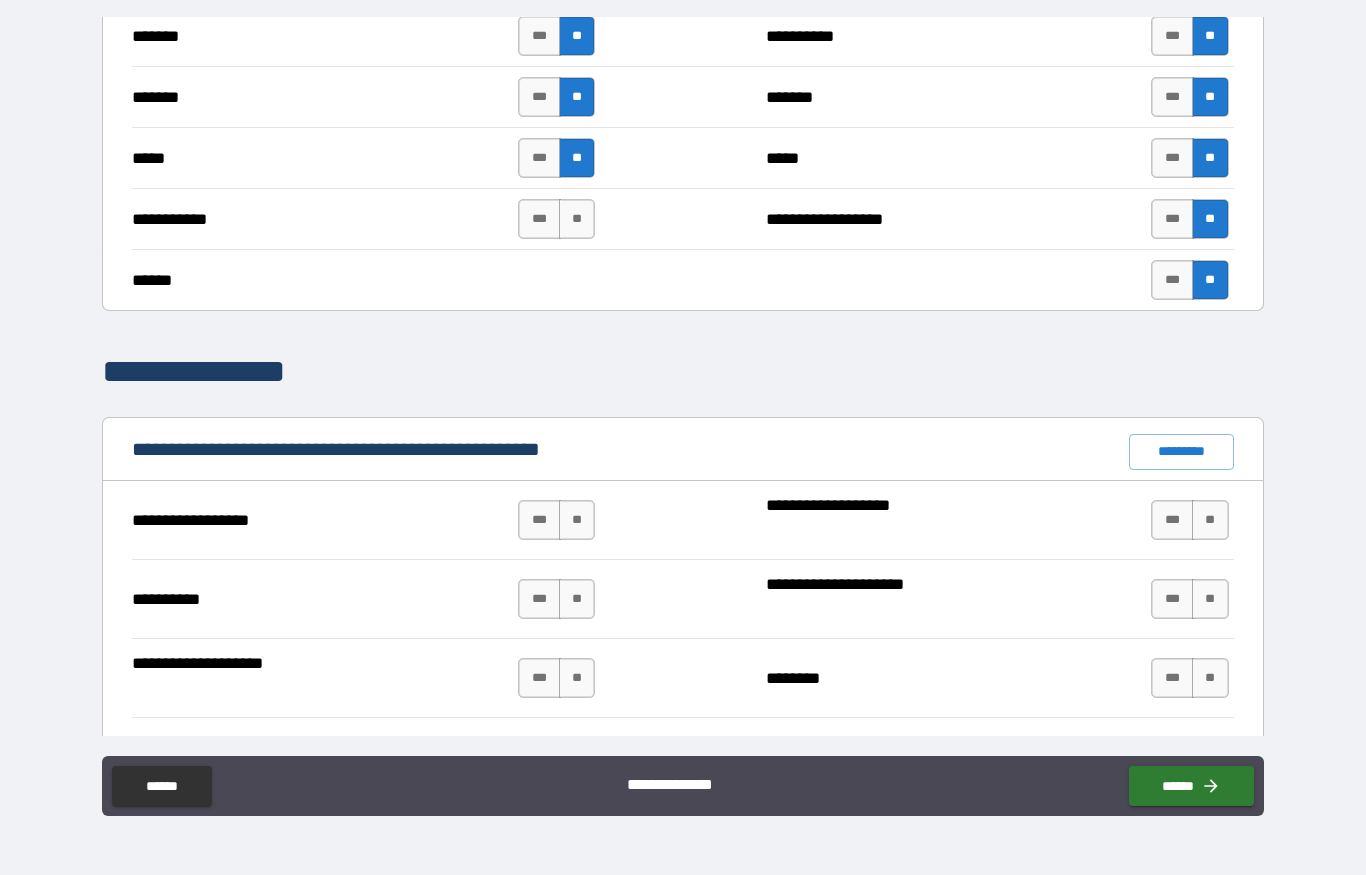 scroll, scrollTop: 1500, scrollLeft: 0, axis: vertical 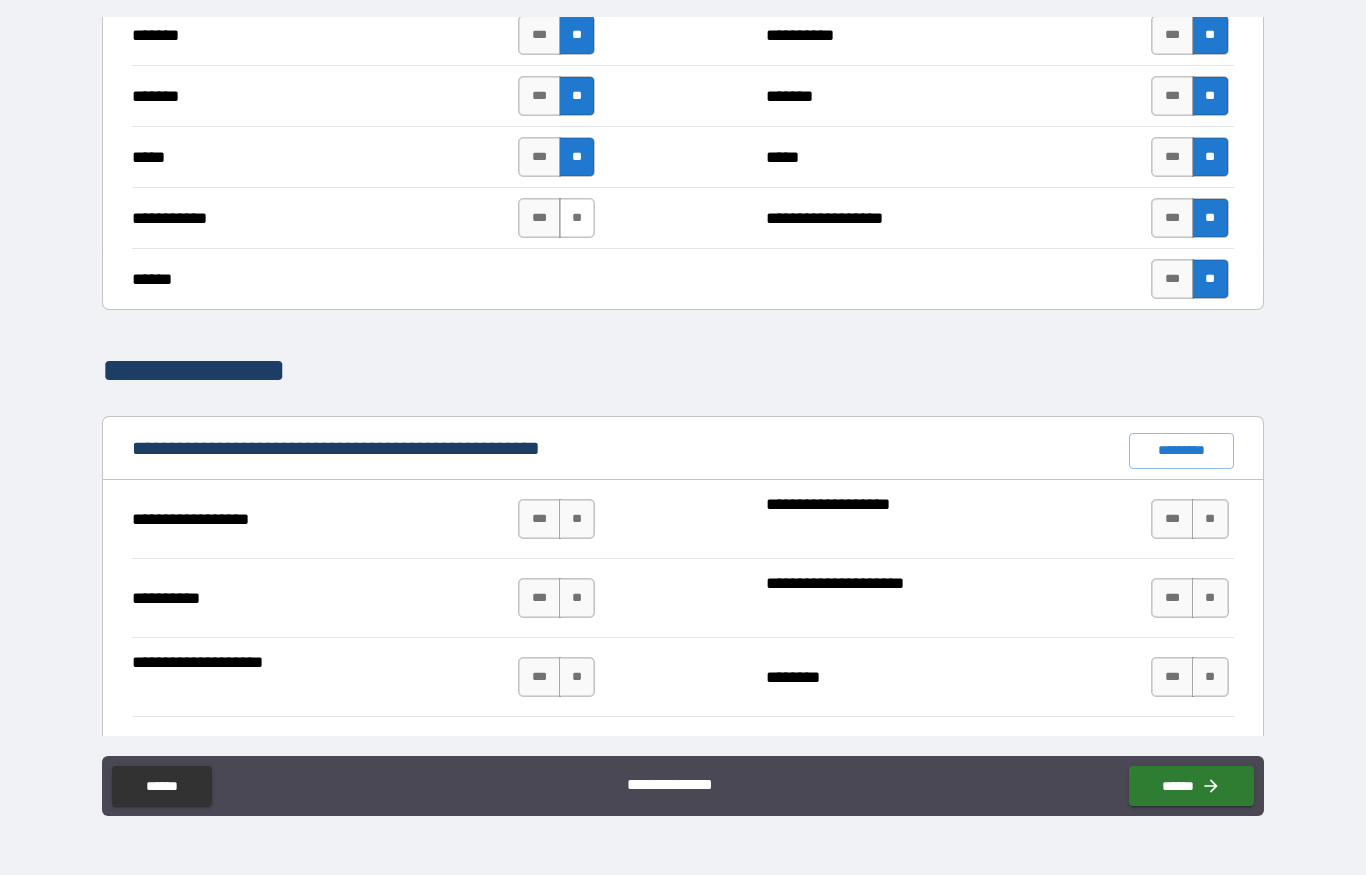 click on "**" at bounding box center (577, 218) 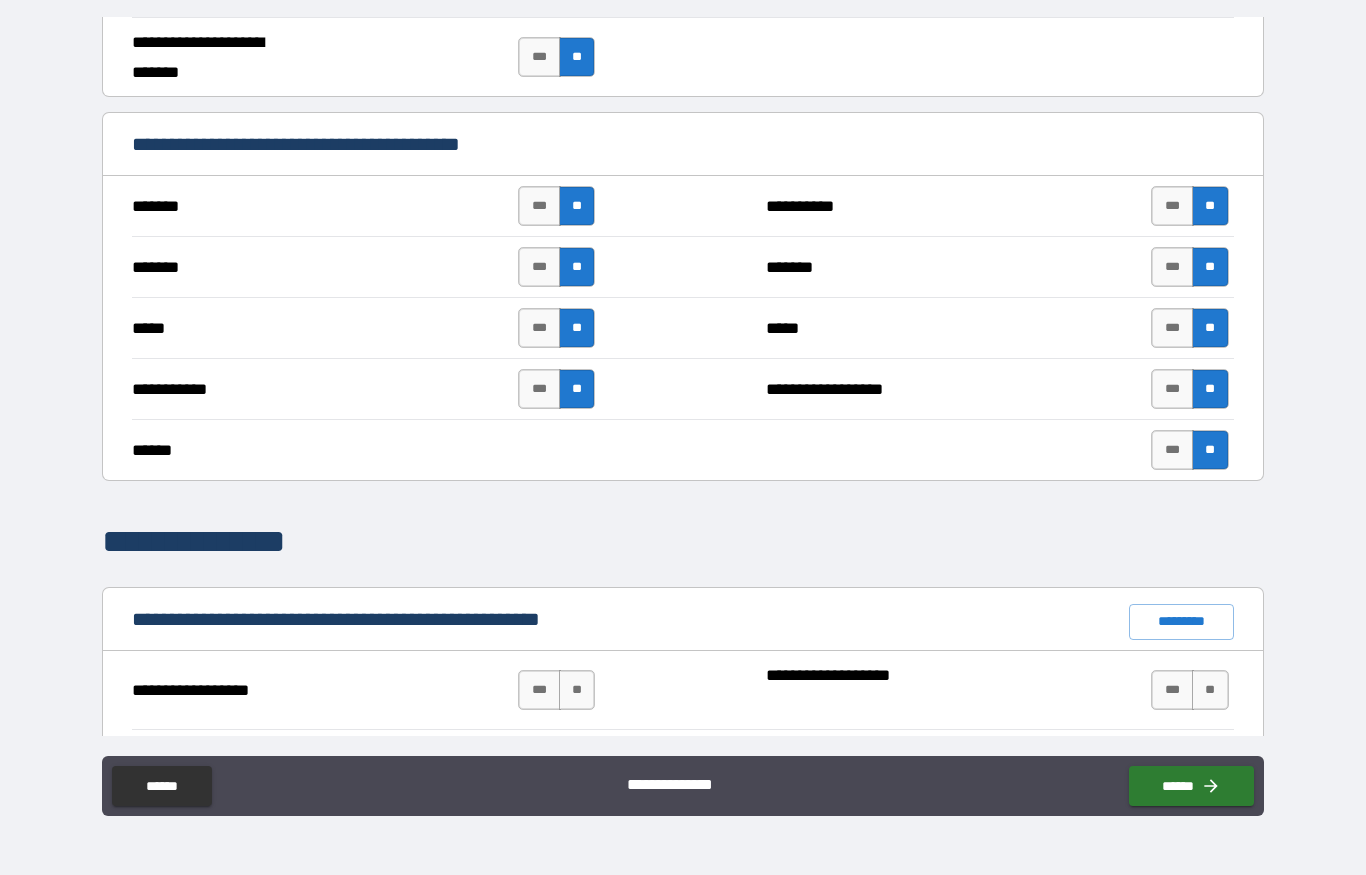 scroll, scrollTop: 1320, scrollLeft: 0, axis: vertical 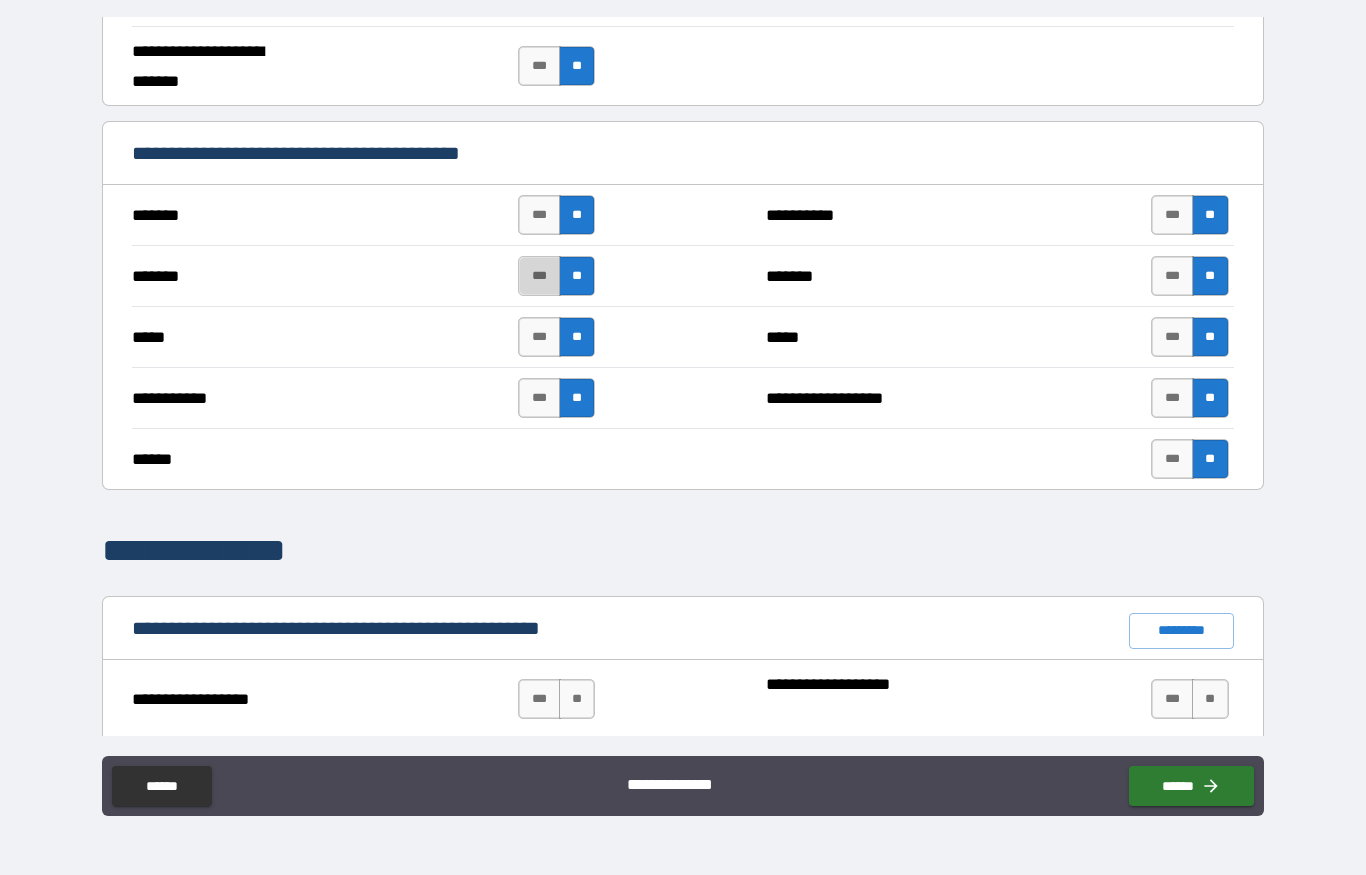 click on "***" at bounding box center (539, 276) 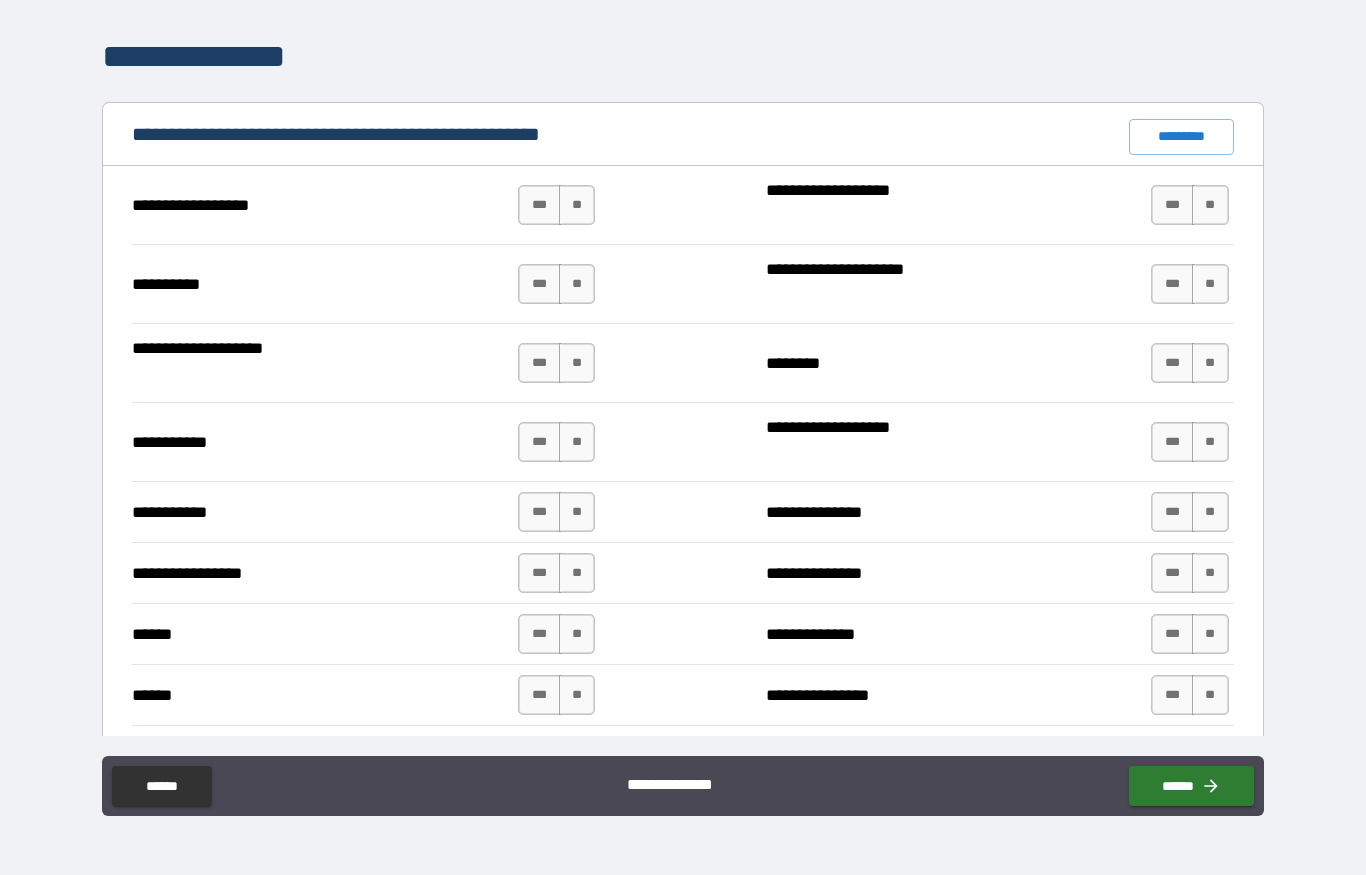 scroll, scrollTop: 1816, scrollLeft: 0, axis: vertical 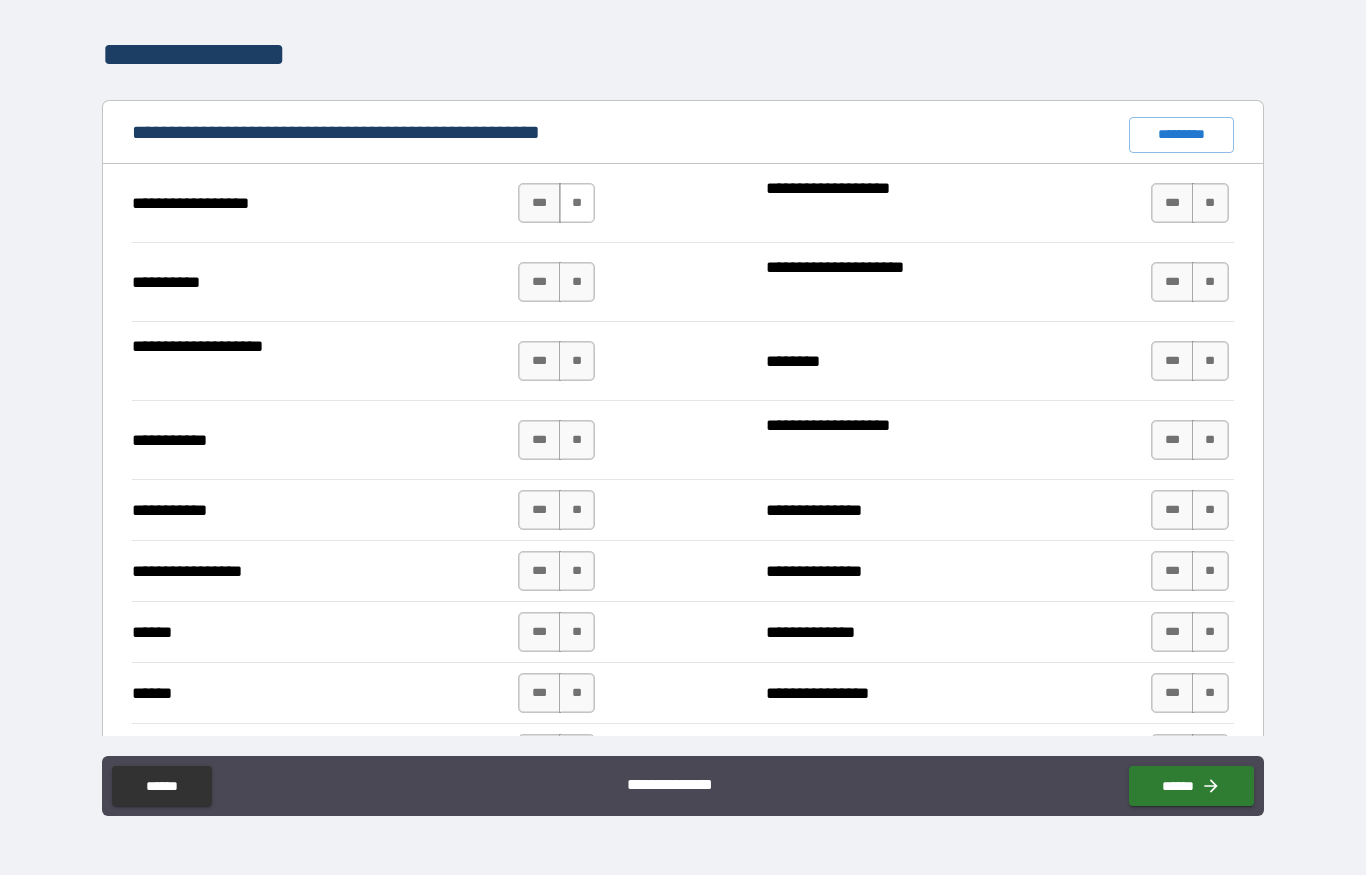 click on "**" at bounding box center [577, 203] 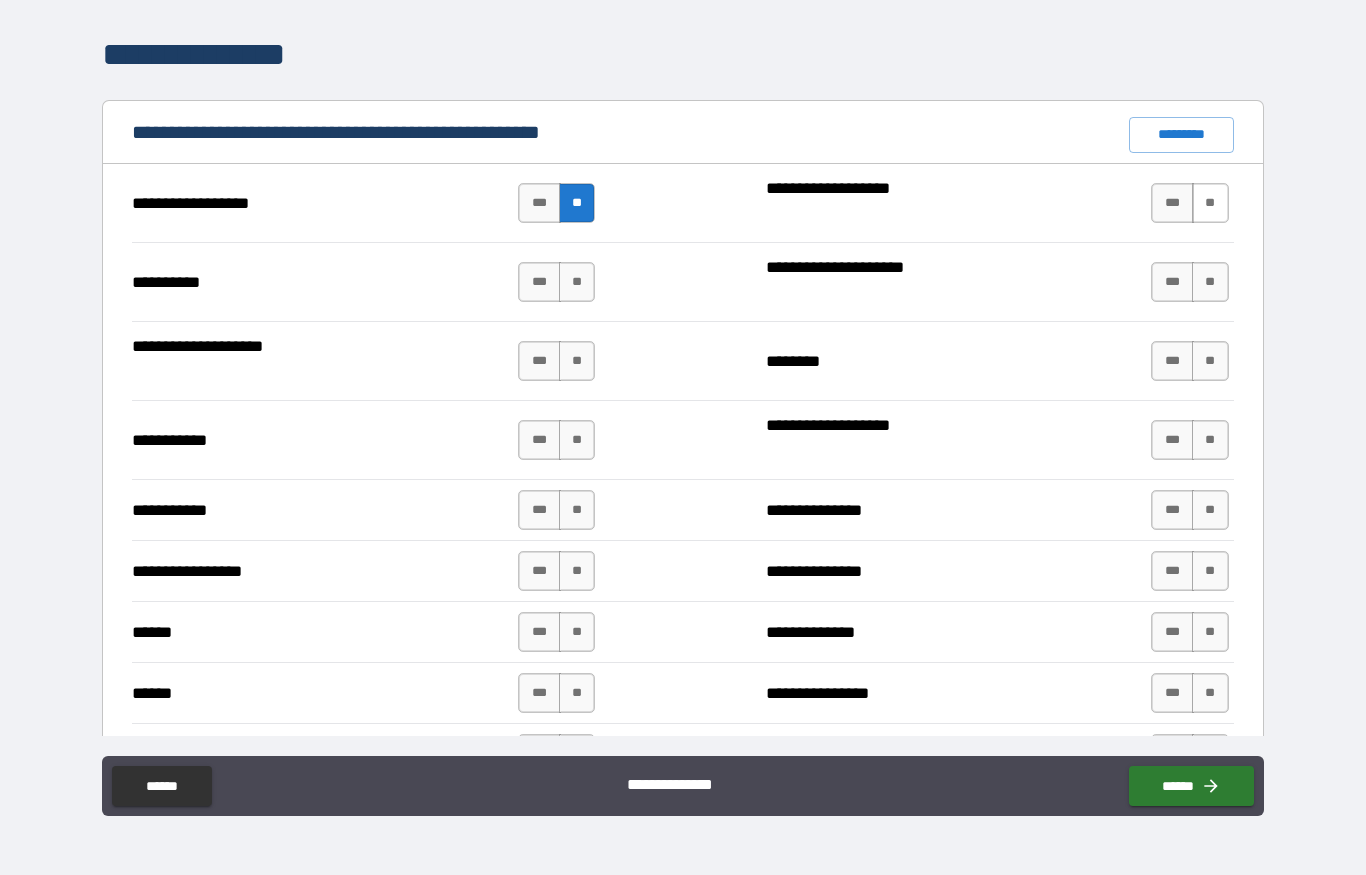 click on "**" at bounding box center [1210, 203] 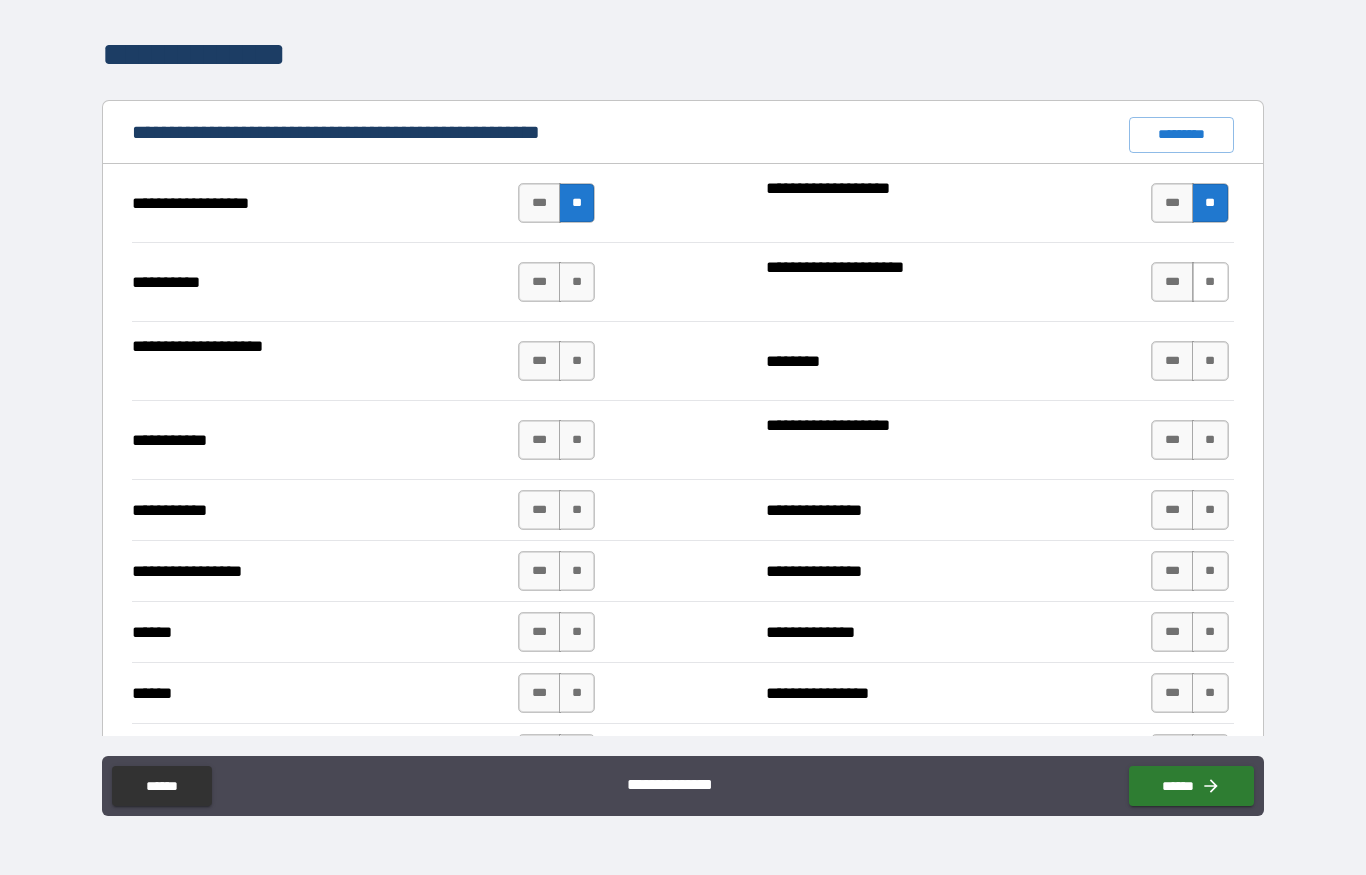 click on "**" at bounding box center (1210, 282) 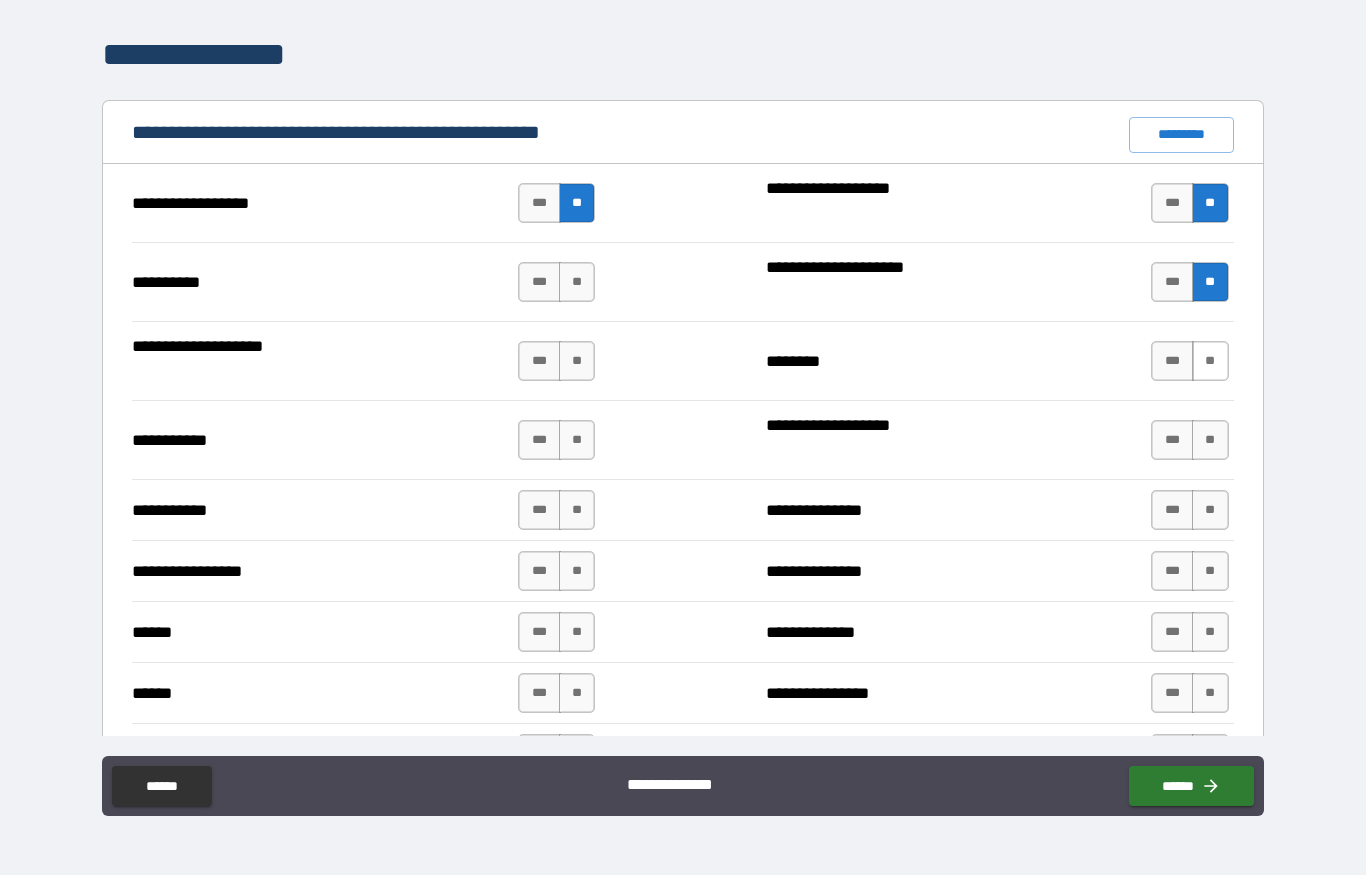 click on "**" at bounding box center (1210, 361) 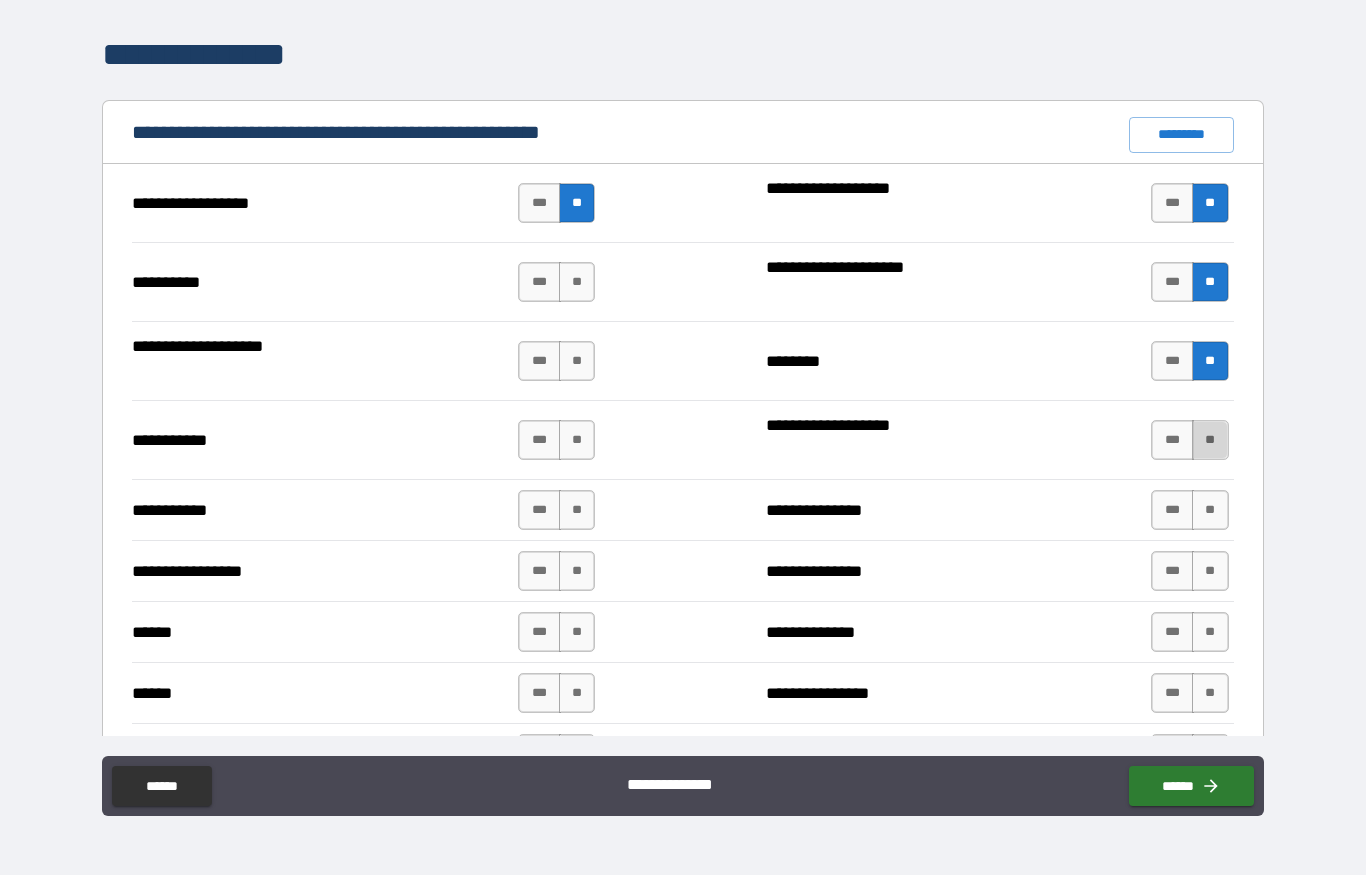 click on "**" at bounding box center (1210, 440) 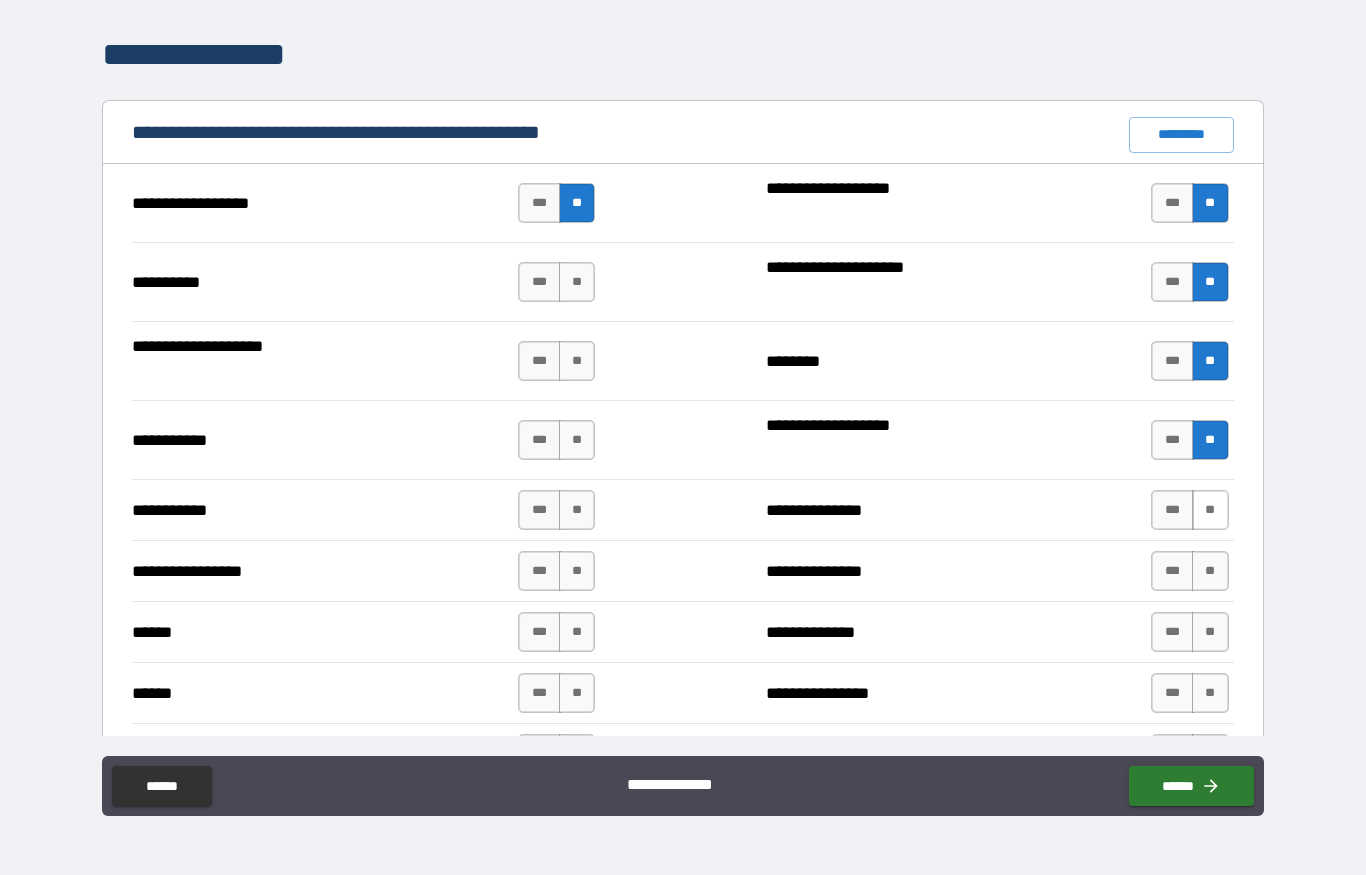 click on "**" at bounding box center [1210, 510] 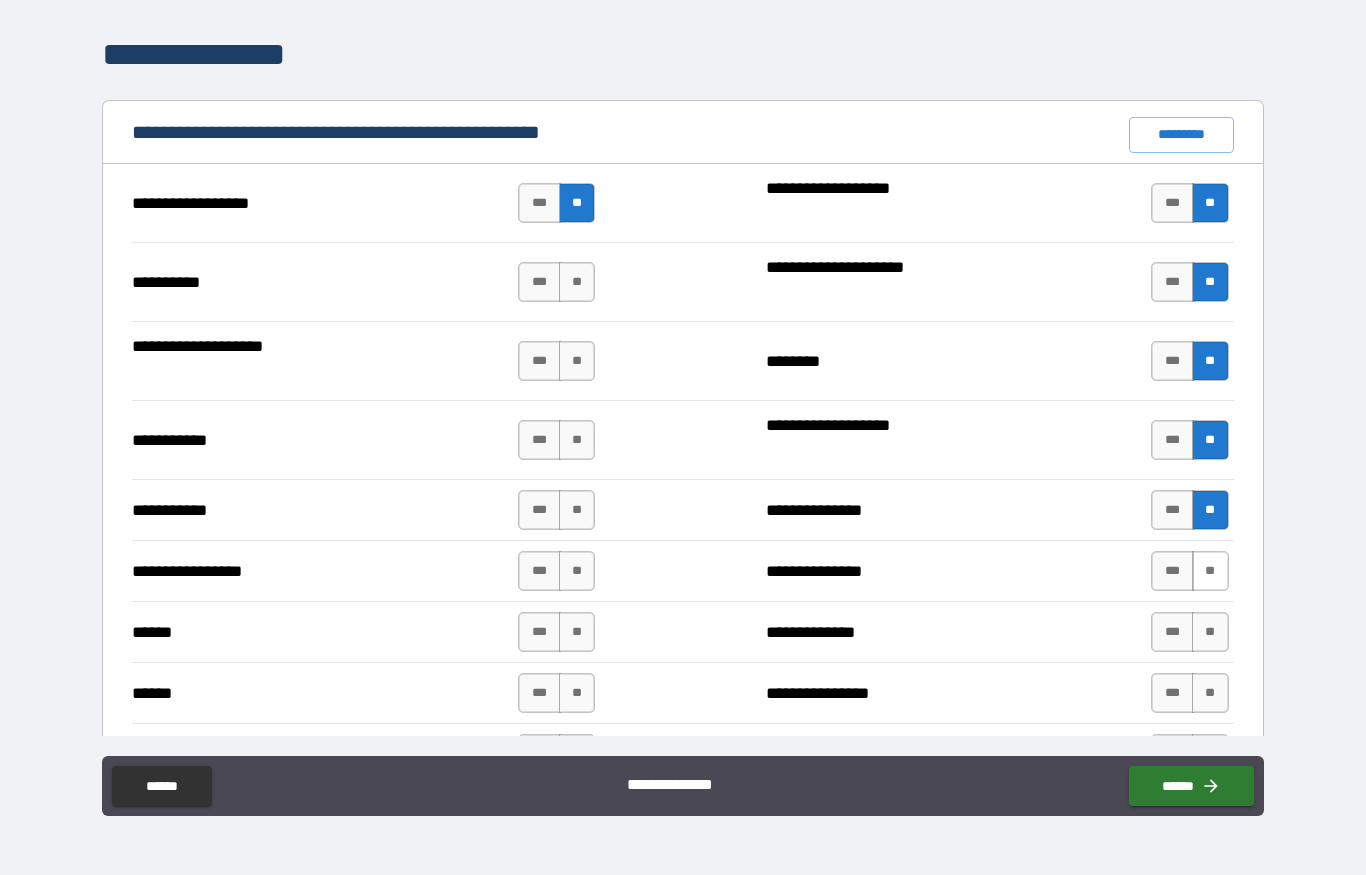 click on "**" at bounding box center (1210, 571) 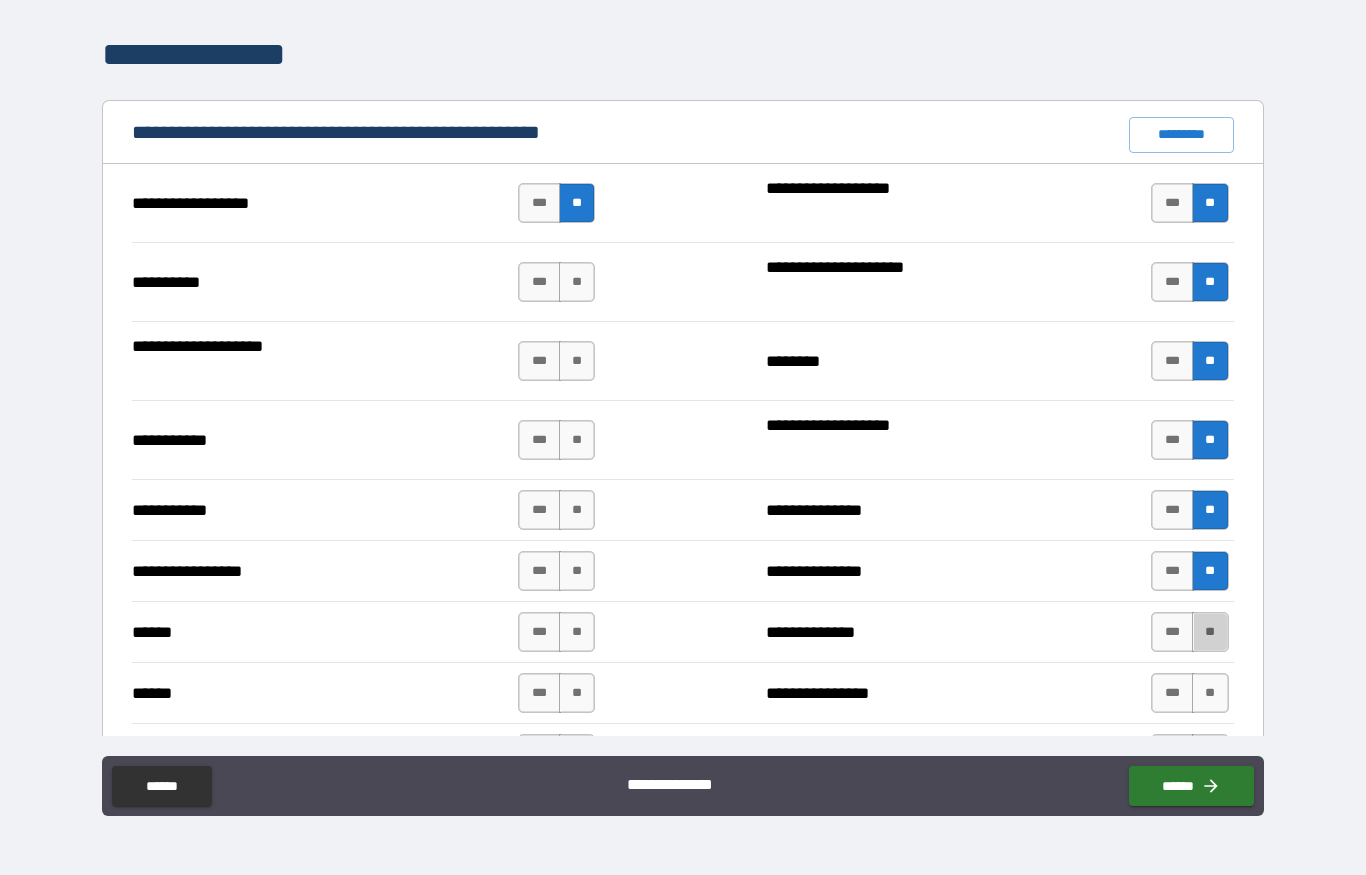 click on "**" at bounding box center (1210, 632) 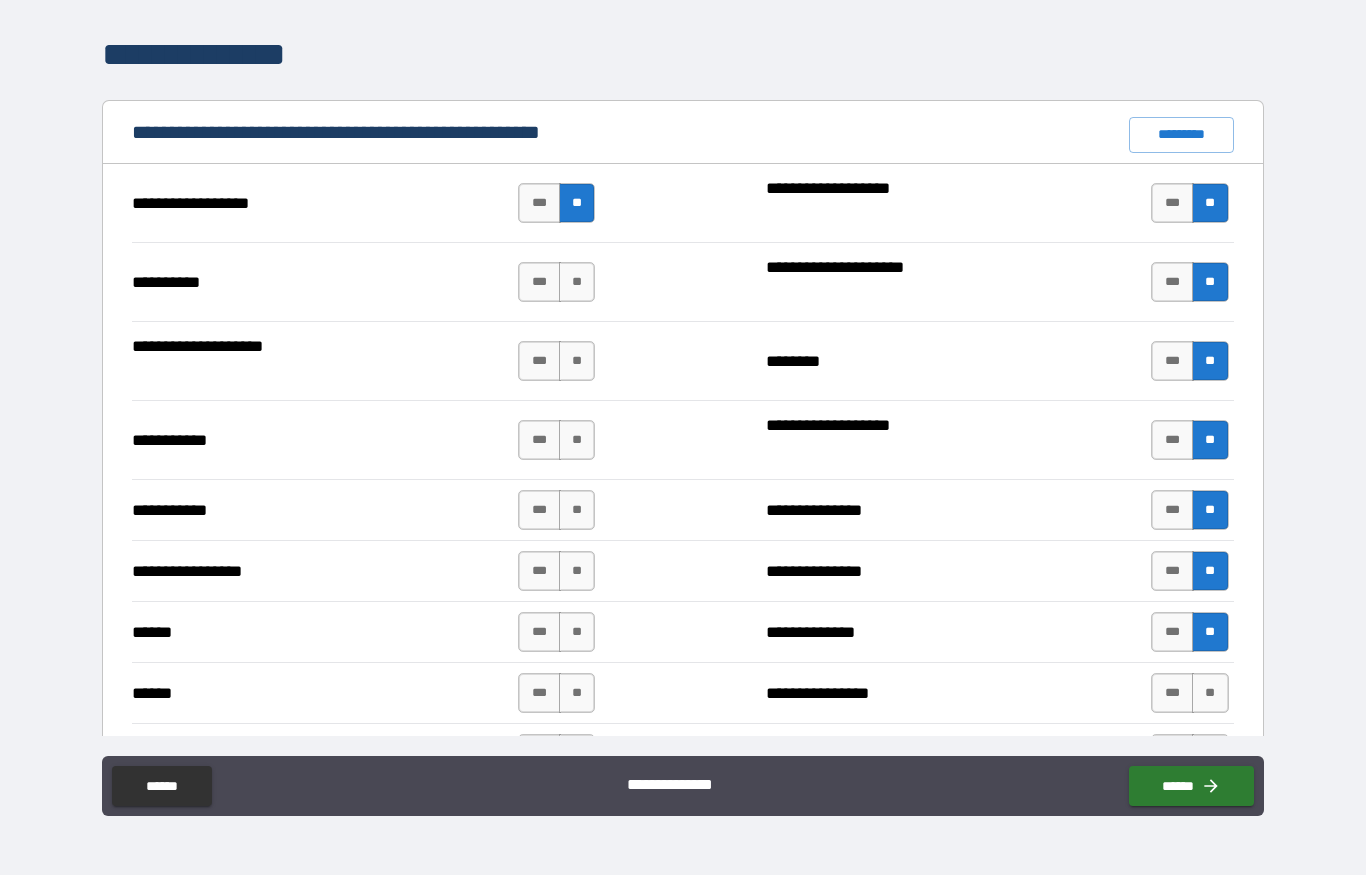 click on "**" at bounding box center (1210, 693) 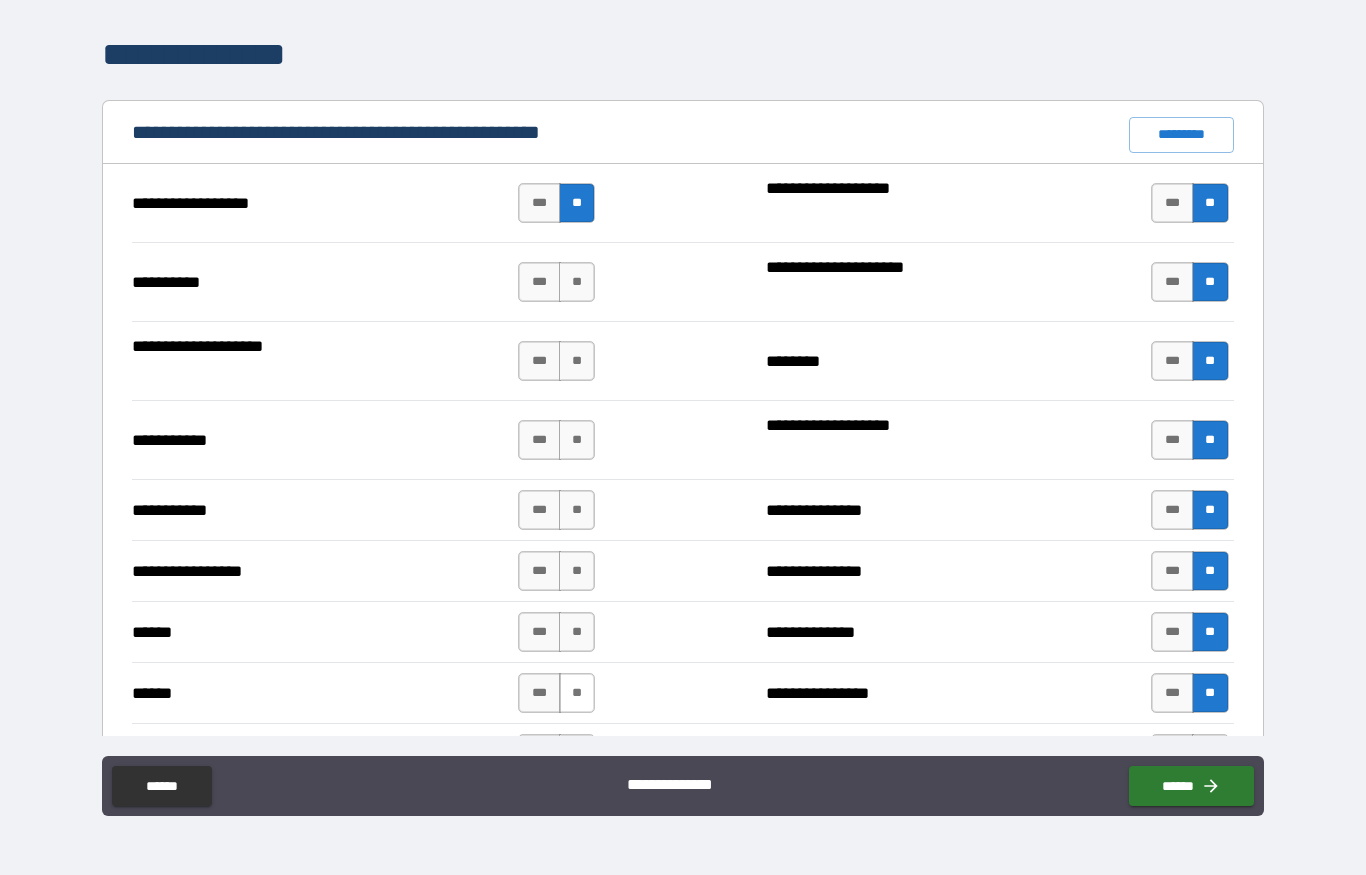 click on "**" at bounding box center (577, 693) 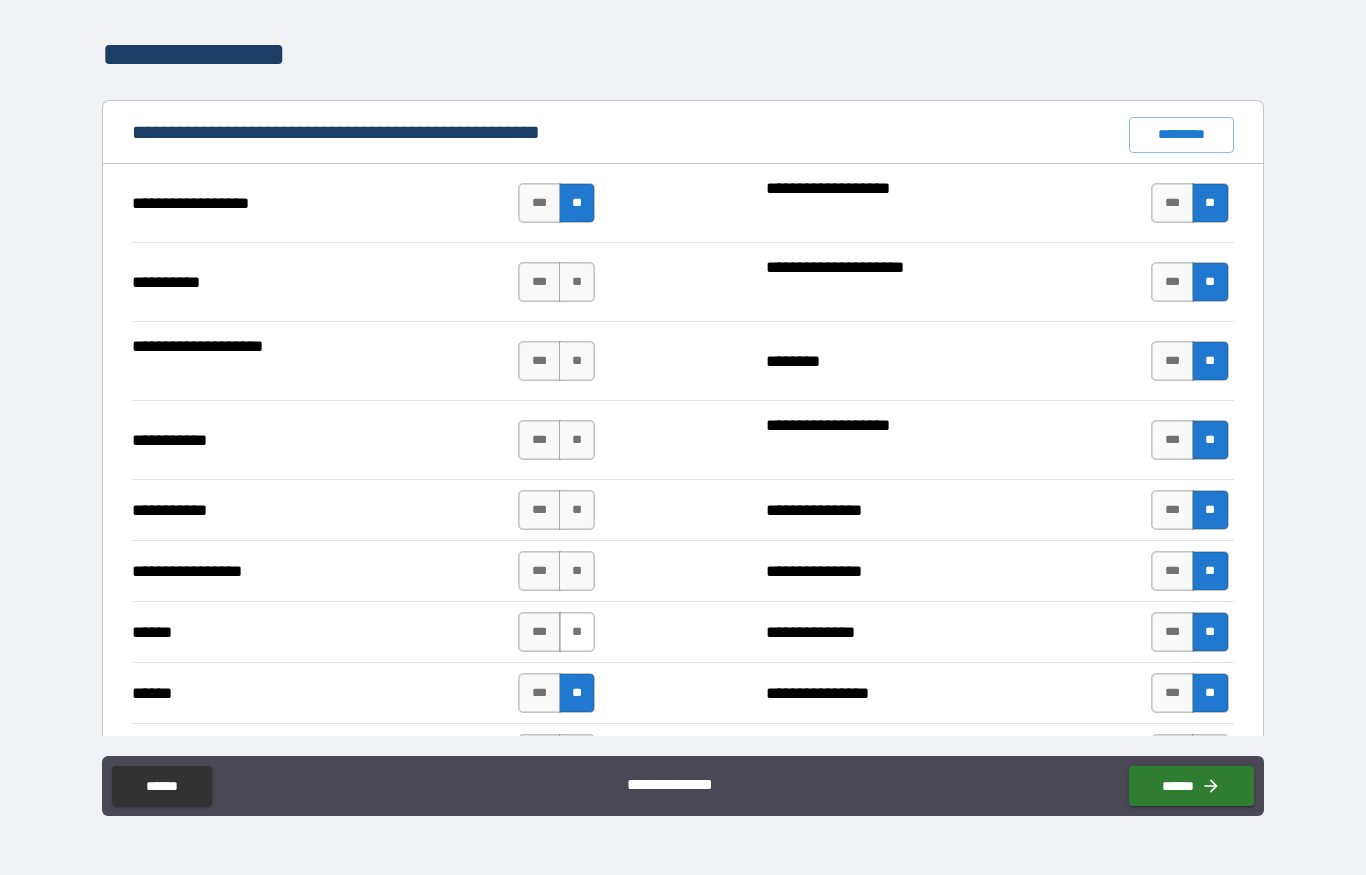 click on "**" at bounding box center [577, 632] 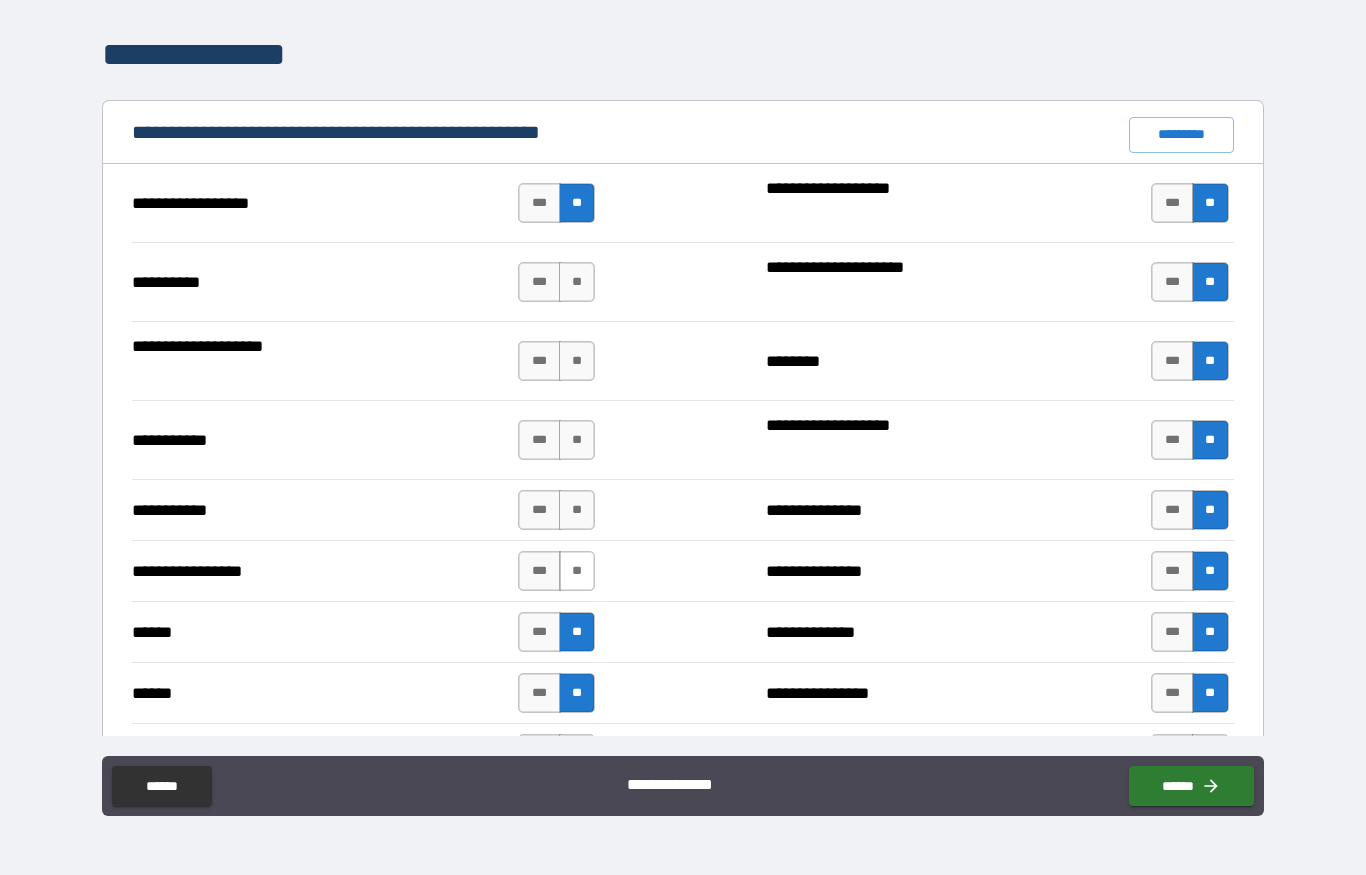 click on "**" at bounding box center (577, 571) 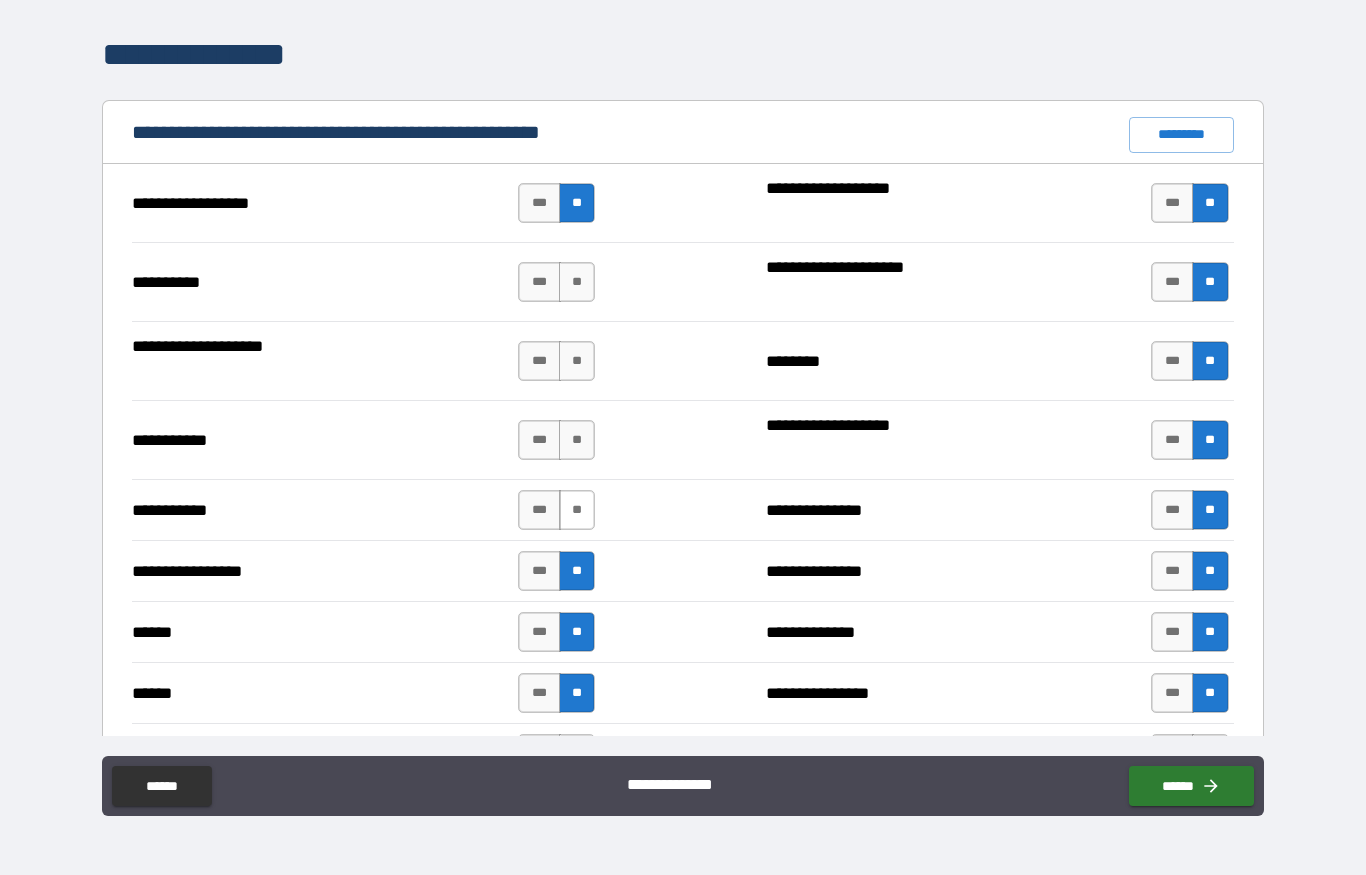 click on "**" at bounding box center (577, 510) 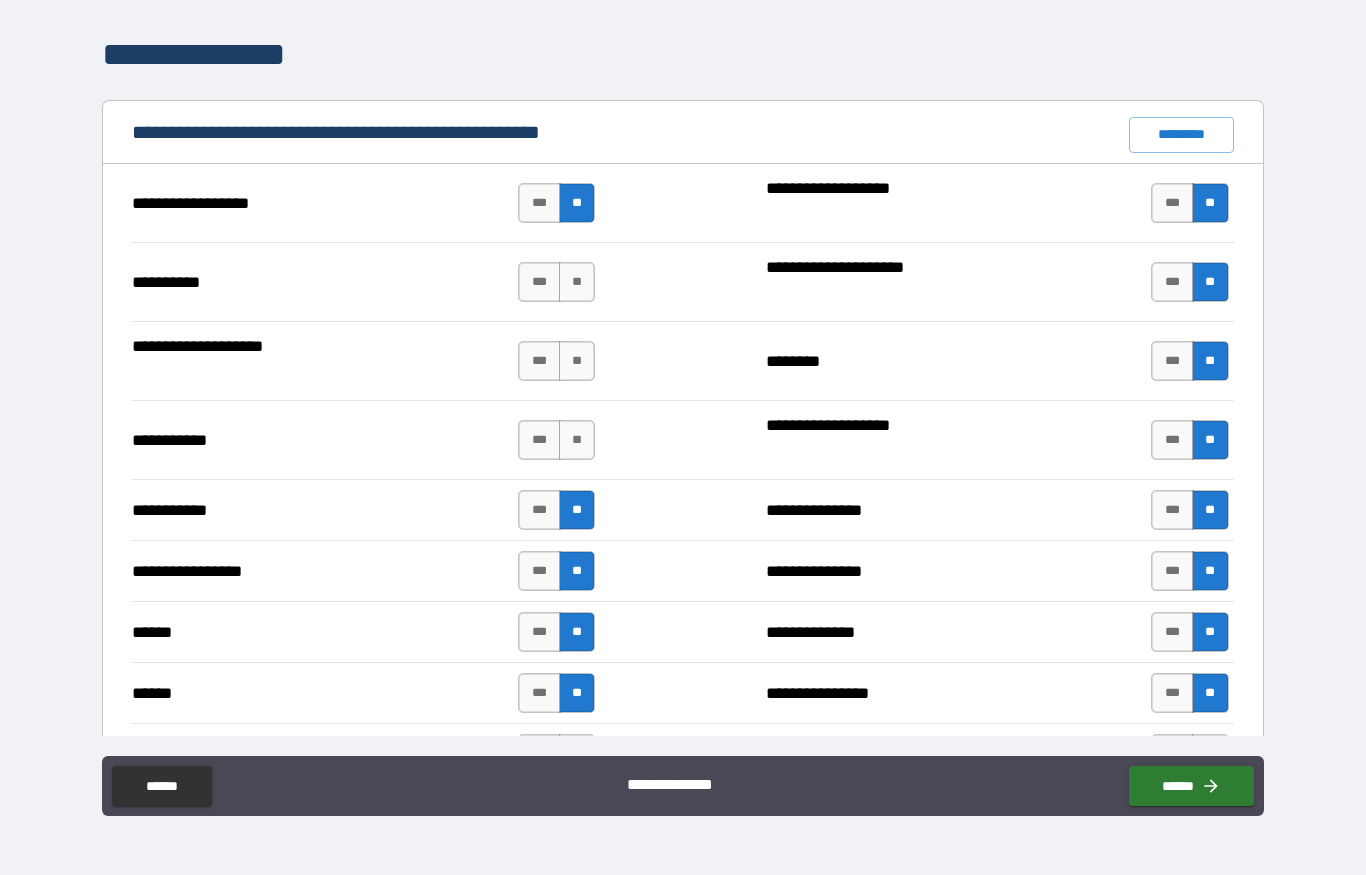 click on "**" at bounding box center [577, 440] 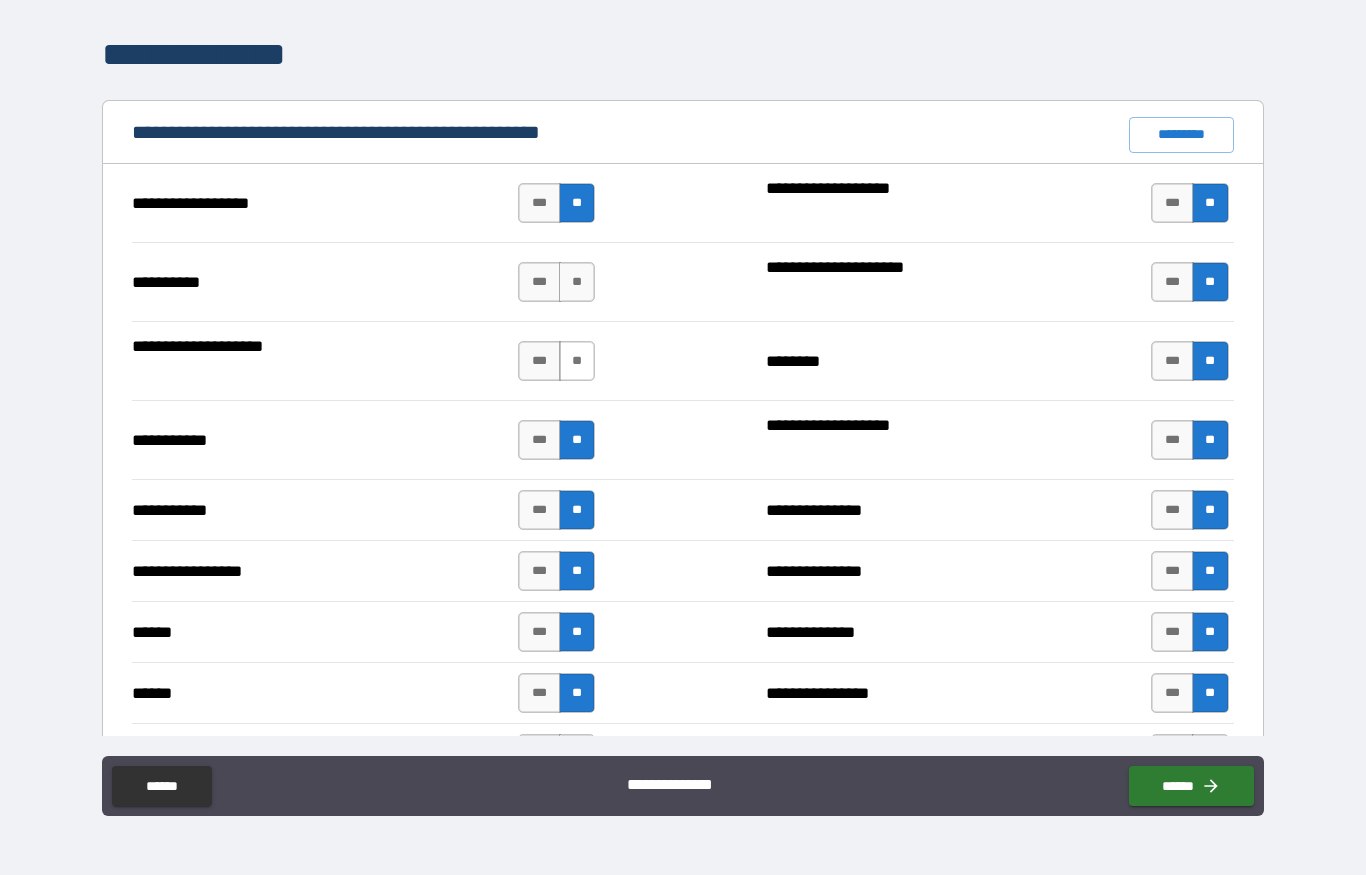 click on "**" at bounding box center [577, 361] 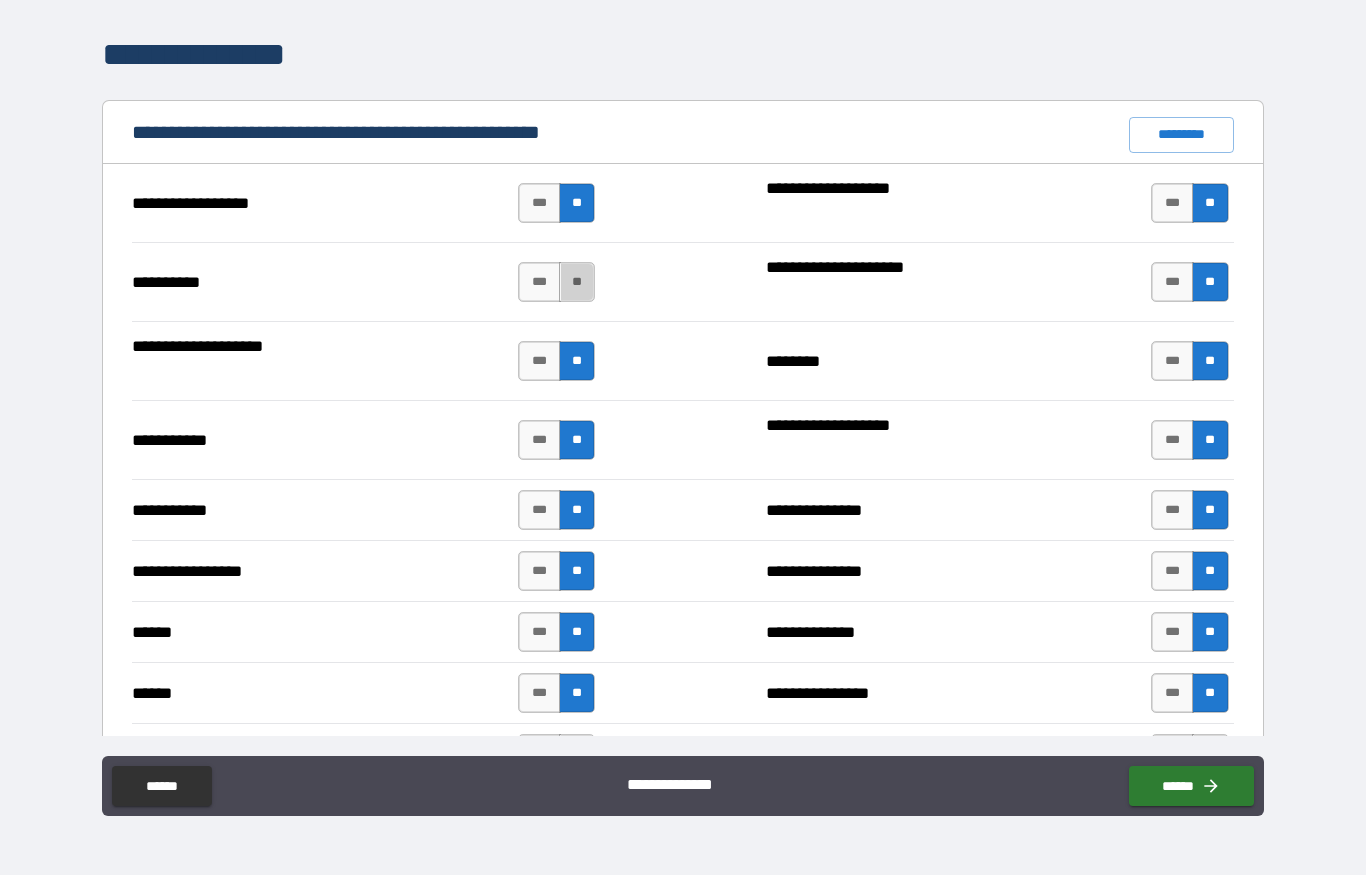 click on "**" at bounding box center [577, 282] 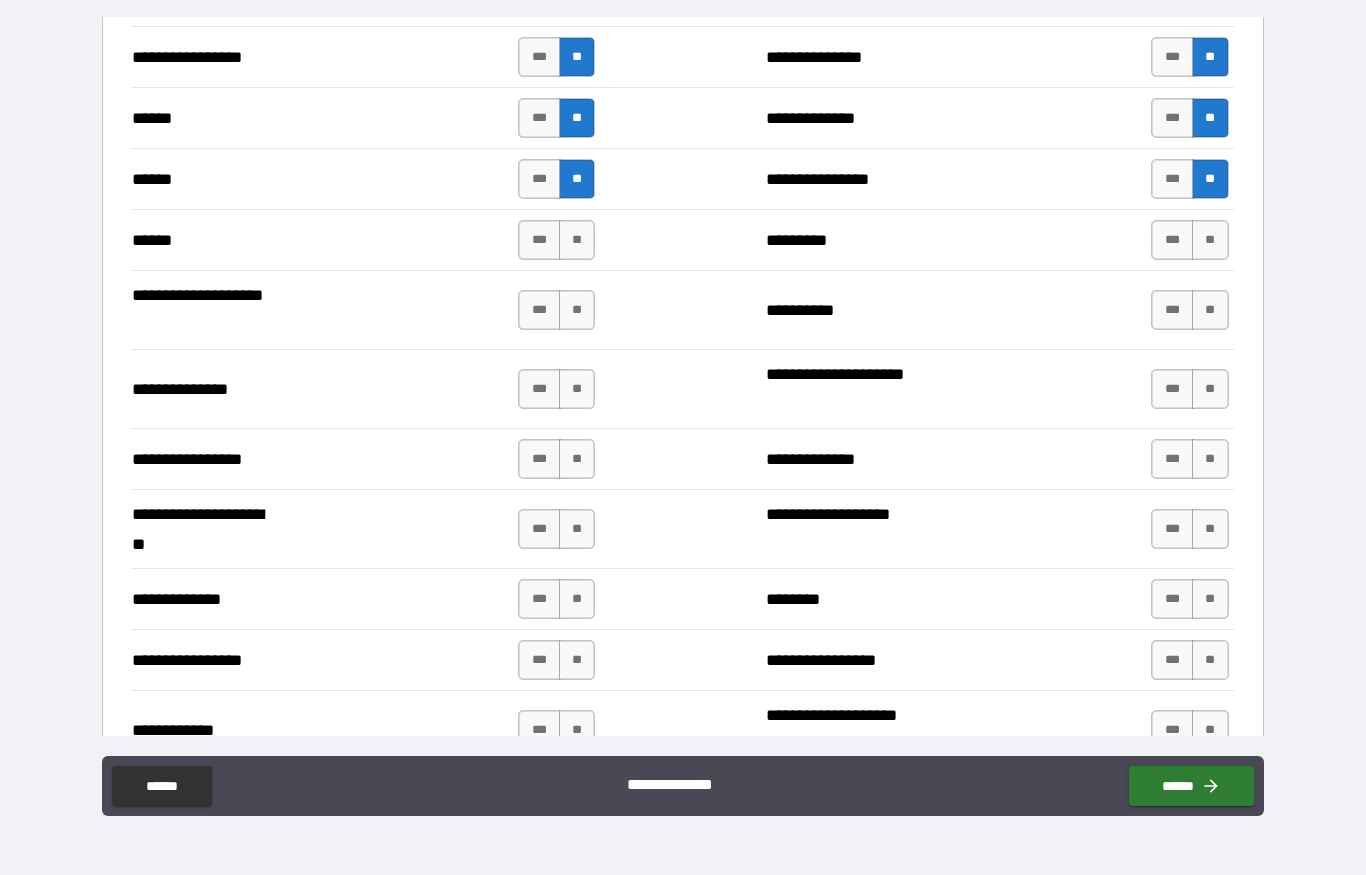 scroll, scrollTop: 2340, scrollLeft: 0, axis: vertical 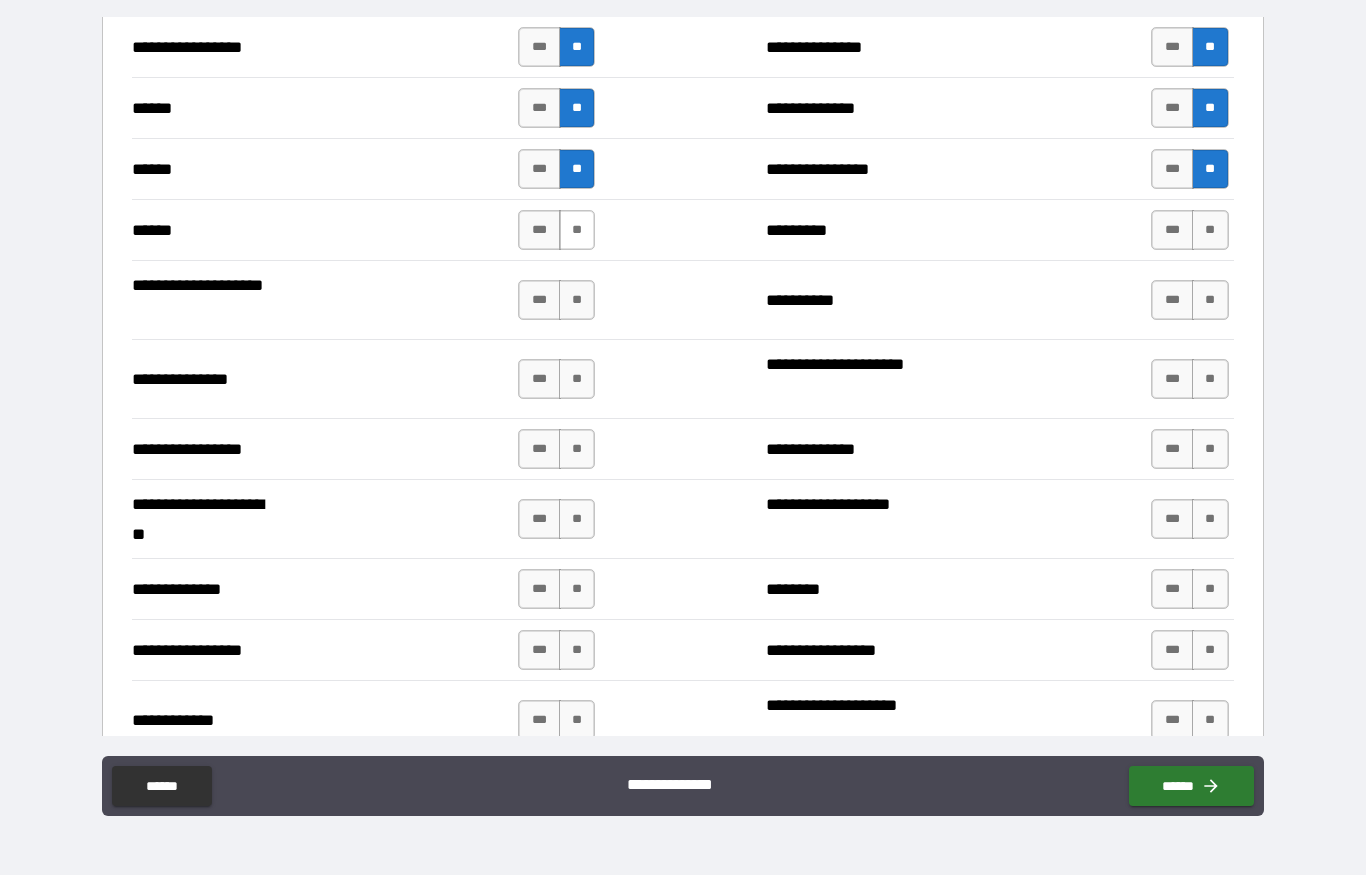click on "**" at bounding box center (577, 230) 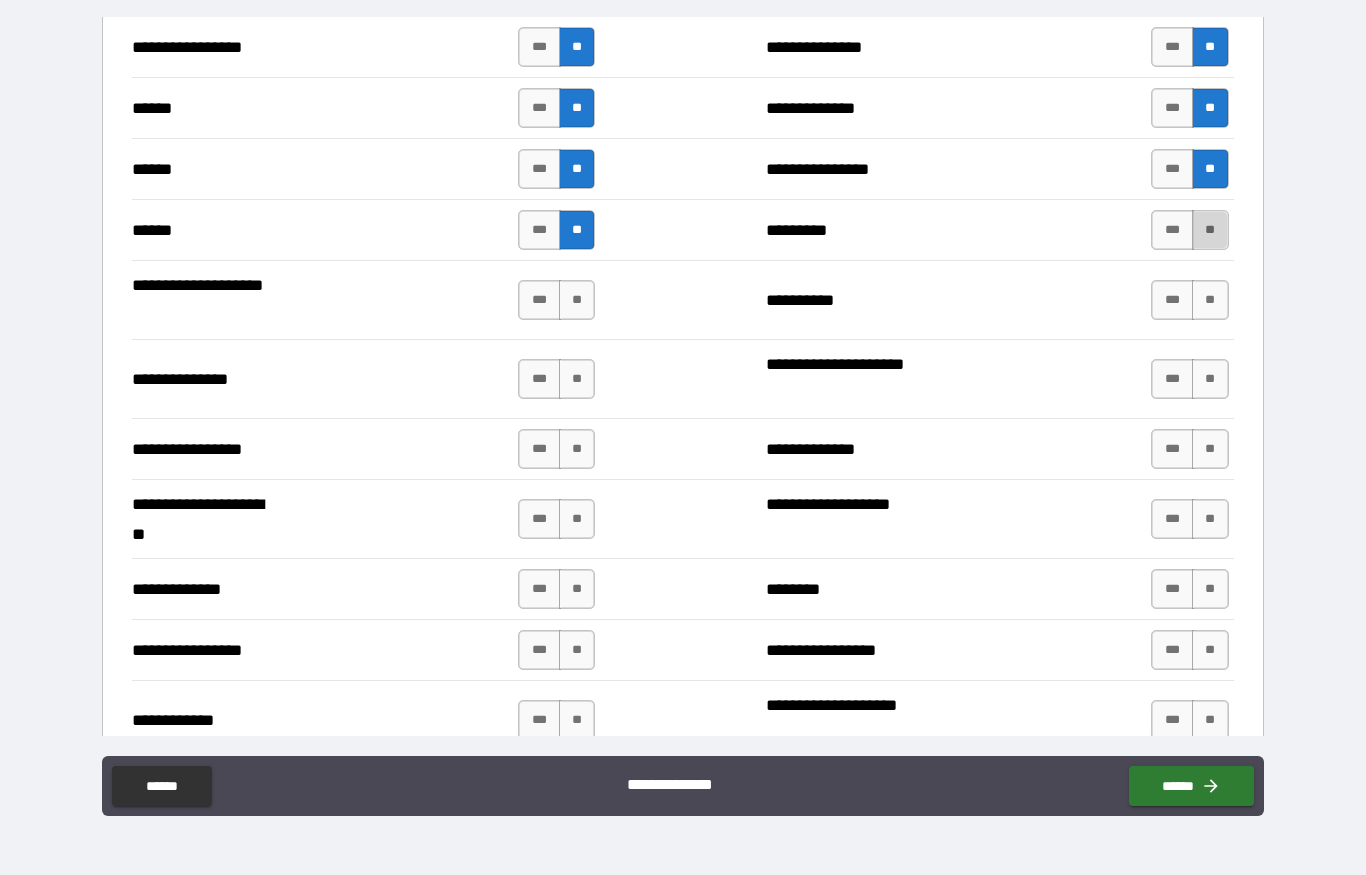 click on "**" at bounding box center [1210, 230] 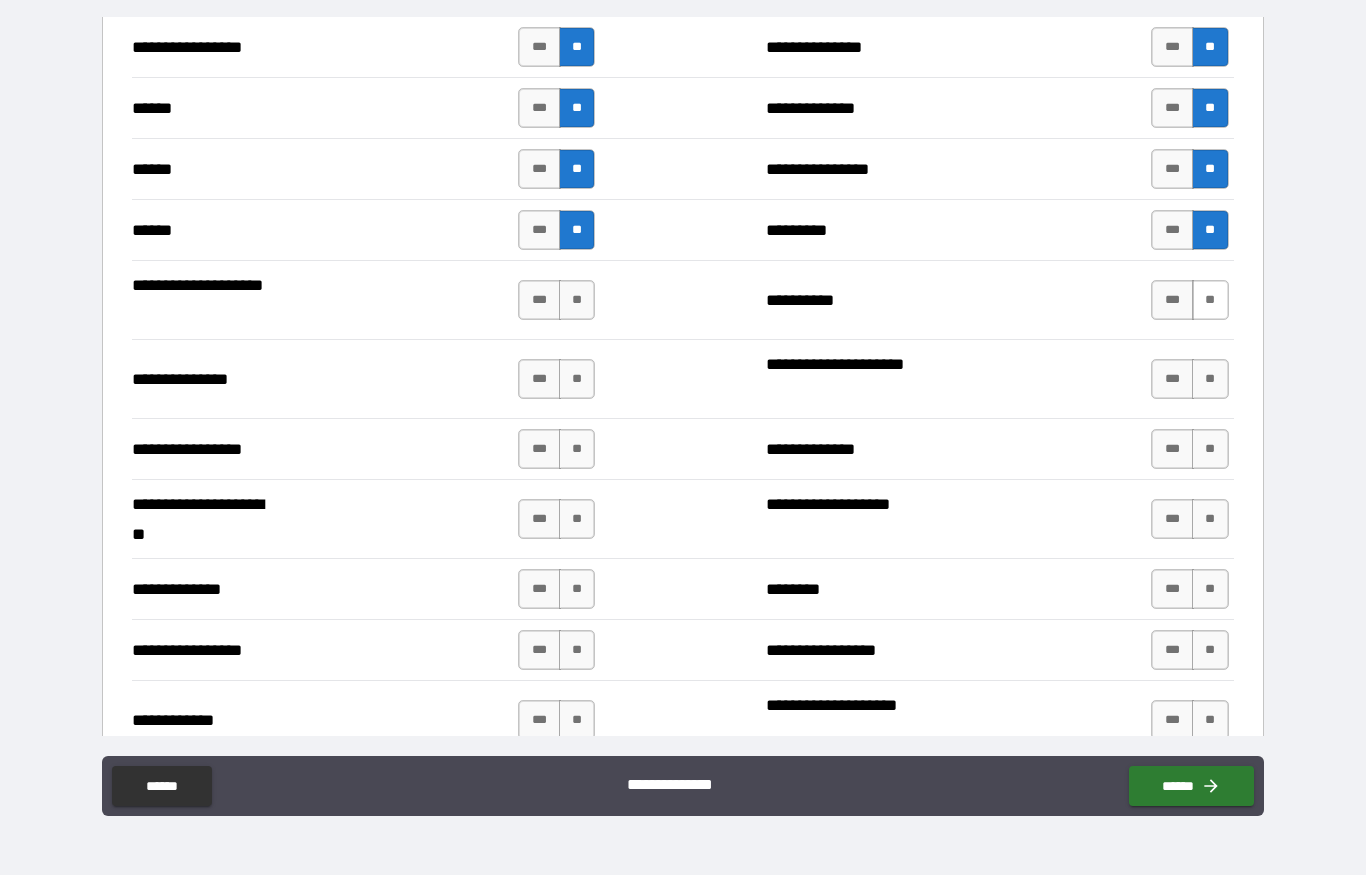click on "**" at bounding box center (1210, 300) 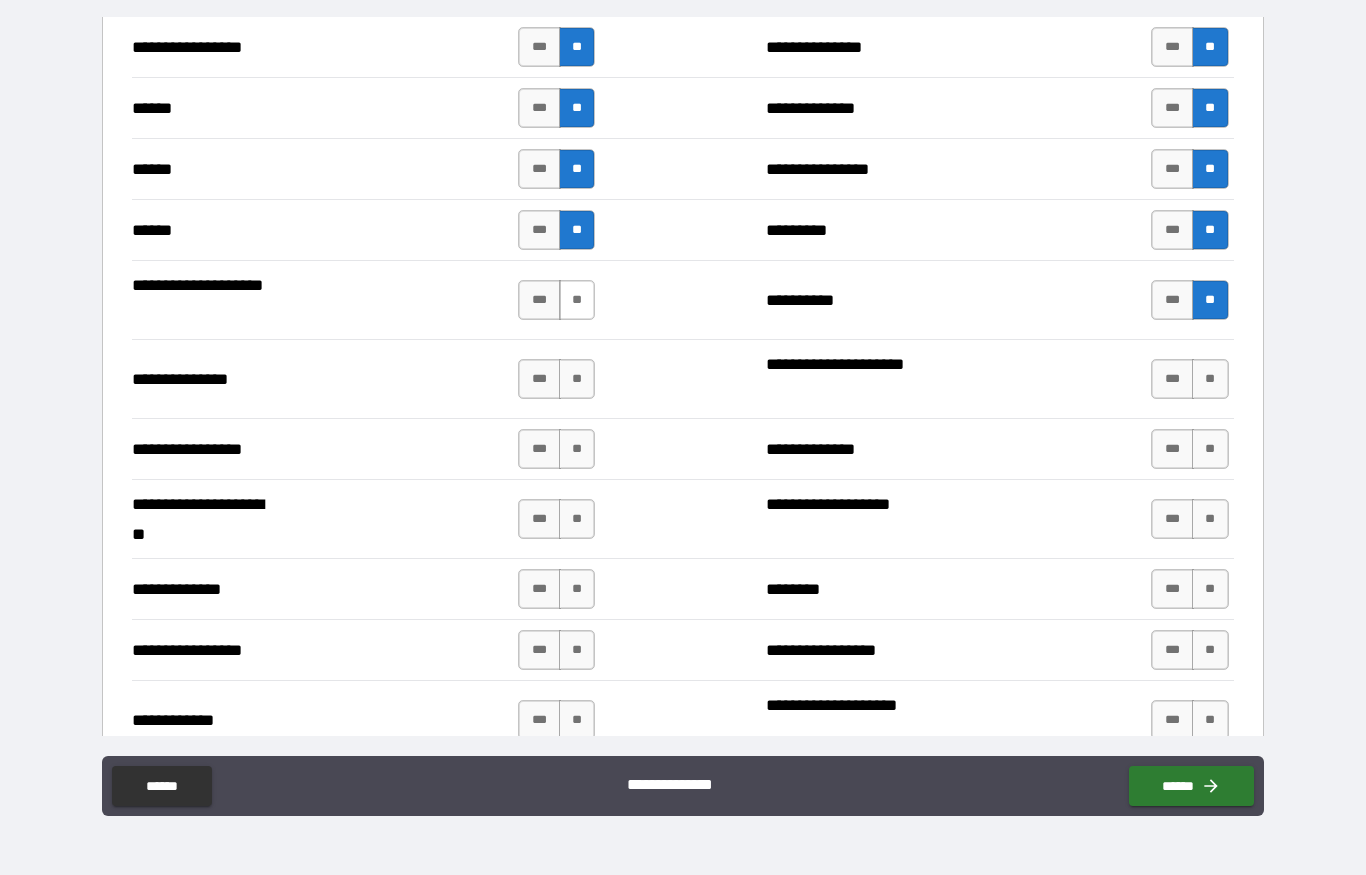 click on "**" at bounding box center (577, 300) 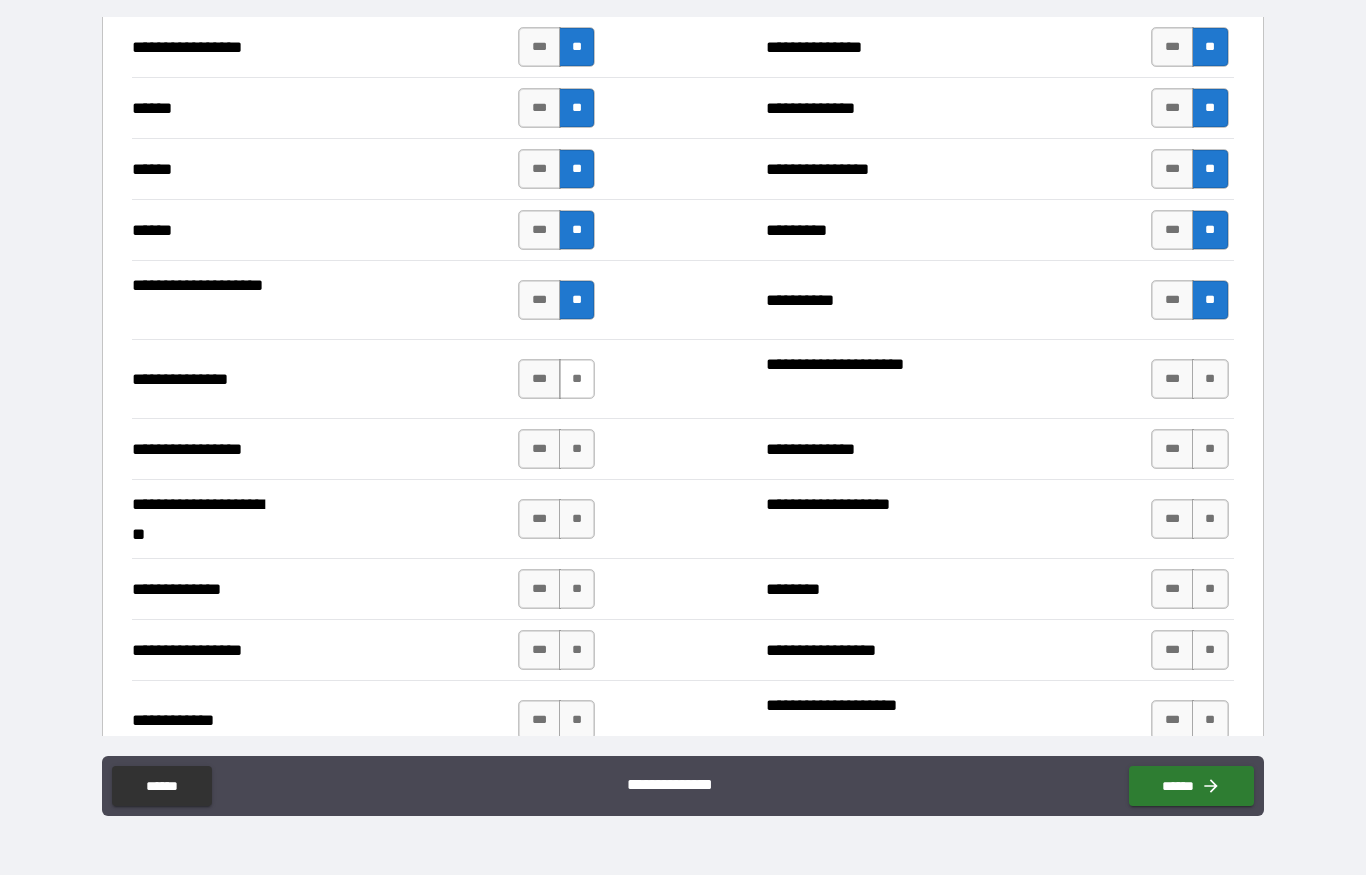 click on "**" at bounding box center (577, 379) 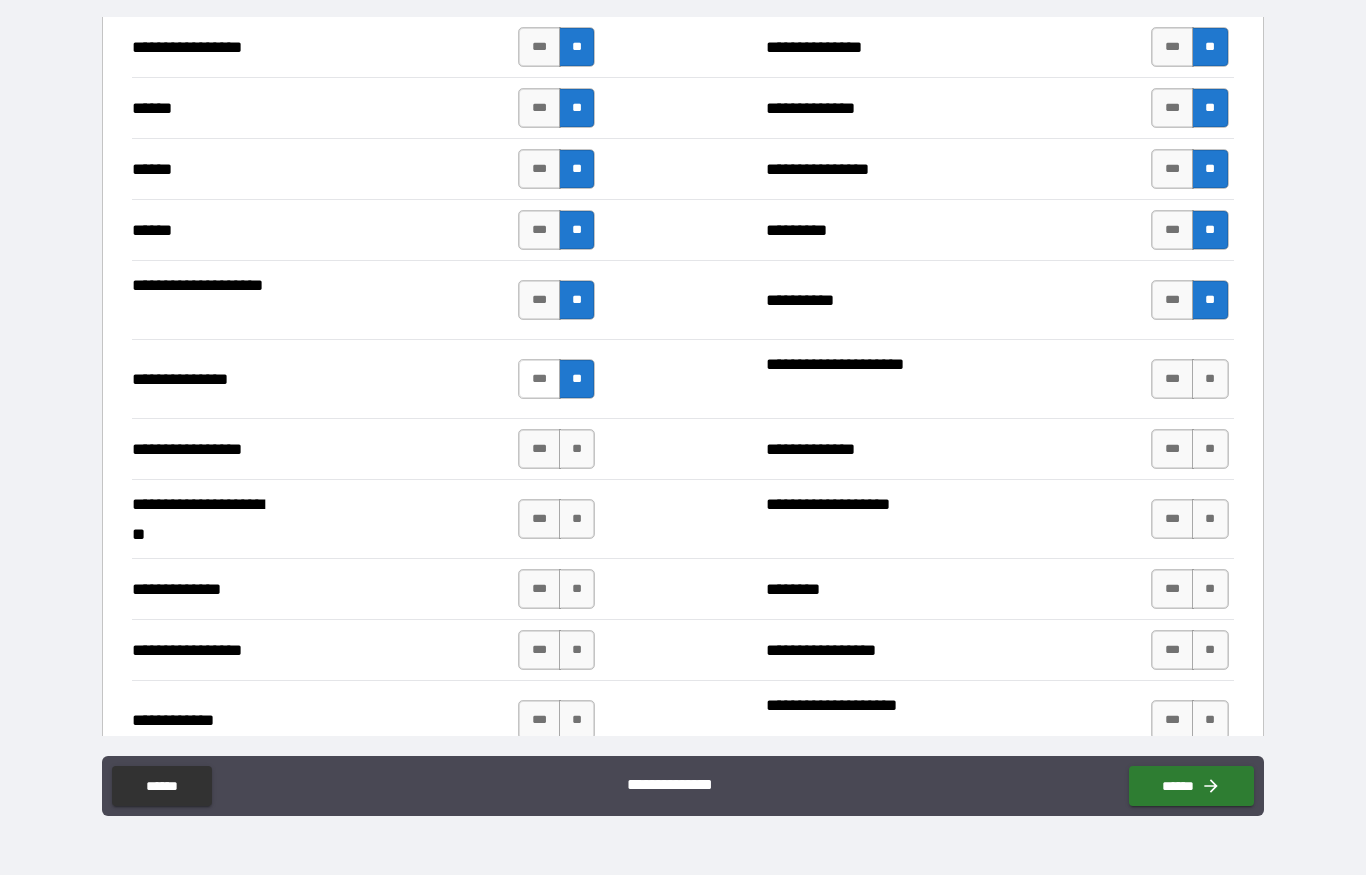 click on "***" at bounding box center [539, 379] 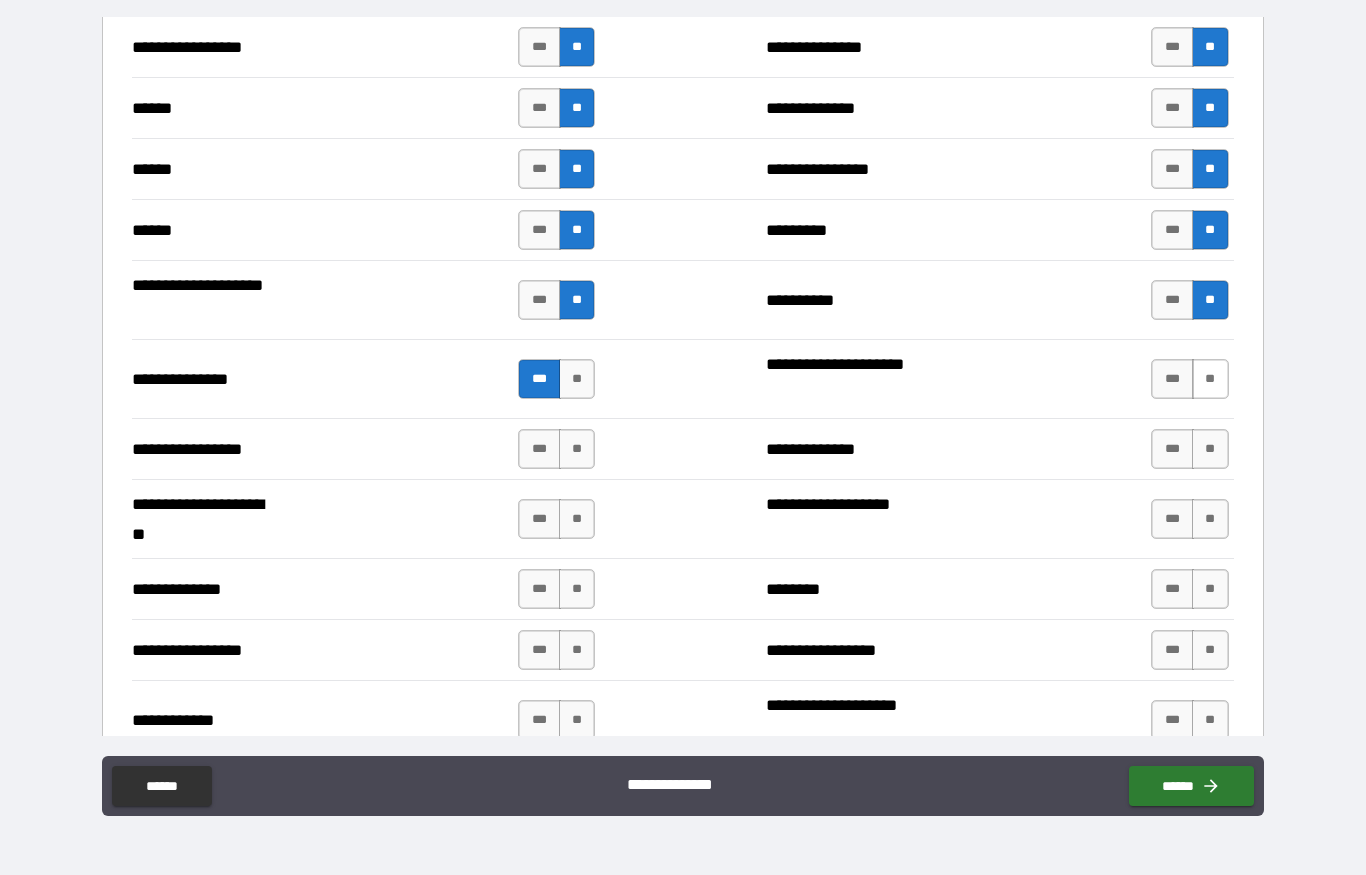 click on "**" at bounding box center [1210, 379] 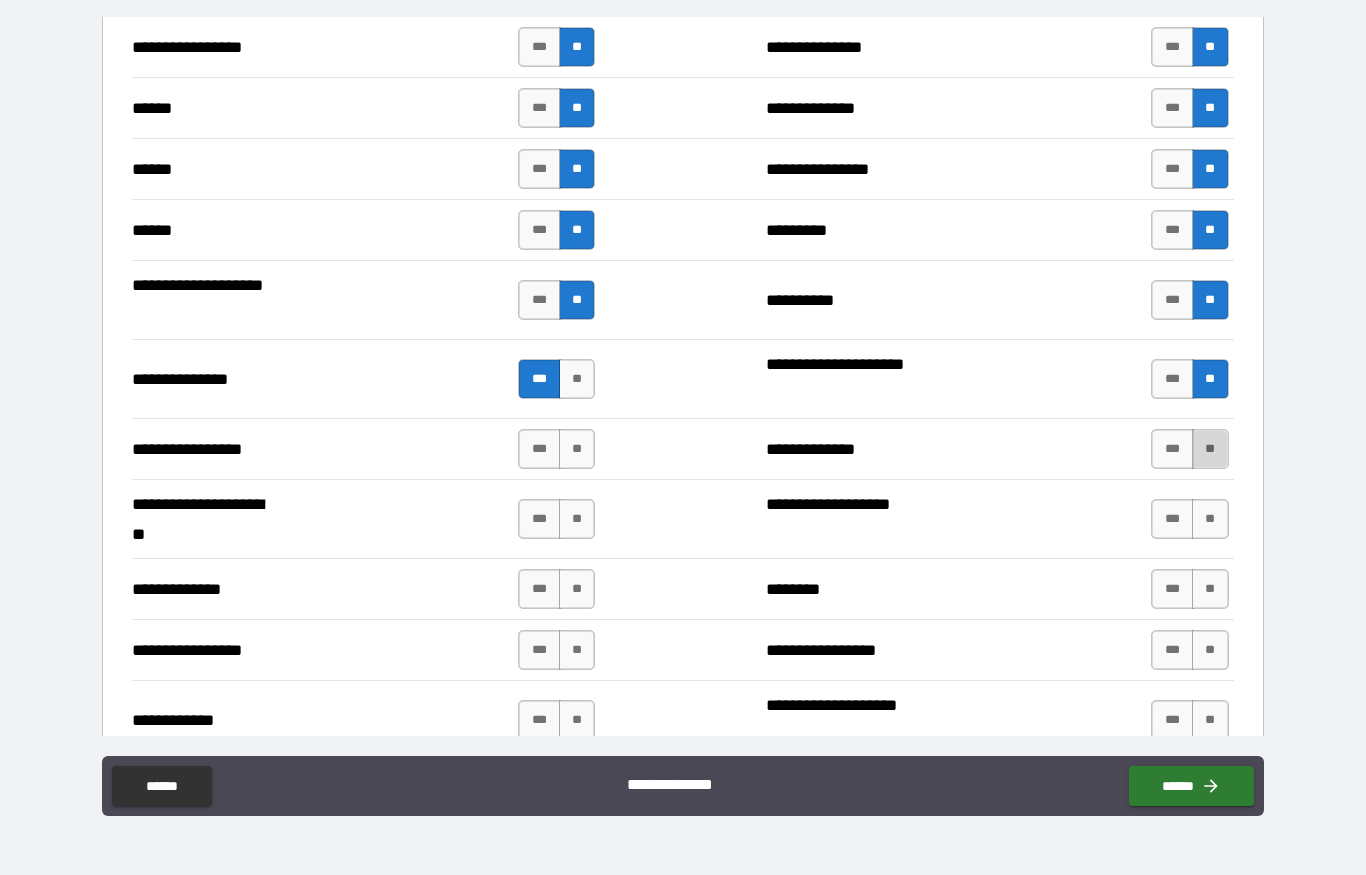 click on "**" at bounding box center (1210, 449) 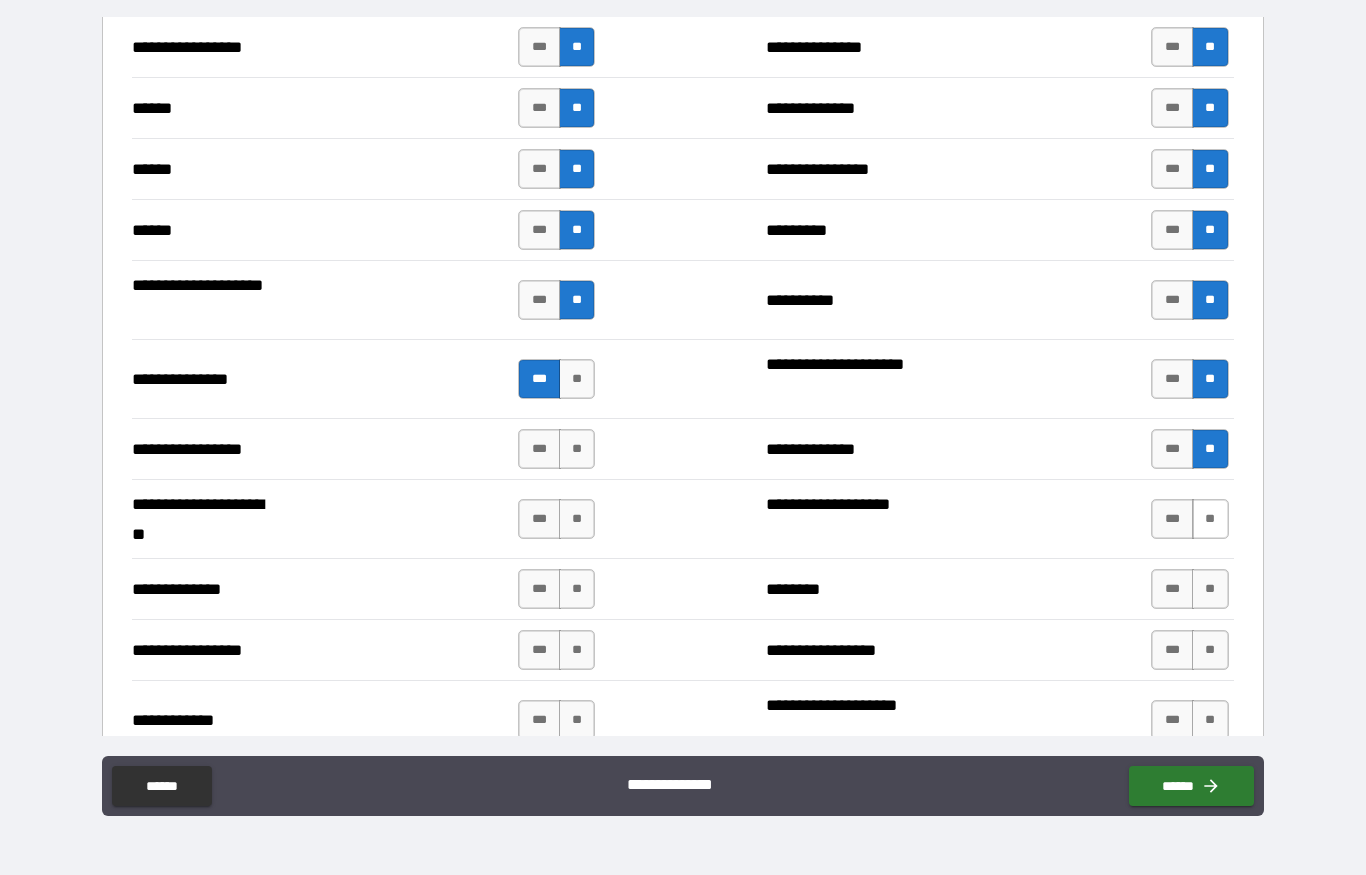 click on "**" at bounding box center [1210, 519] 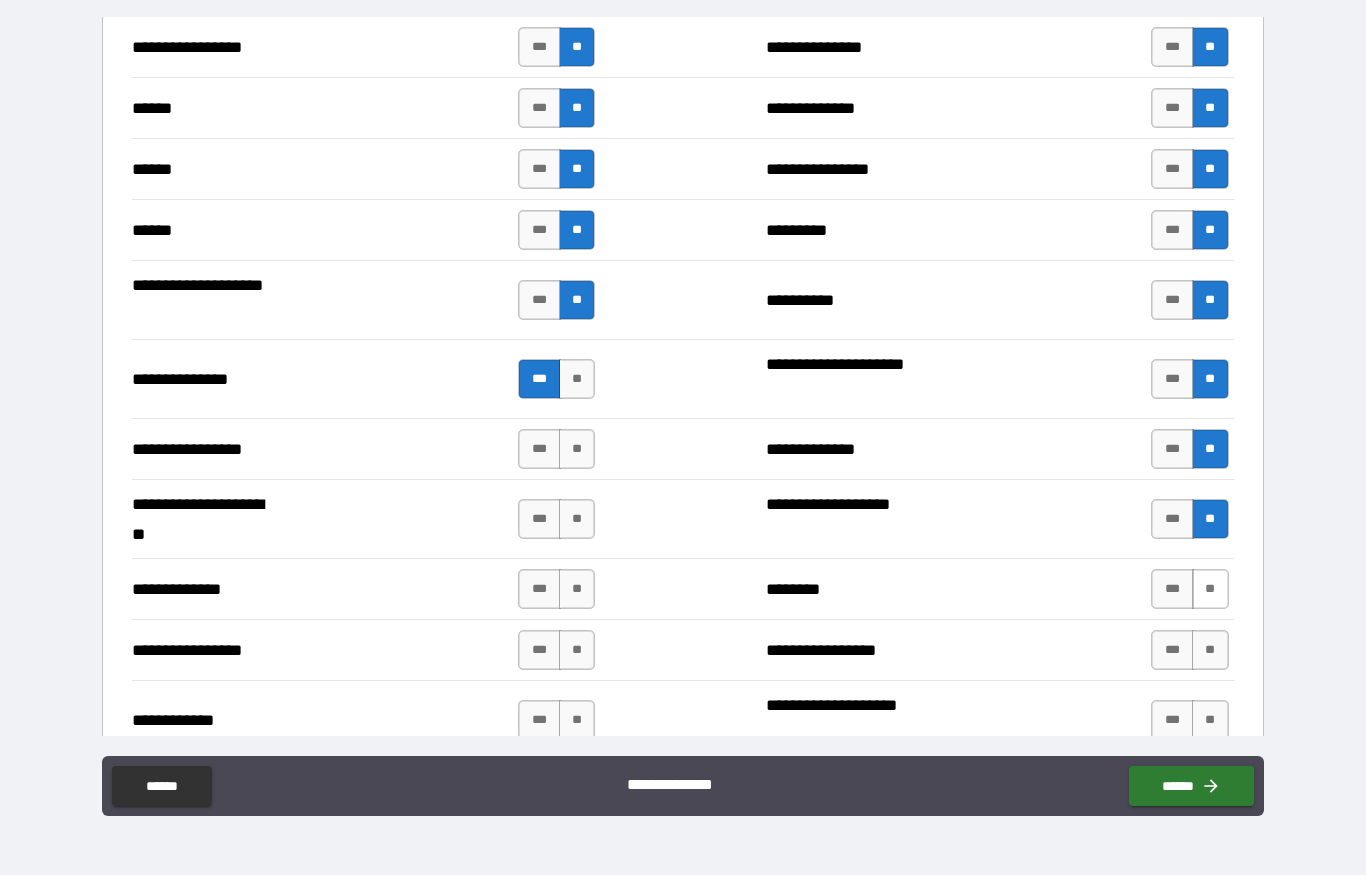click on "**" at bounding box center (1210, 589) 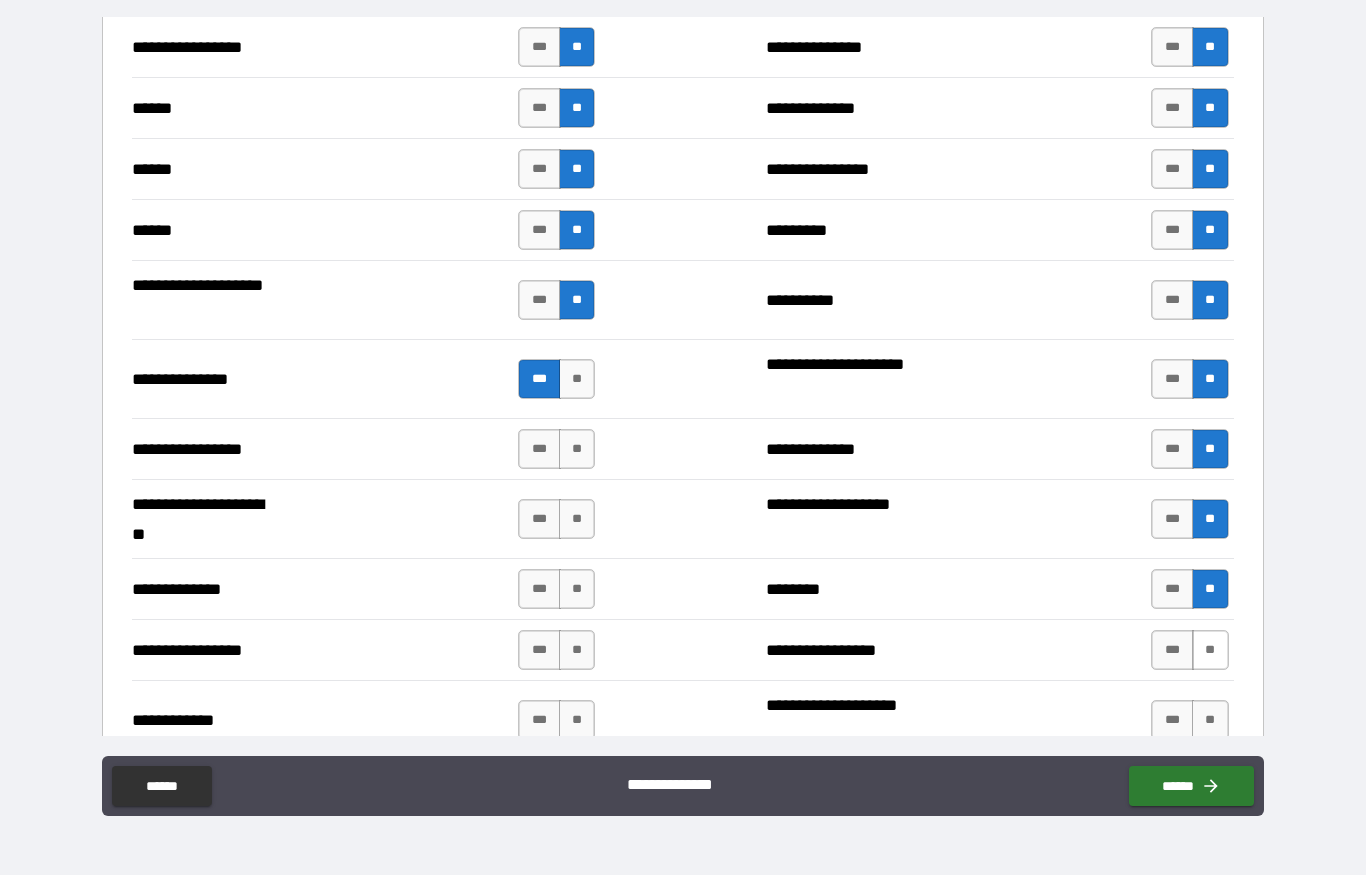 click on "**" at bounding box center [1210, 650] 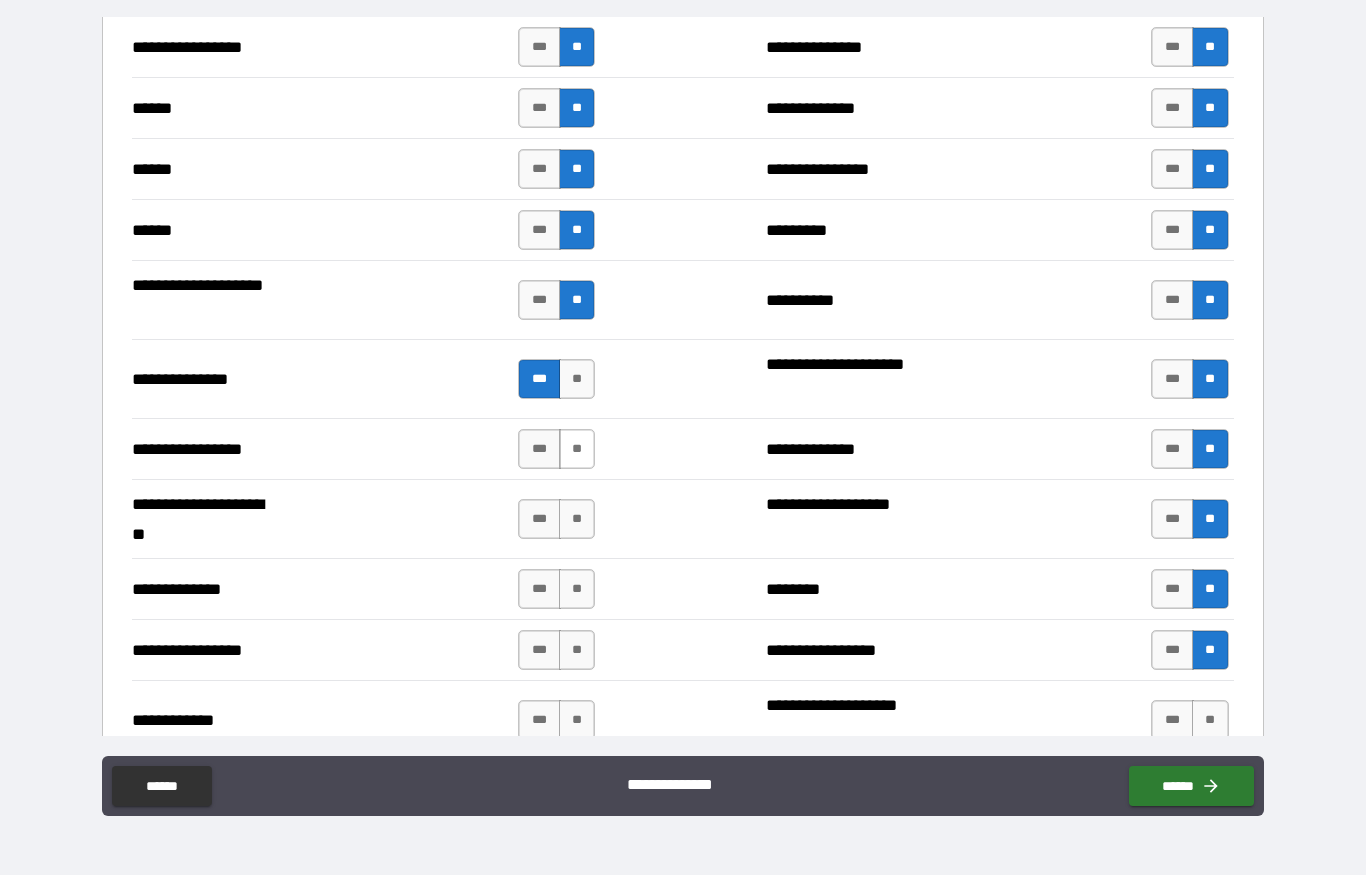 click on "**" at bounding box center [577, 449] 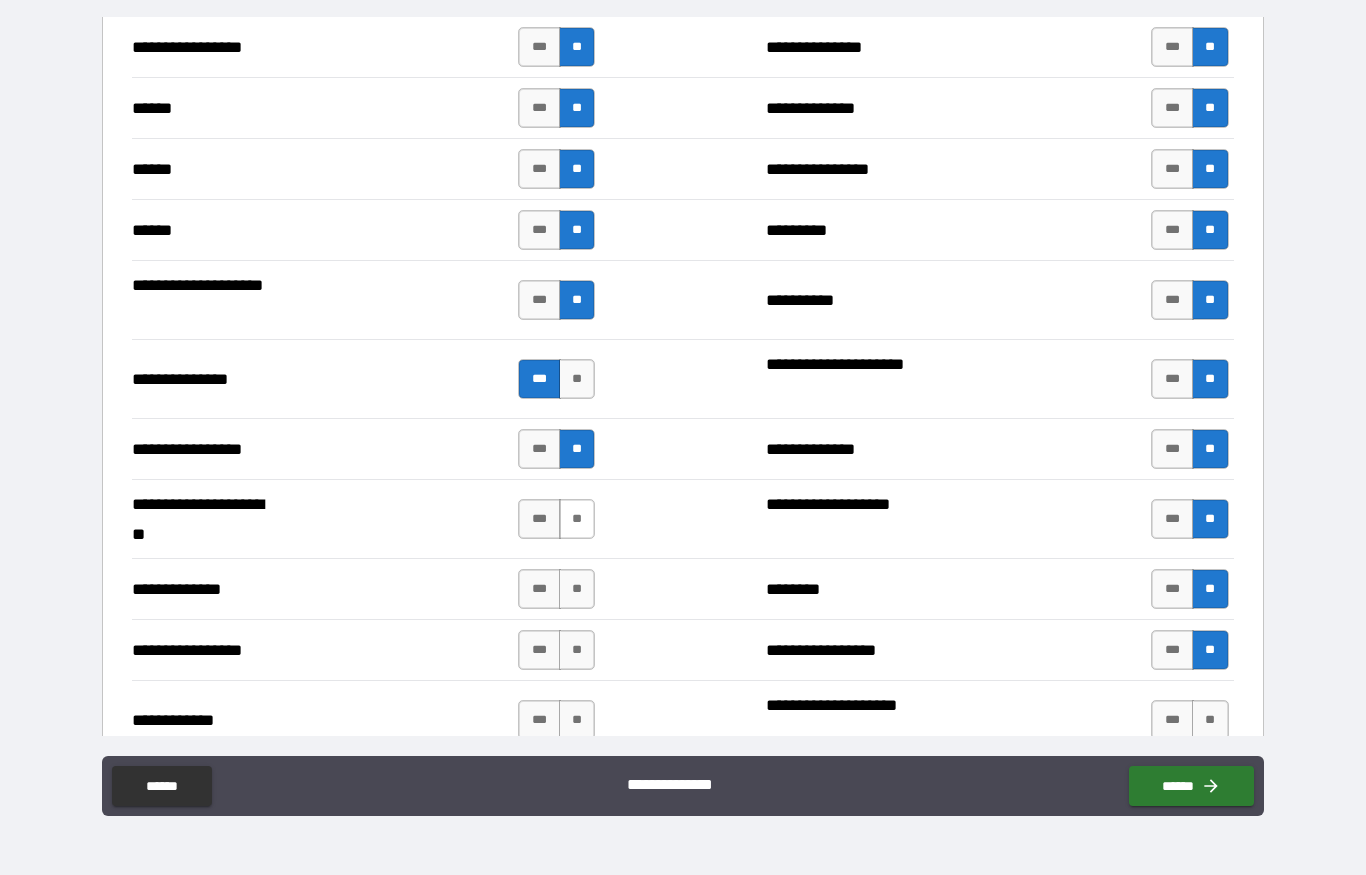click on "**" at bounding box center [577, 519] 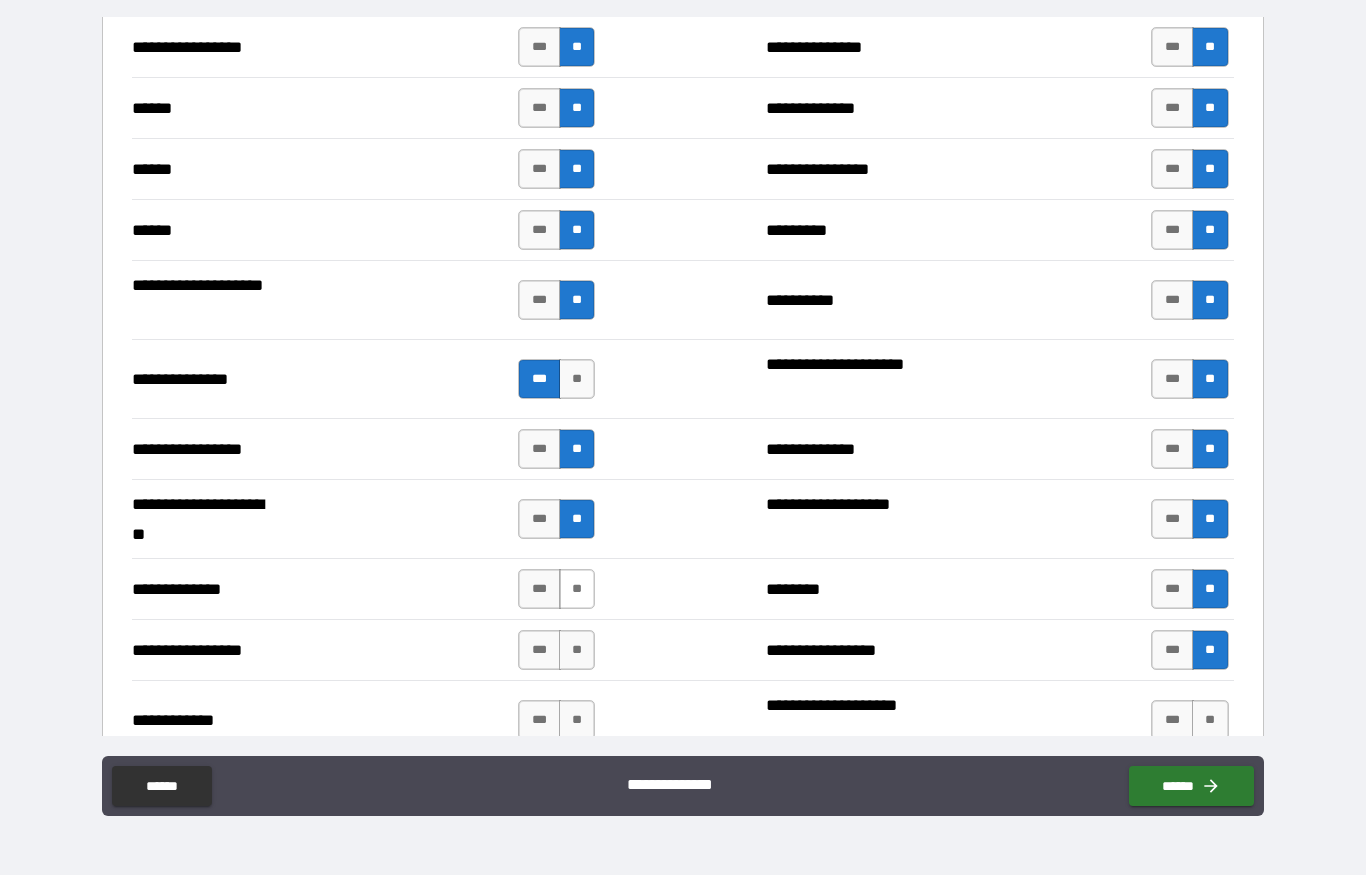 click on "**" at bounding box center (577, 589) 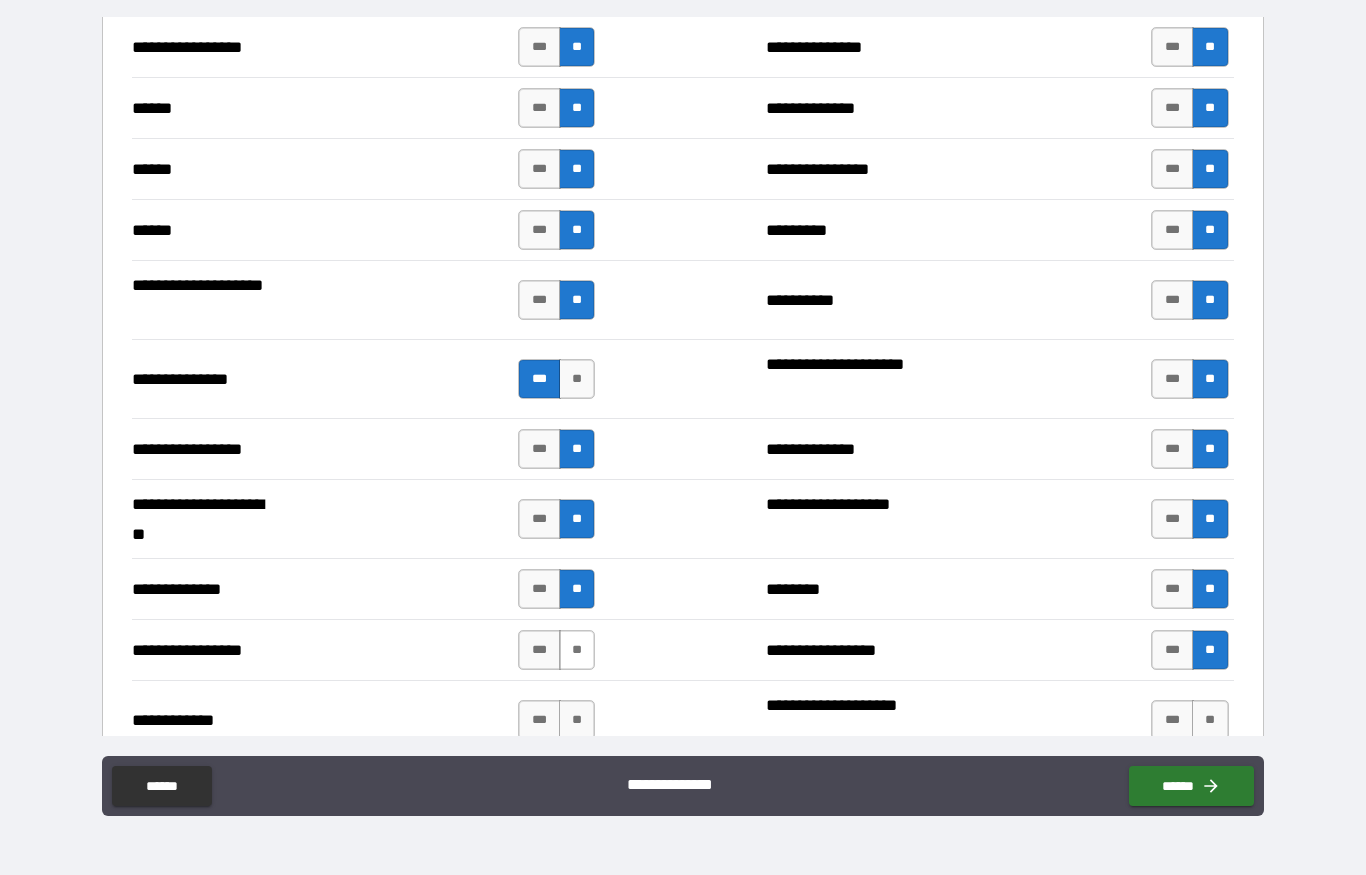 click on "**" at bounding box center (577, 650) 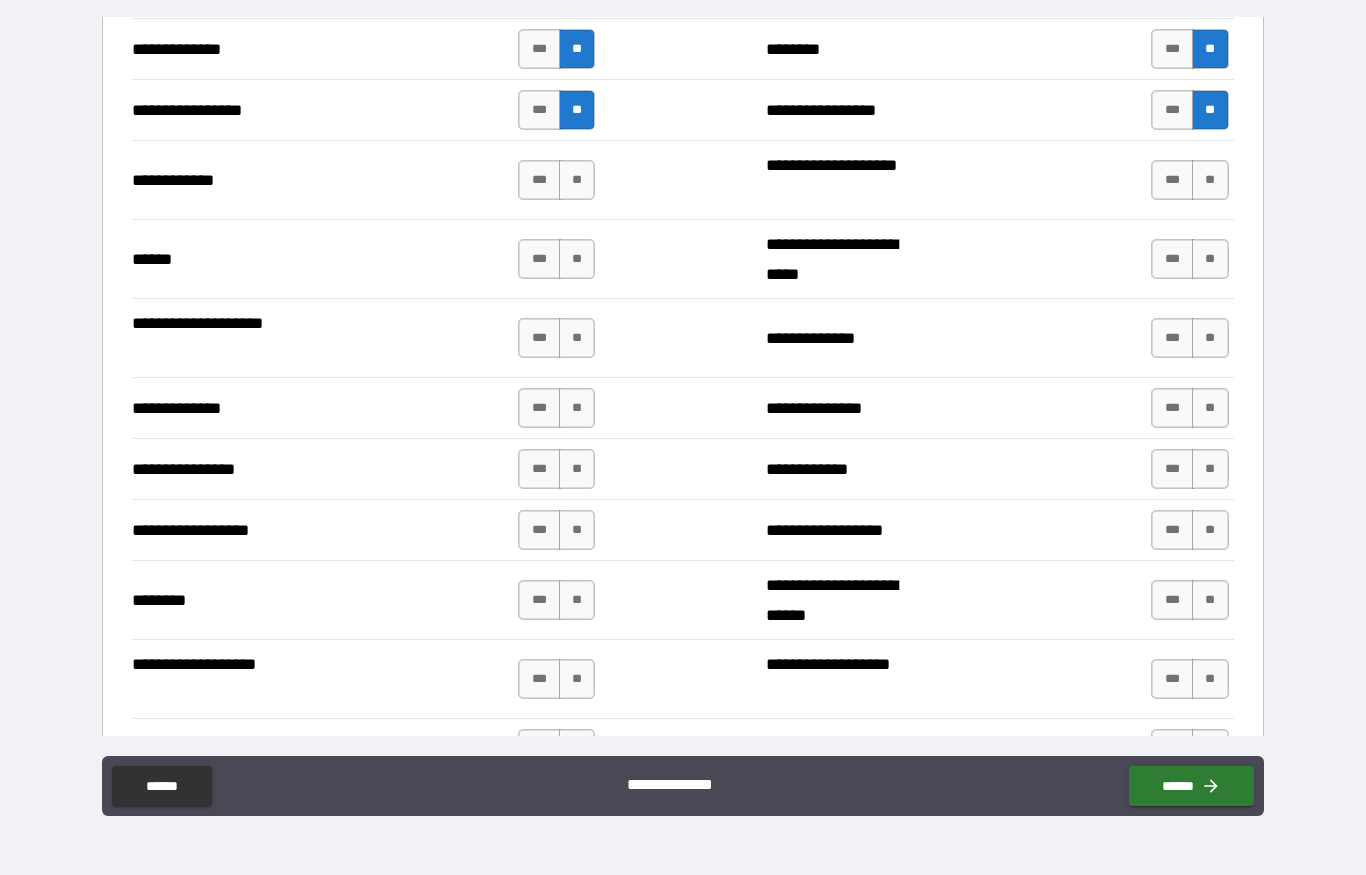 scroll, scrollTop: 2897, scrollLeft: 0, axis: vertical 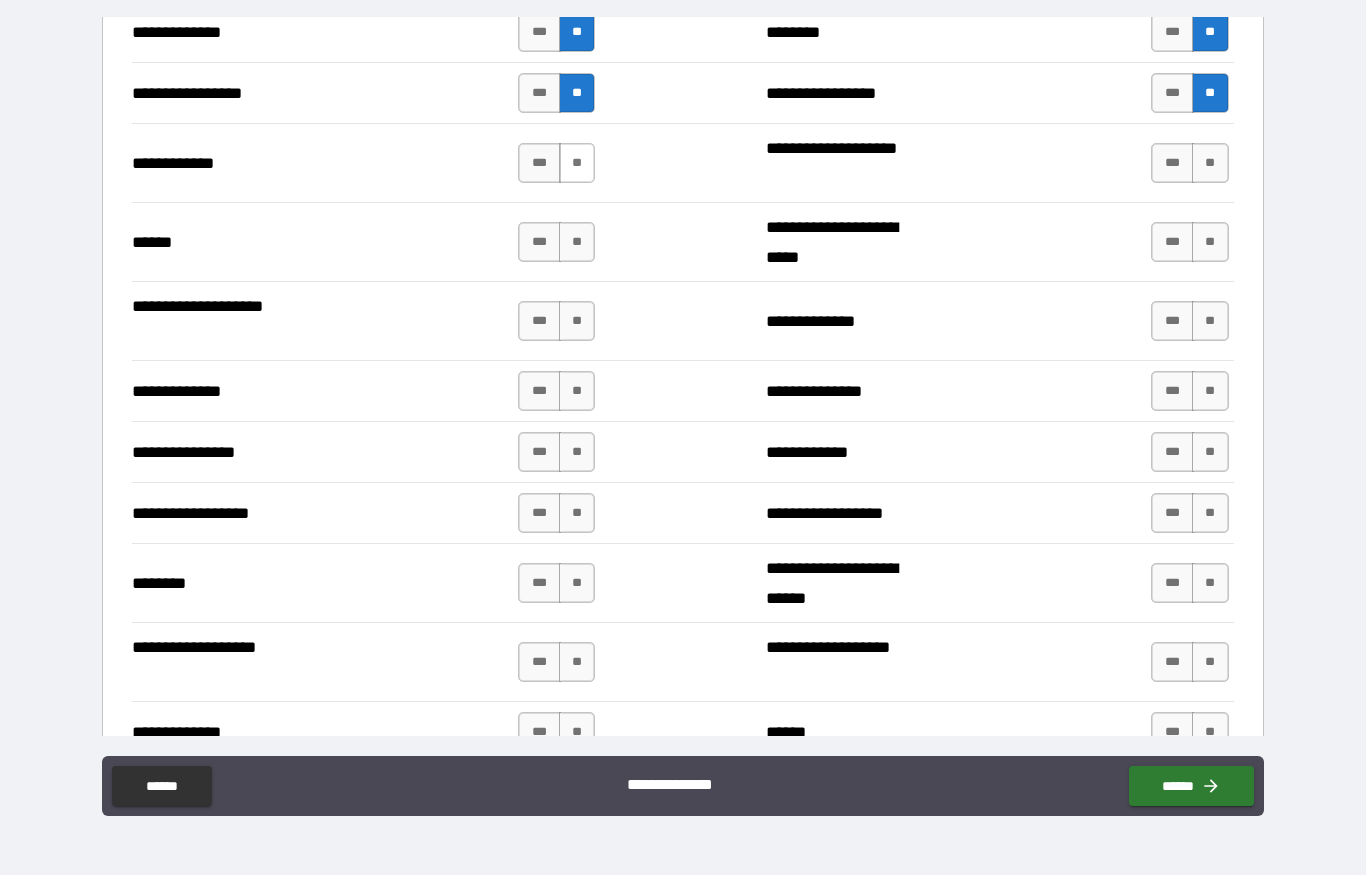 click on "**" at bounding box center [577, 163] 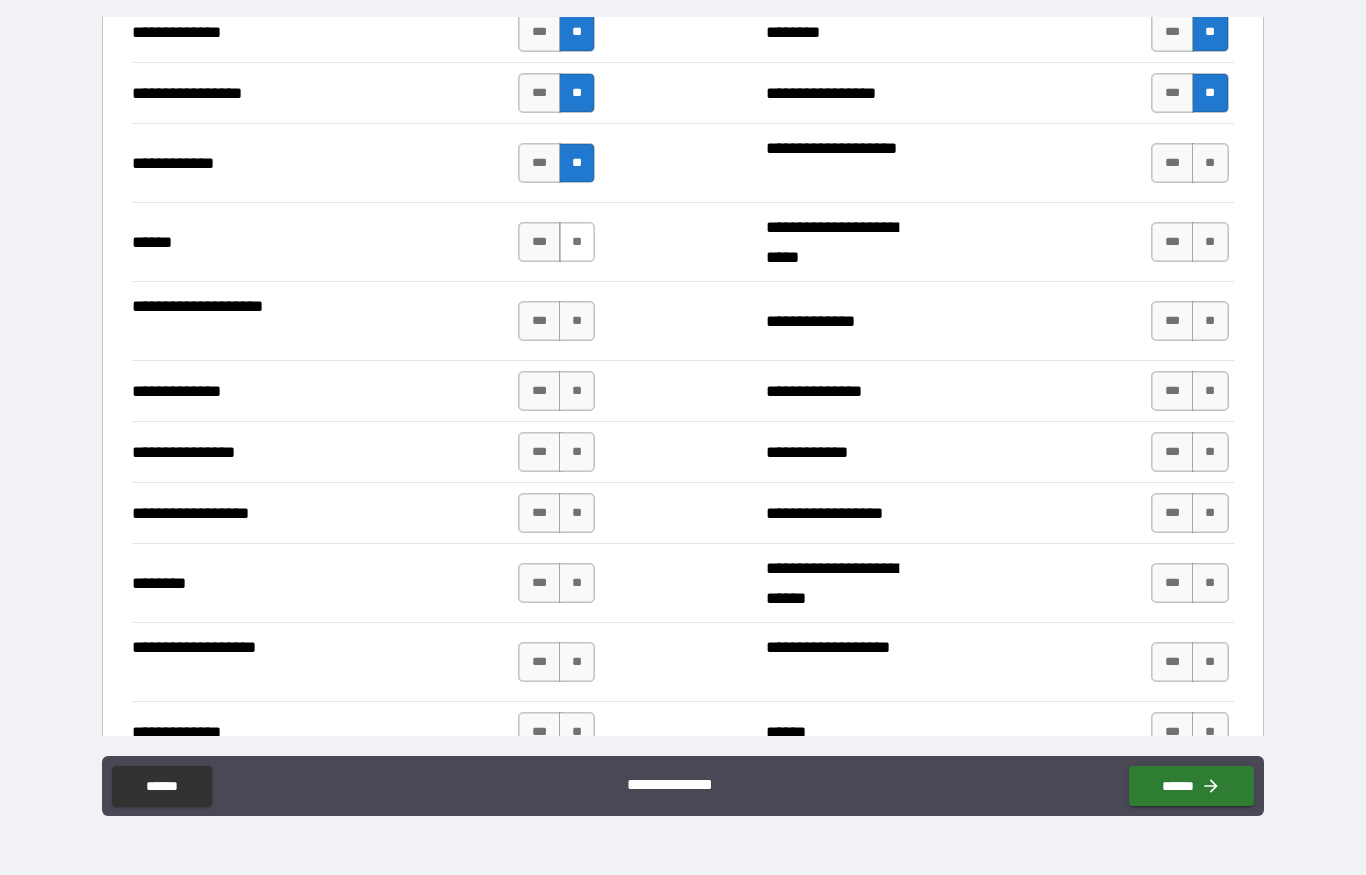 click on "**" at bounding box center (577, 242) 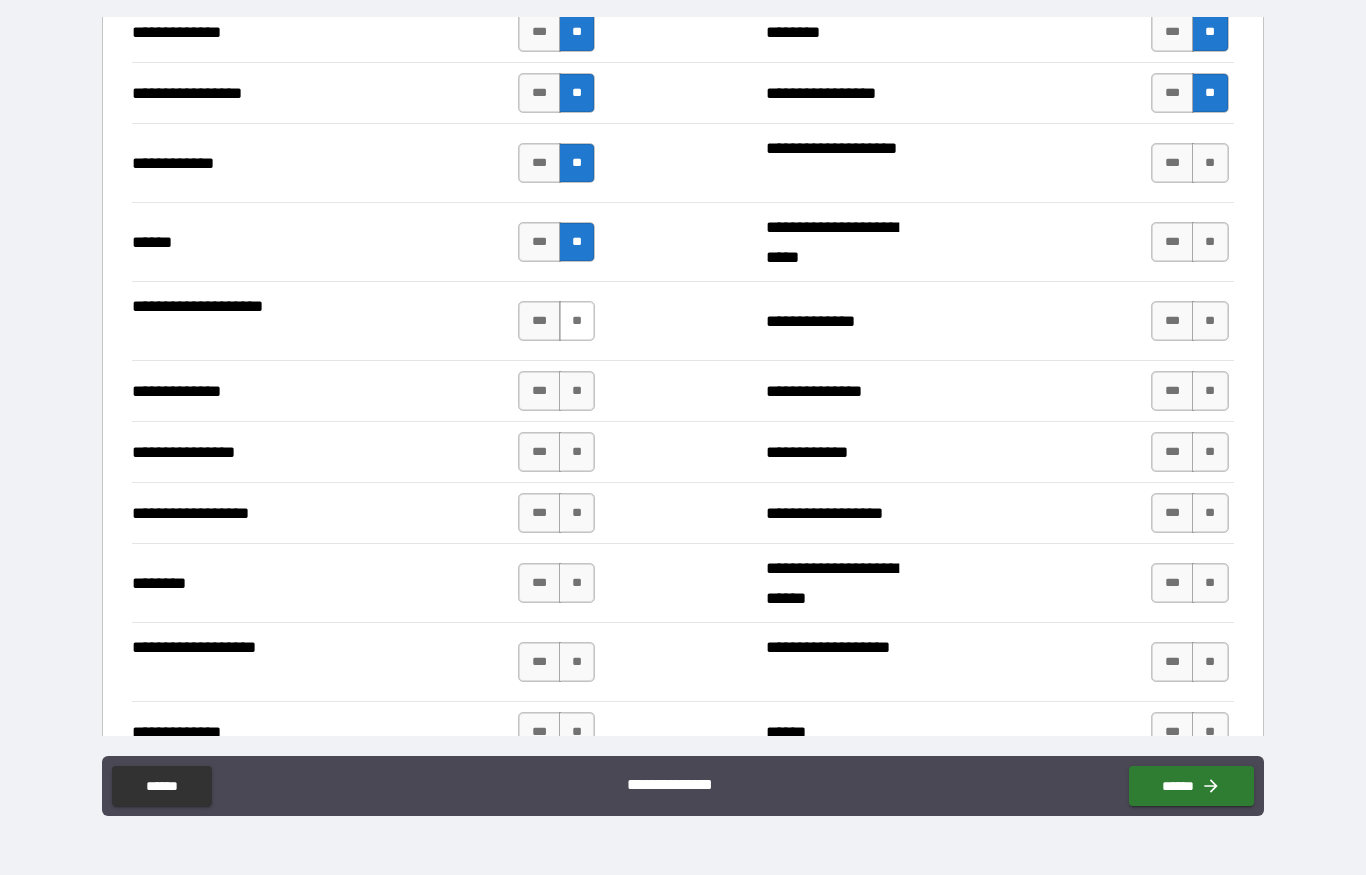 click on "**" at bounding box center (577, 321) 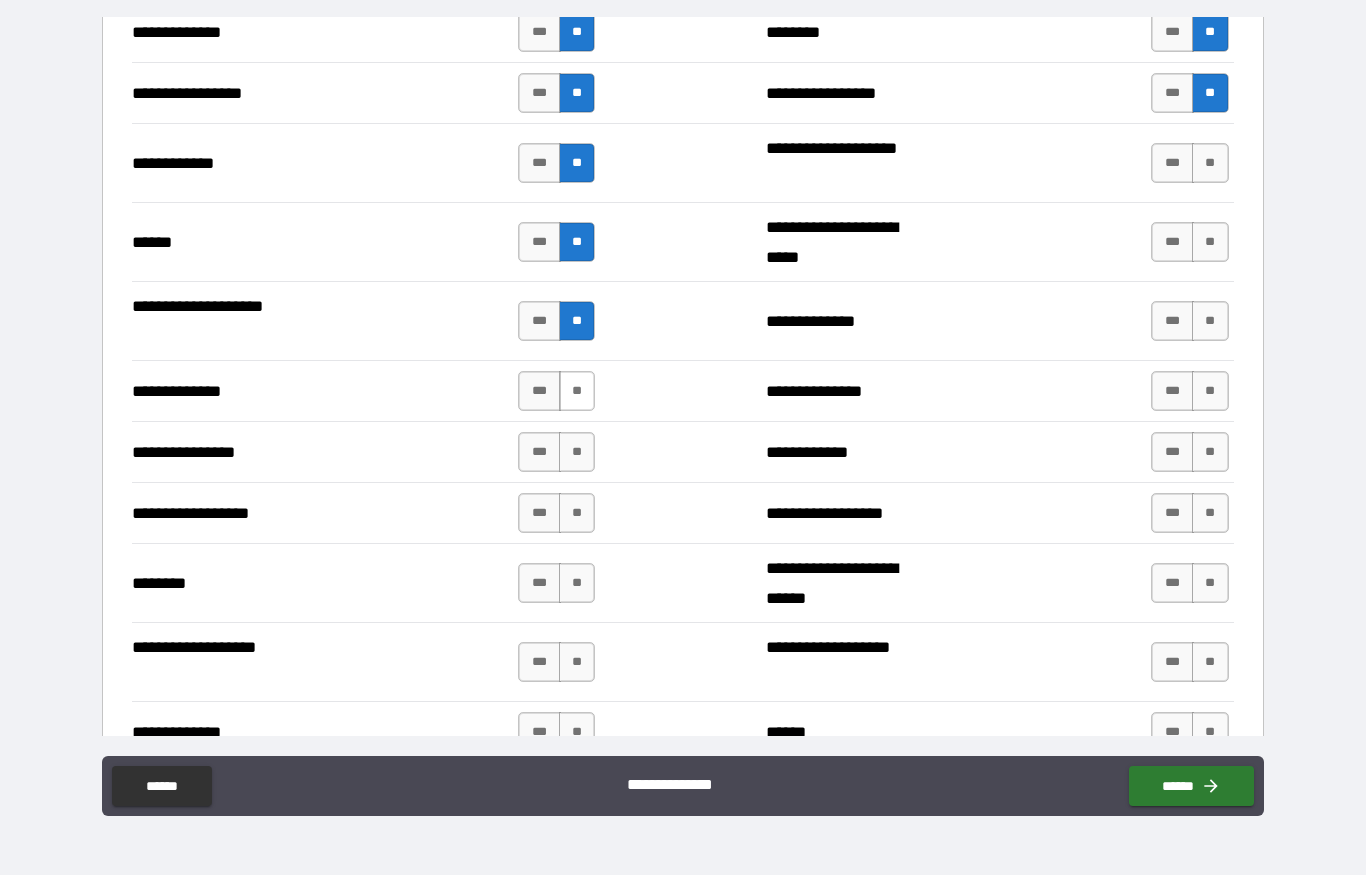 click on "**" at bounding box center (577, 391) 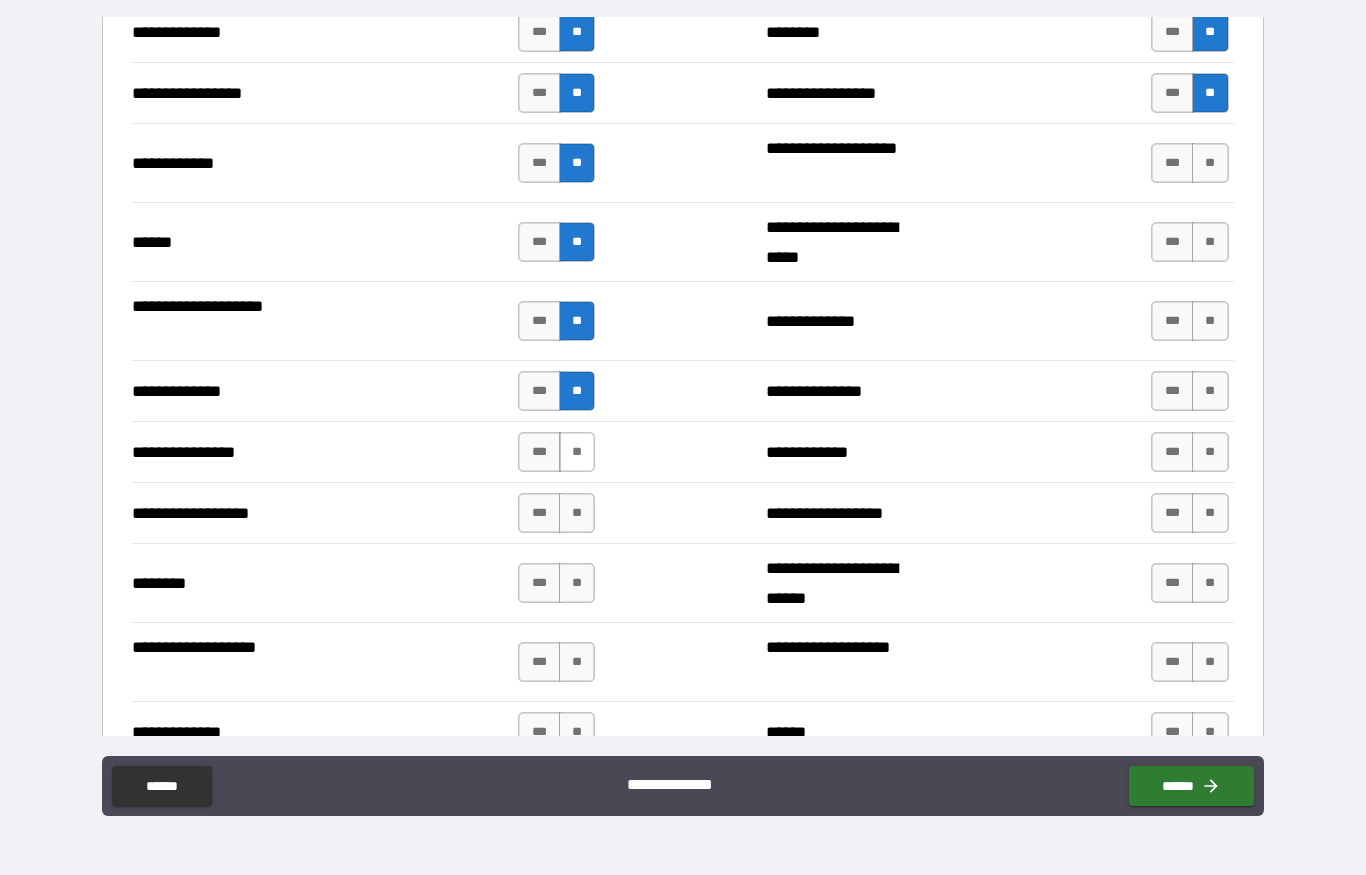 click on "**" at bounding box center [577, 452] 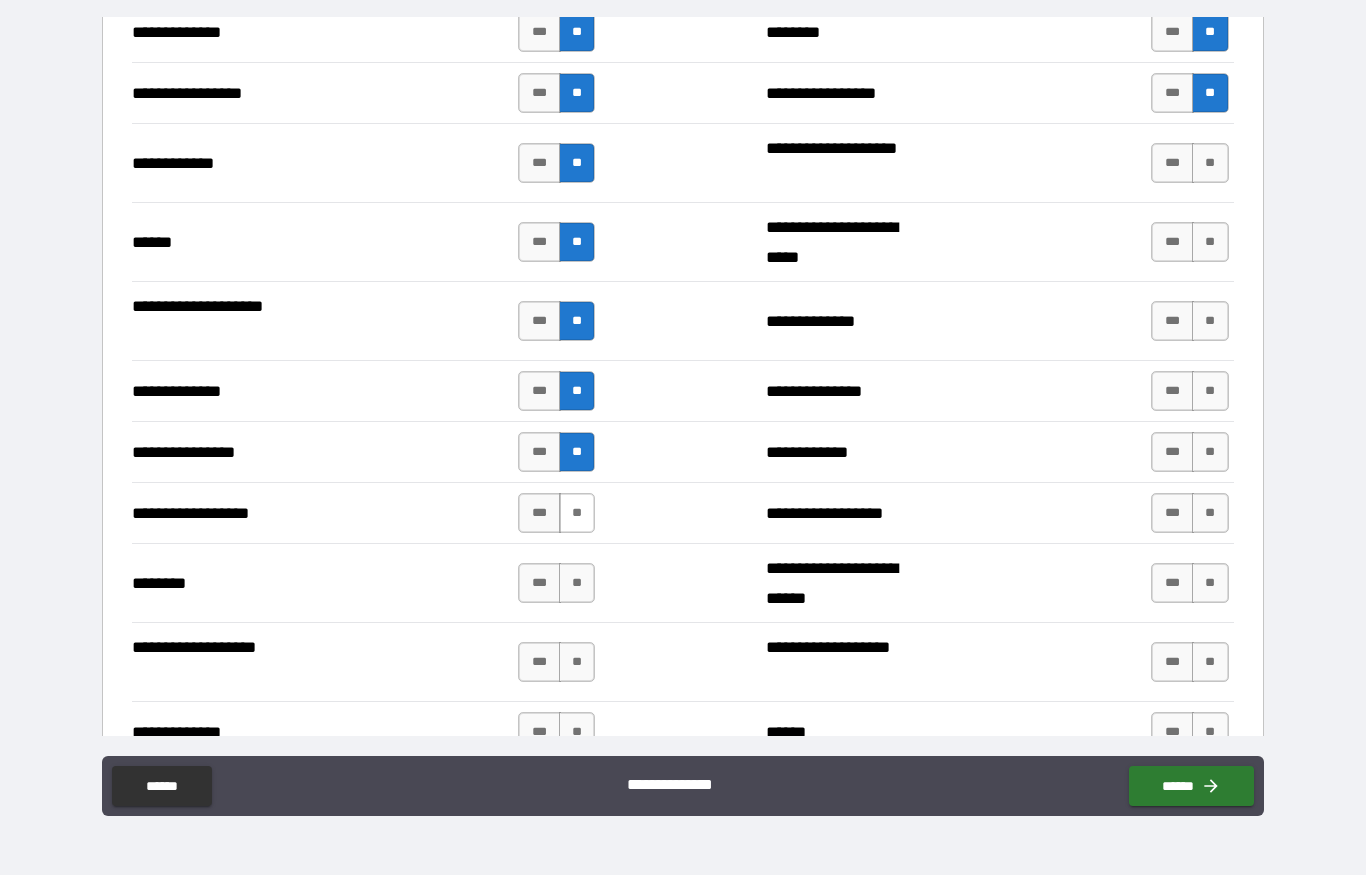 click on "**" at bounding box center (577, 513) 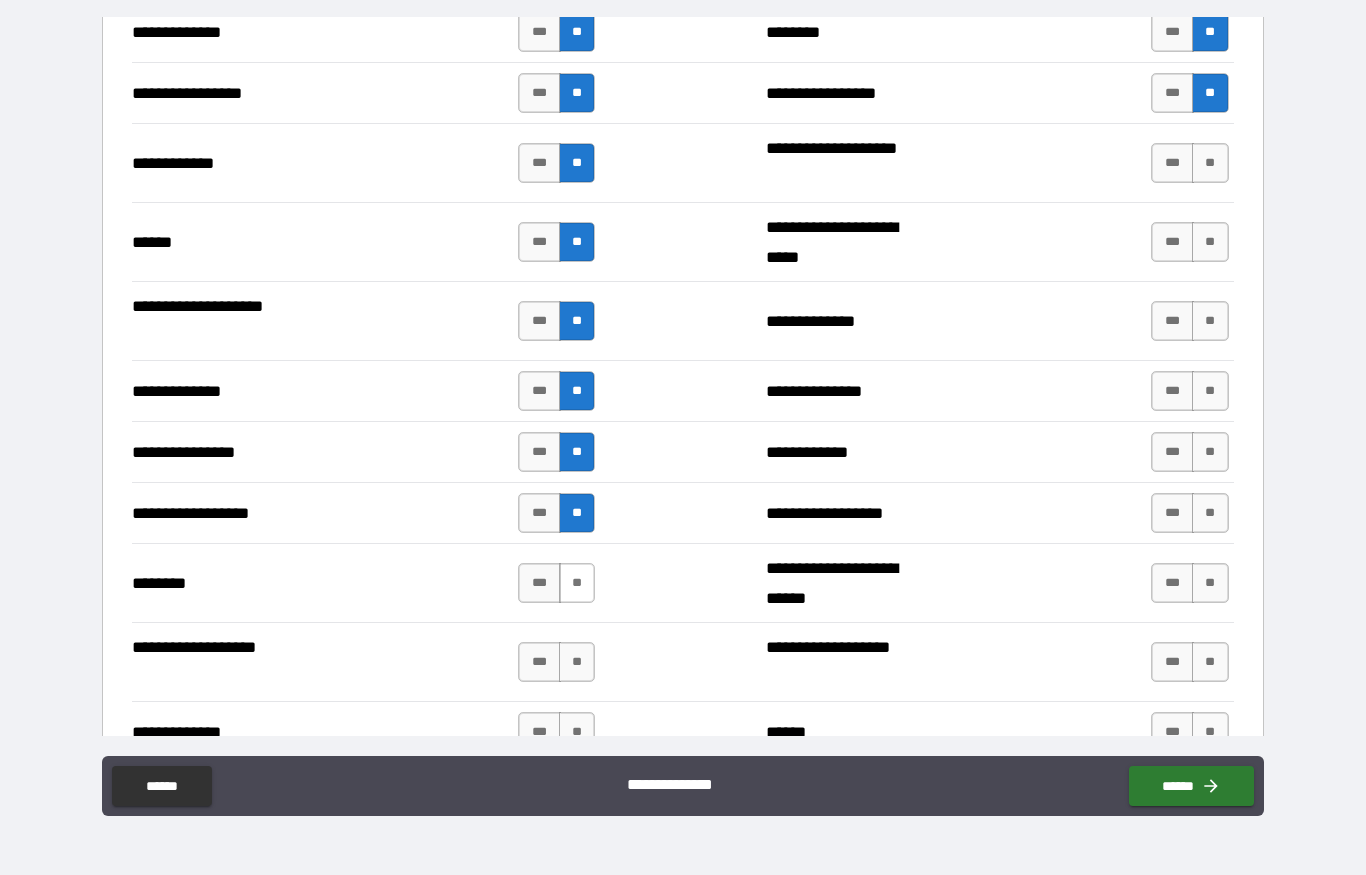 click on "**" at bounding box center [577, 583] 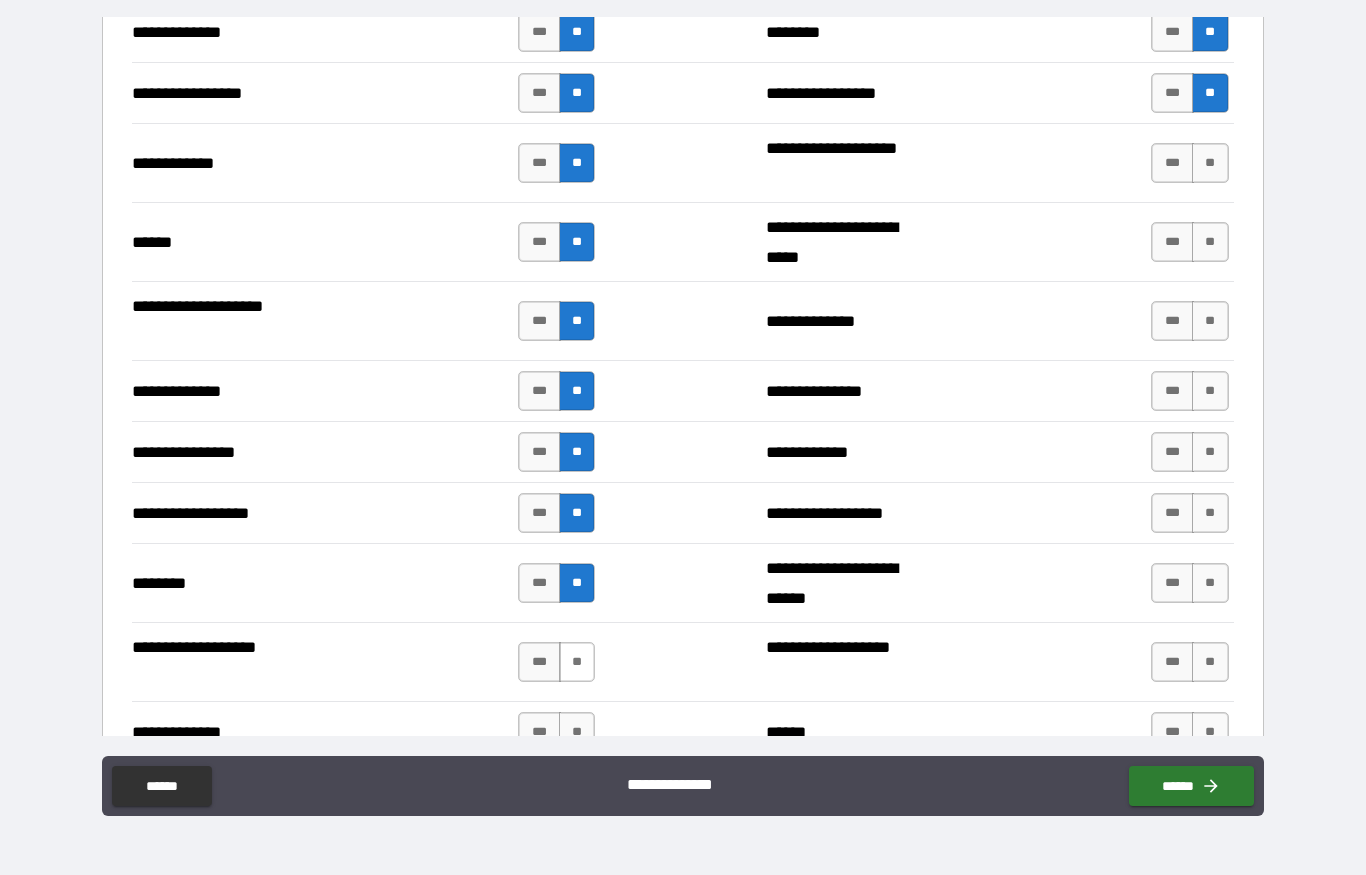 click on "**" at bounding box center (577, 662) 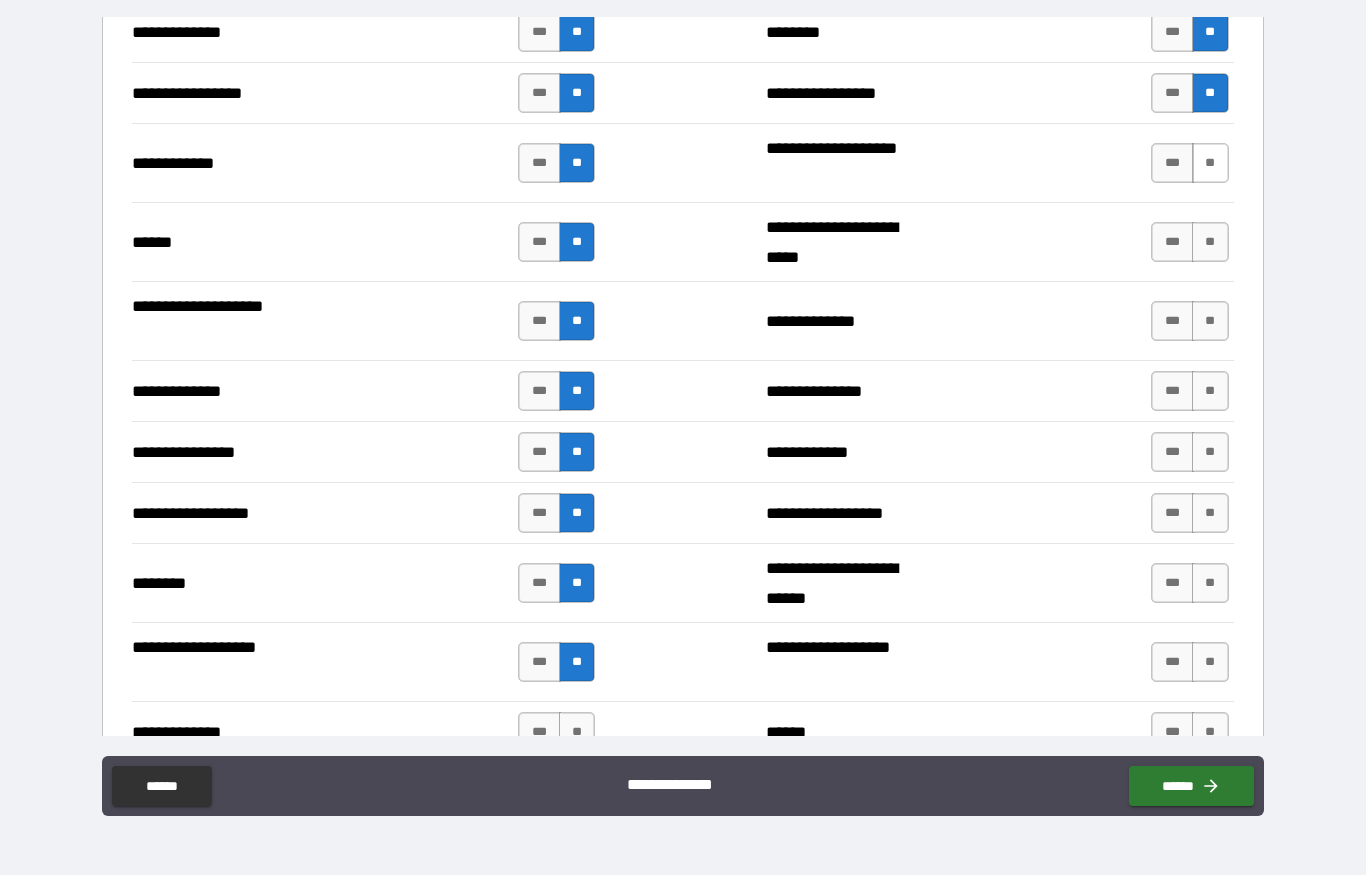 click on "**" at bounding box center (1210, 163) 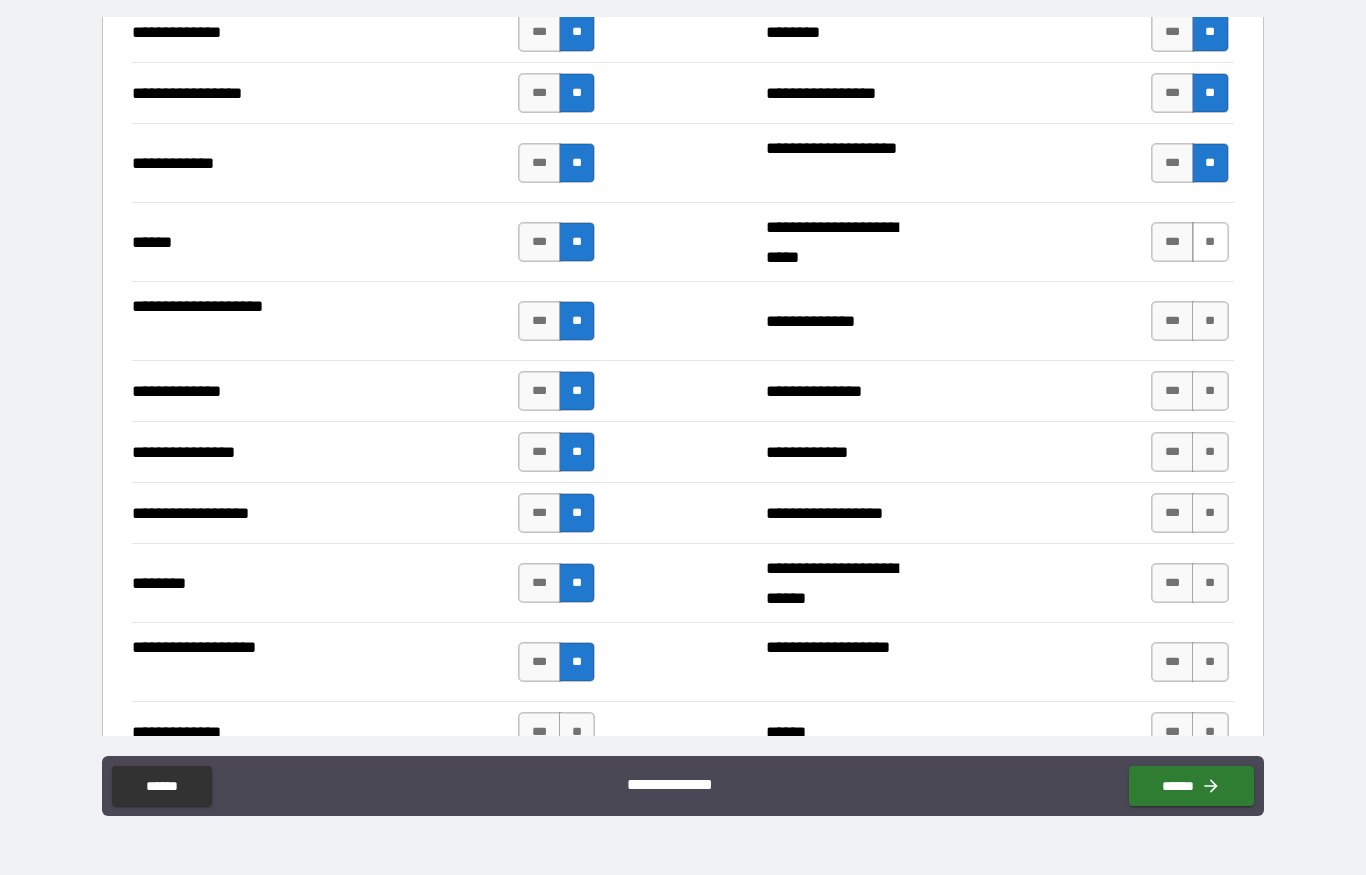 click on "**" at bounding box center [1210, 242] 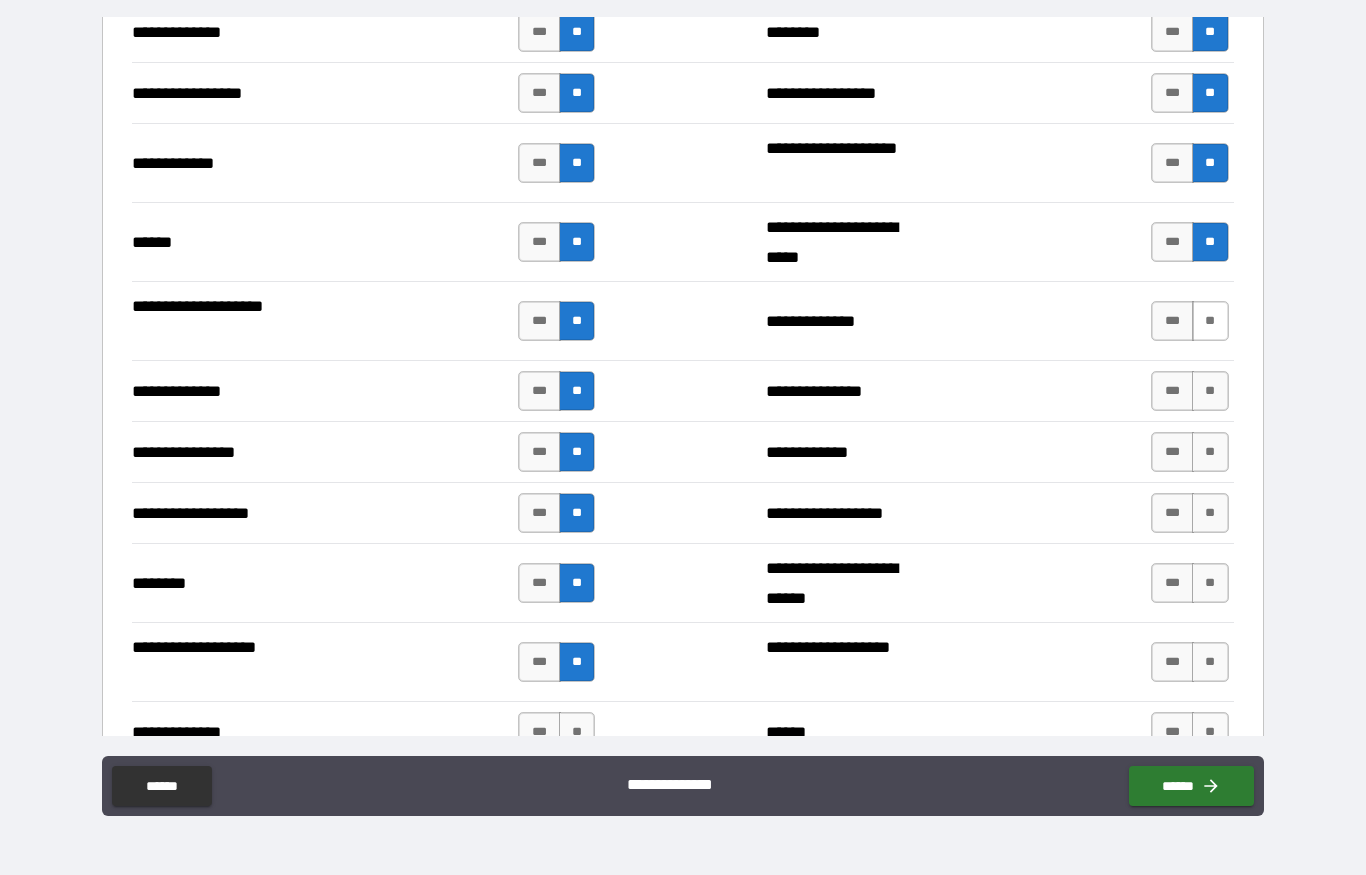 click on "**" at bounding box center [1210, 321] 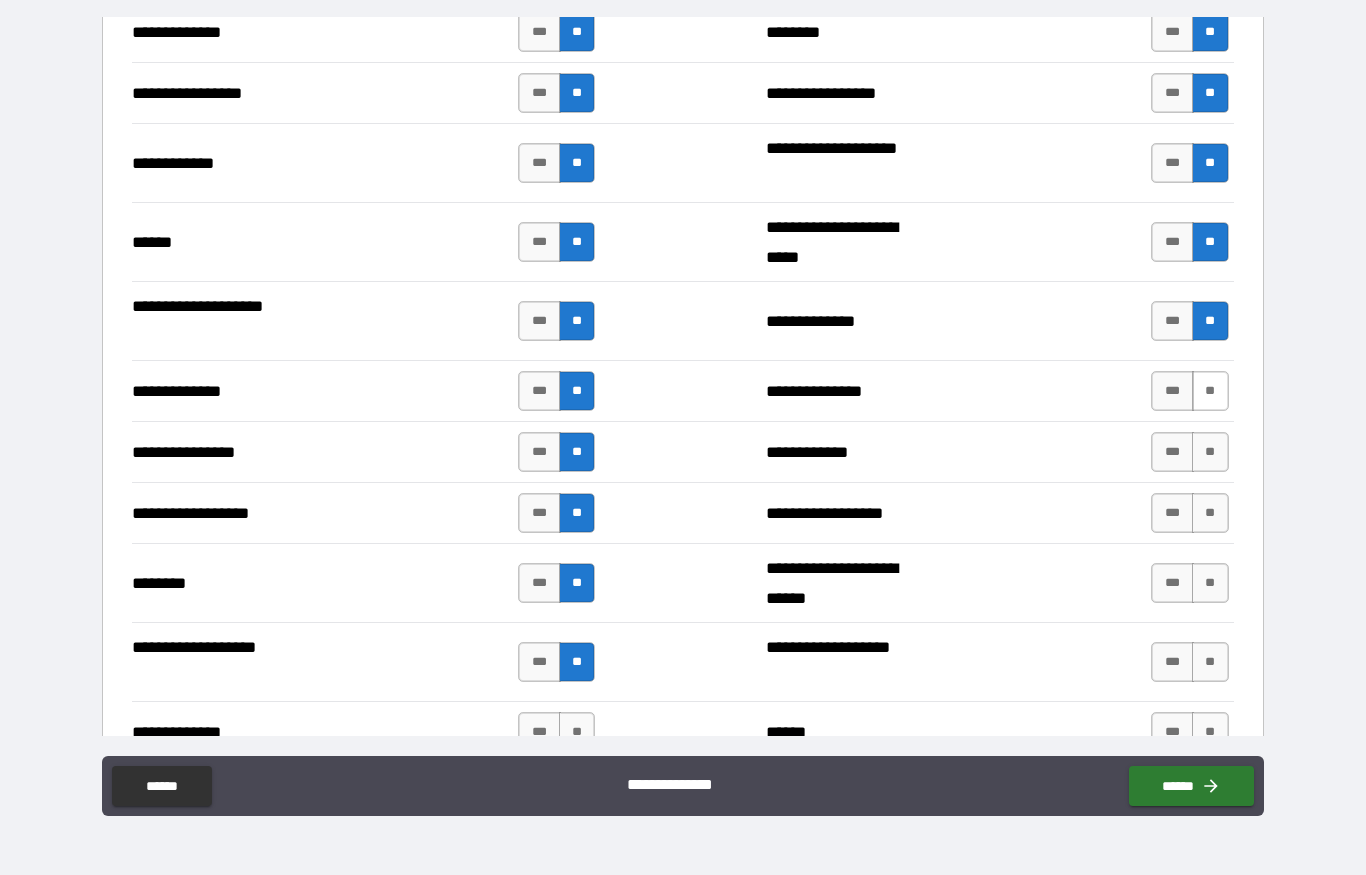 click on "**" at bounding box center (1210, 391) 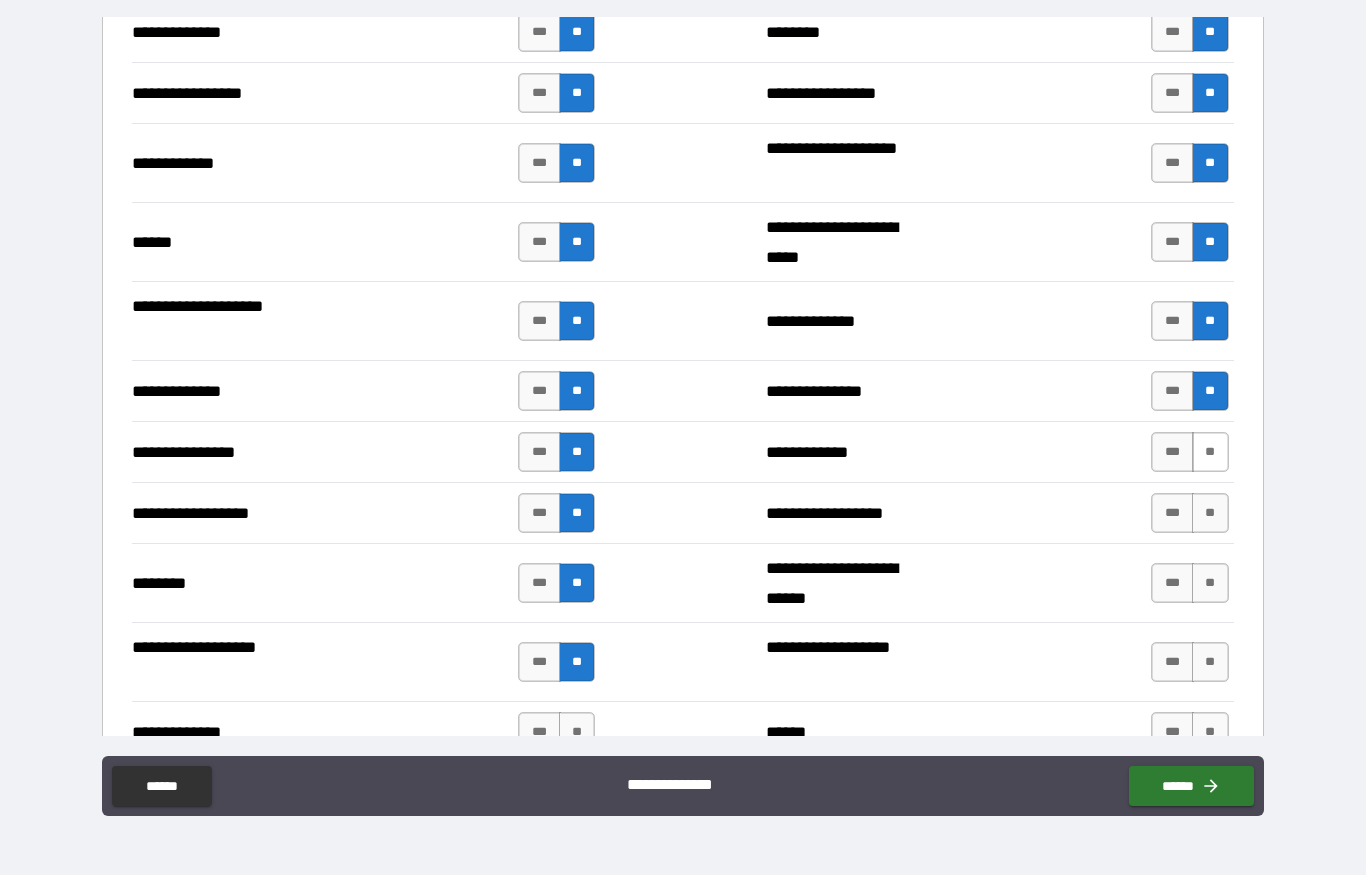 click on "**" at bounding box center [1210, 452] 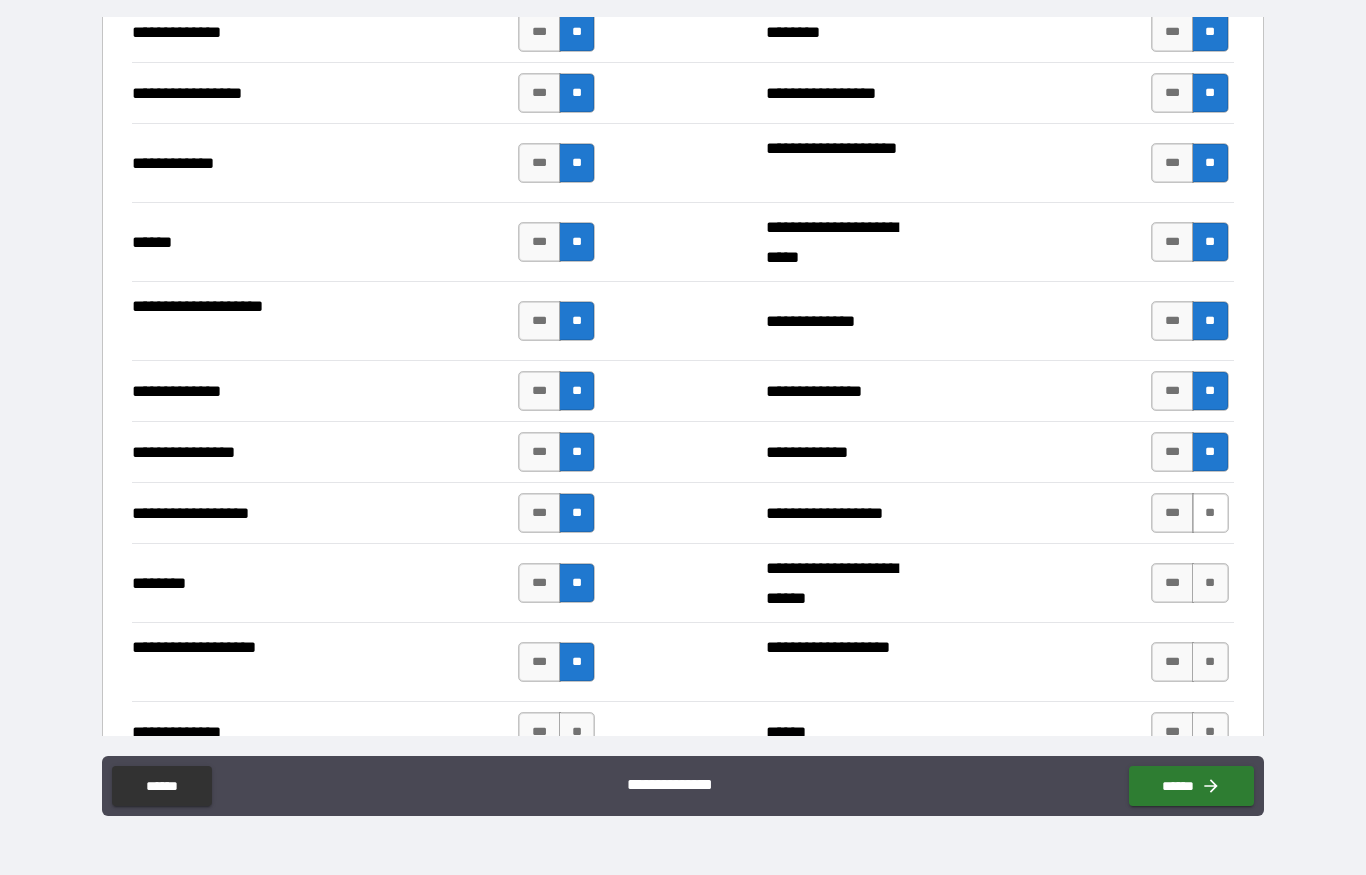 click on "**" at bounding box center [1210, 513] 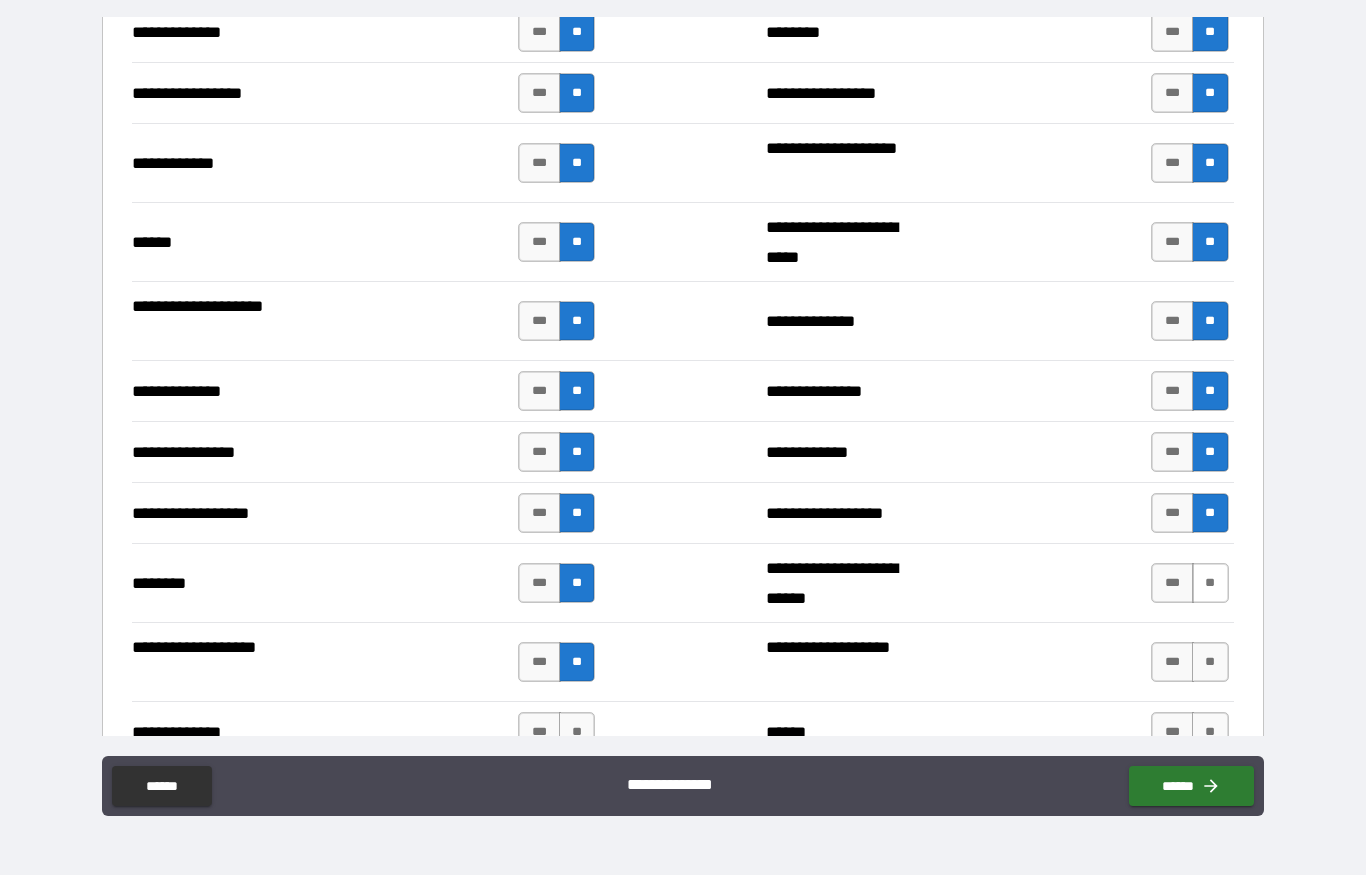 click on "**" at bounding box center (1210, 583) 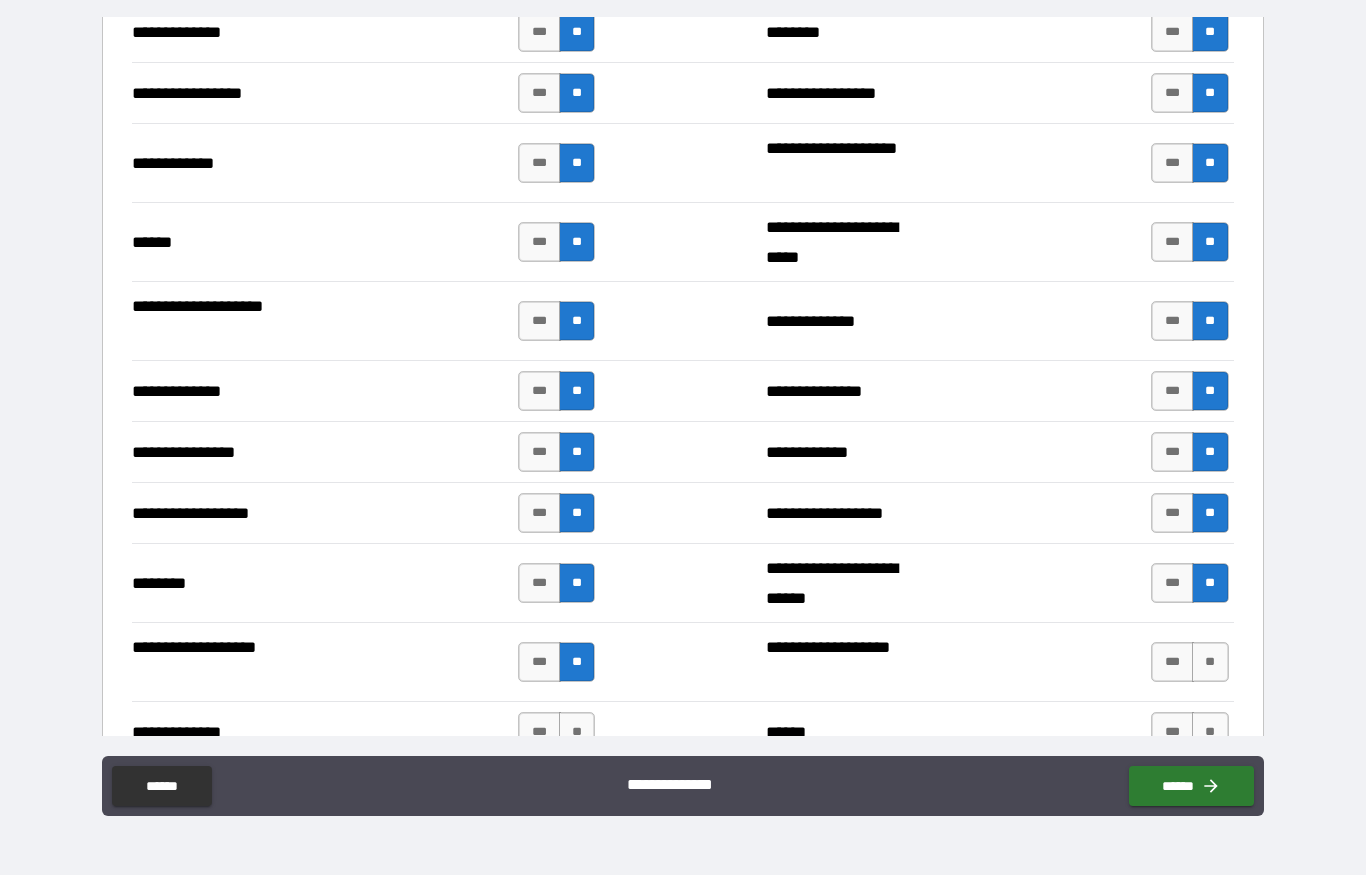 scroll, scrollTop: 2898, scrollLeft: 0, axis: vertical 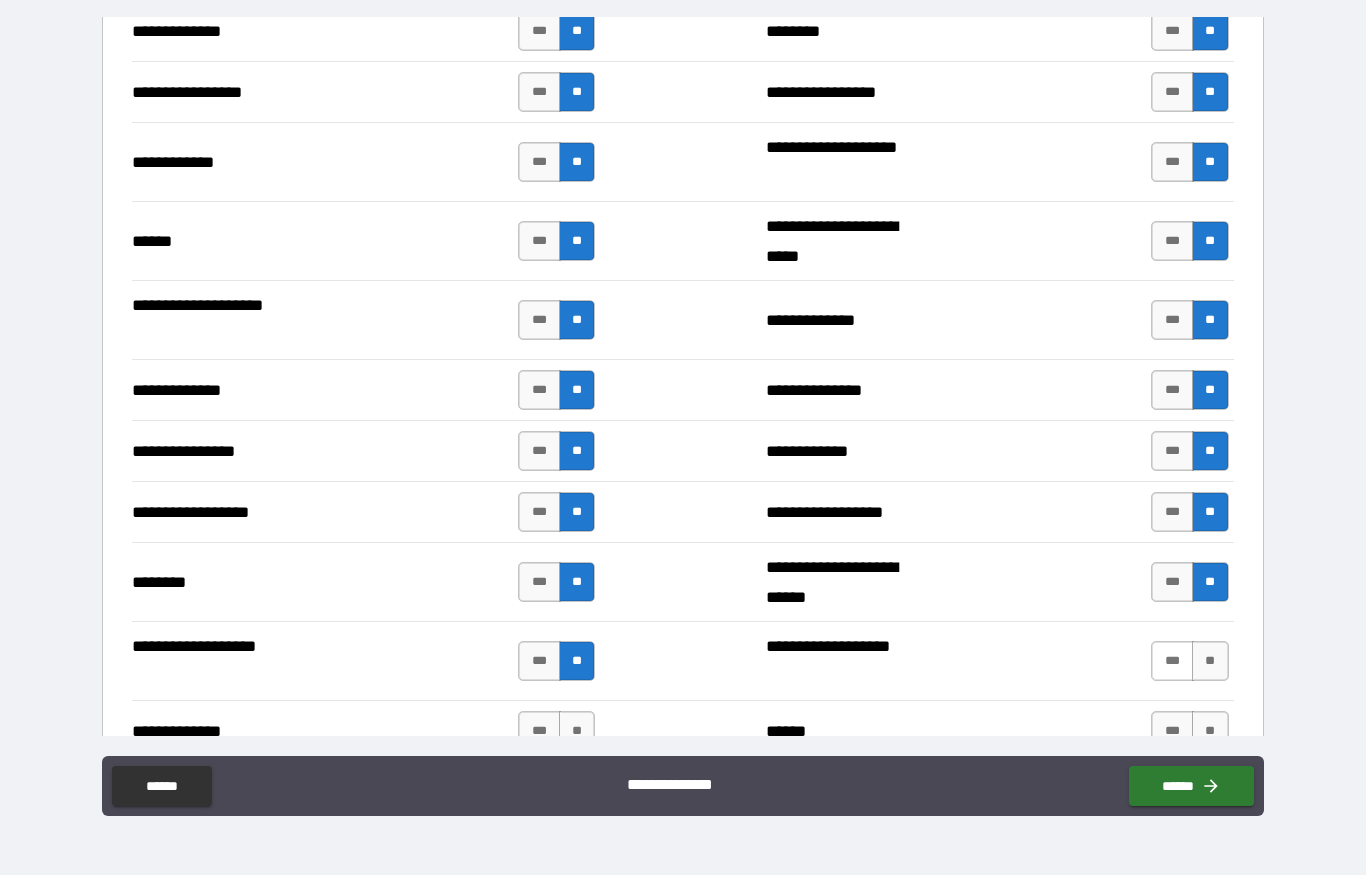 click on "***" at bounding box center [1172, 661] 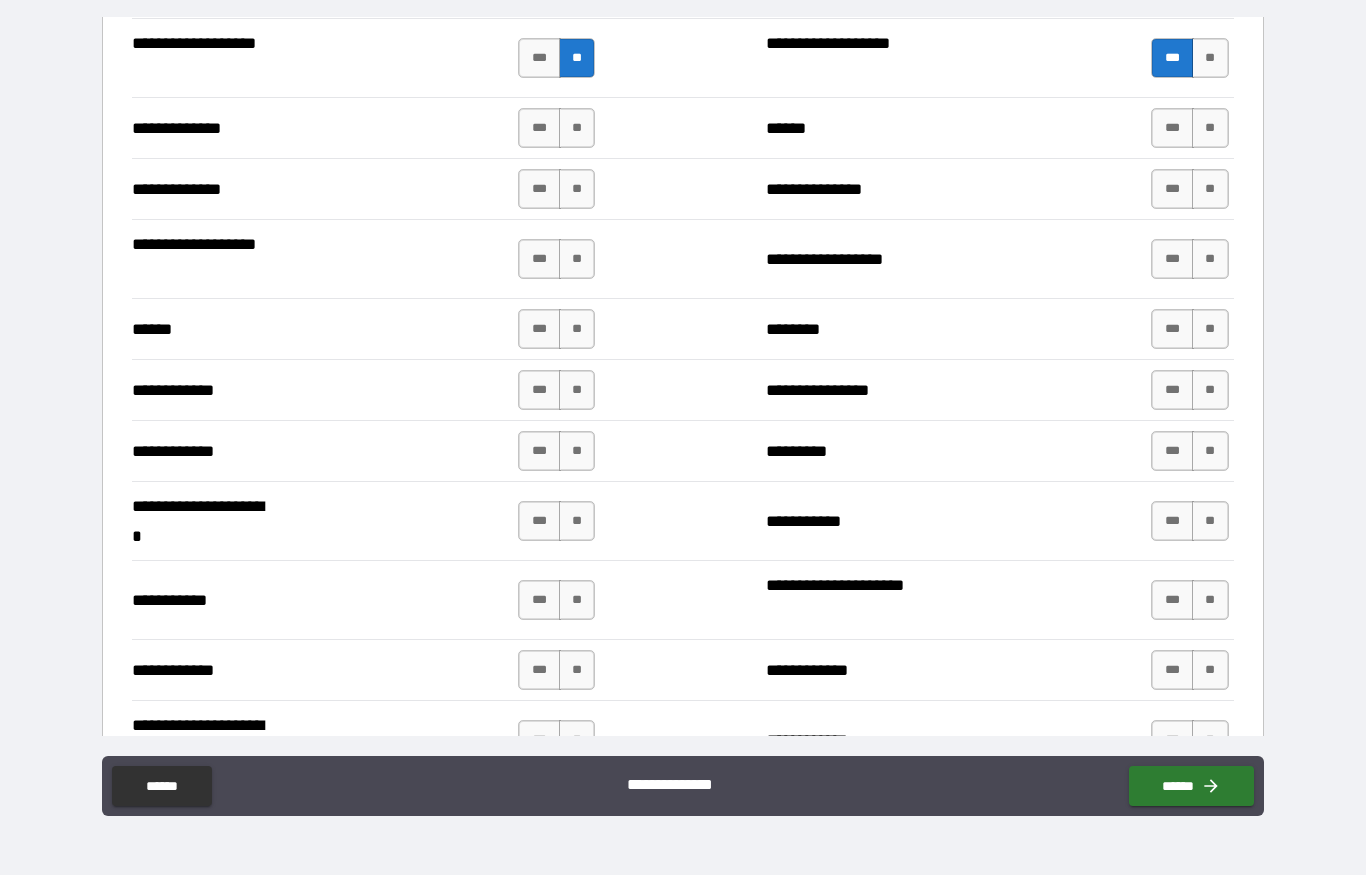 scroll, scrollTop: 3505, scrollLeft: 0, axis: vertical 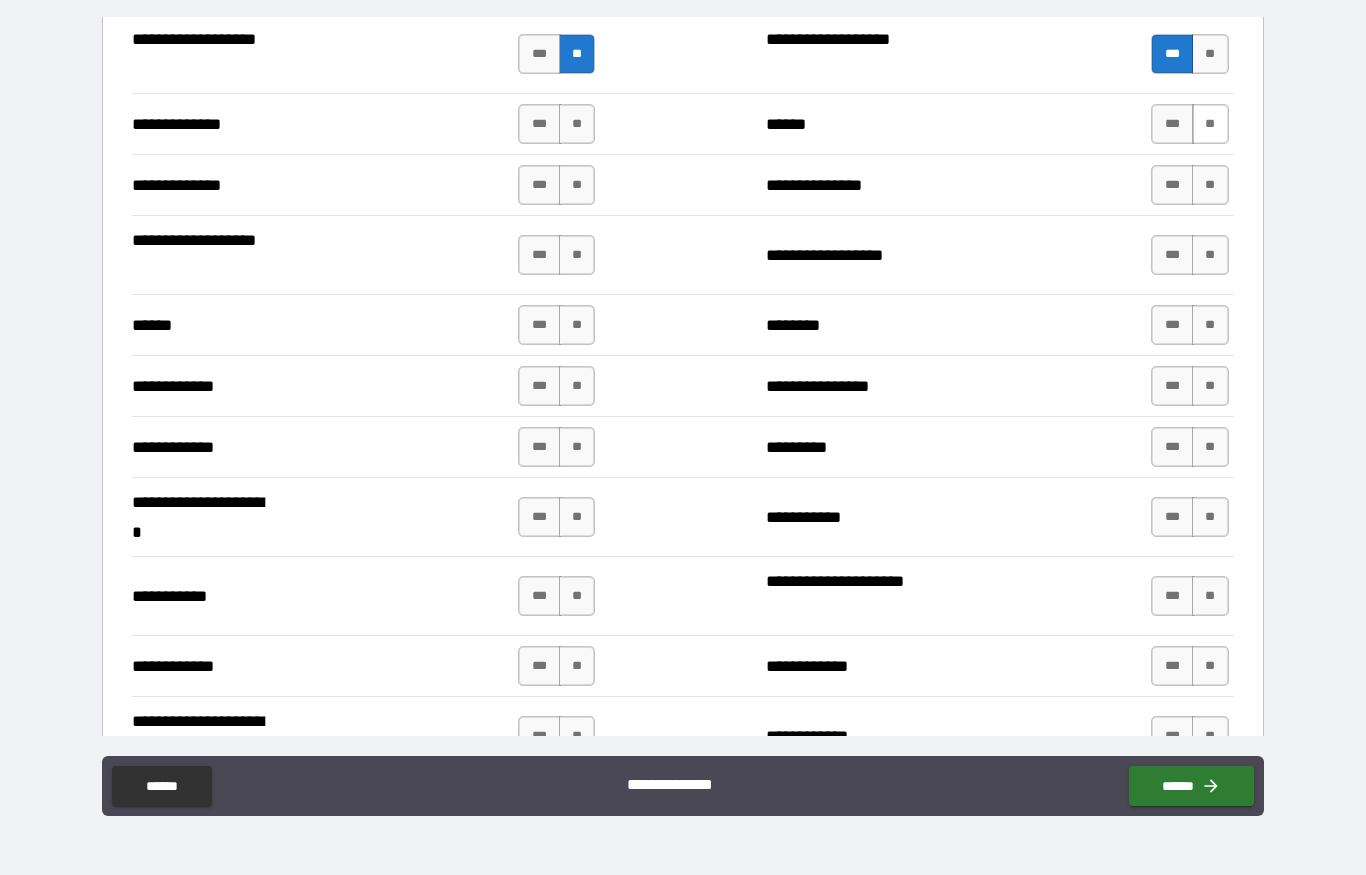 click on "**" at bounding box center [1210, 124] 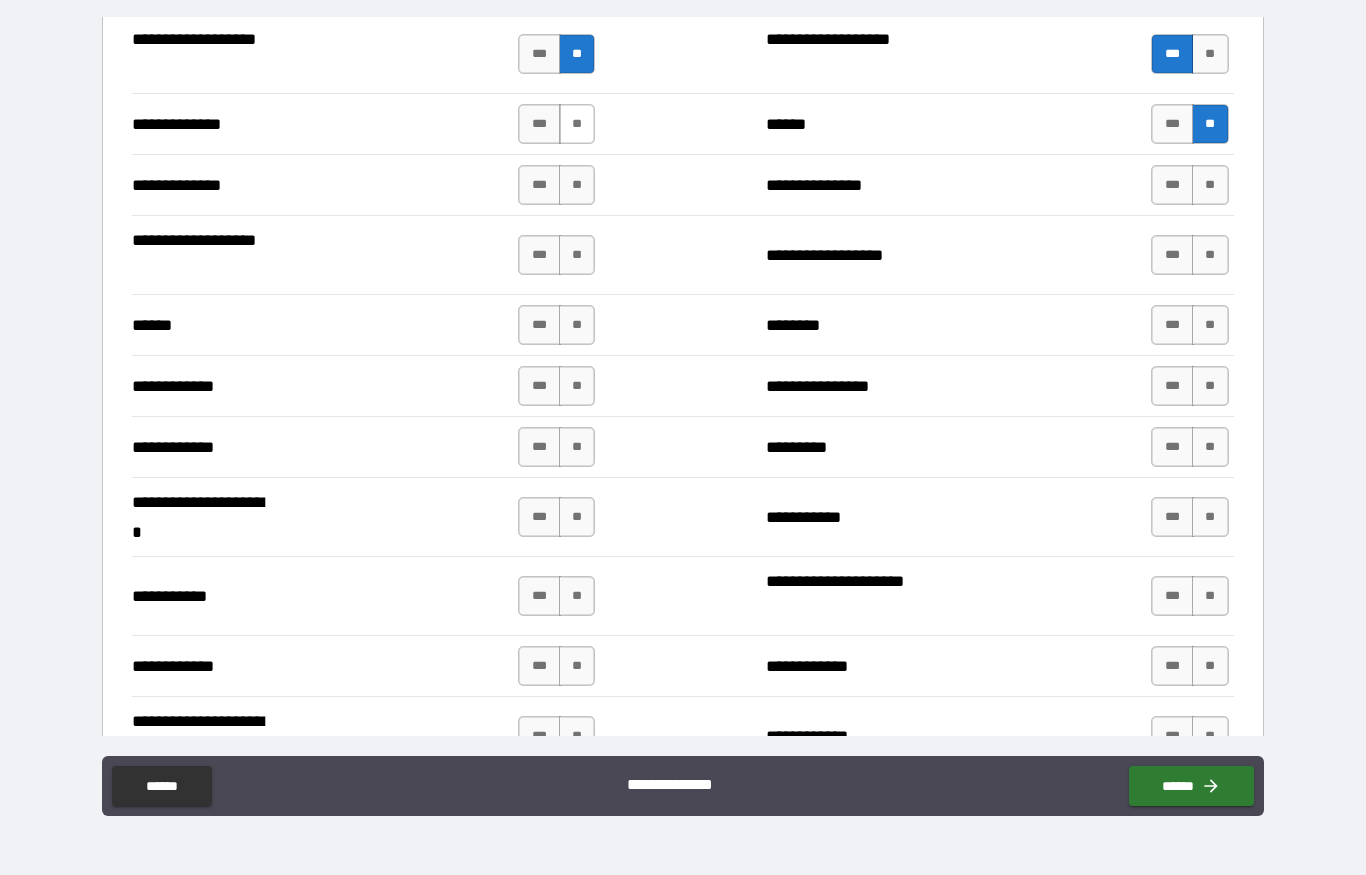 click on "**" at bounding box center (577, 124) 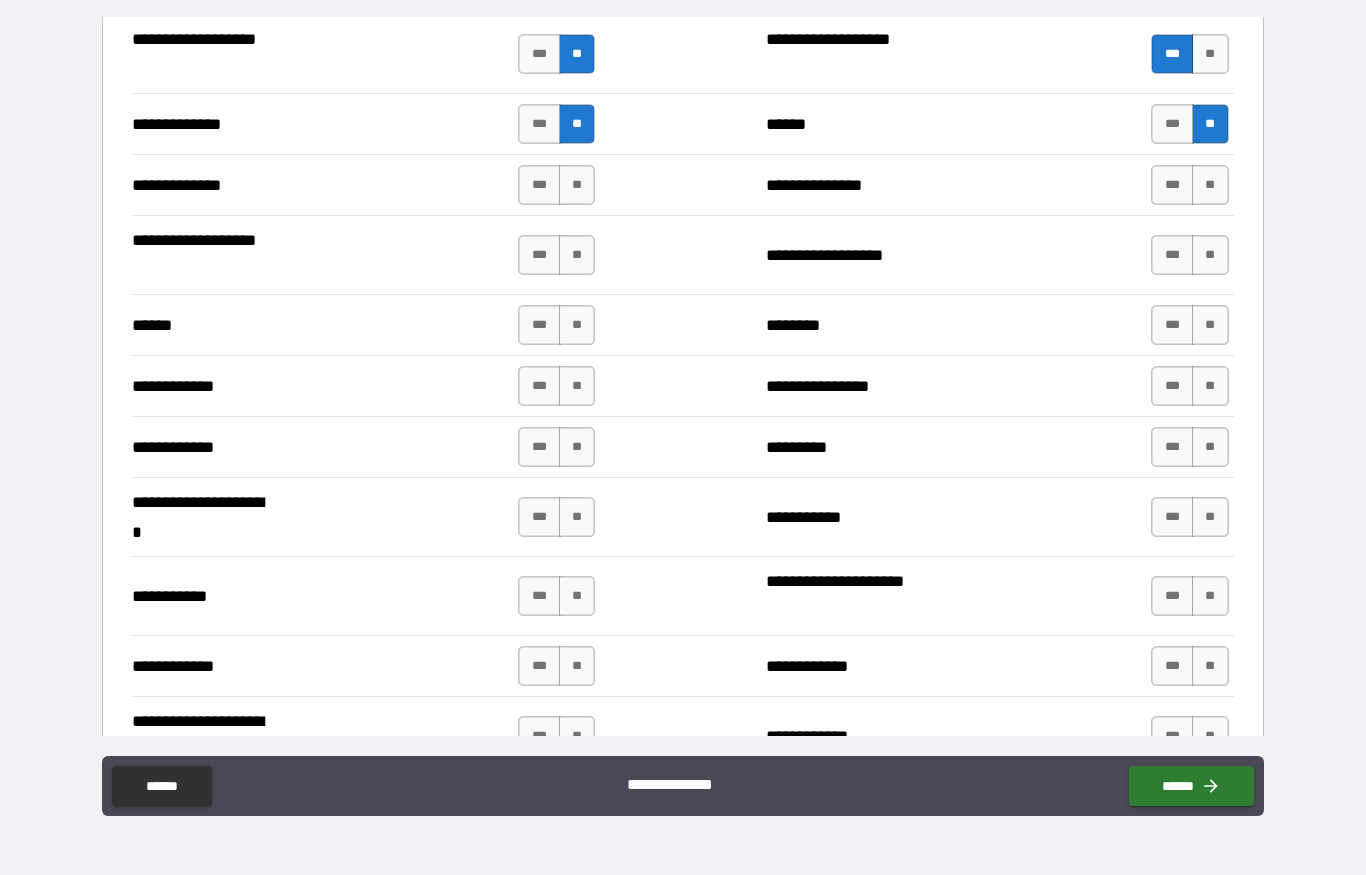 click on "**" at bounding box center [577, 185] 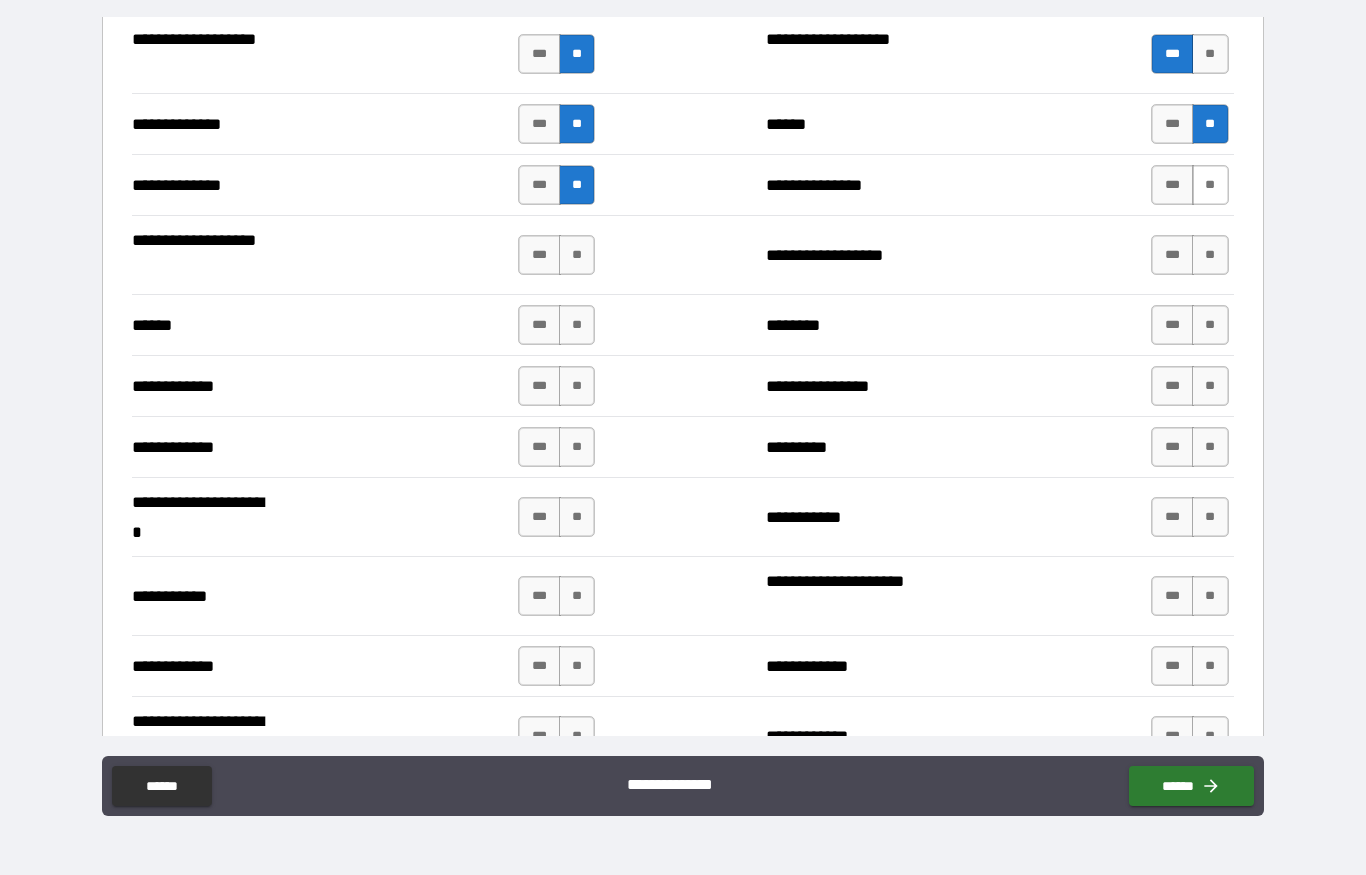click on "**" at bounding box center [1210, 185] 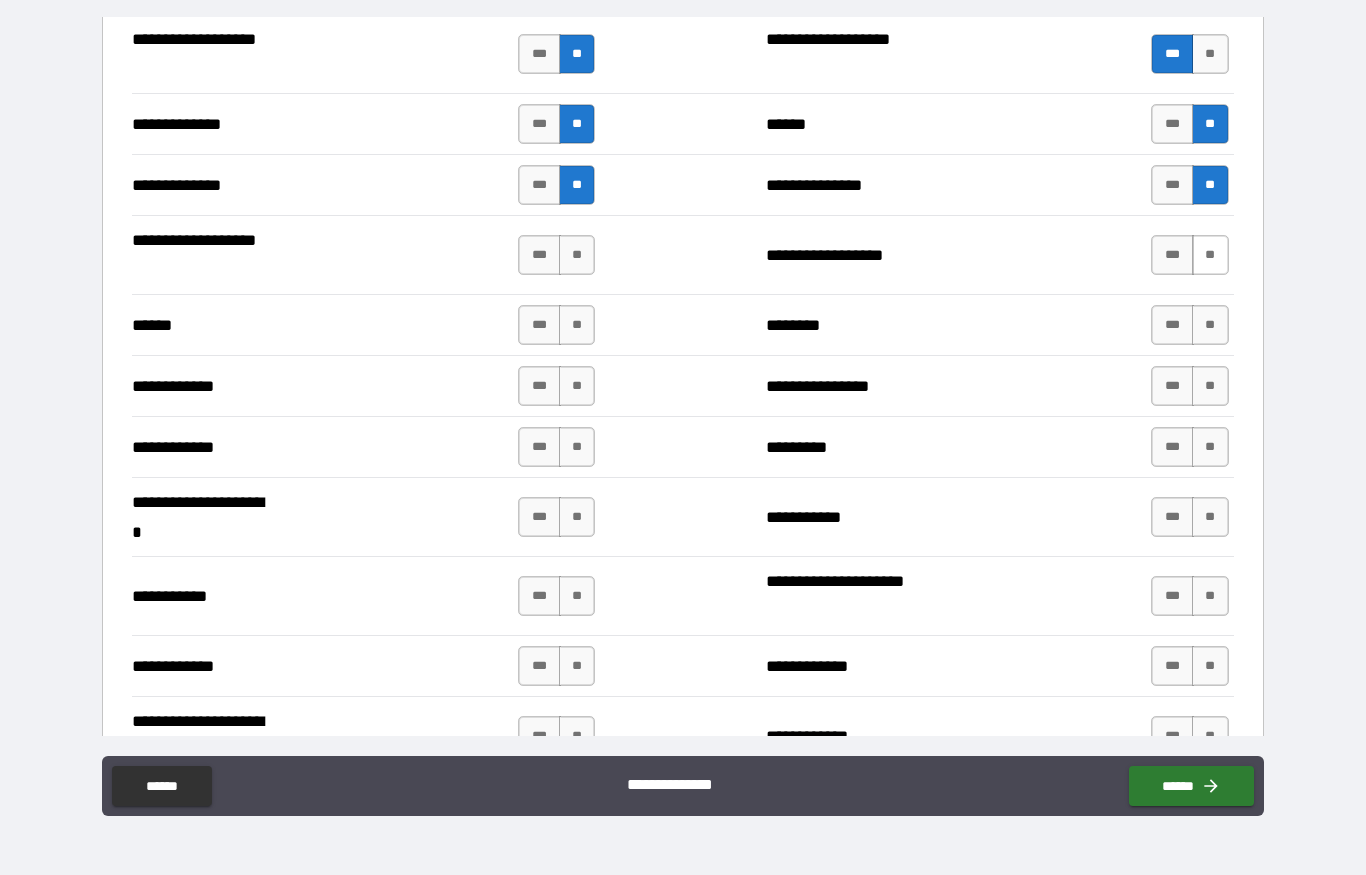 click on "**" at bounding box center [1210, 255] 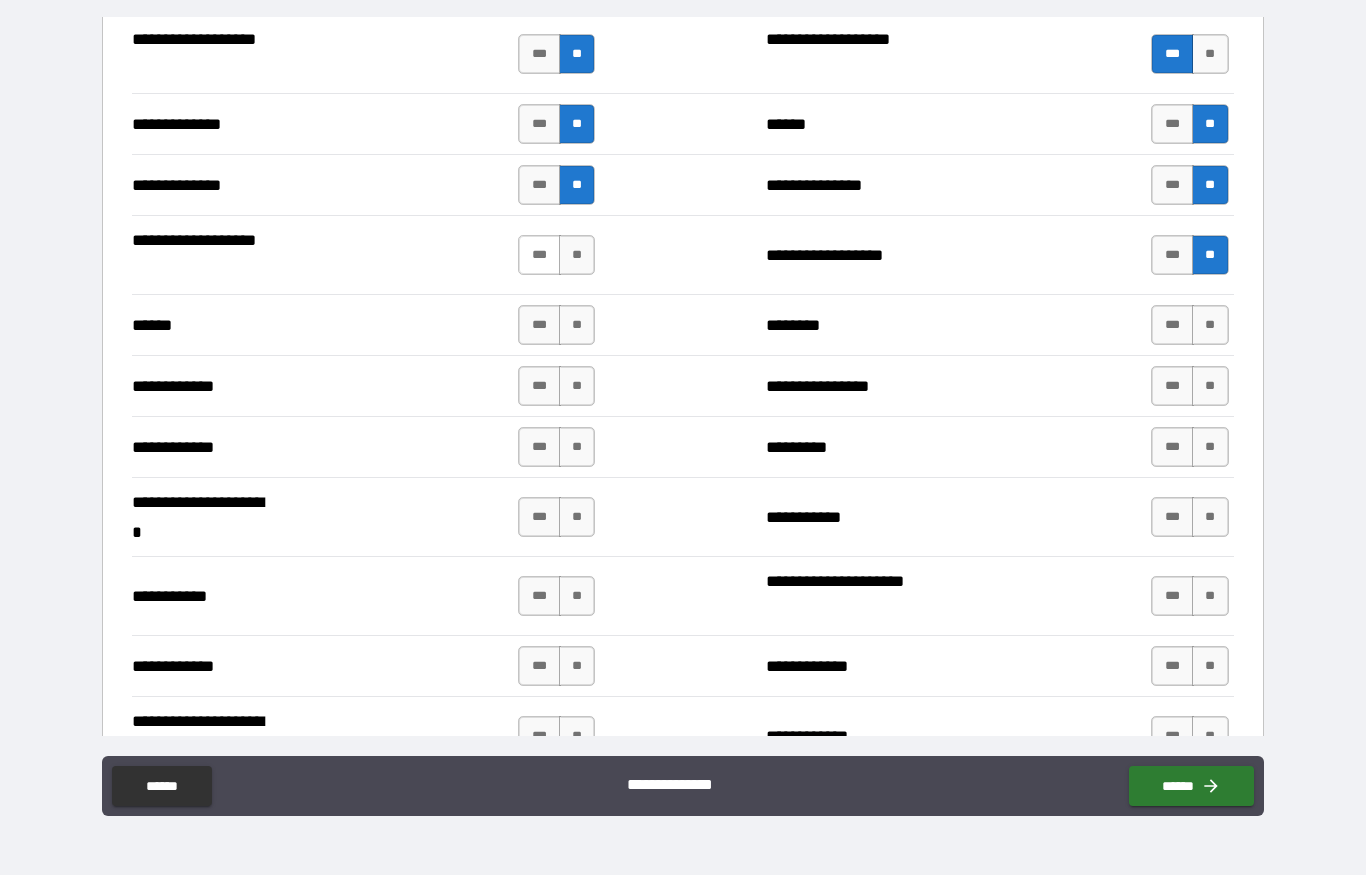 click on "***" at bounding box center [539, 255] 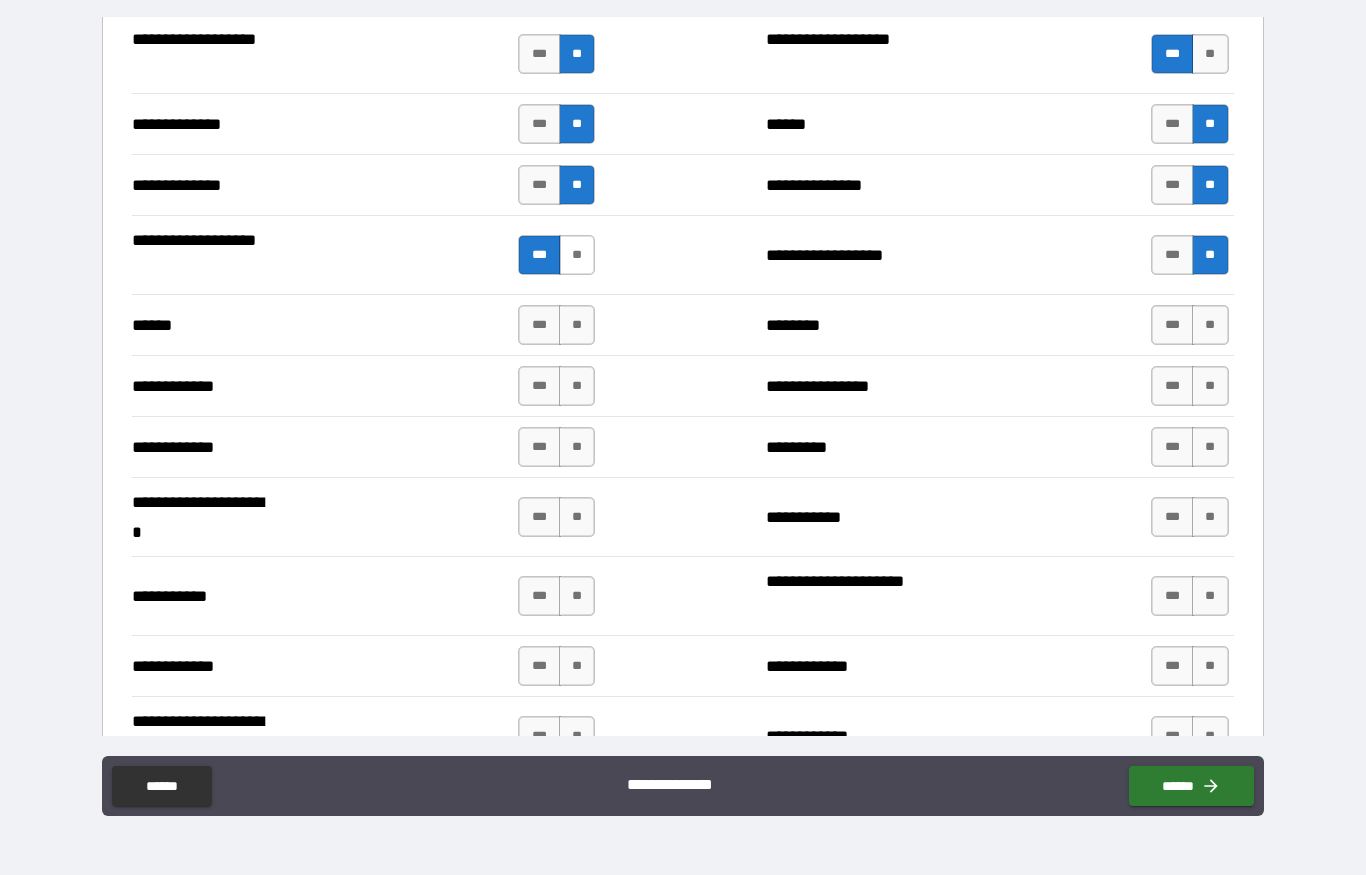 click on "**" at bounding box center [577, 255] 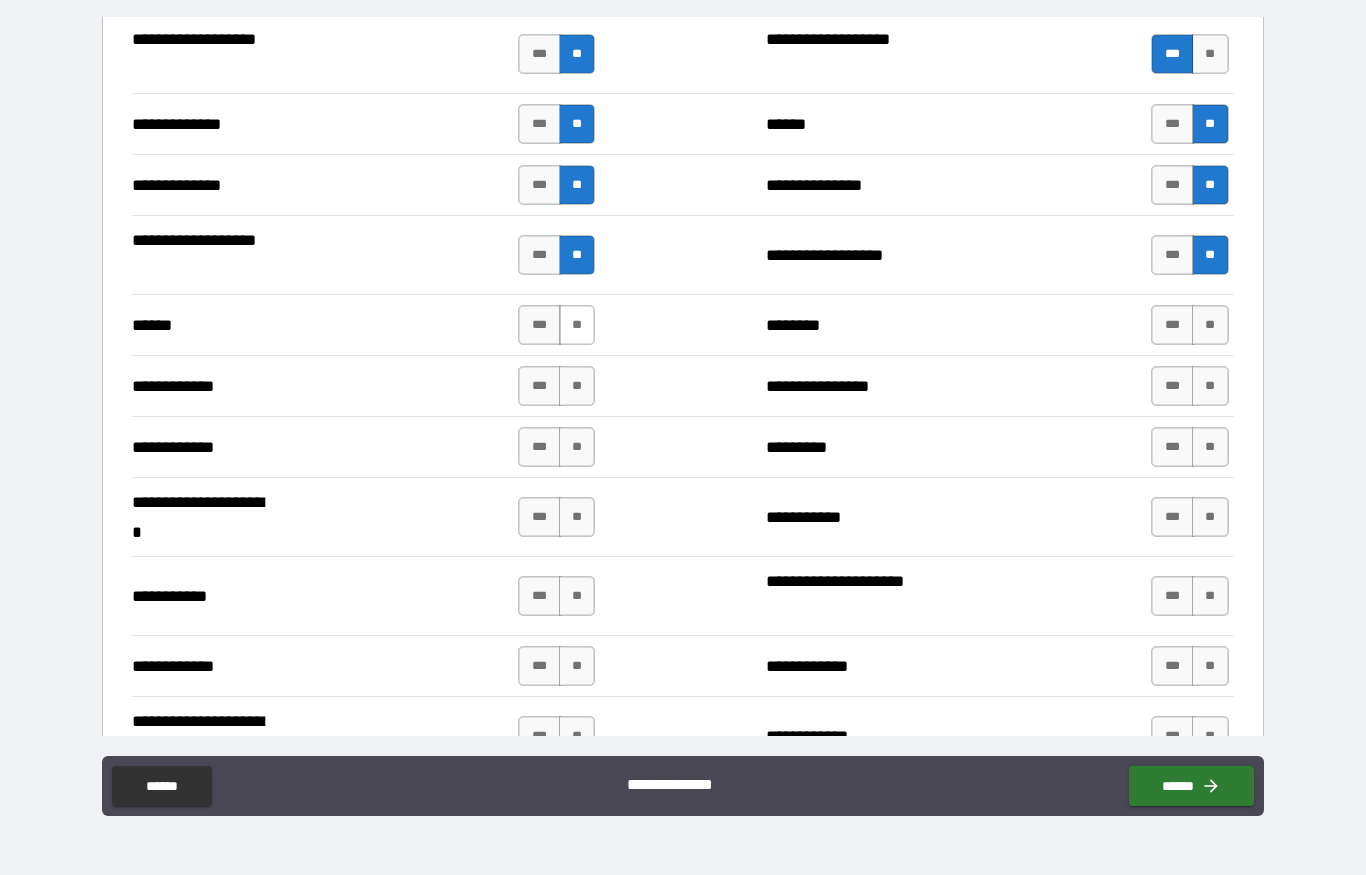 click on "**" at bounding box center (577, 325) 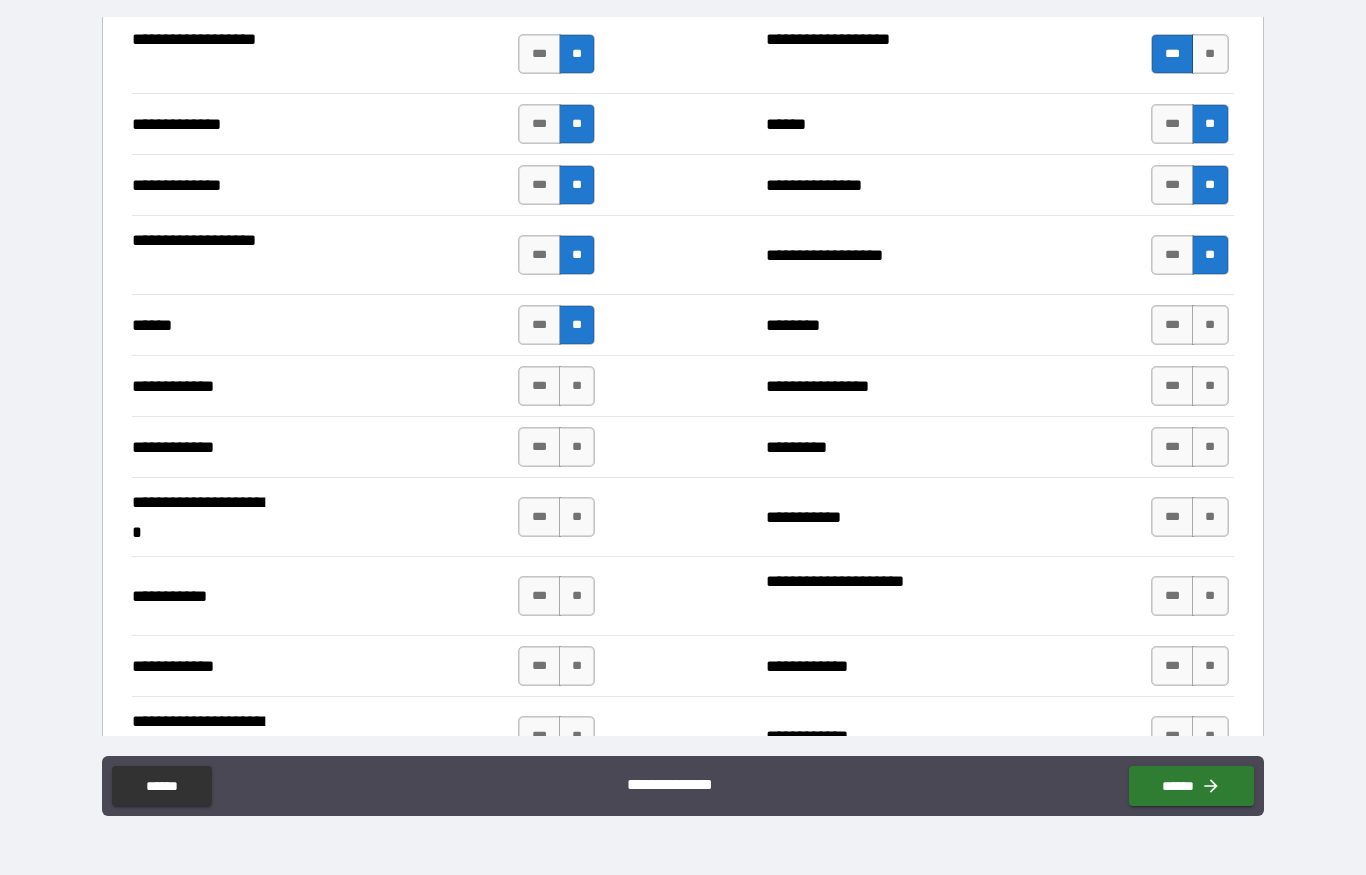 click on "****** *** ** ******** *** **" at bounding box center [682, 324] 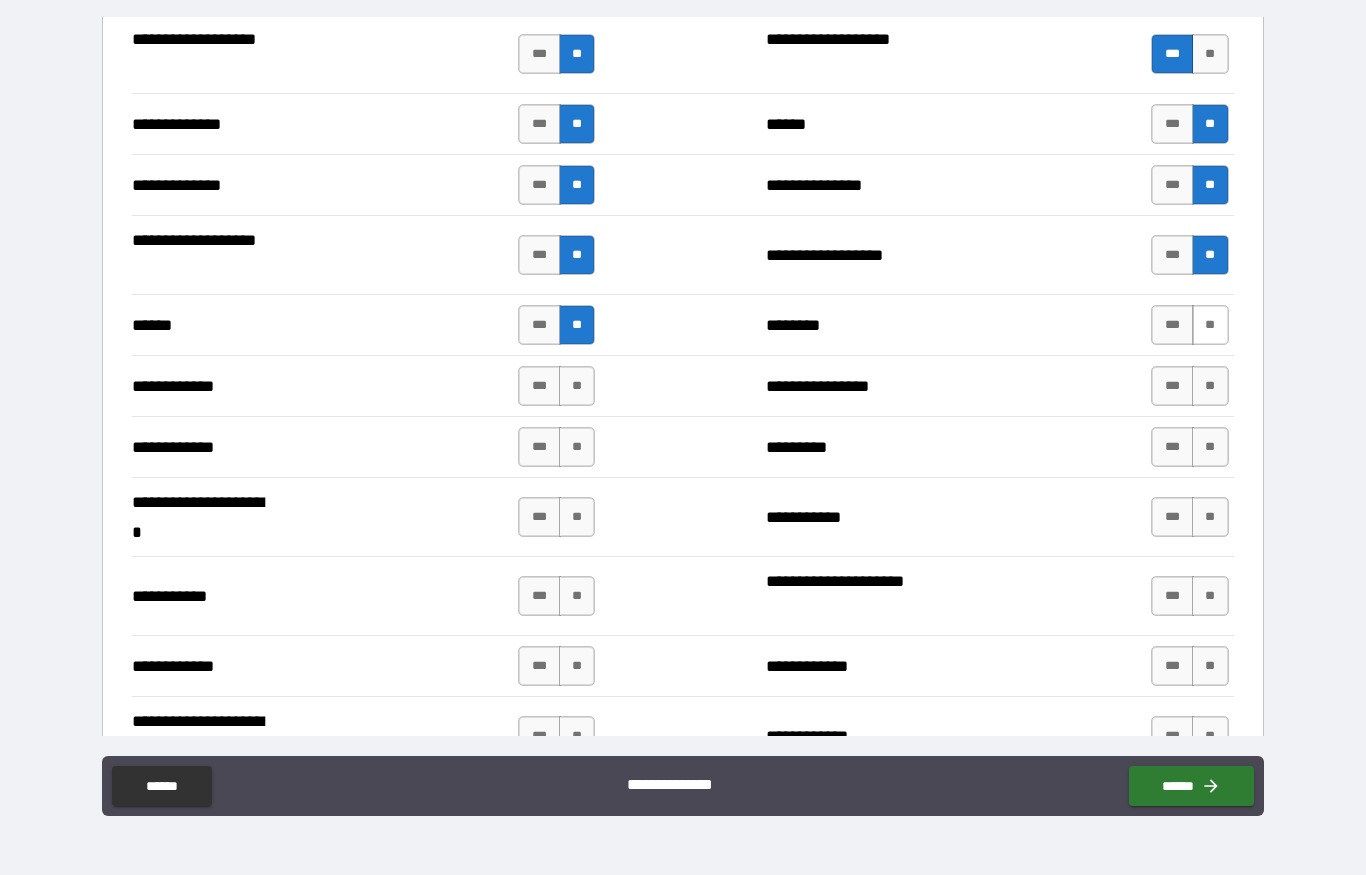 click on "**" at bounding box center [1210, 325] 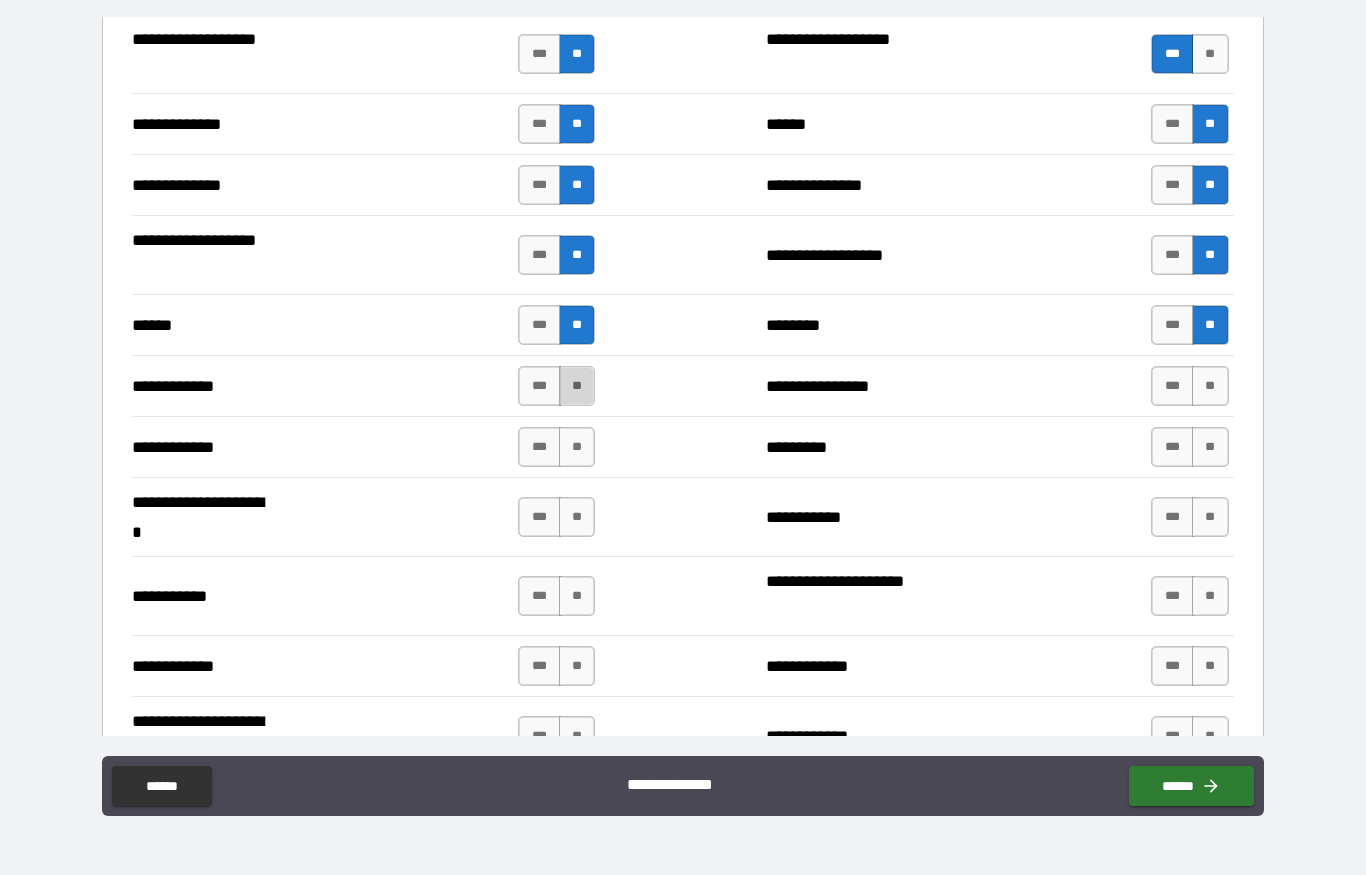 click on "**" at bounding box center (577, 386) 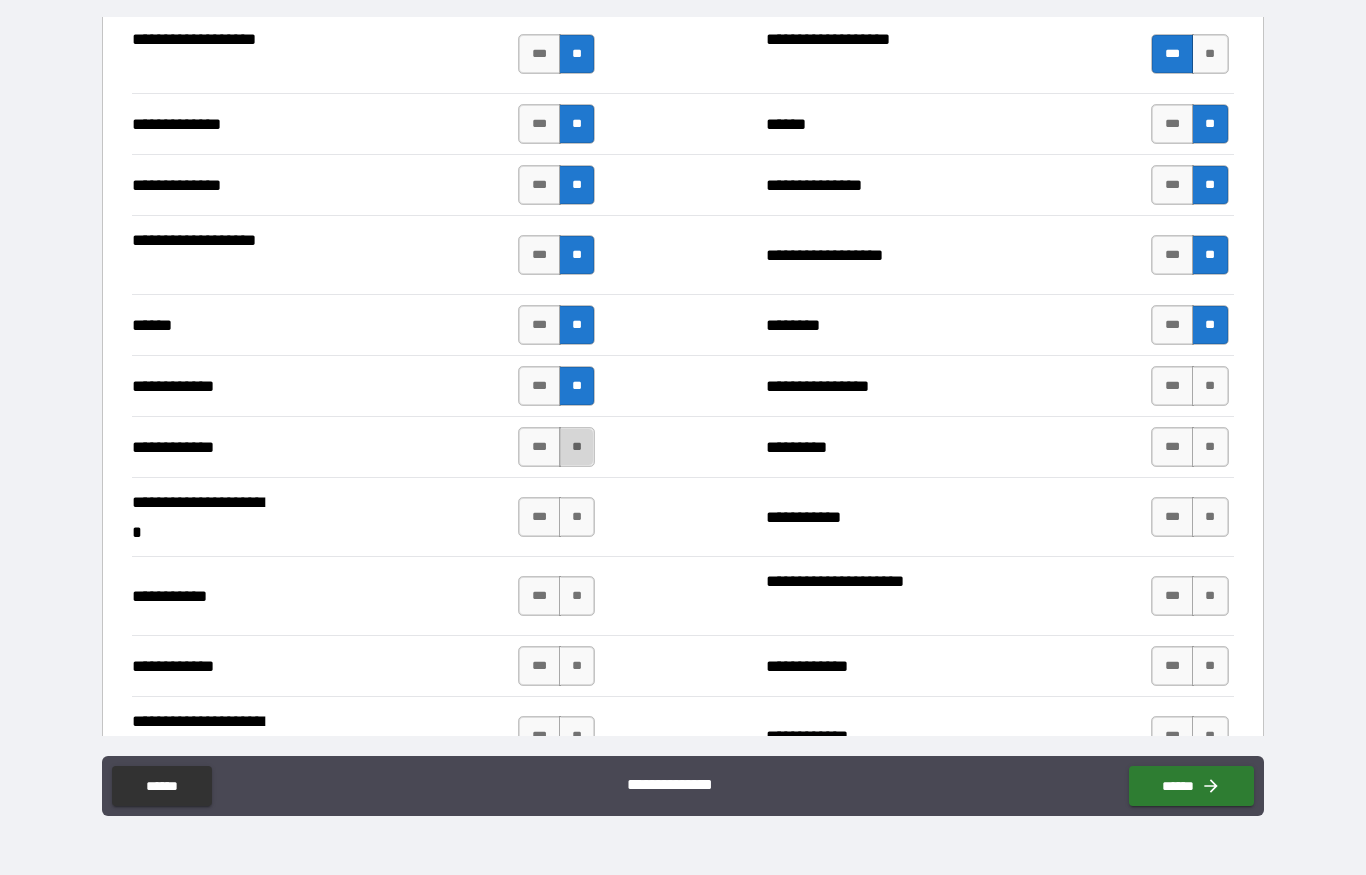 click on "**" at bounding box center (577, 447) 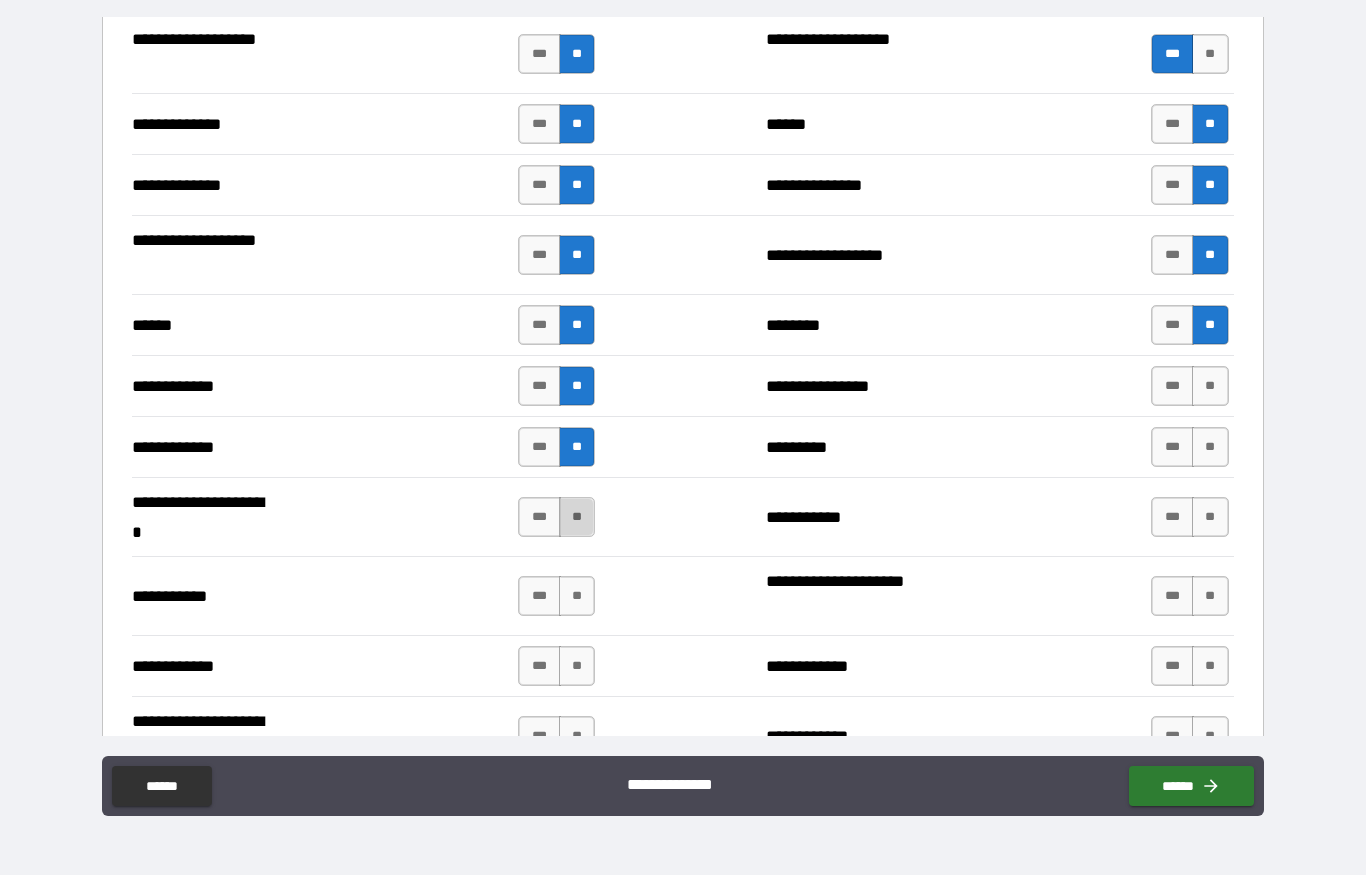click on "**" at bounding box center (577, 517) 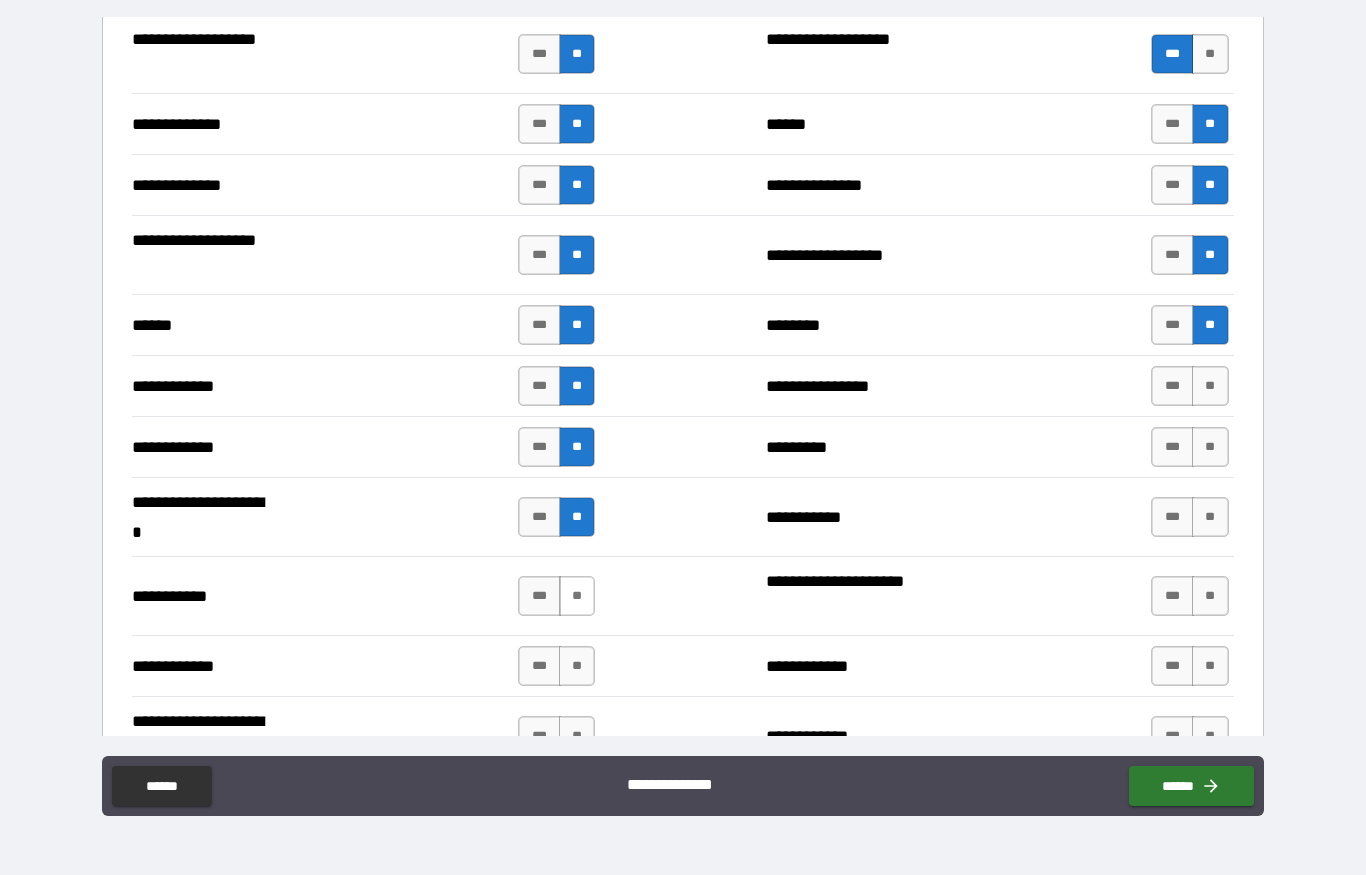 click on "**" at bounding box center [577, 596] 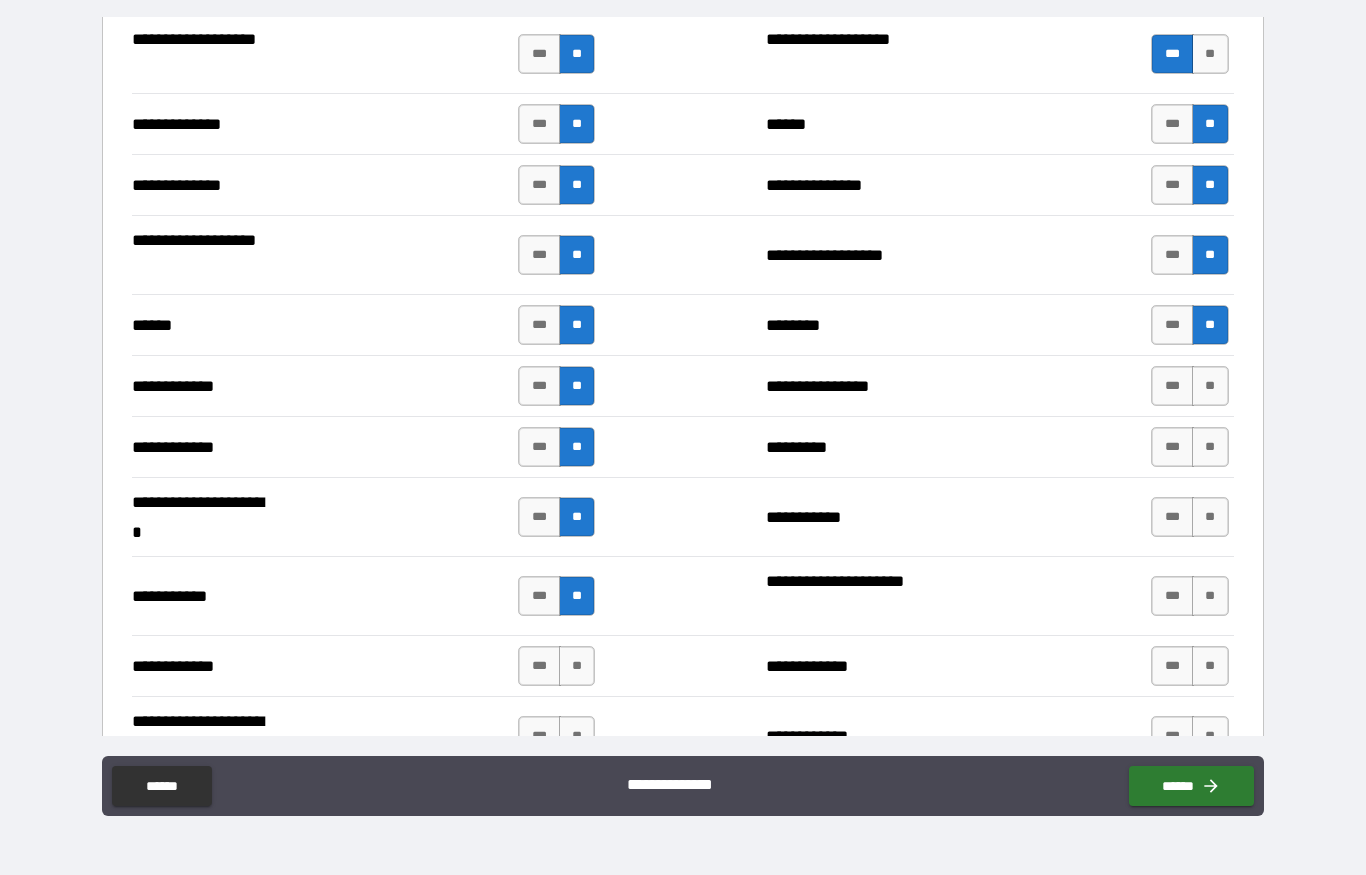 click on "**" at bounding box center (577, 666) 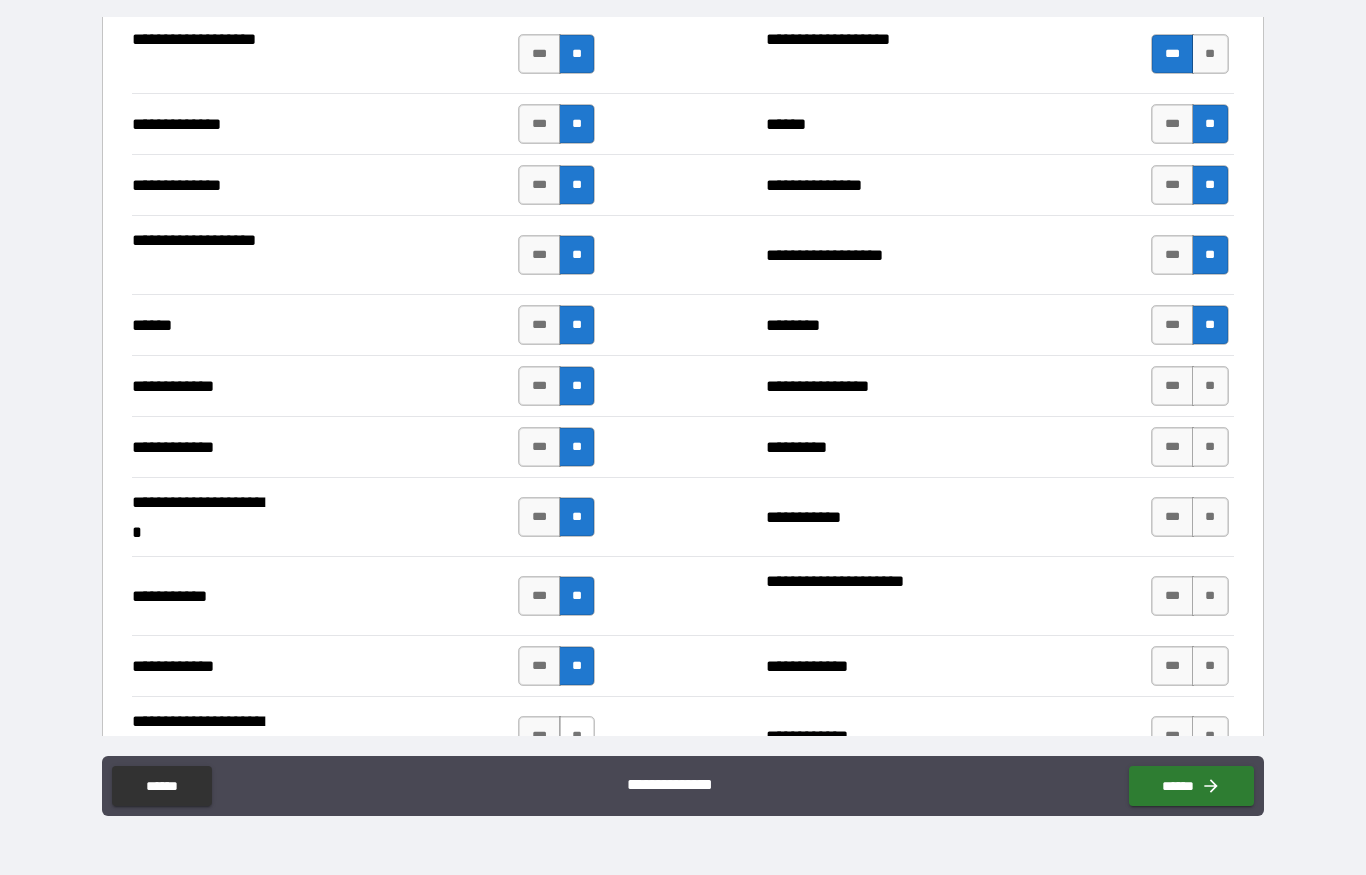 click on "**" at bounding box center (577, 736) 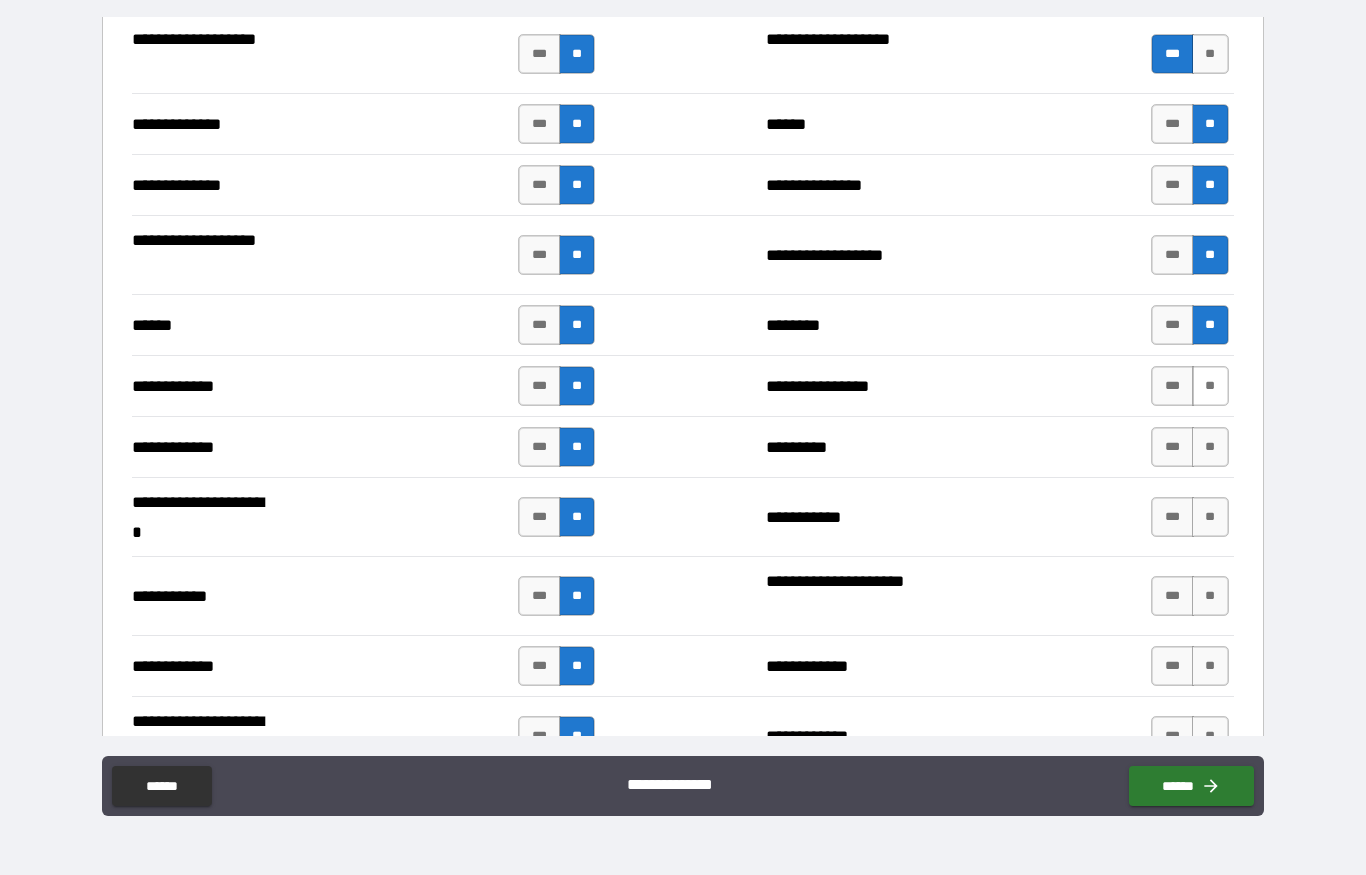 click on "**" at bounding box center [1210, 386] 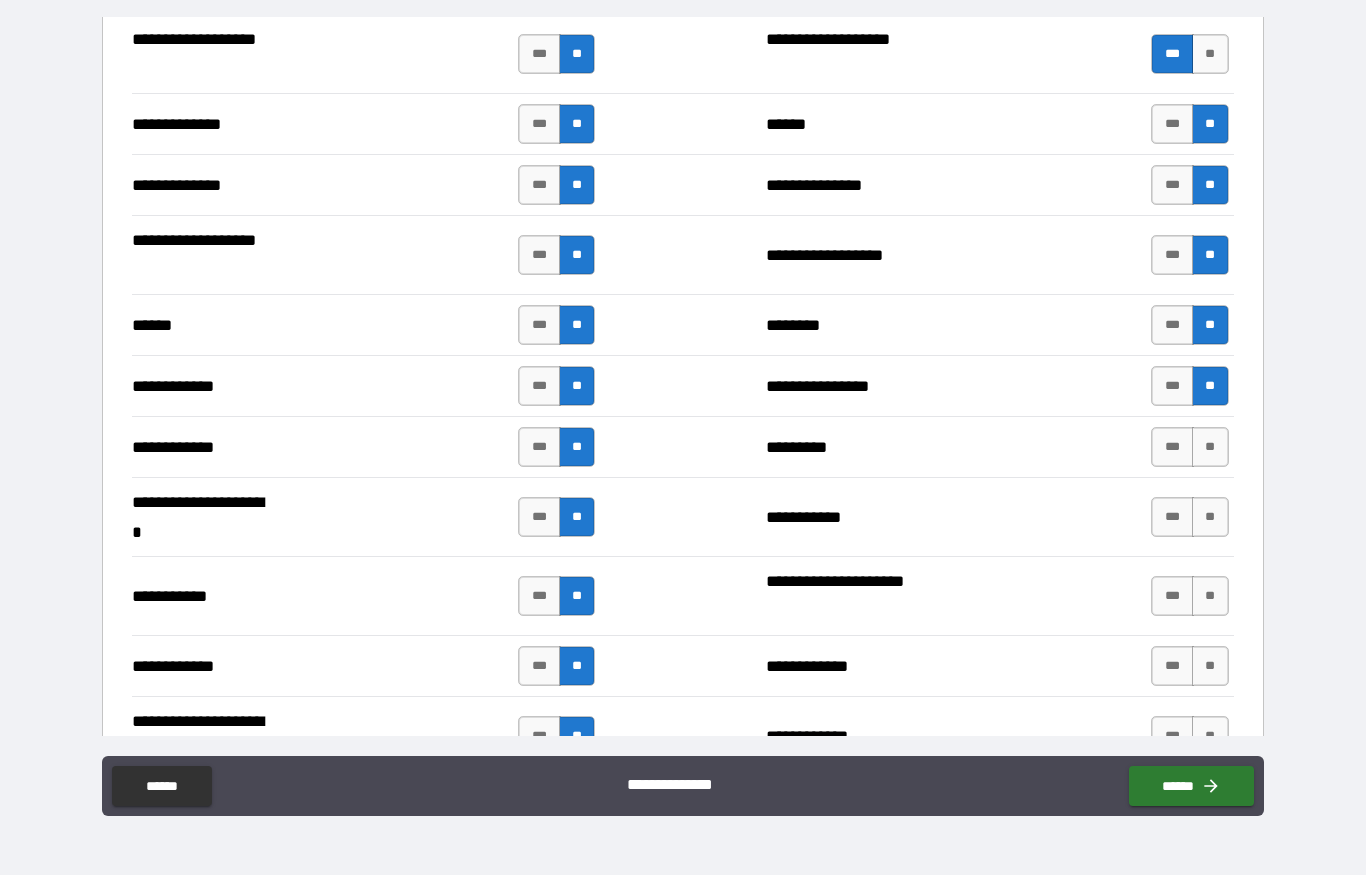 click on "**********" at bounding box center [682, 516] 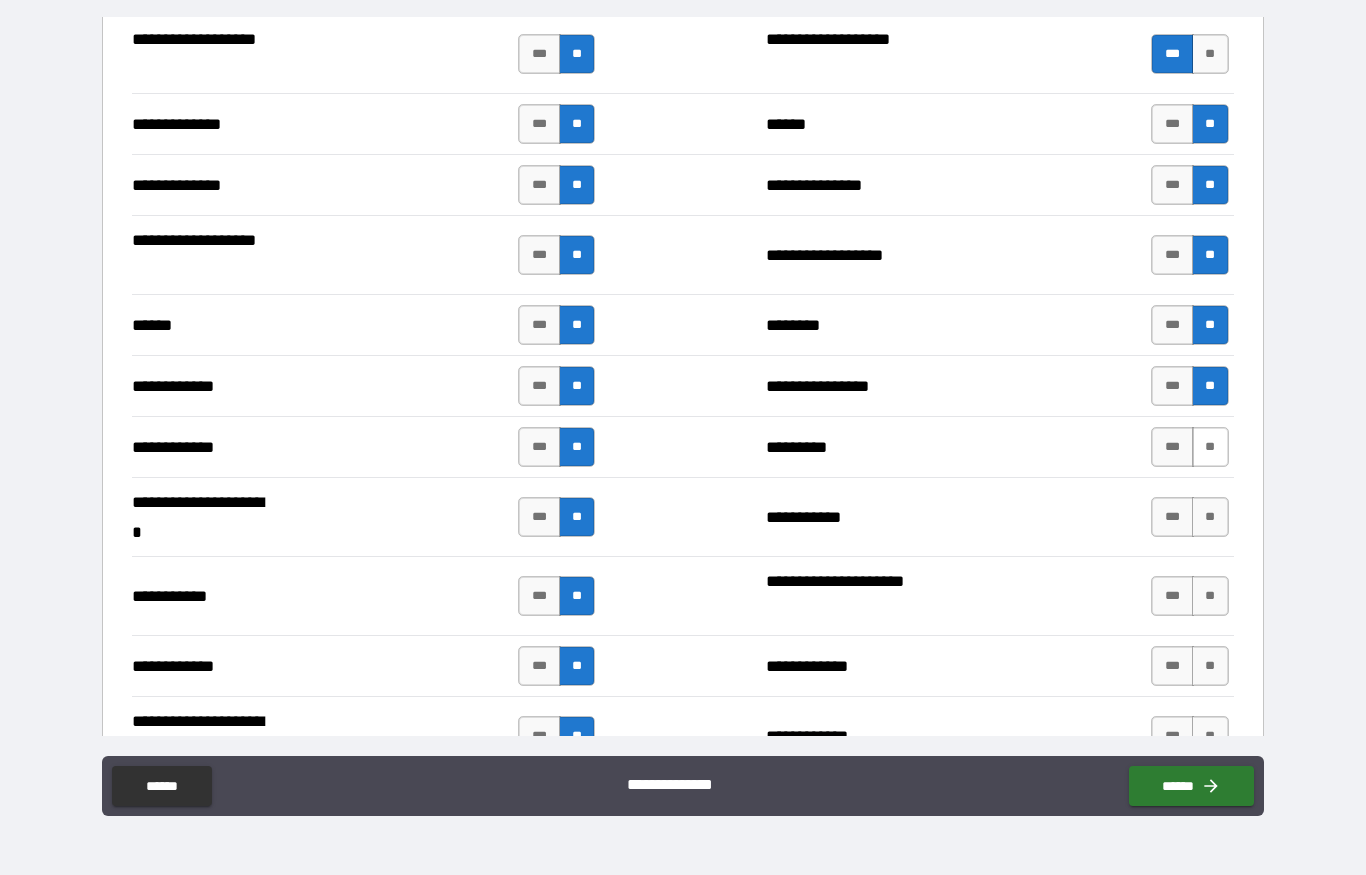click on "**" at bounding box center [1210, 447] 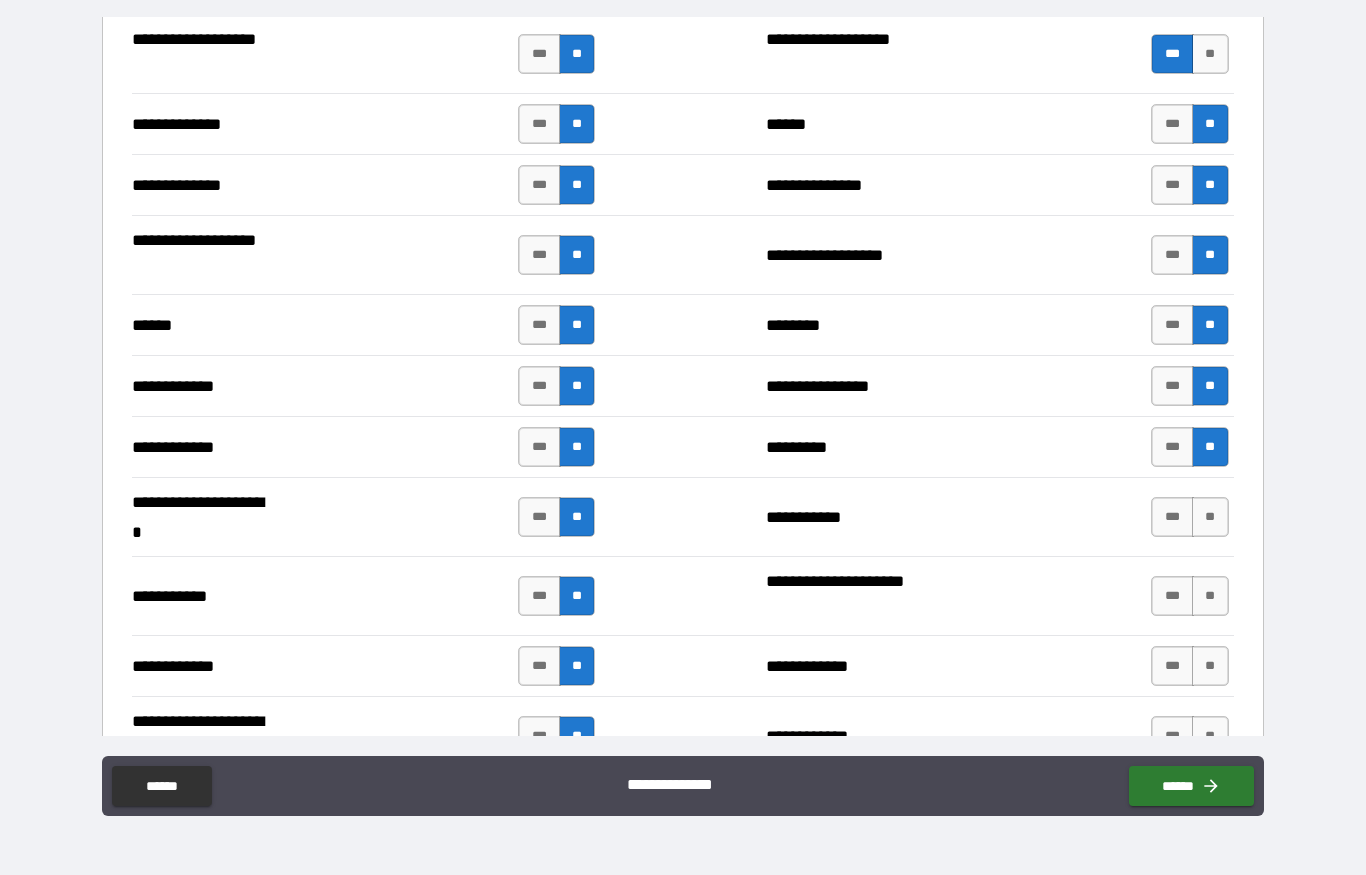 click on "**" at bounding box center (1210, 517) 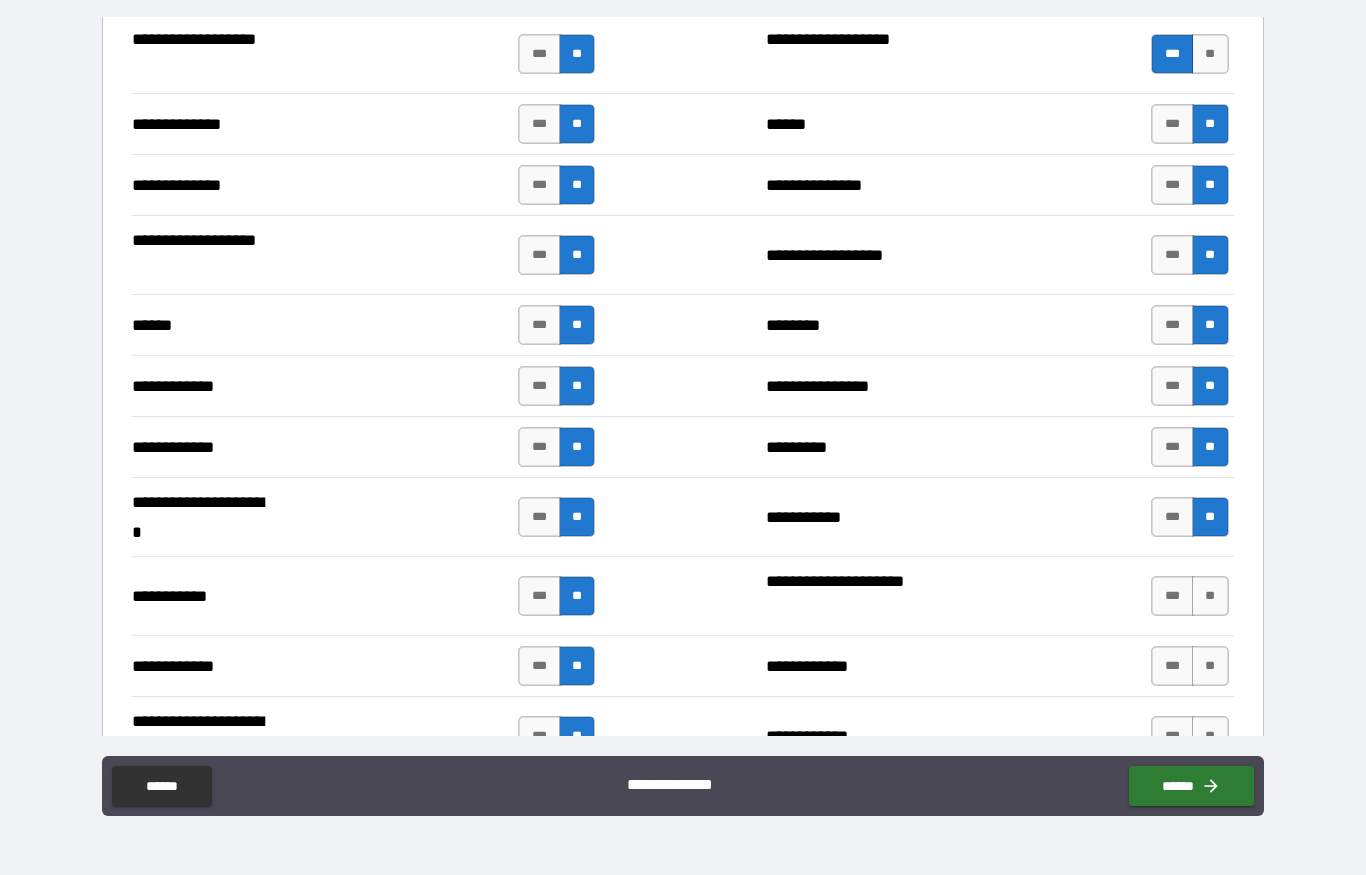 click on "**" at bounding box center [1210, 596] 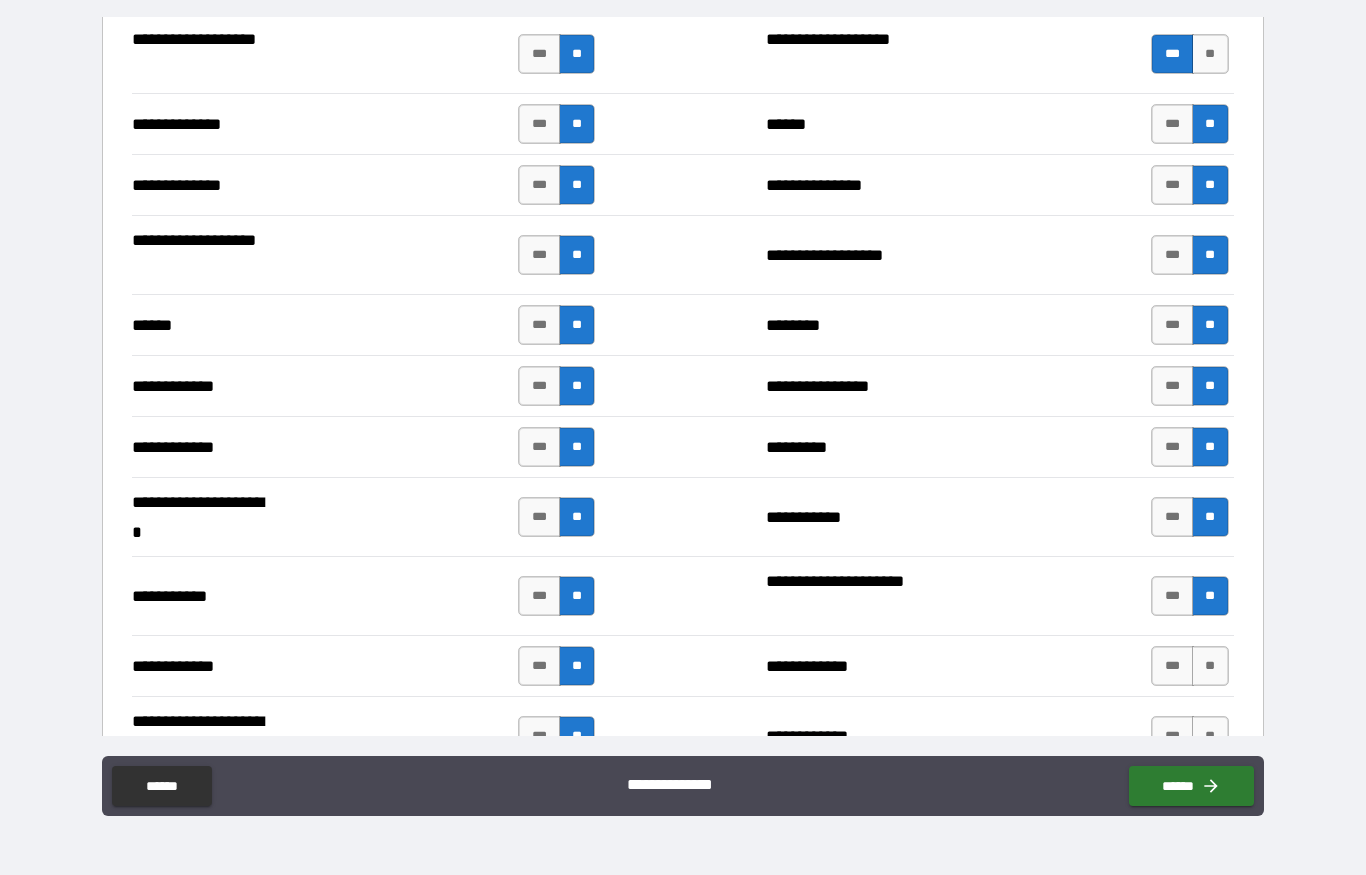 click on "**" at bounding box center (1210, 666) 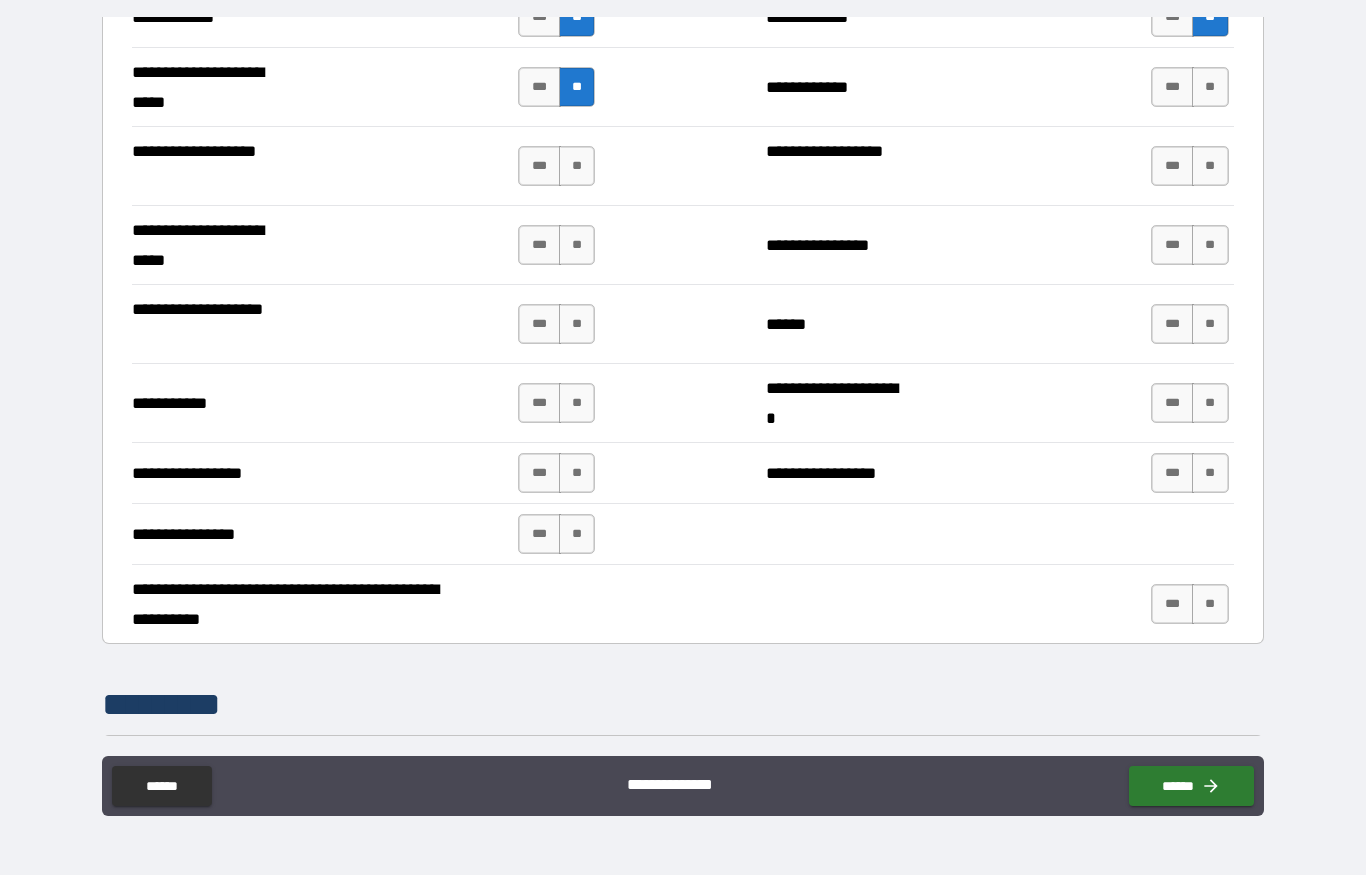 scroll, scrollTop: 4158, scrollLeft: 0, axis: vertical 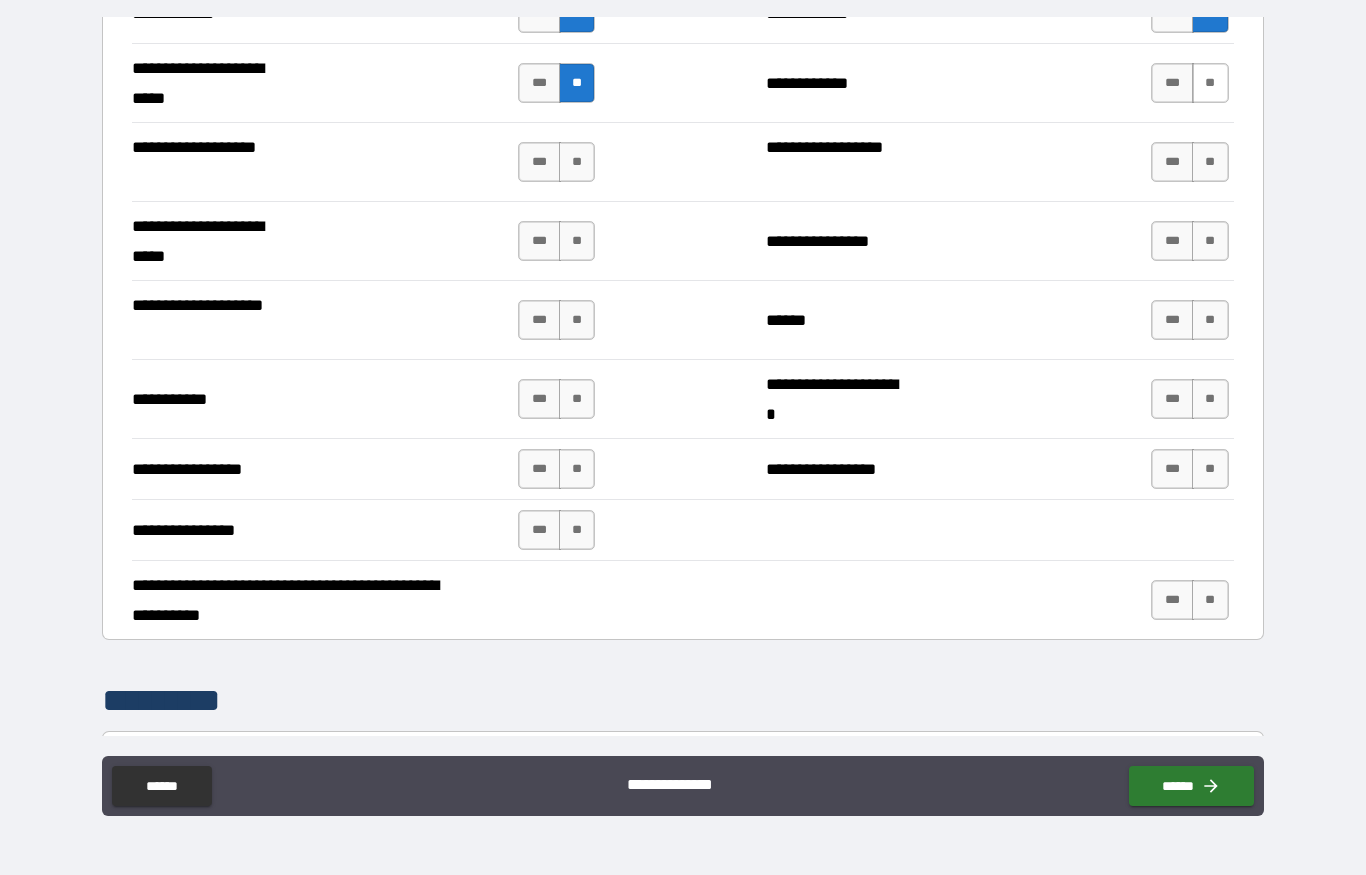 click on "**" at bounding box center [1210, 83] 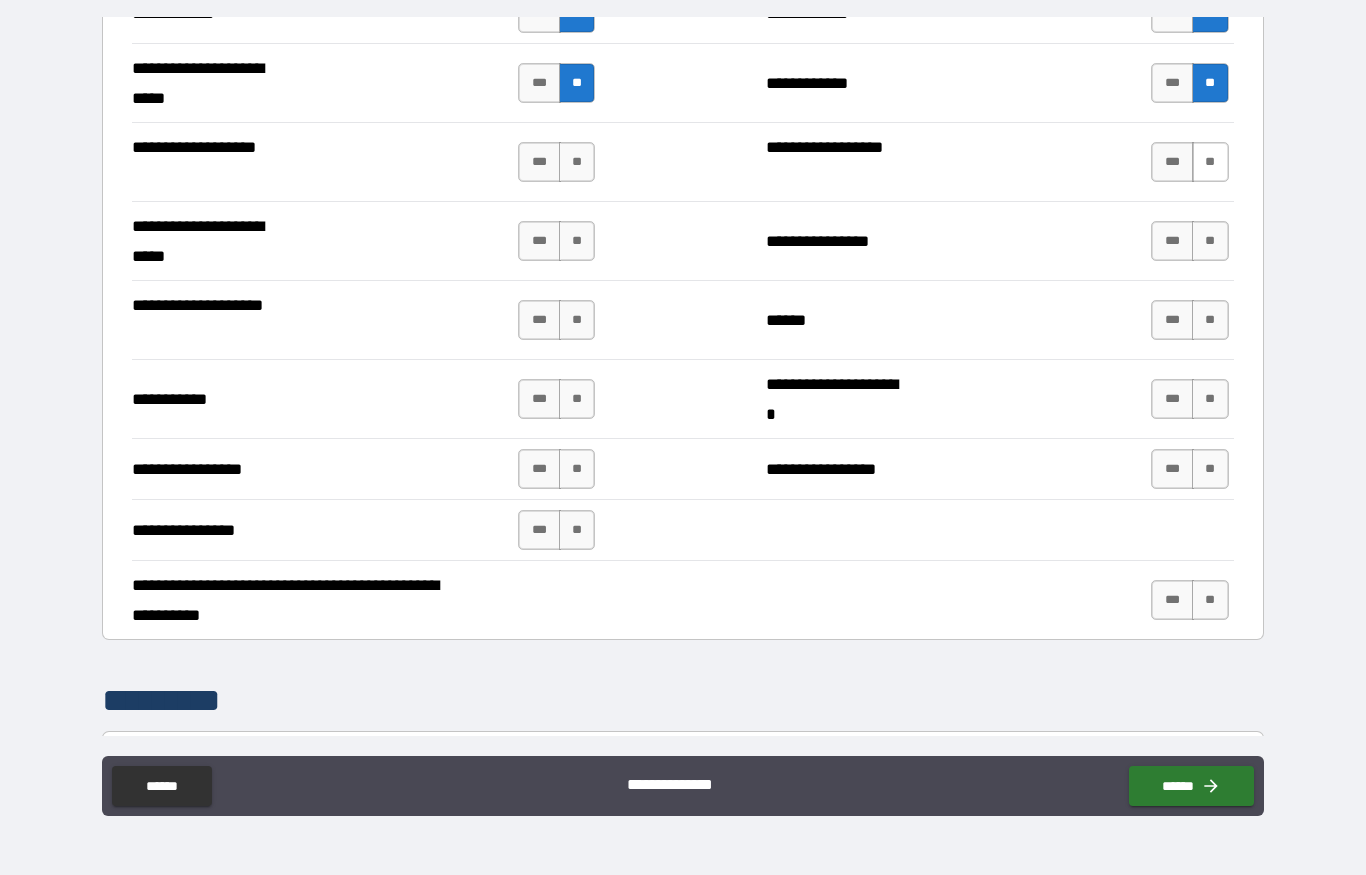 click on "**" at bounding box center [1210, 162] 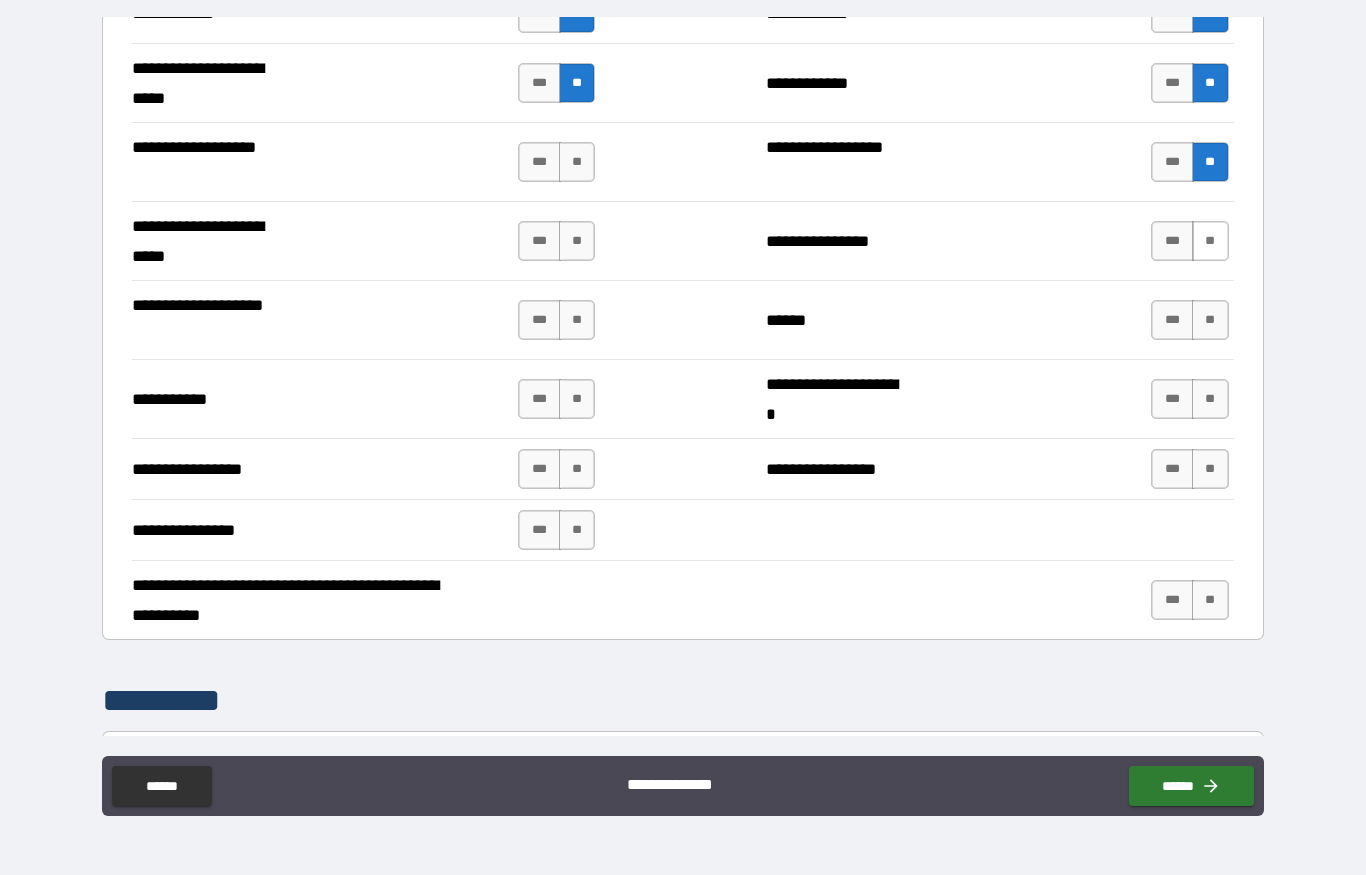 click on "**" at bounding box center (1210, 241) 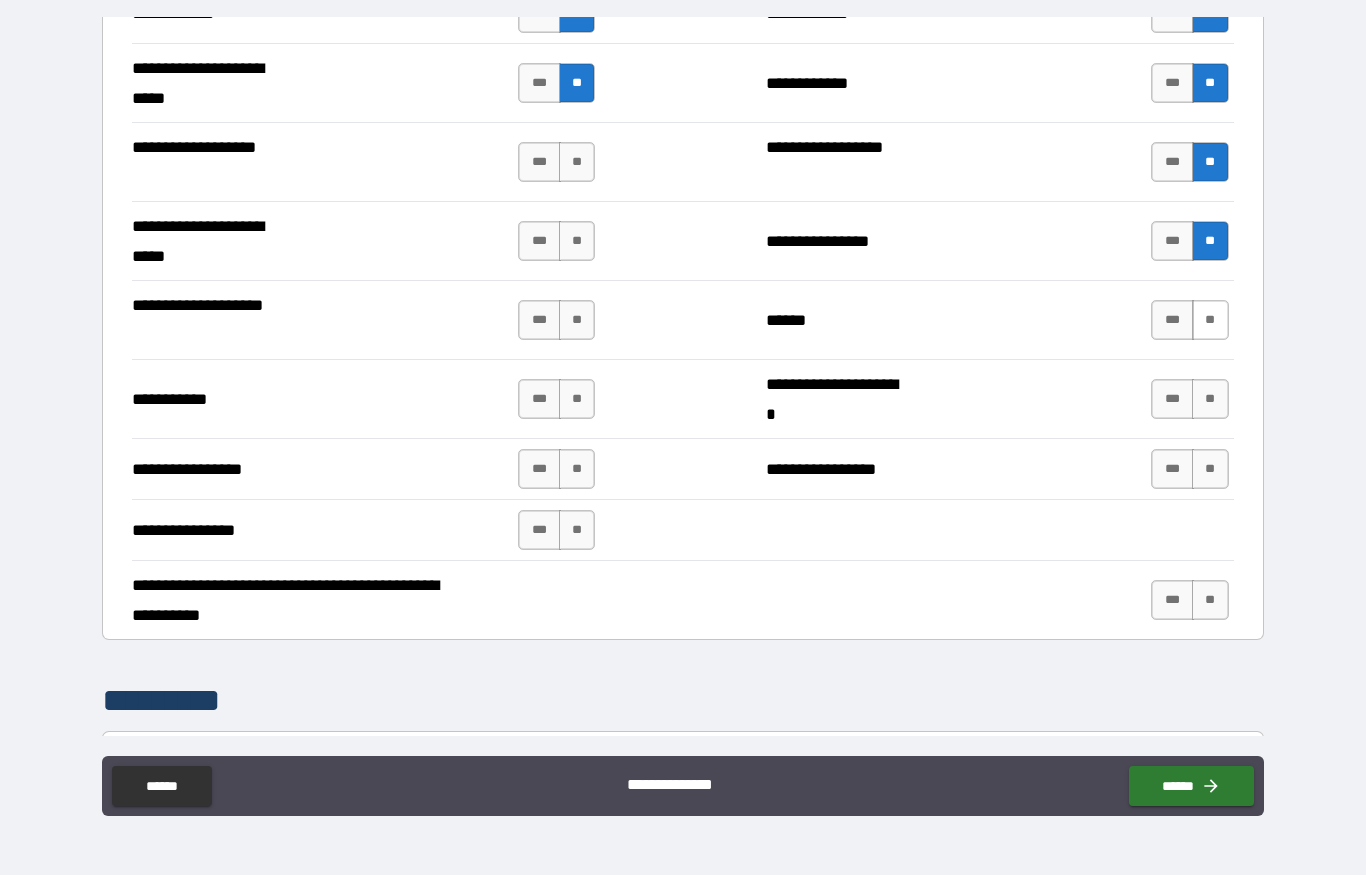 click on "**" at bounding box center (1210, 320) 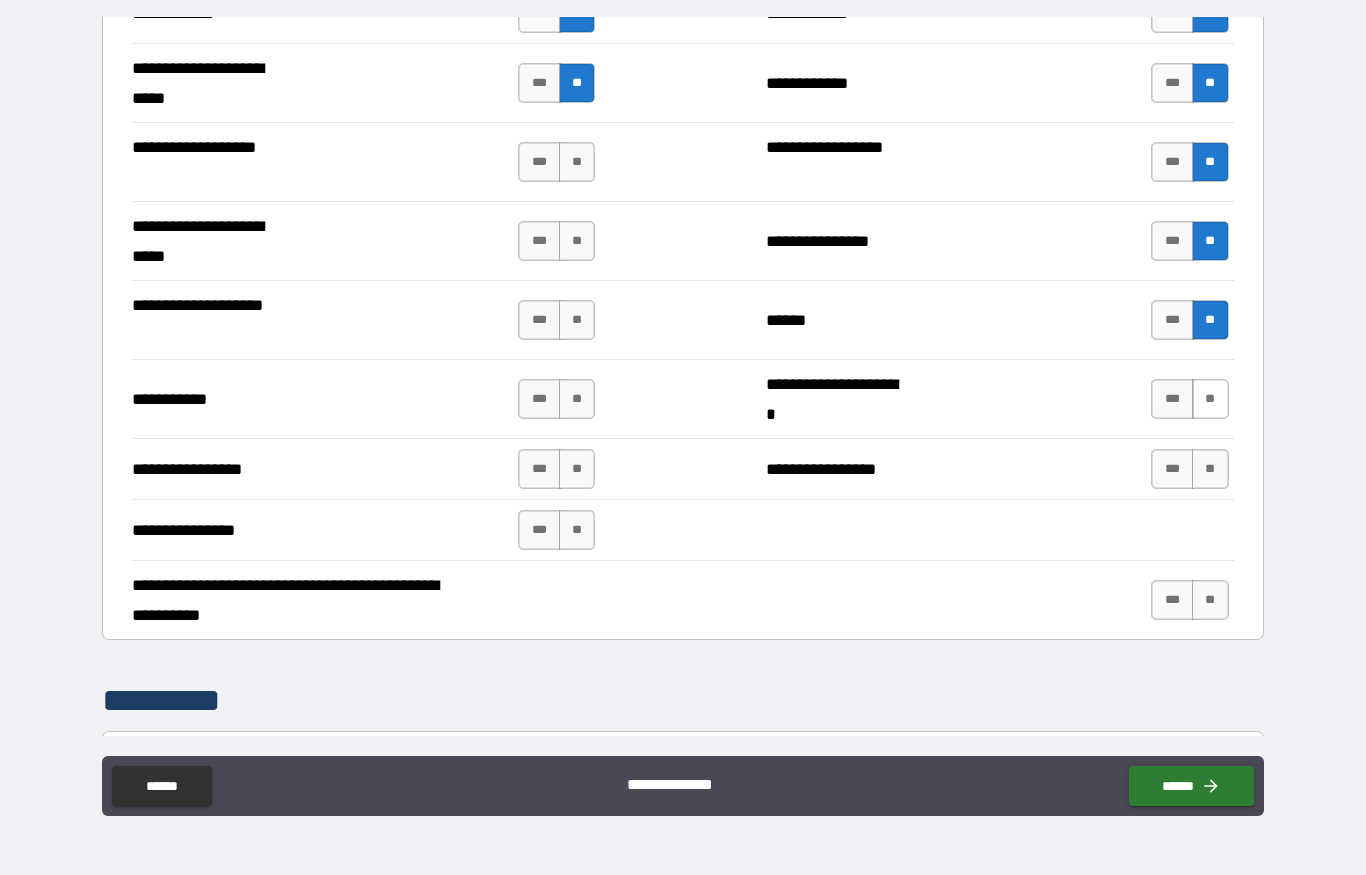 click on "**" at bounding box center (1210, 399) 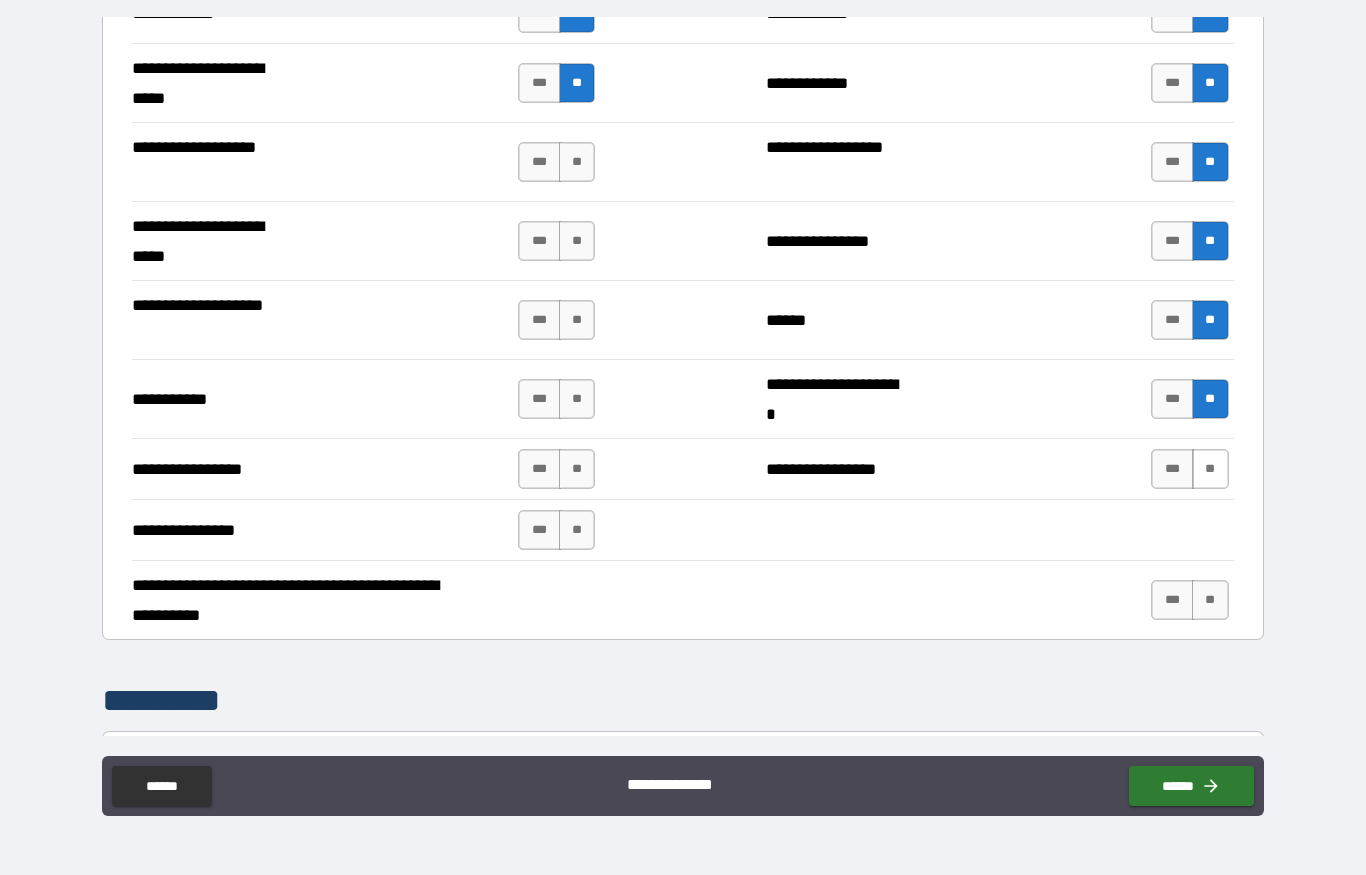click on "**" at bounding box center [1210, 469] 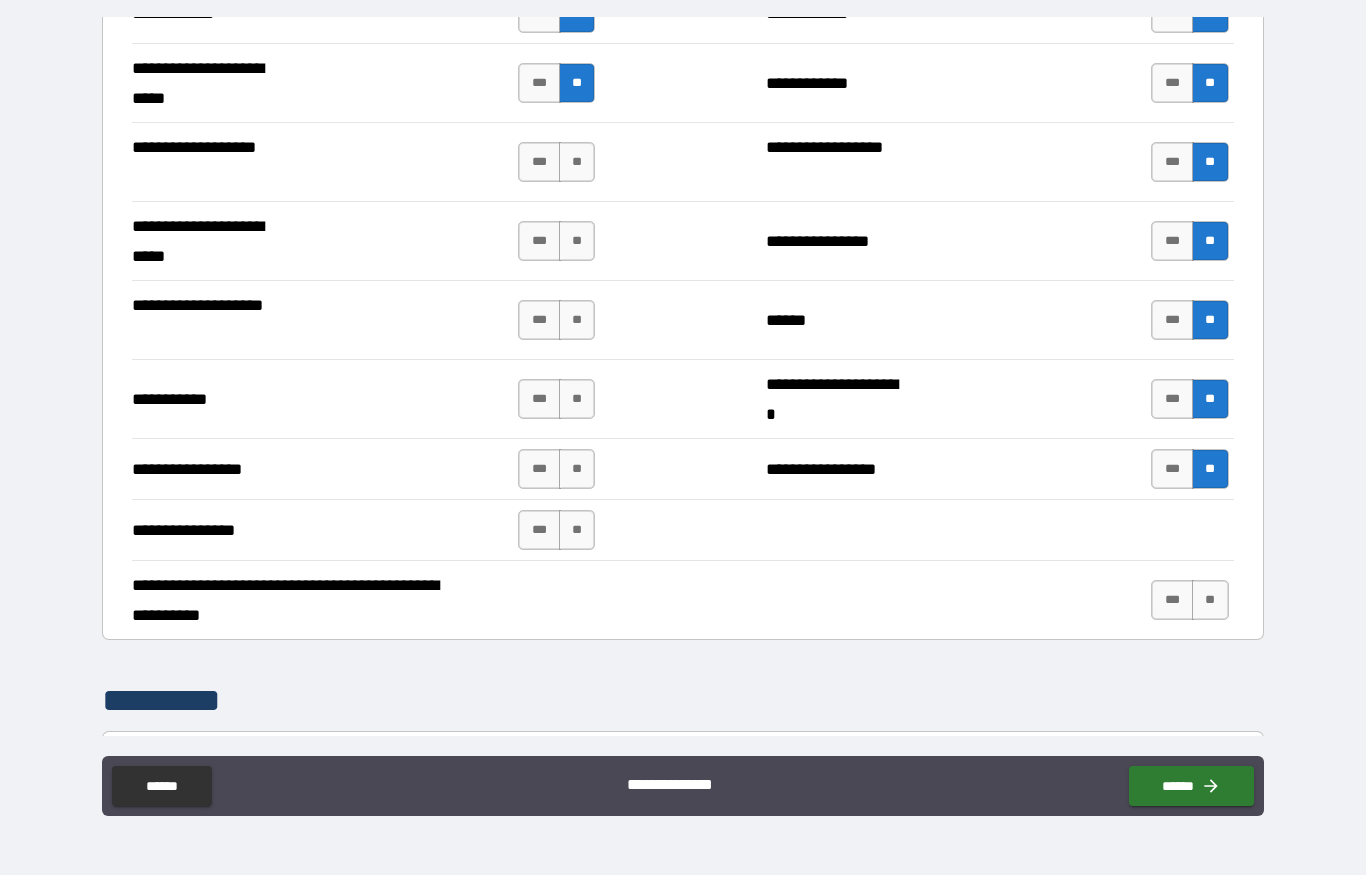 click on "**********" at bounding box center [683, 392] 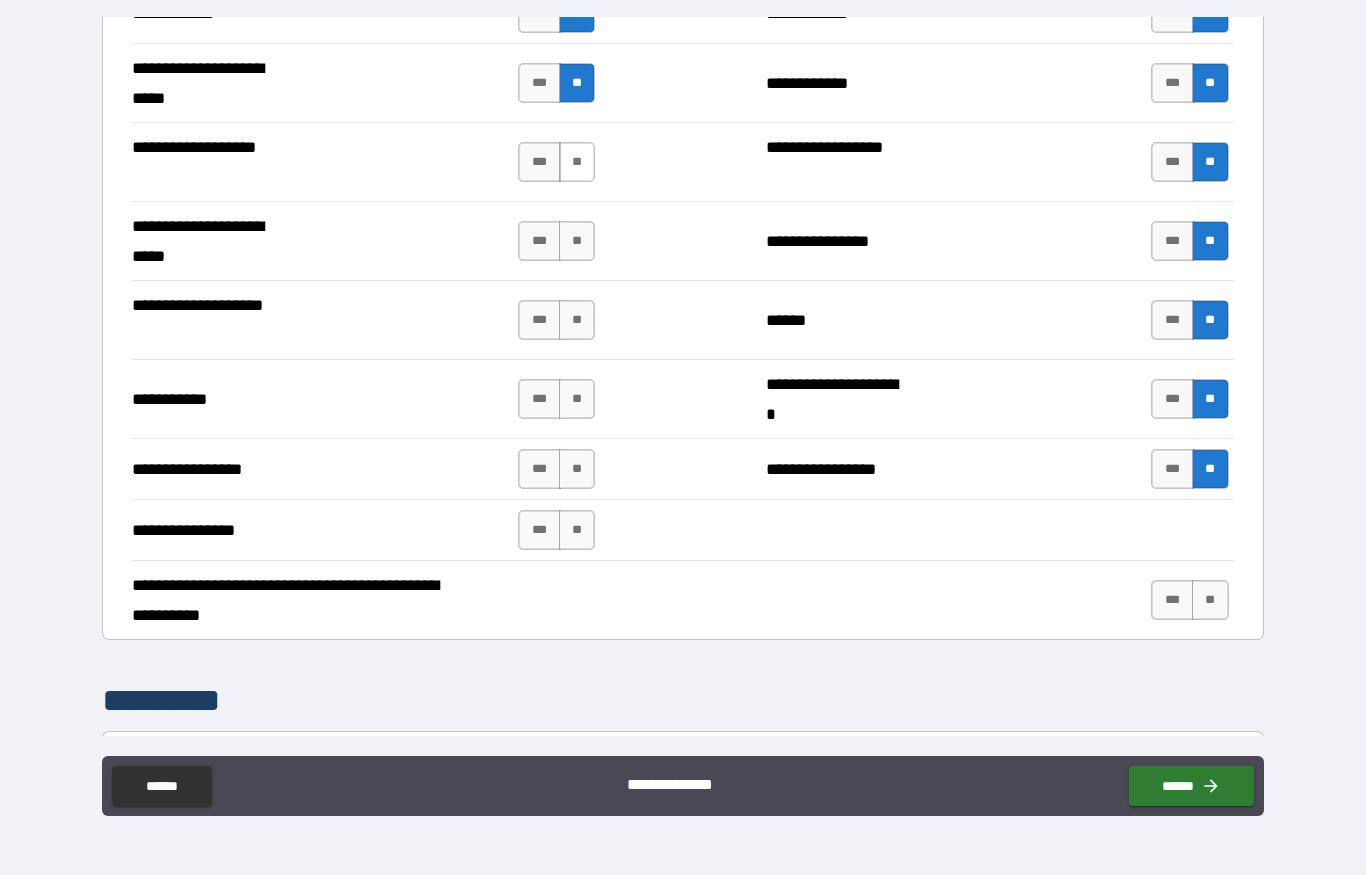 click on "**" at bounding box center [577, 162] 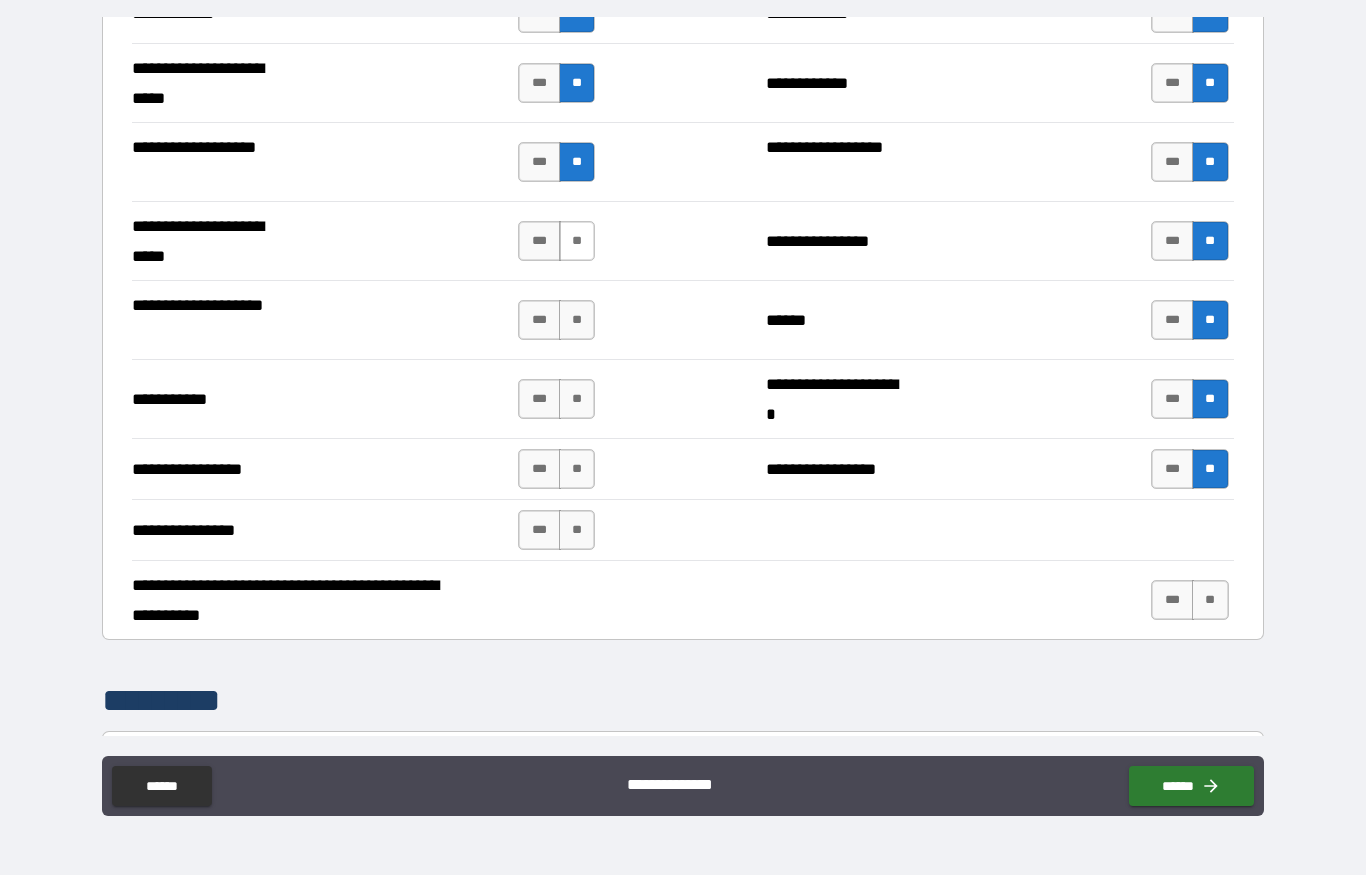 click on "**" at bounding box center (577, 241) 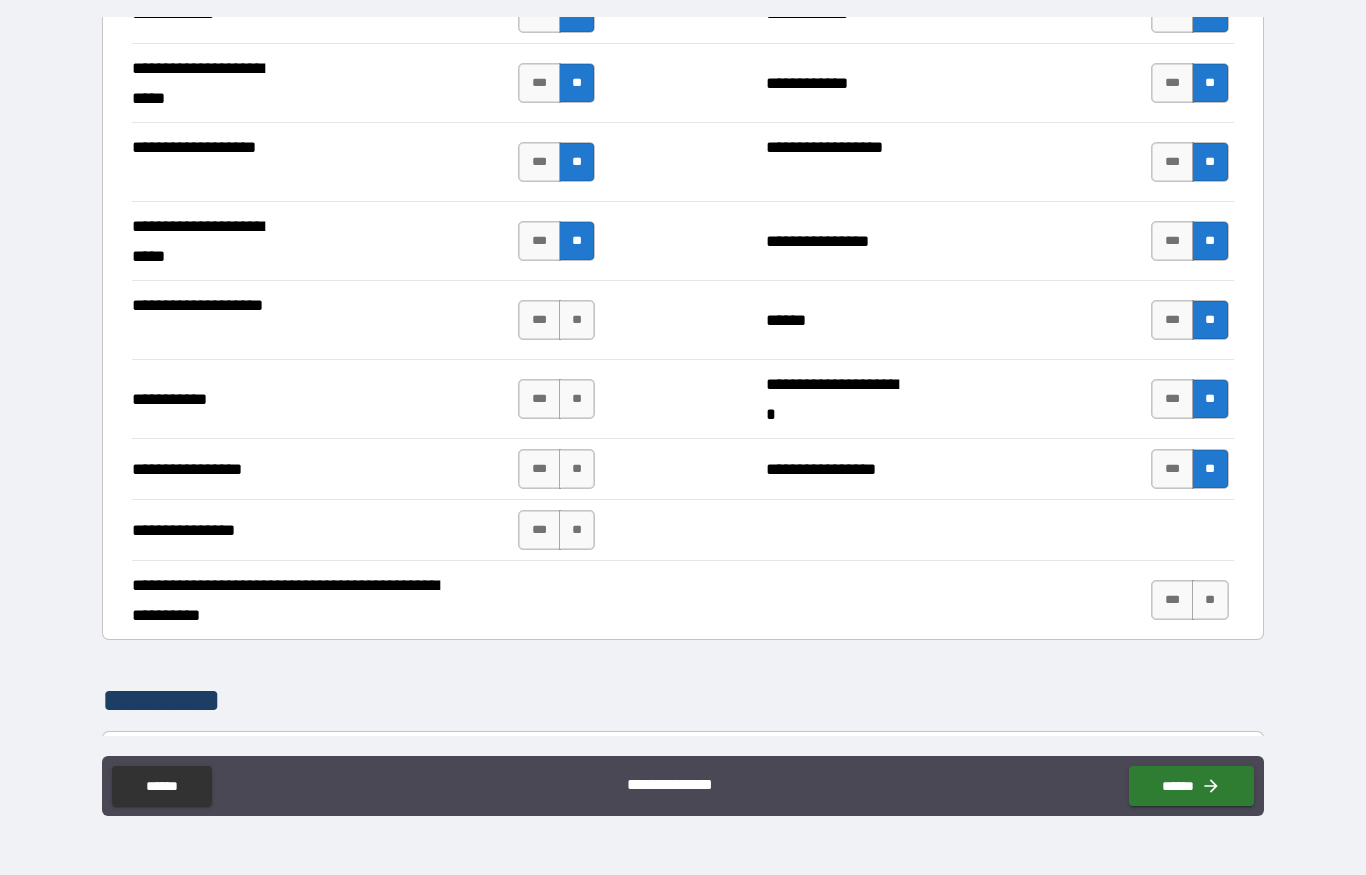 click on "**********" at bounding box center [682, 319] 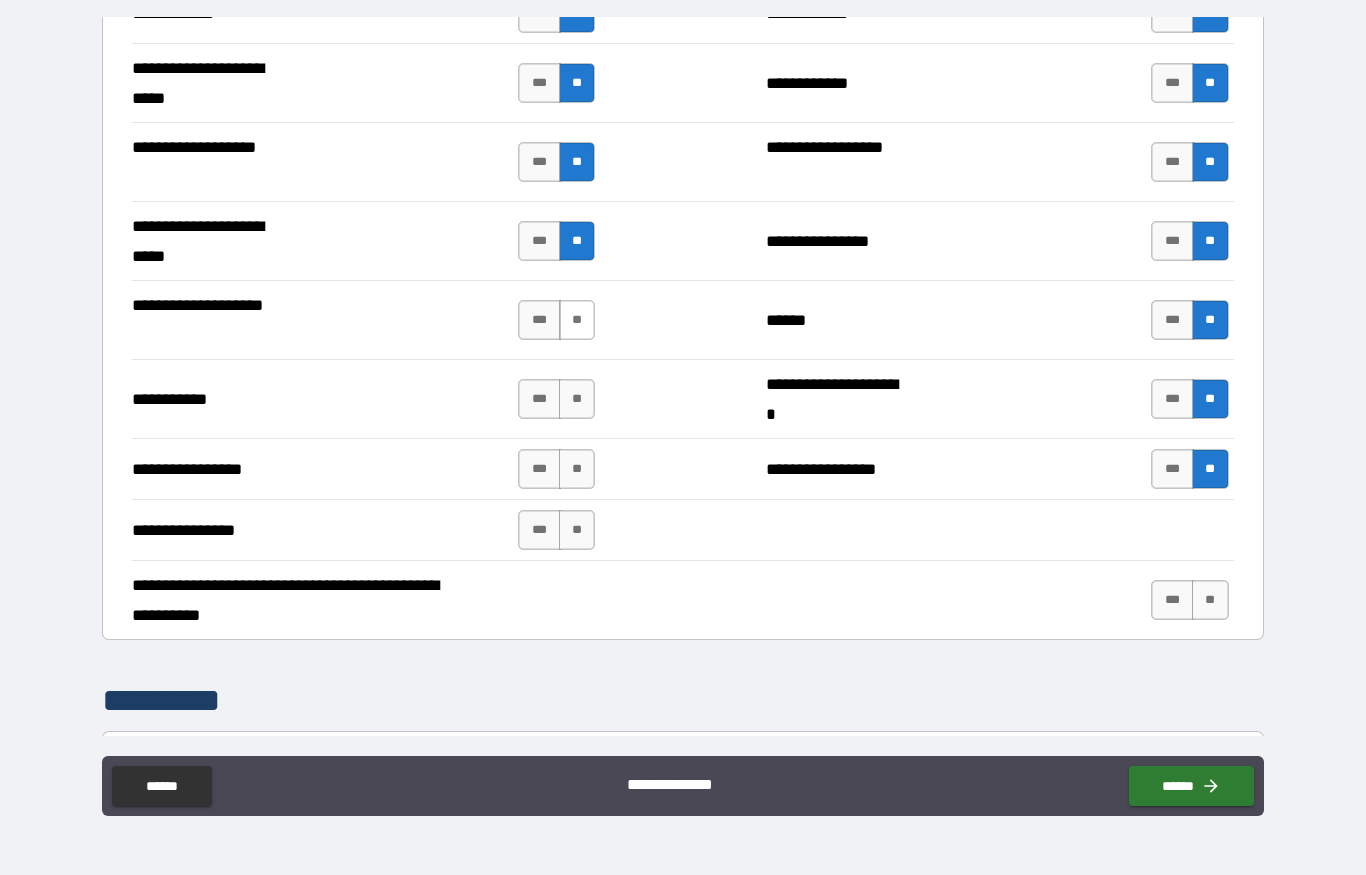 click on "**" at bounding box center [577, 320] 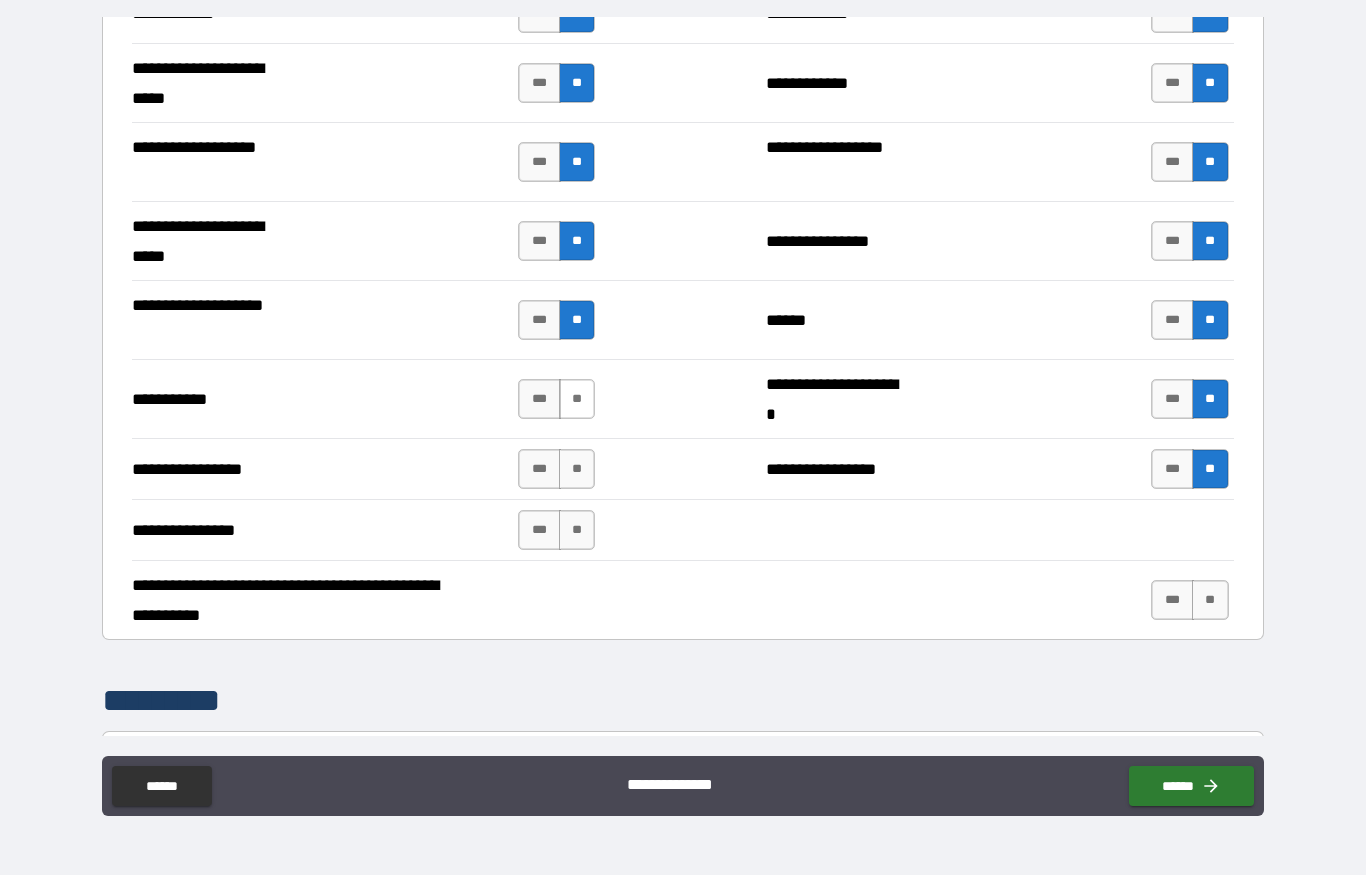 click on "**" at bounding box center (577, 399) 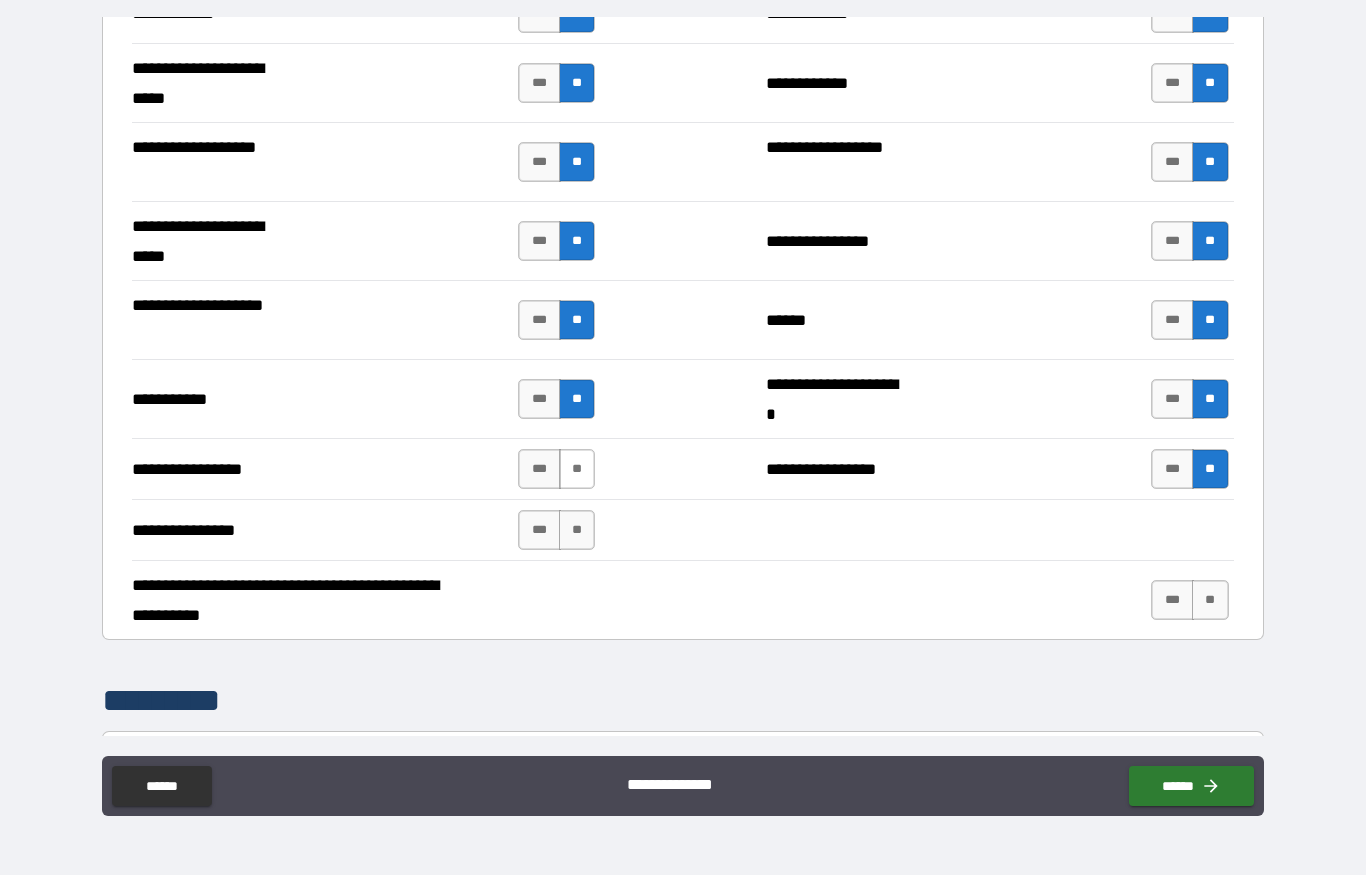 click on "**" at bounding box center (577, 469) 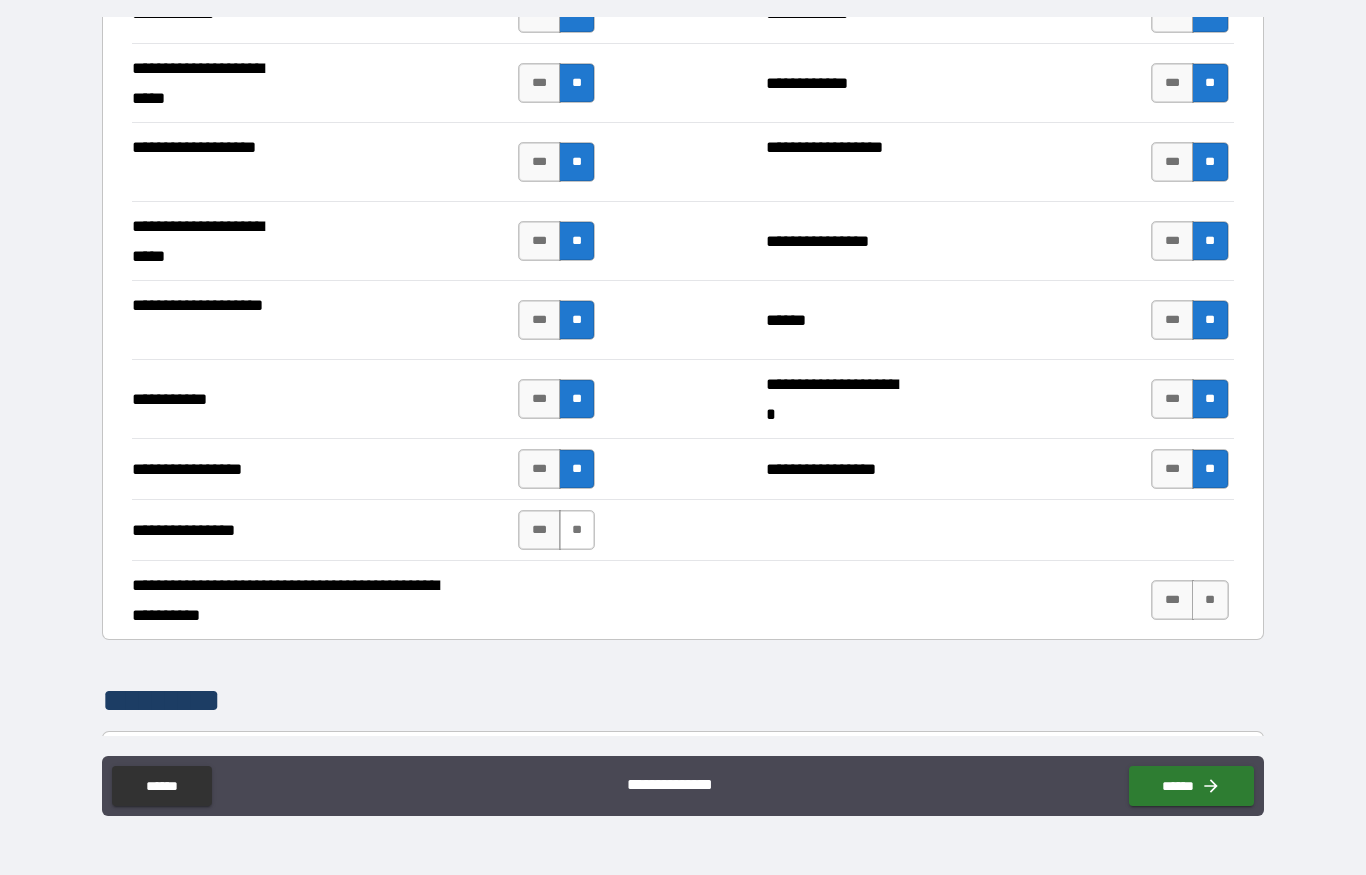 click on "**" at bounding box center [577, 530] 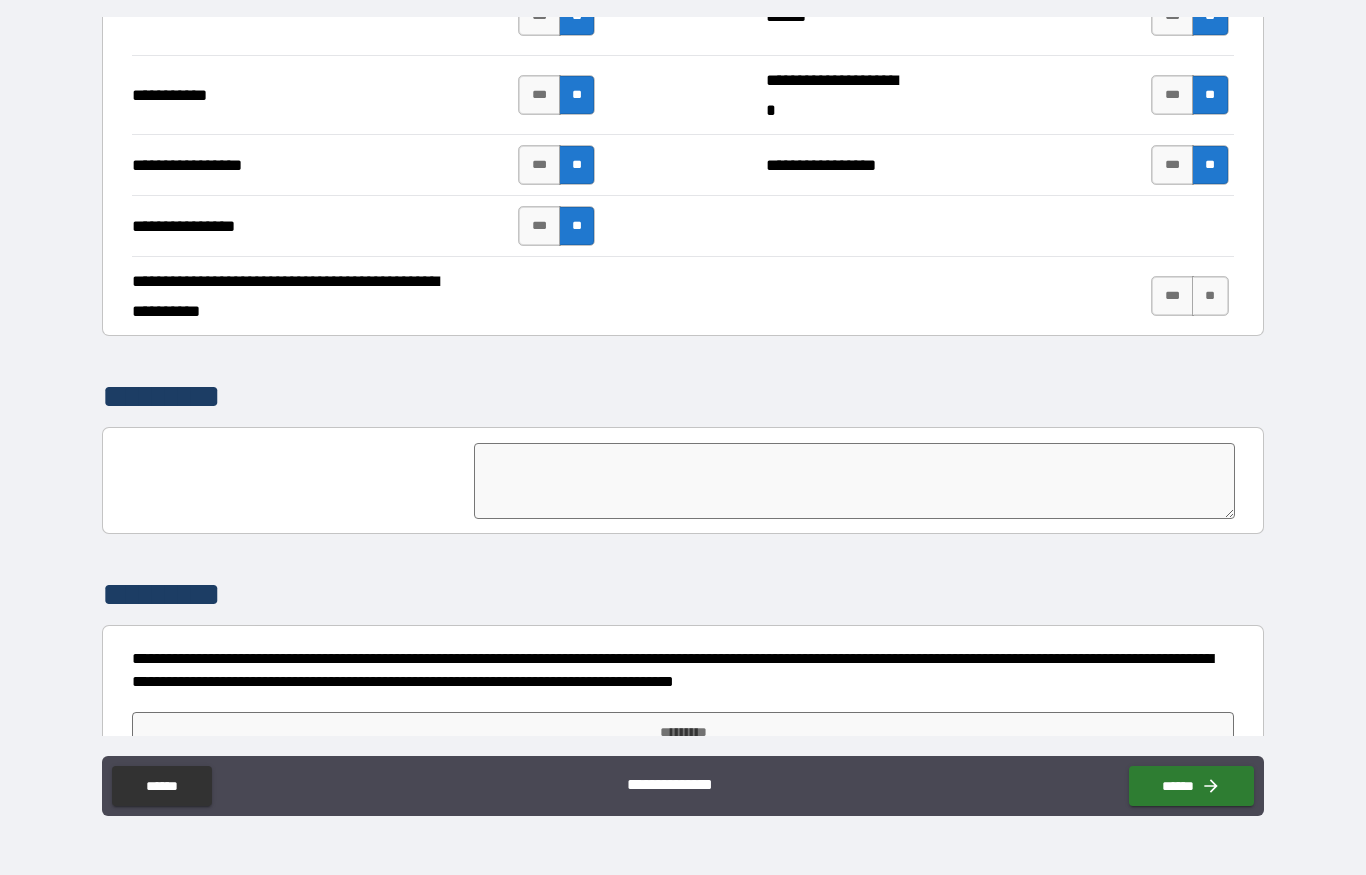 scroll, scrollTop: 4464, scrollLeft: 0, axis: vertical 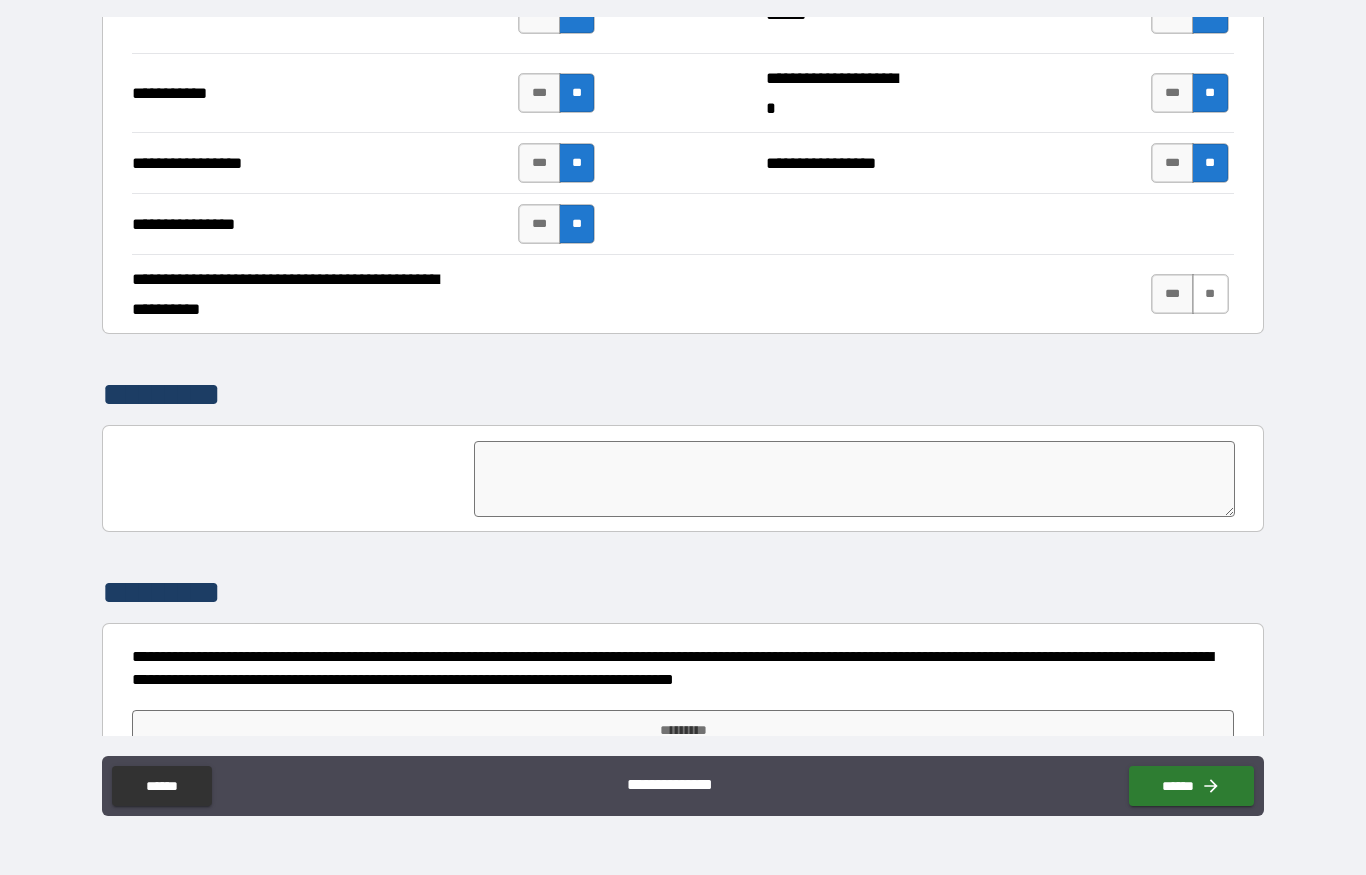 click on "**" at bounding box center (1210, 294) 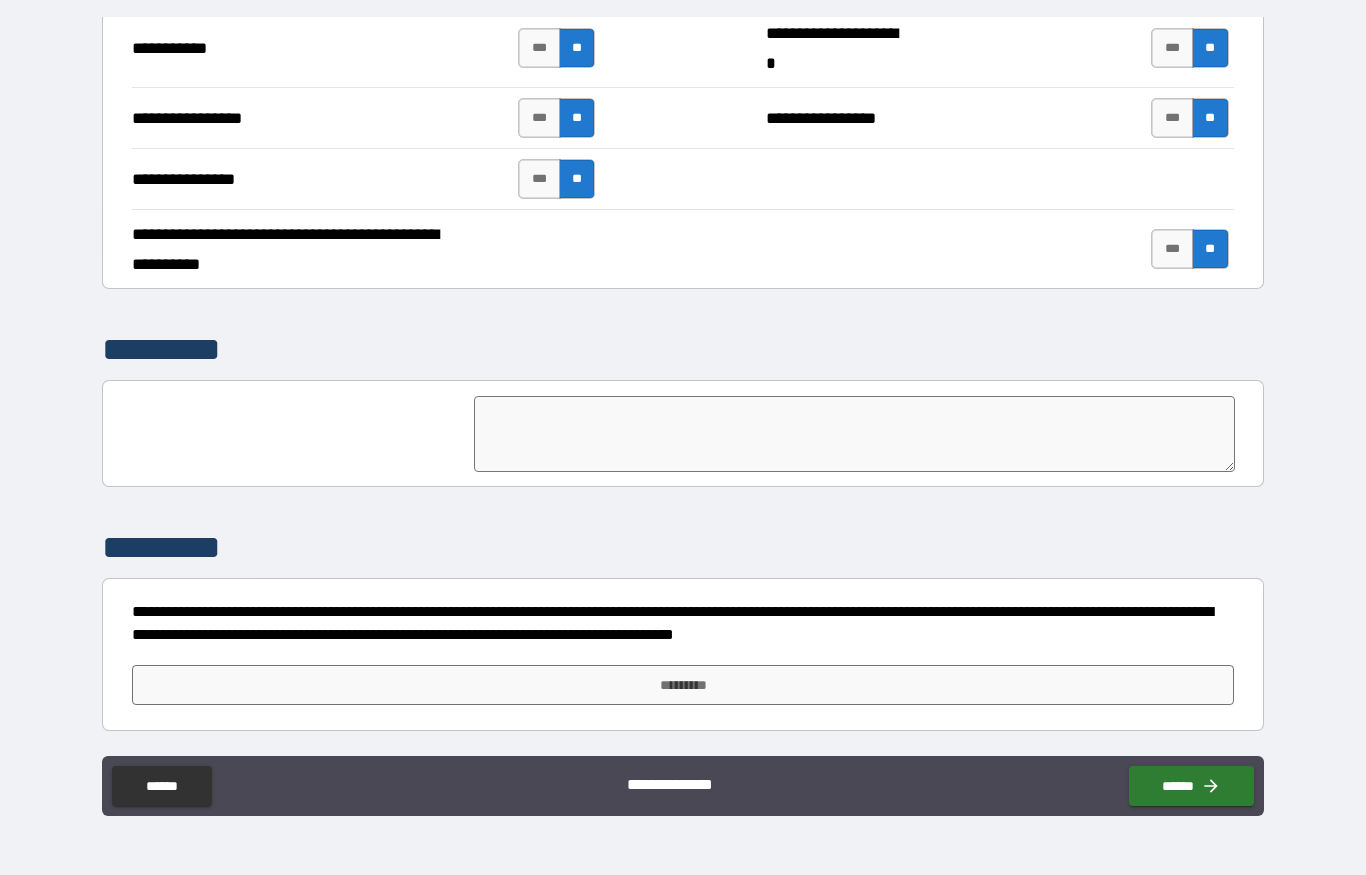 scroll, scrollTop: 4509, scrollLeft: 0, axis: vertical 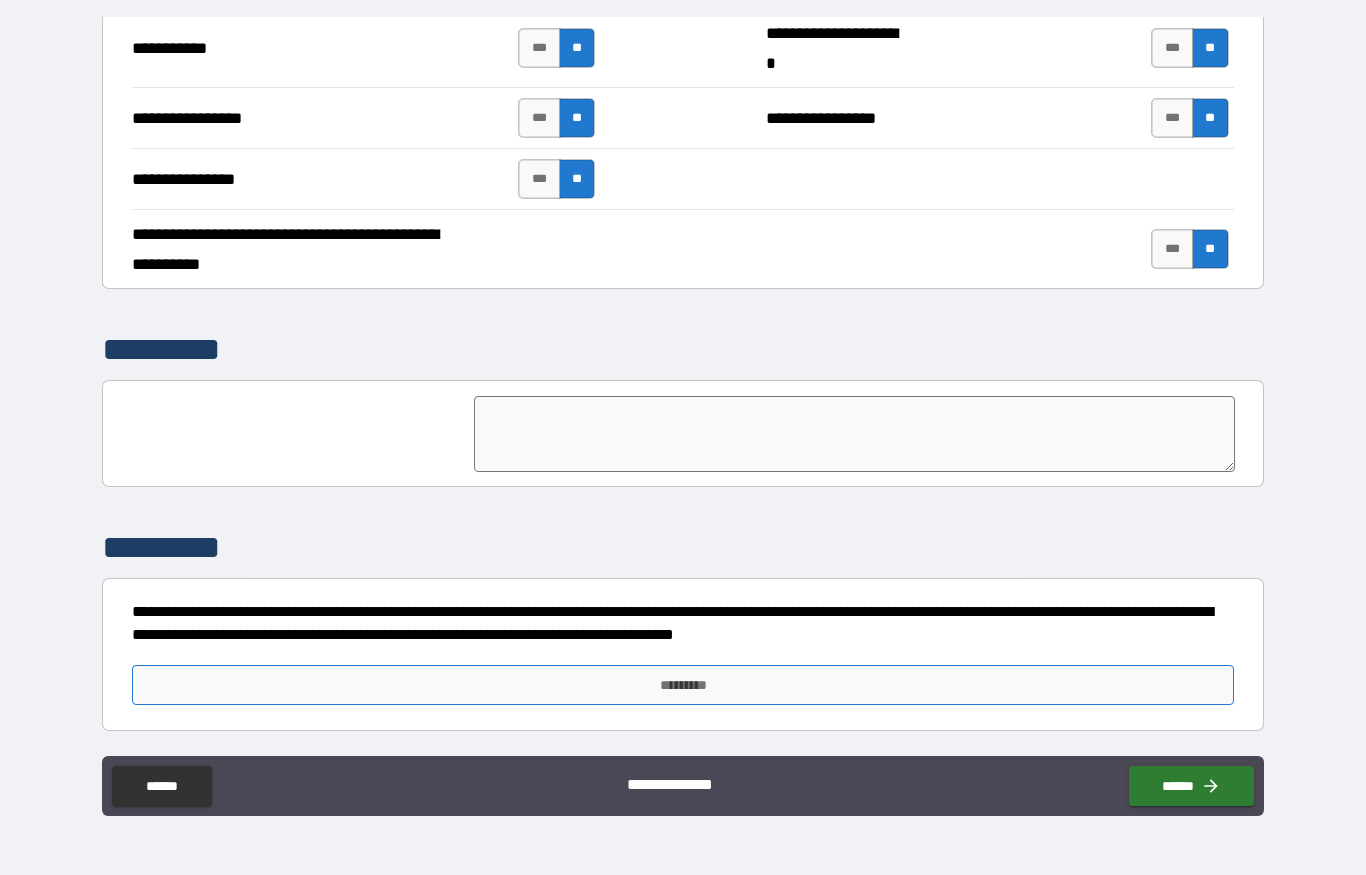 click on "*********" at bounding box center [682, 685] 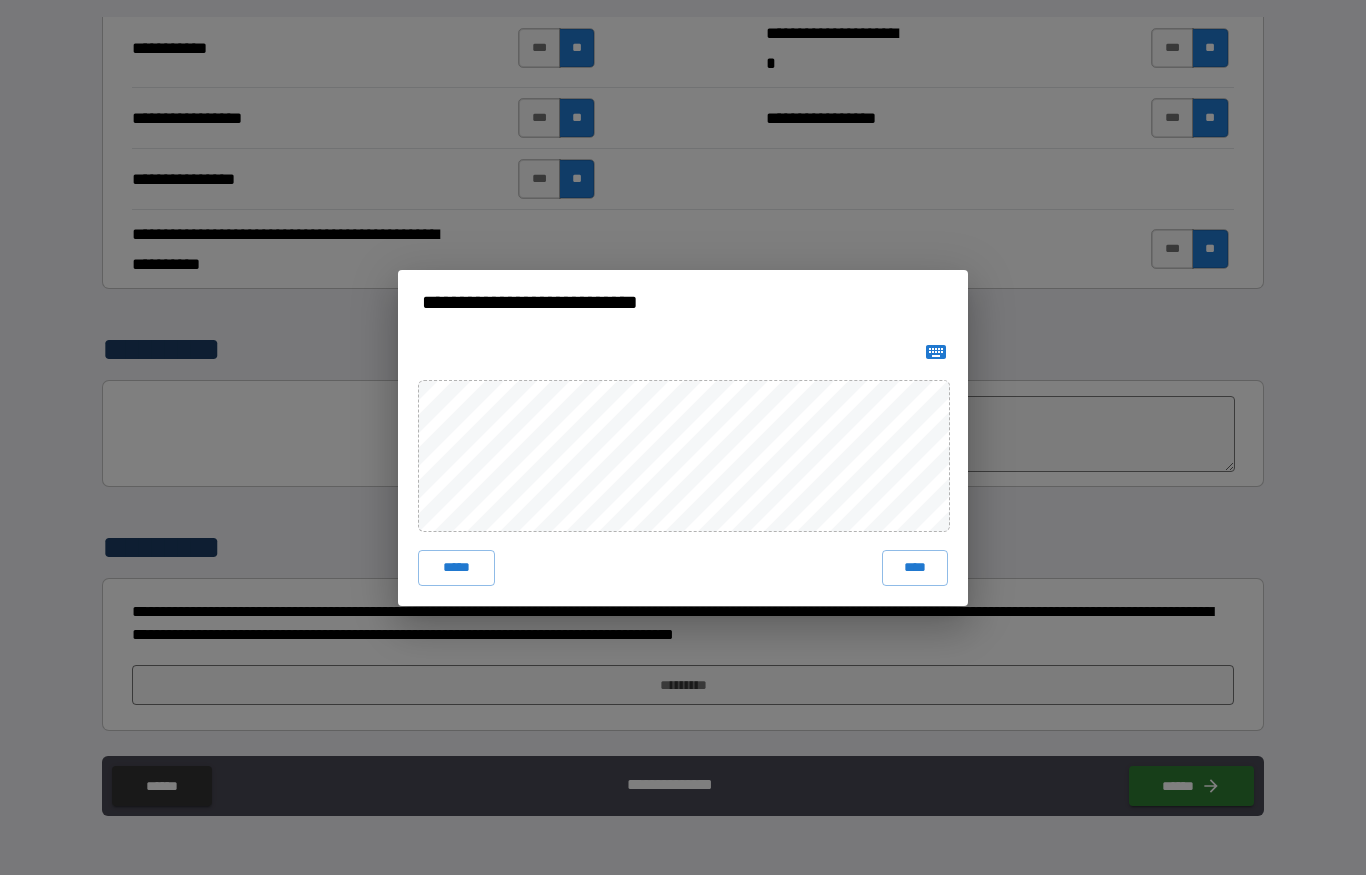 click 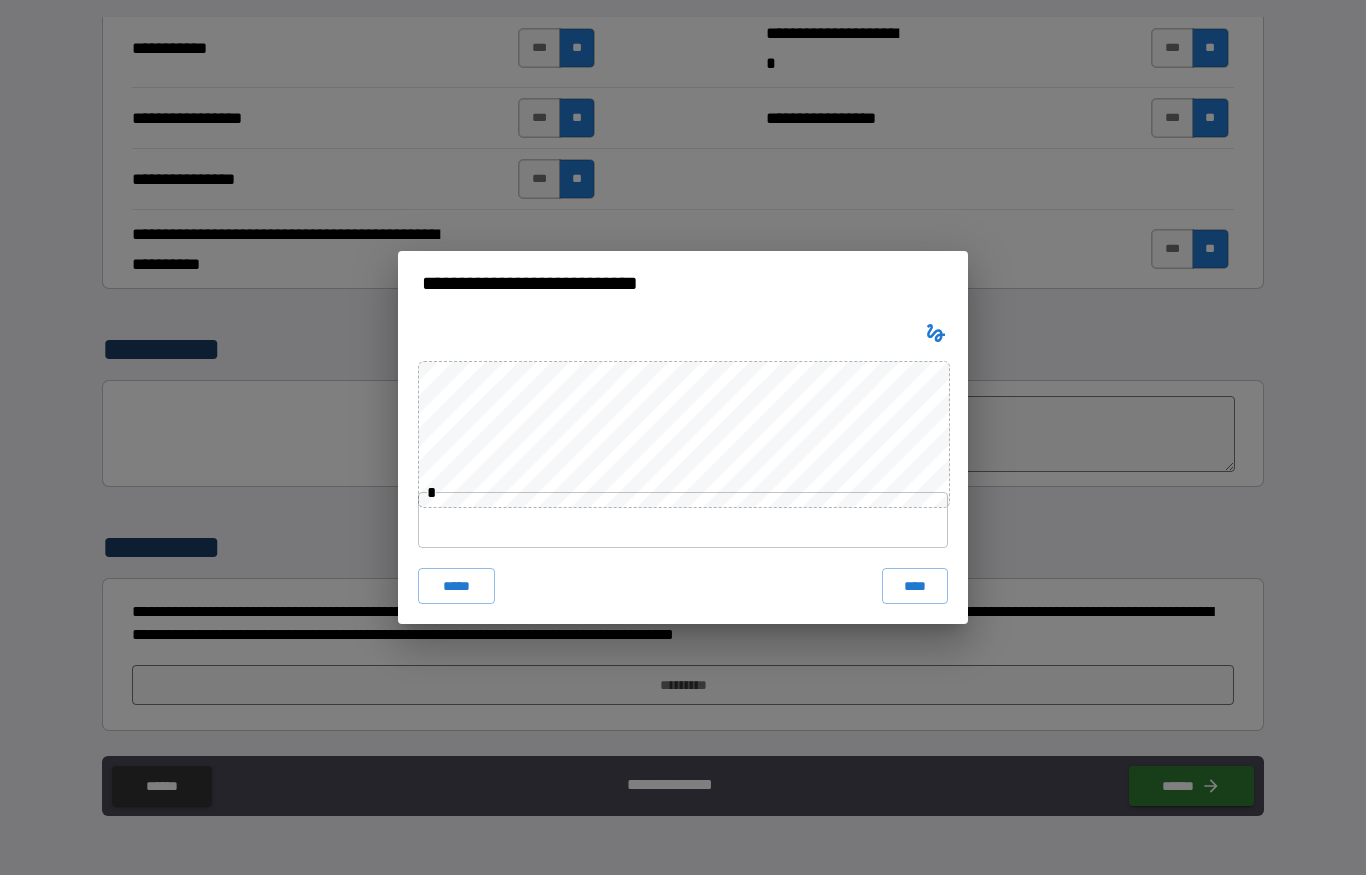 click at bounding box center [683, 520] 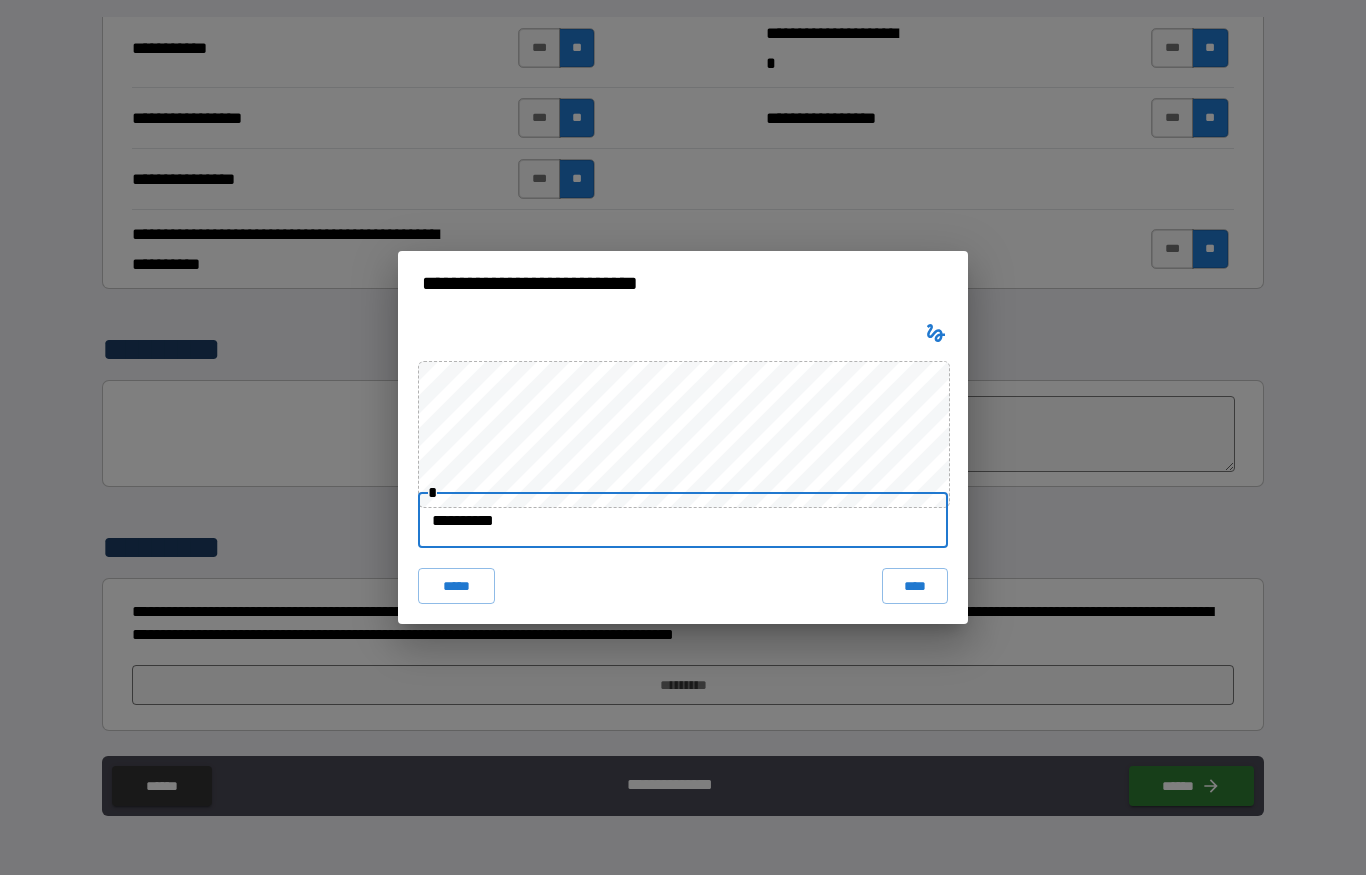 type on "**********" 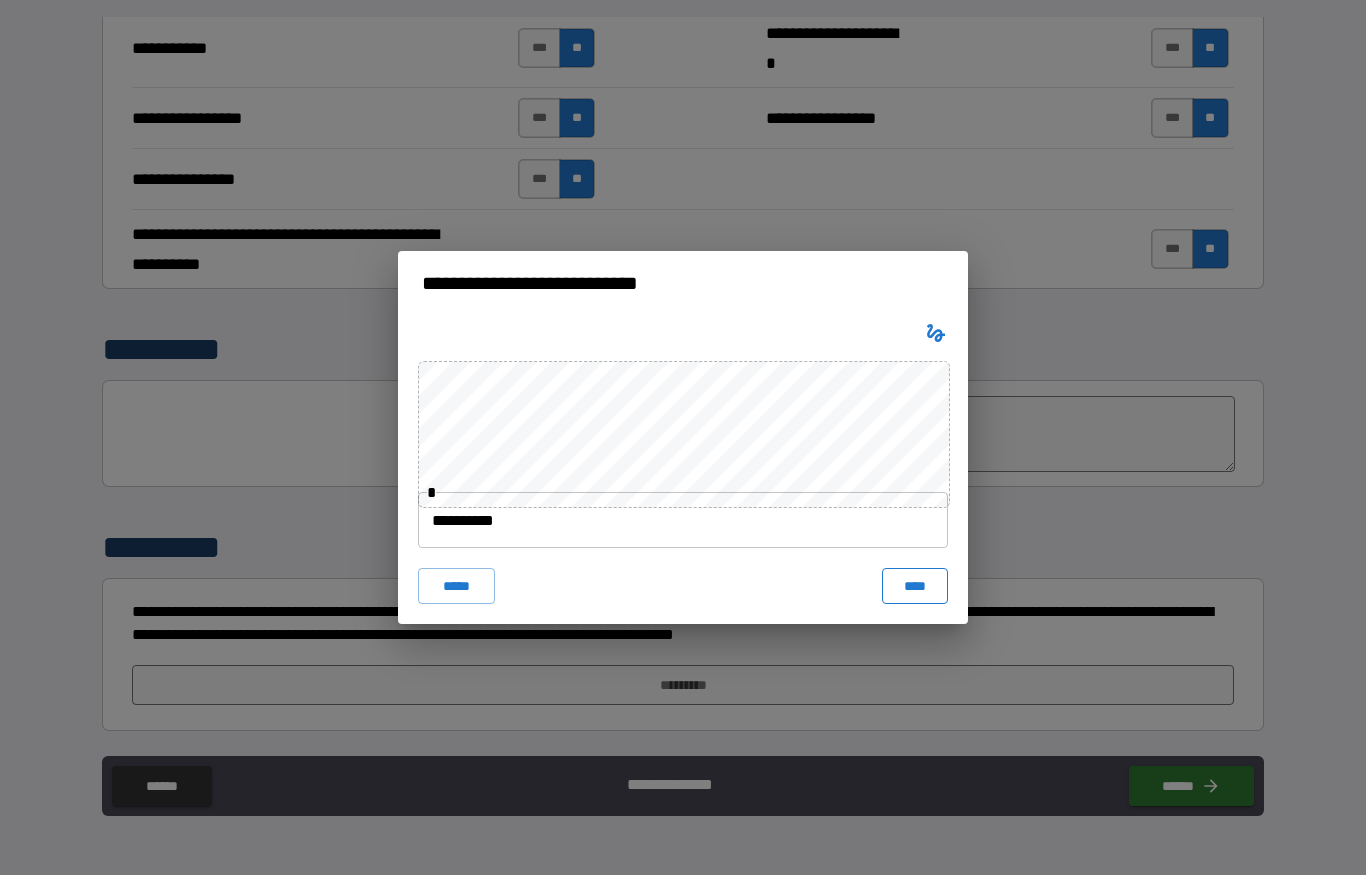 click on "****" at bounding box center [915, 586] 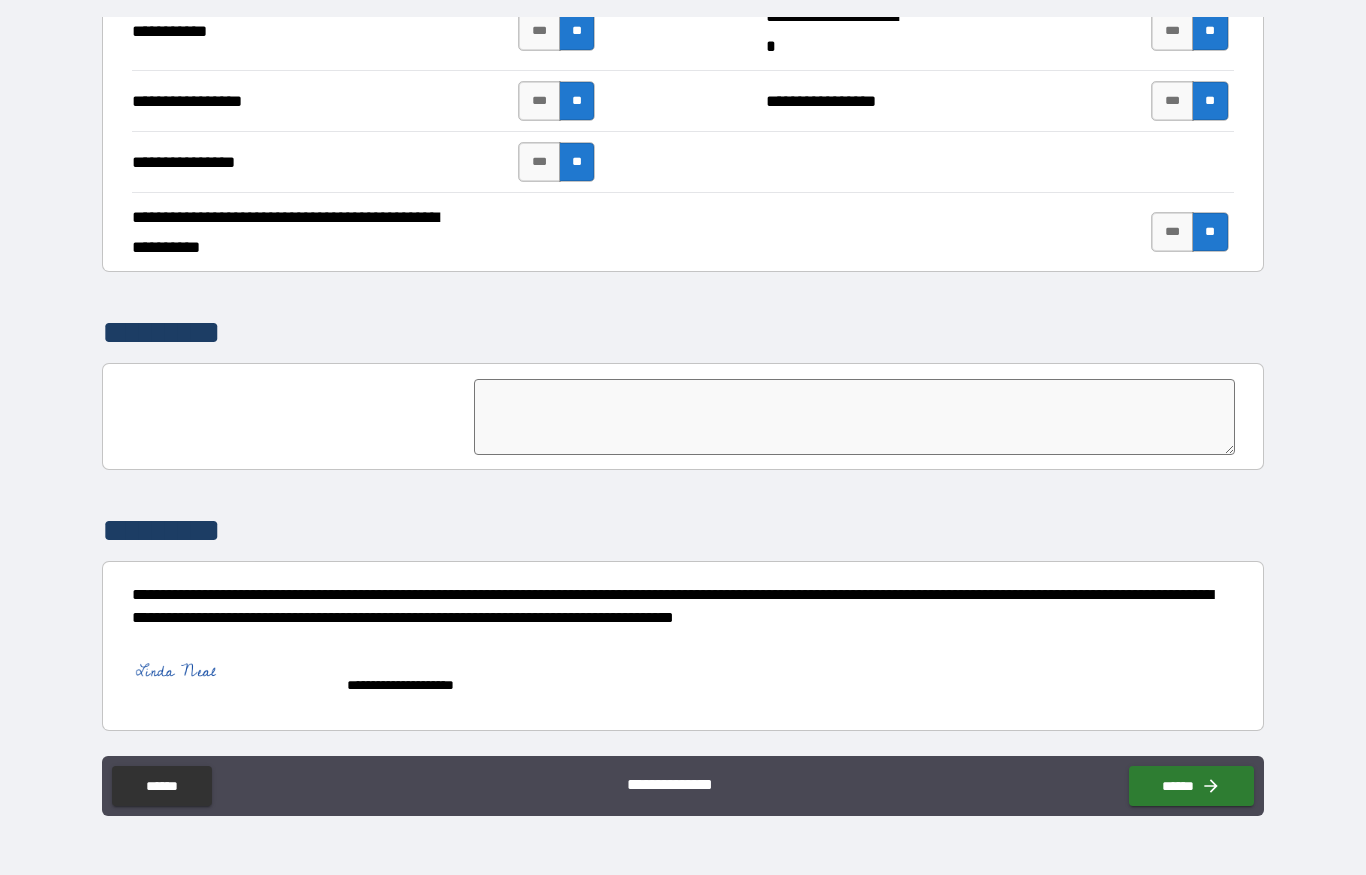 scroll, scrollTop: 4526, scrollLeft: 0, axis: vertical 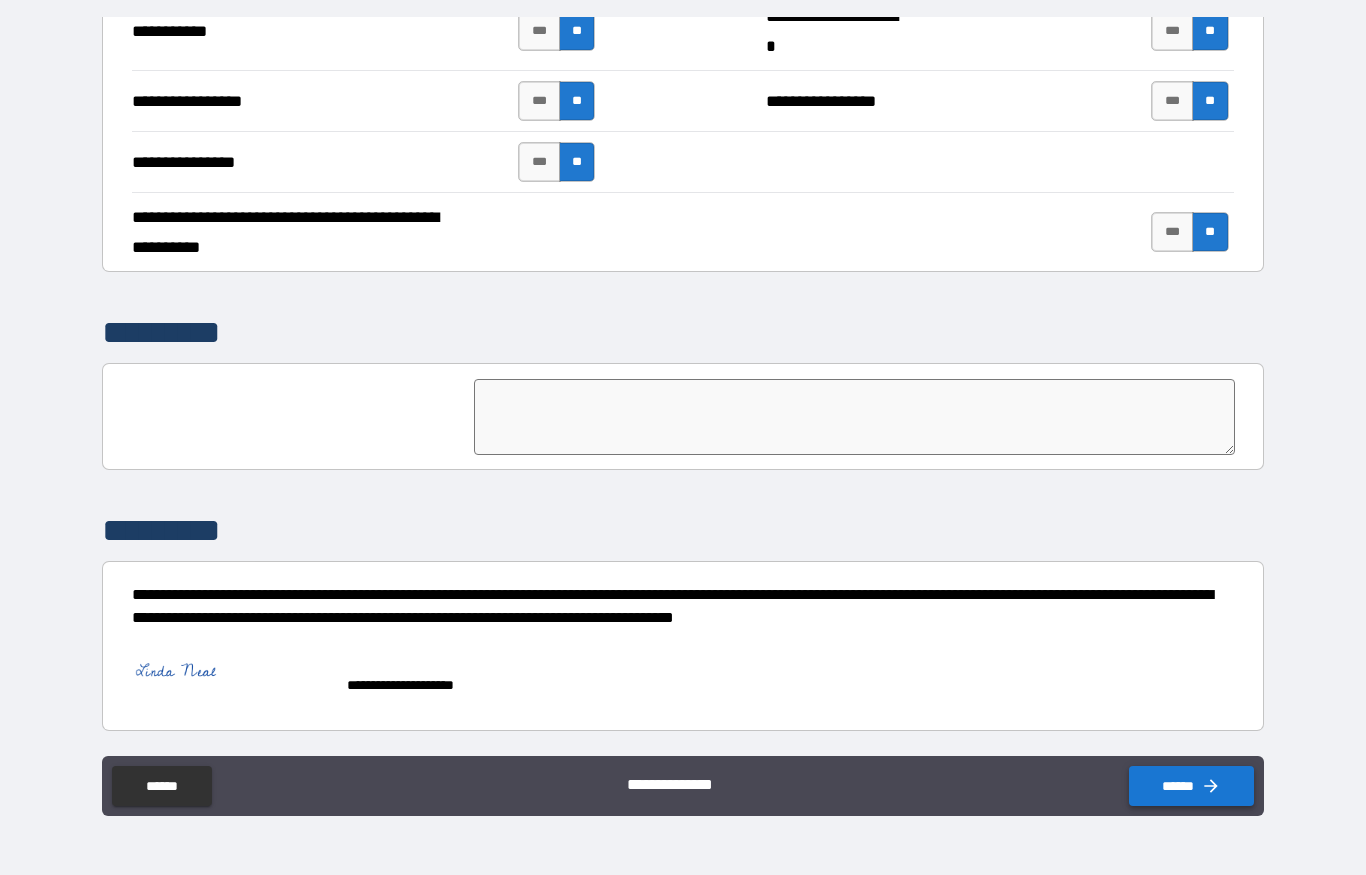 click on "******" at bounding box center (1191, 786) 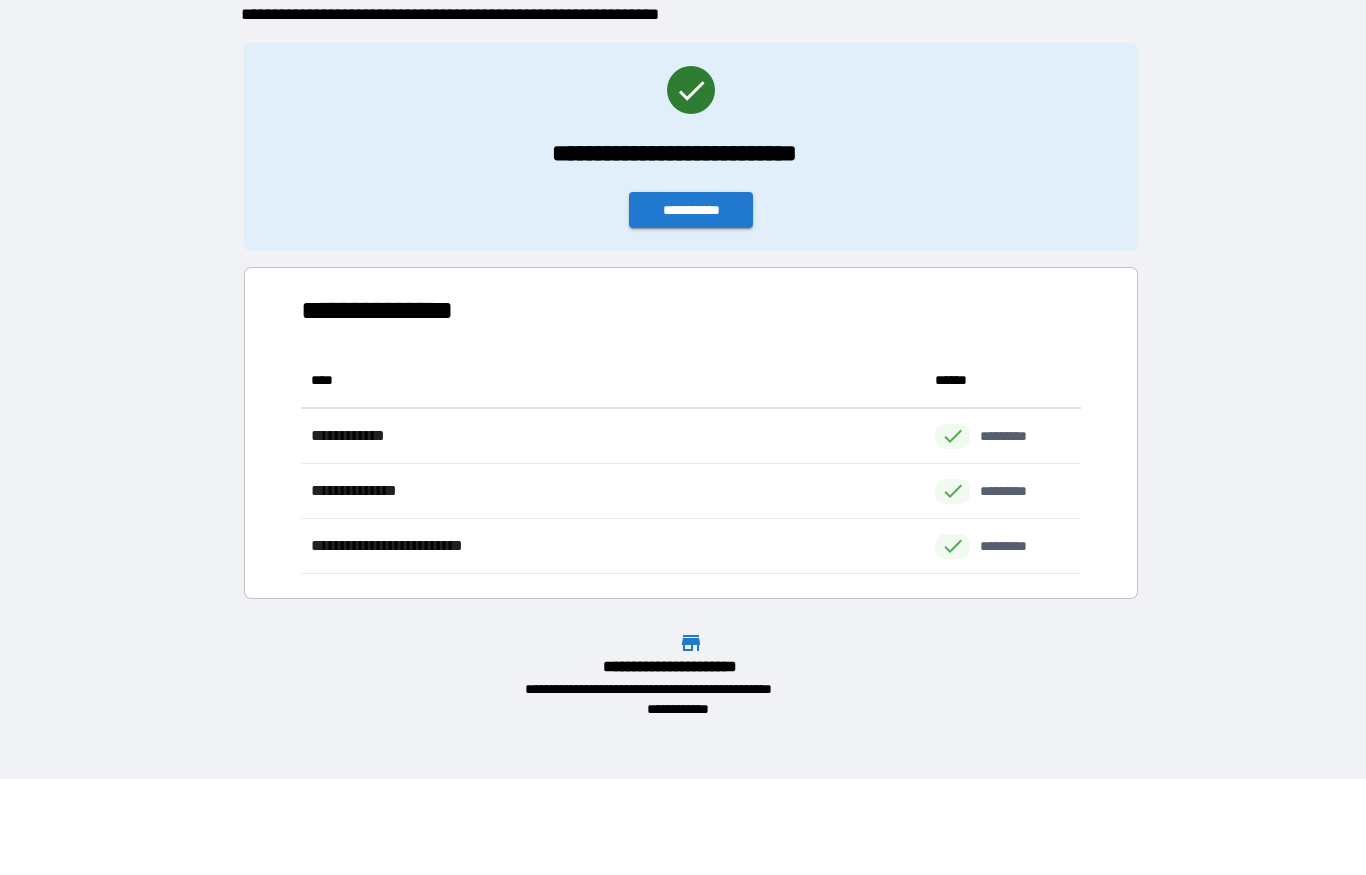 scroll, scrollTop: 1, scrollLeft: 1, axis: both 